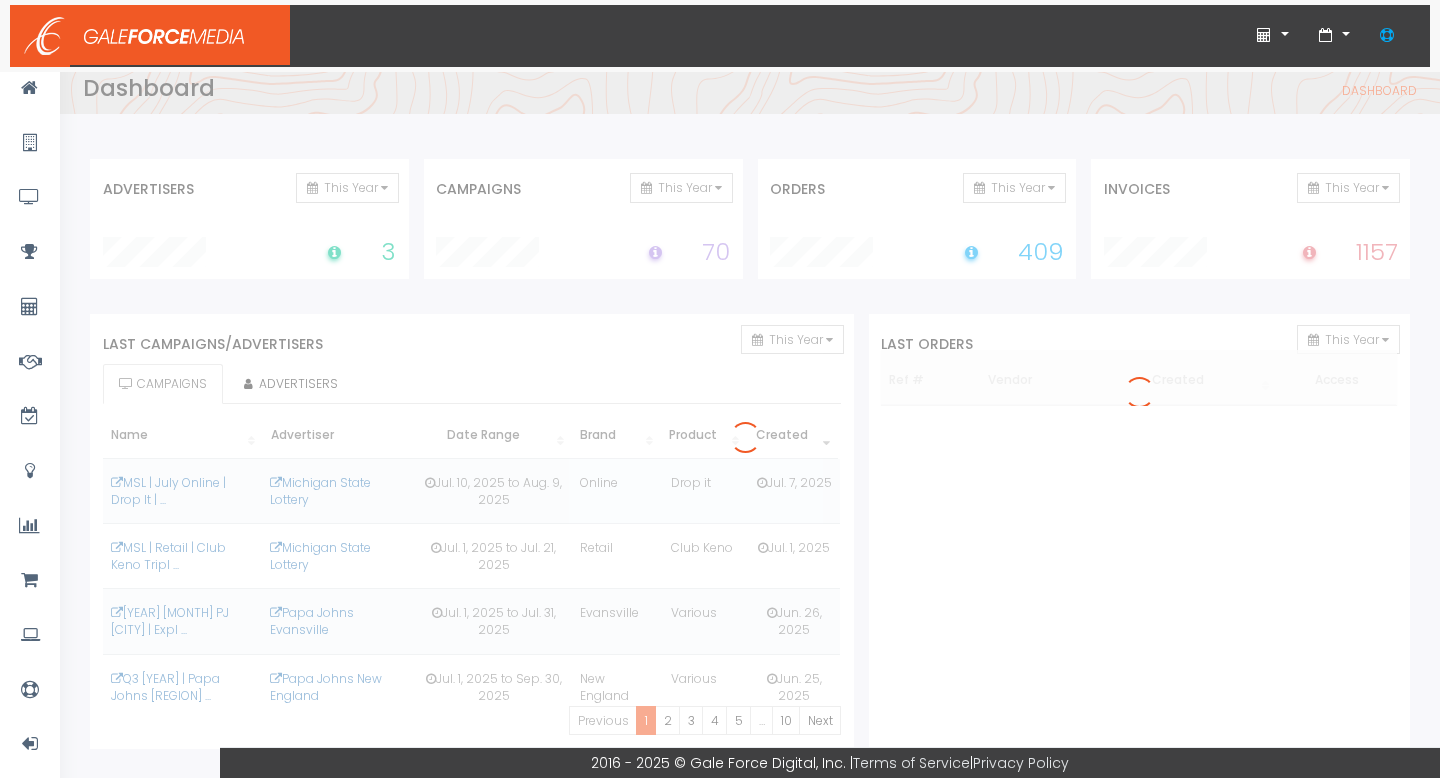 scroll, scrollTop: 0, scrollLeft: 0, axis: both 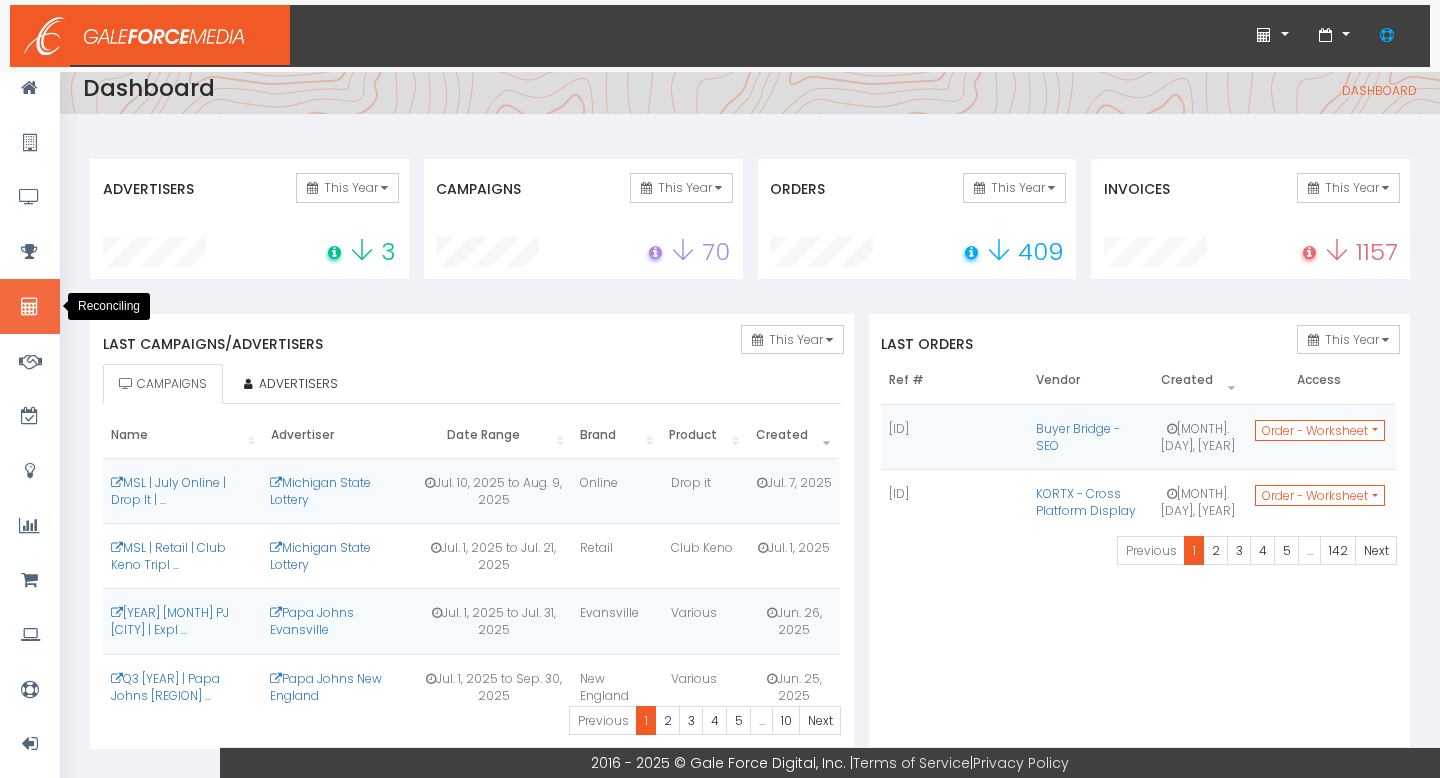 click at bounding box center [29, 307] 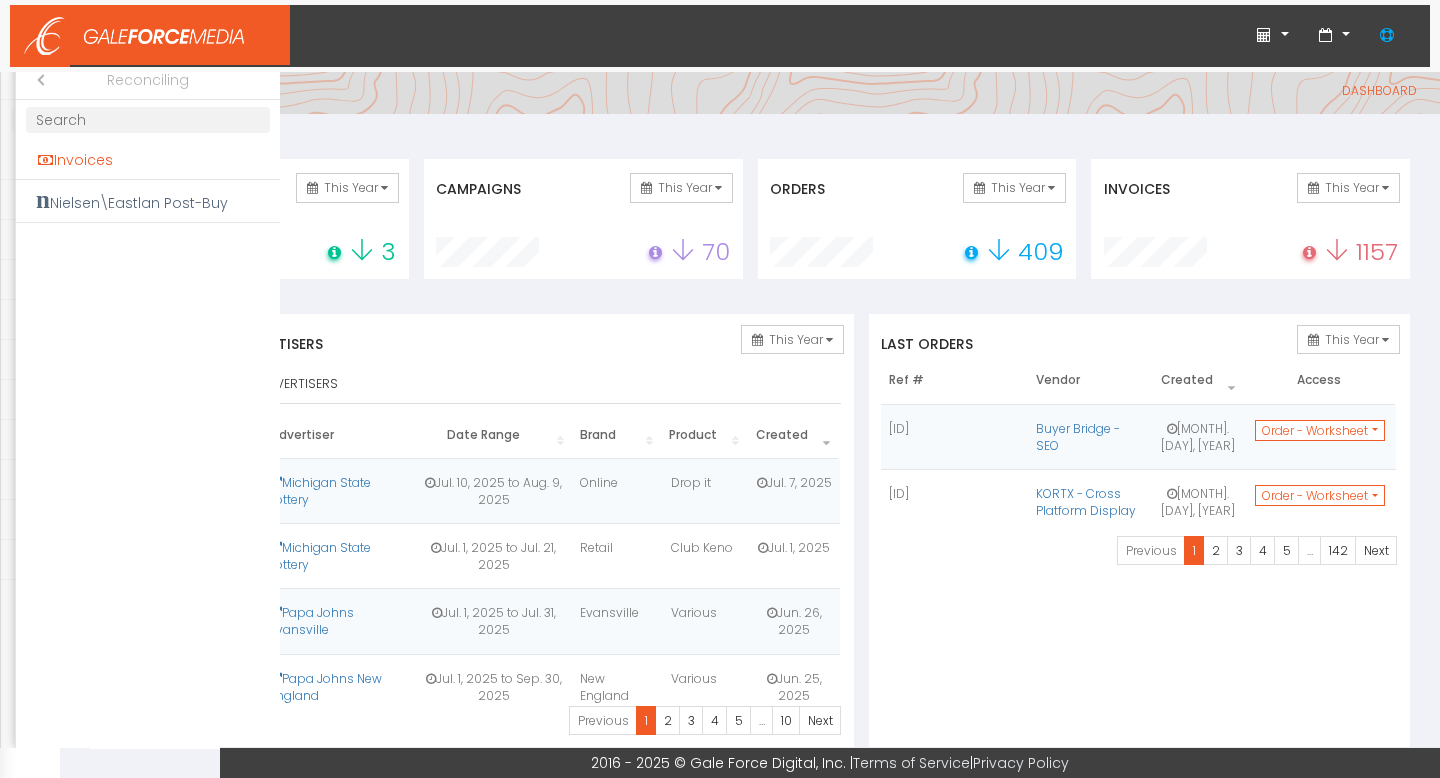 click on "Invoices" at bounding box center (148, 160) 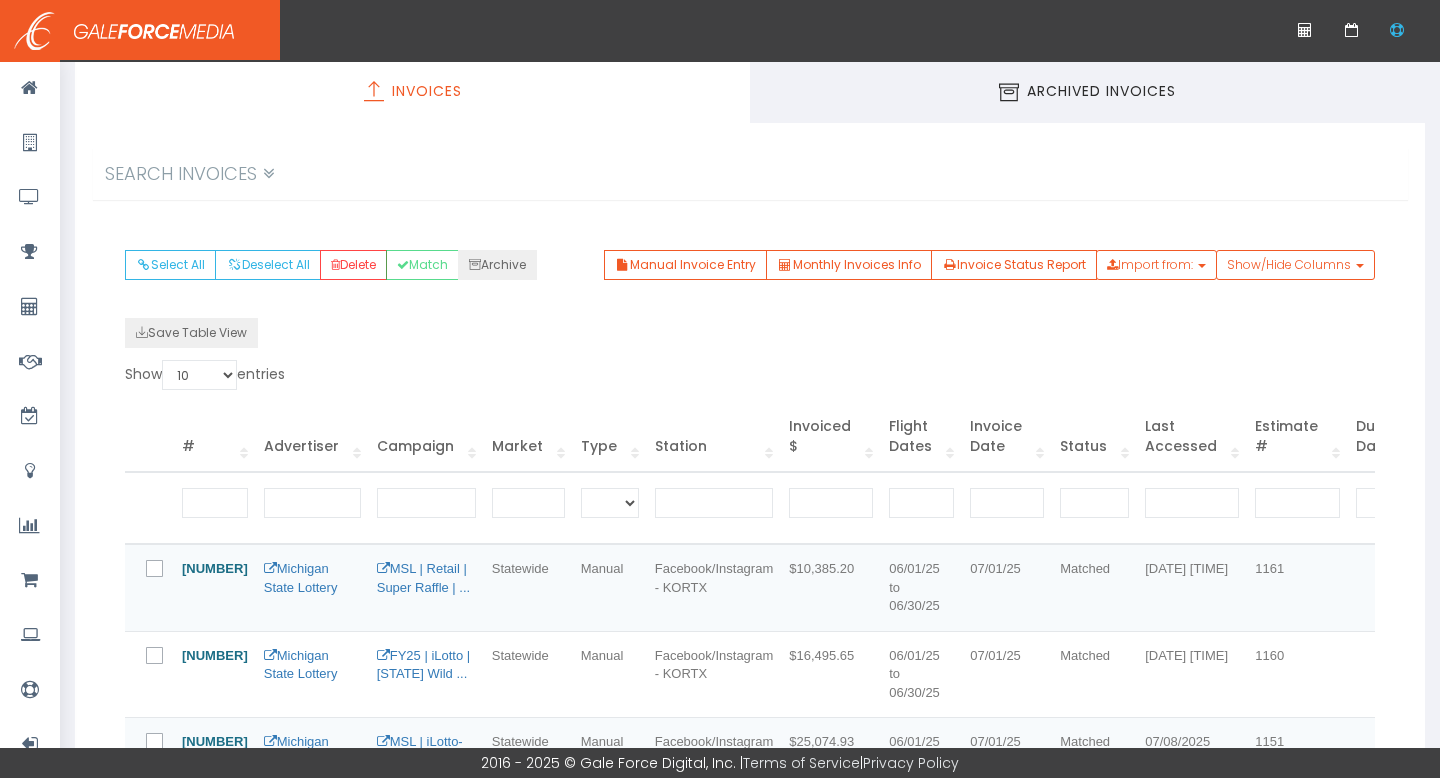 scroll, scrollTop: 168, scrollLeft: 0, axis: vertical 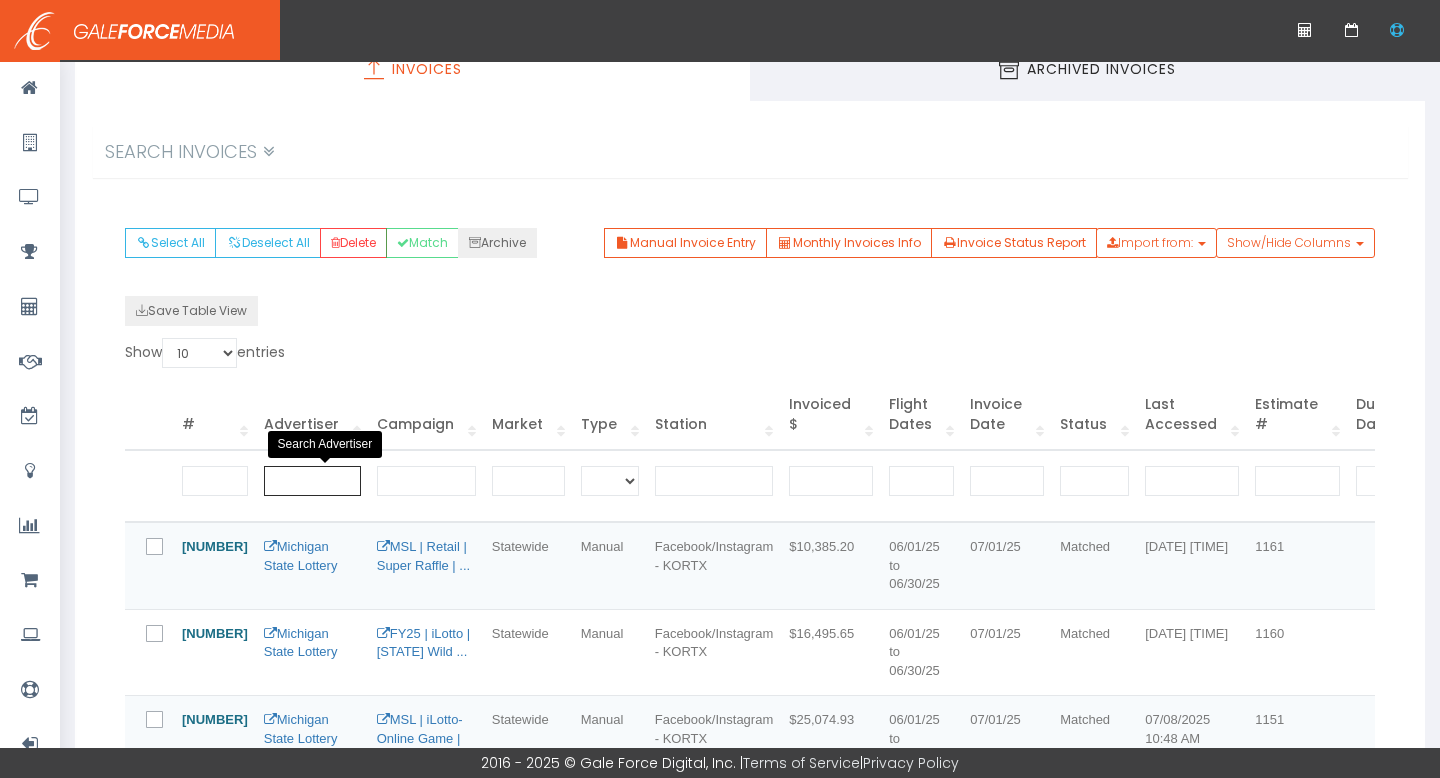 click at bounding box center (312, 481) 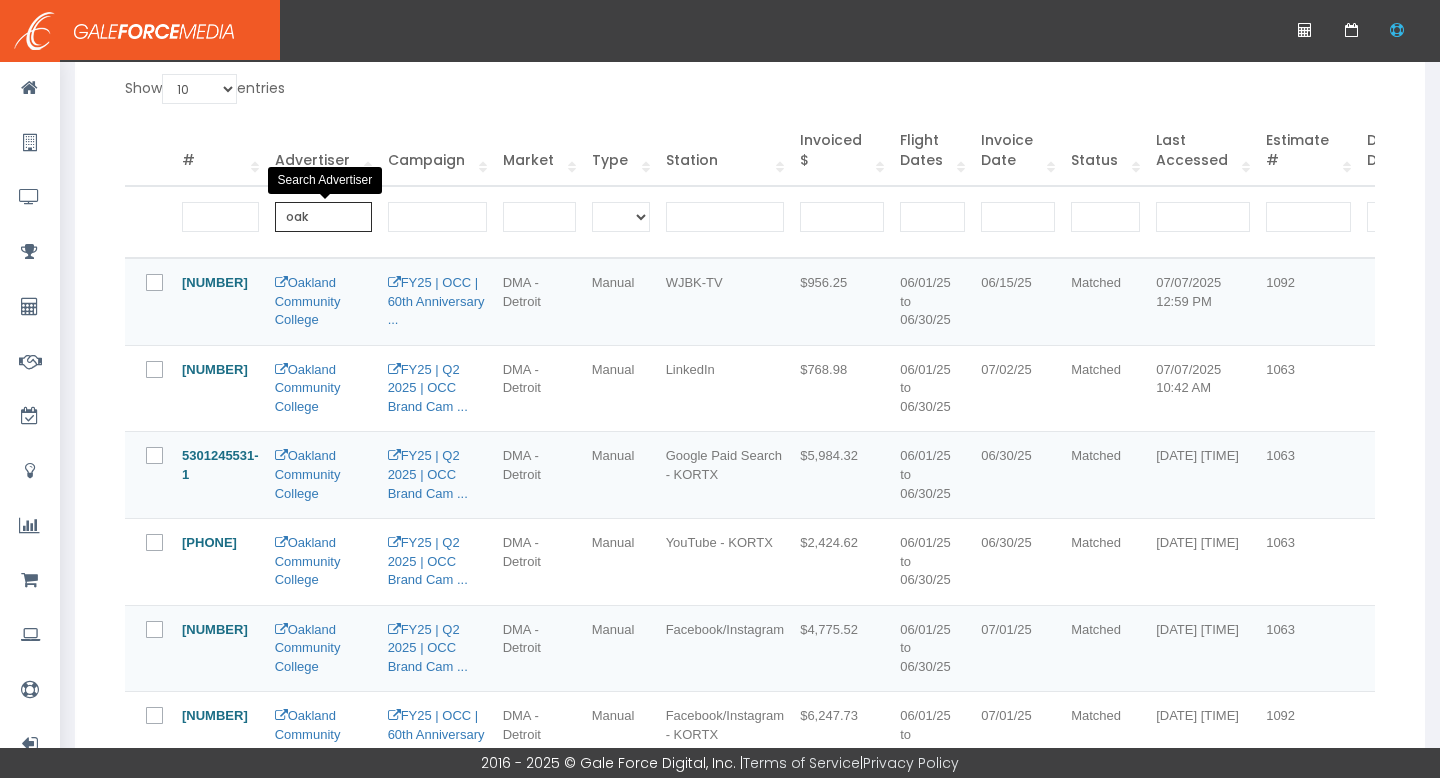 scroll, scrollTop: 433, scrollLeft: 0, axis: vertical 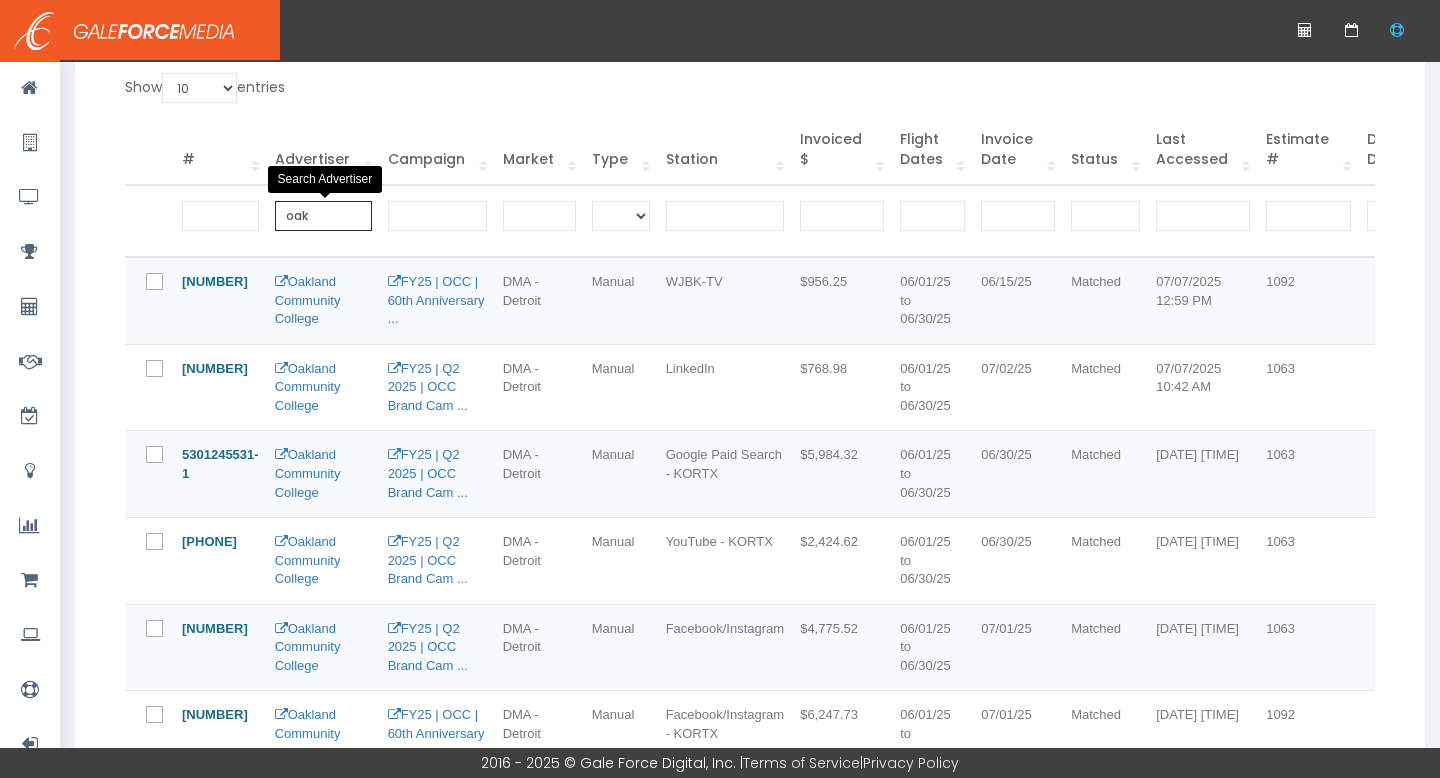 type on "oak" 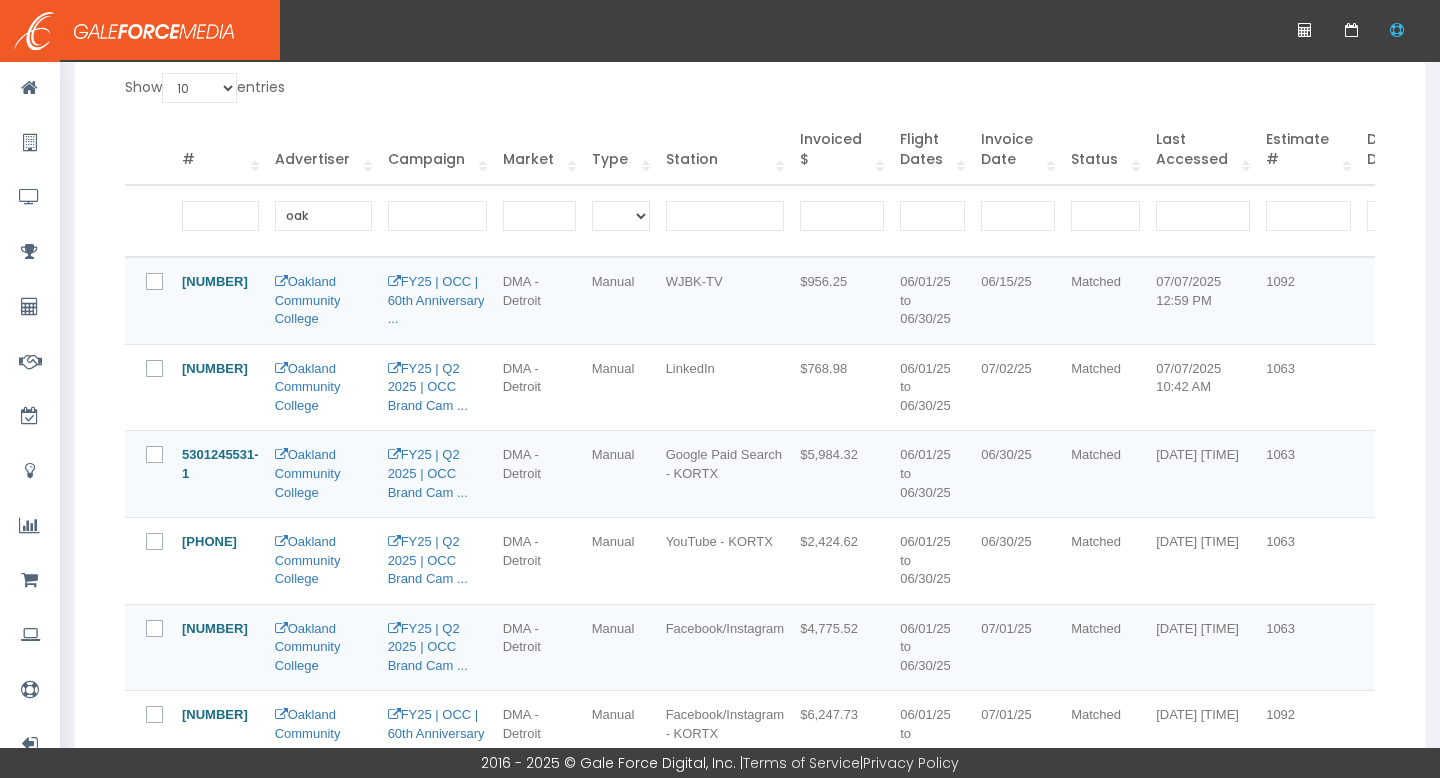 drag, startPoint x: 266, startPoint y: 275, endPoint x: 192, endPoint y: 275, distance: 74 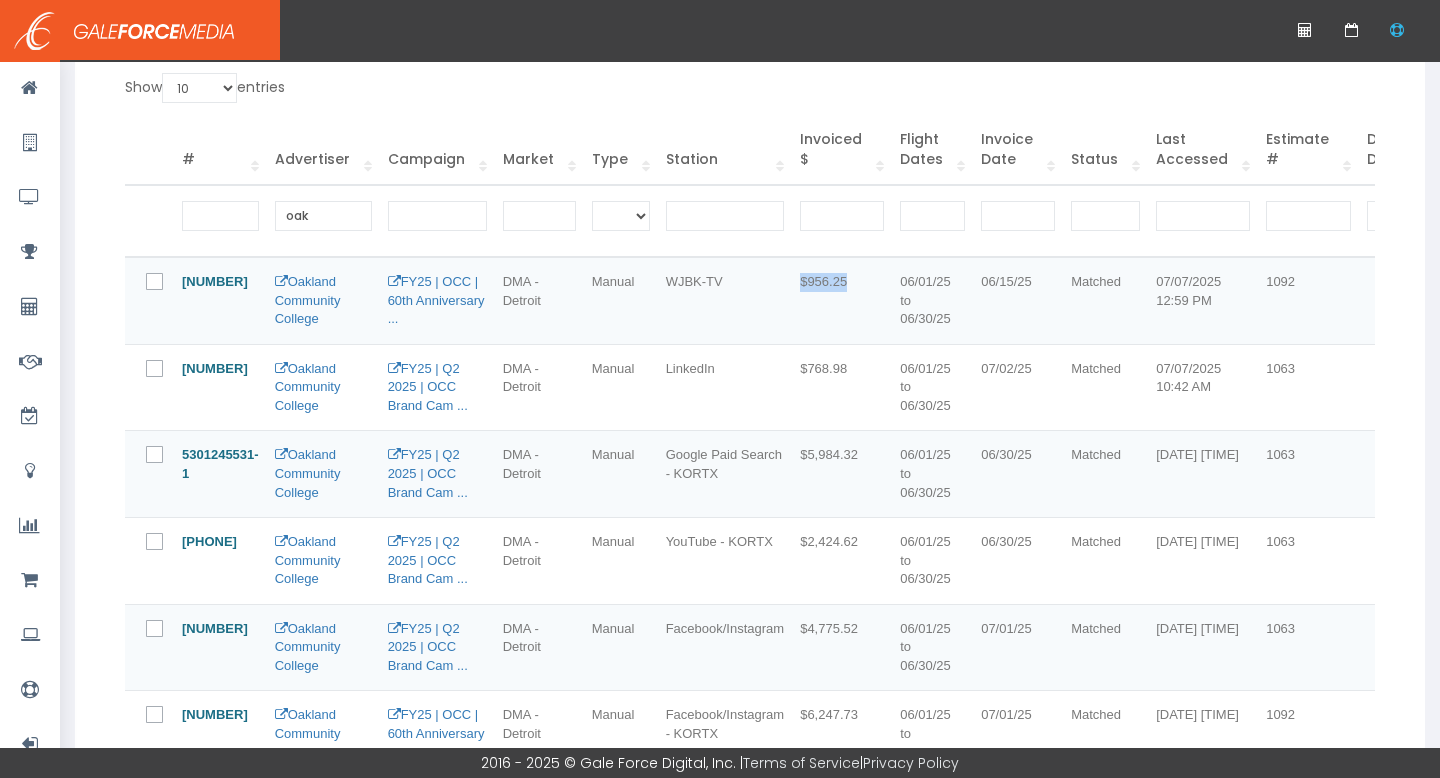 drag, startPoint x: 890, startPoint y: 281, endPoint x: 836, endPoint y: 281, distance: 54 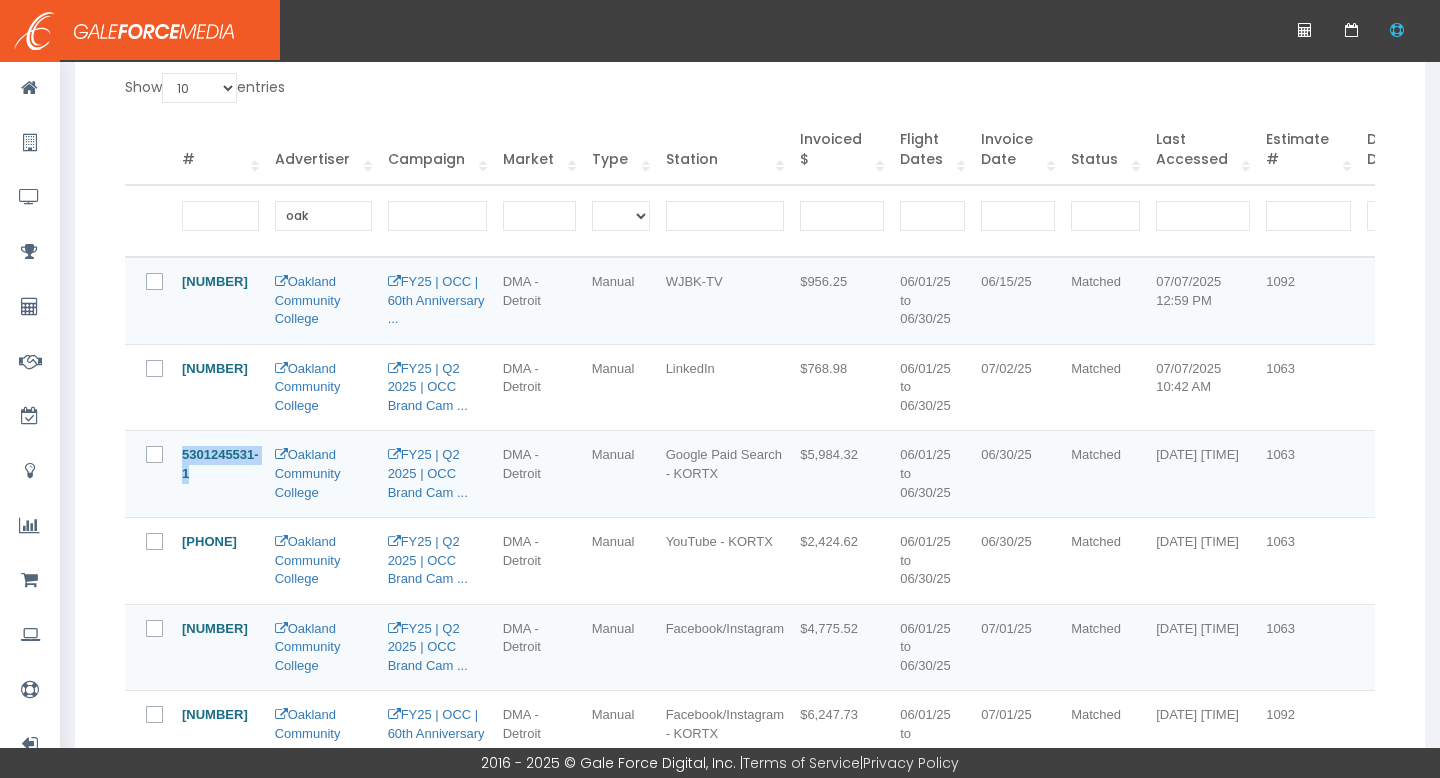 drag, startPoint x: 195, startPoint y: 475, endPoint x: 183, endPoint y: 460, distance: 19.209373 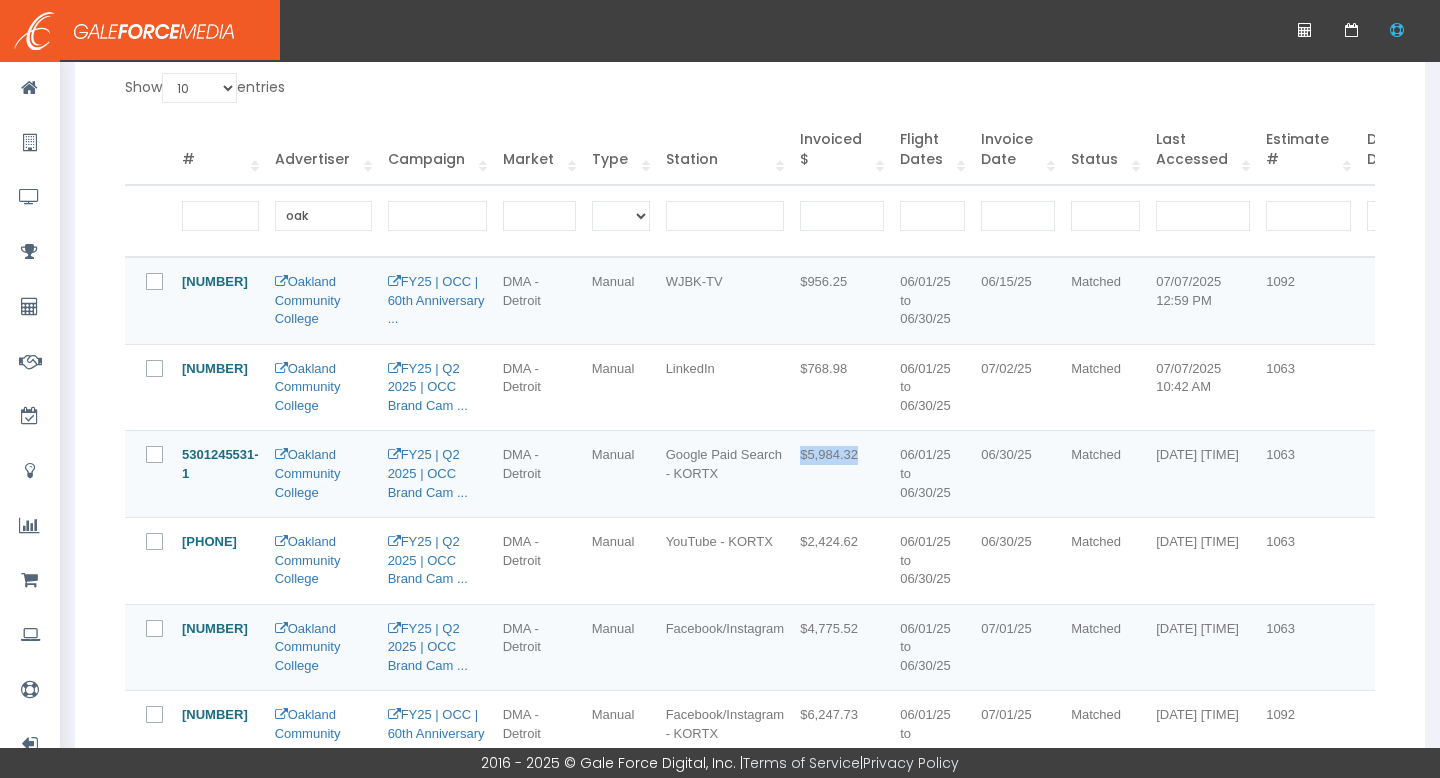 drag, startPoint x: 901, startPoint y: 454, endPoint x: 831, endPoint y: 454, distance: 70 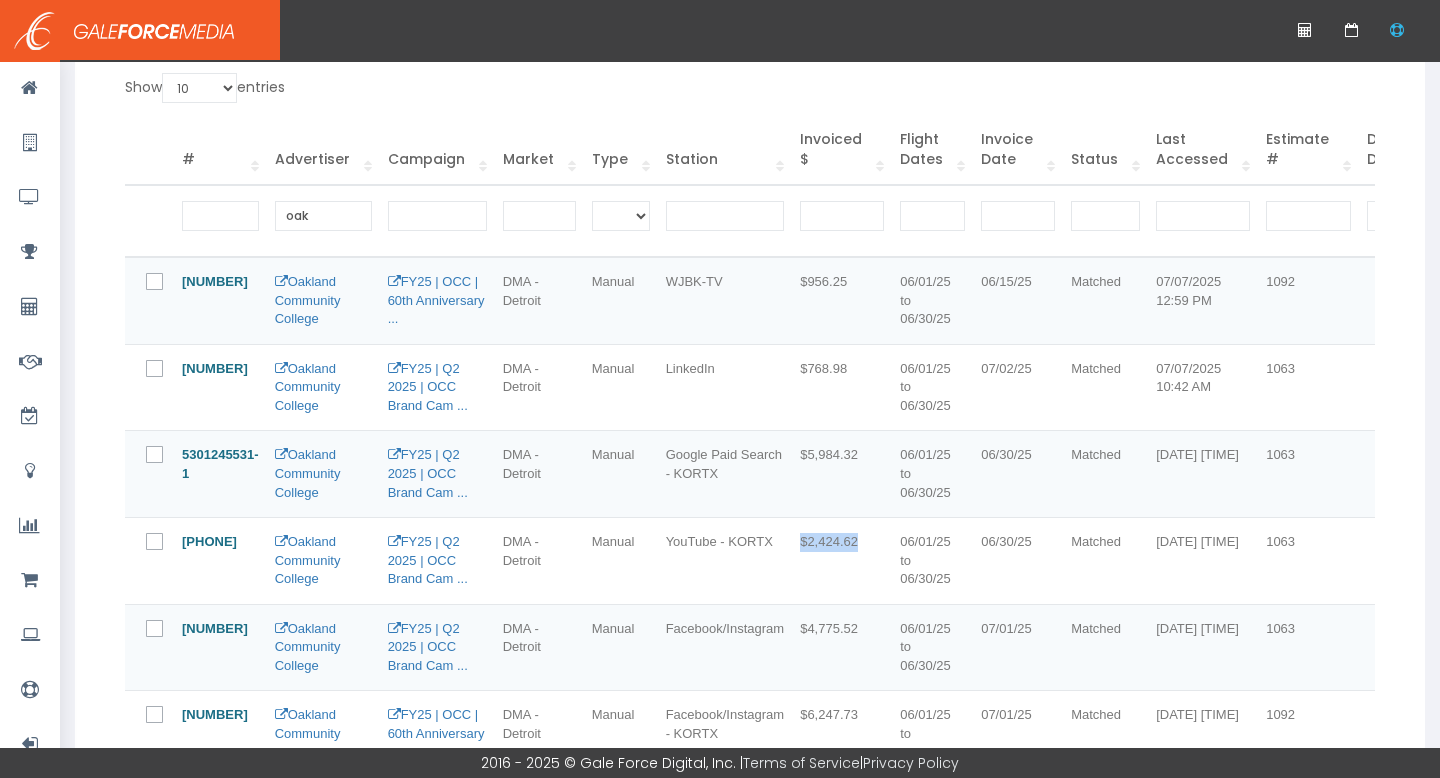 drag, startPoint x: 901, startPoint y: 544, endPoint x: 829, endPoint y: 544, distance: 72 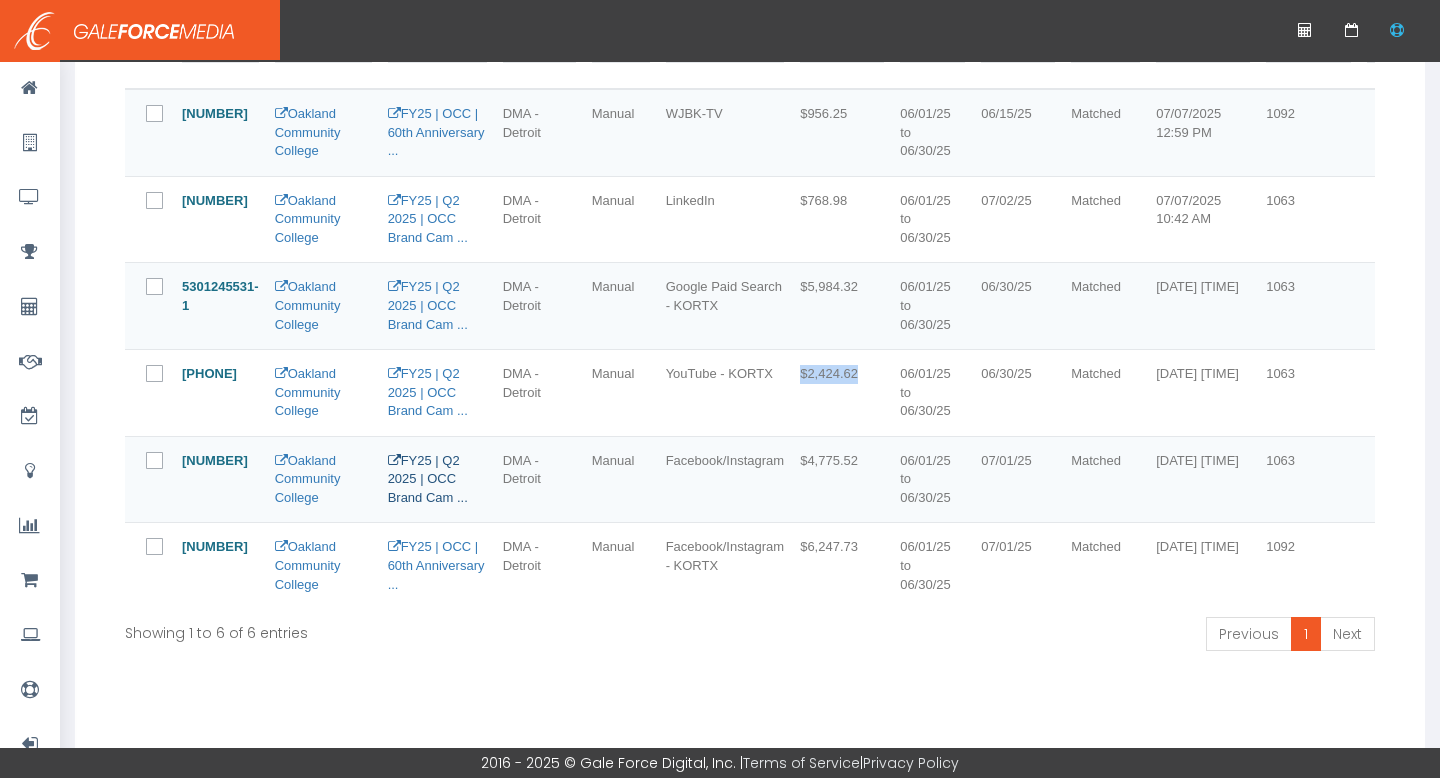scroll, scrollTop: 602, scrollLeft: 0, axis: vertical 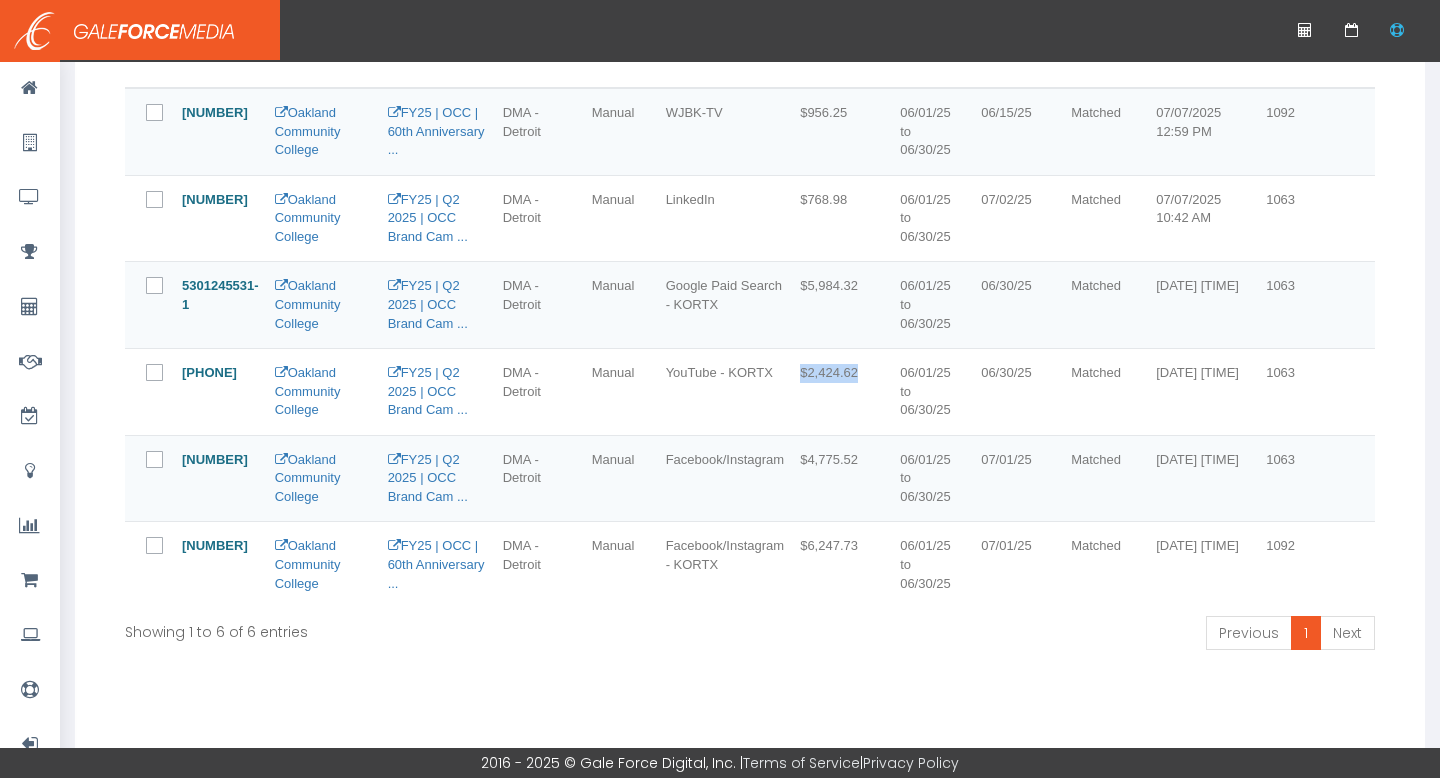 drag, startPoint x: 274, startPoint y: 461, endPoint x: 183, endPoint y: 461, distance: 91 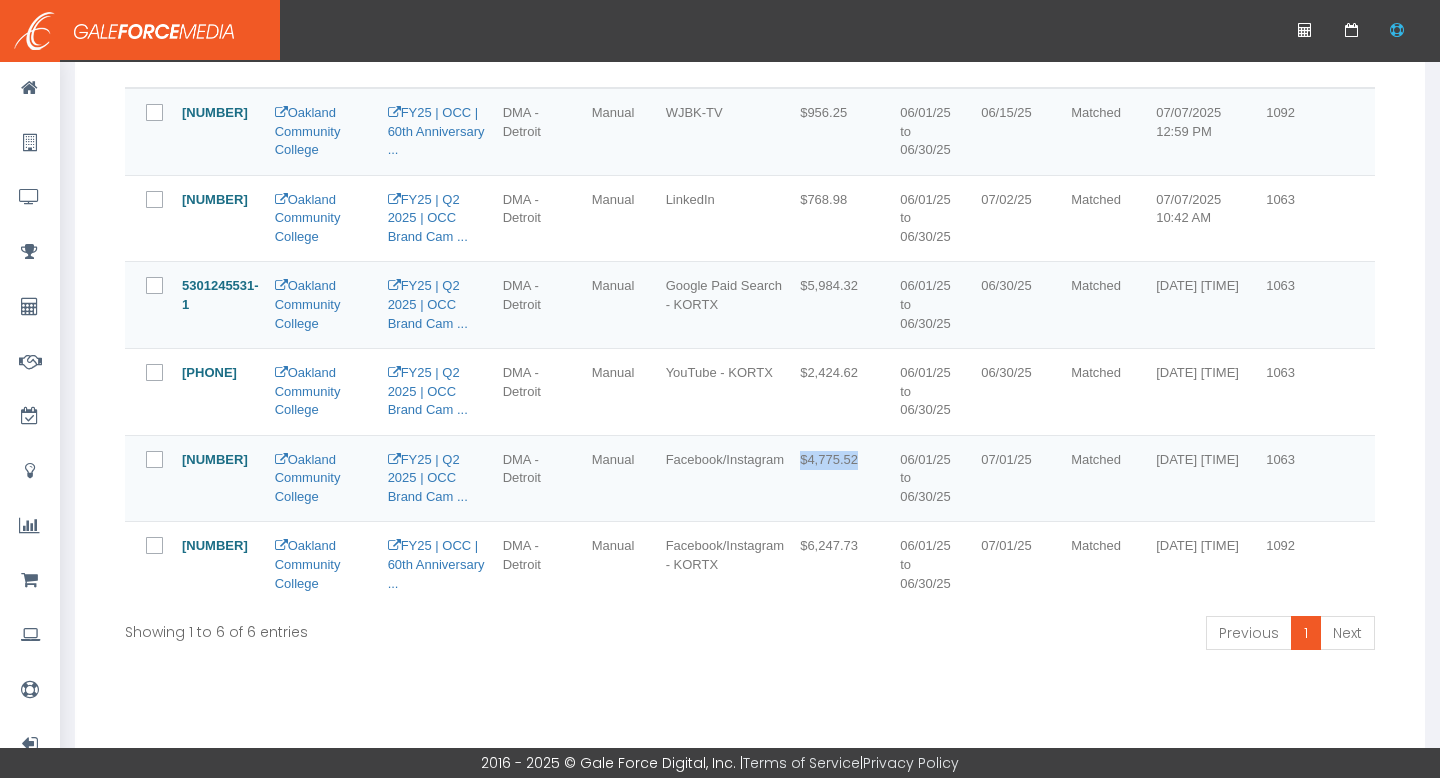 drag, startPoint x: 904, startPoint y: 460, endPoint x: 829, endPoint y: 461, distance: 75.00667 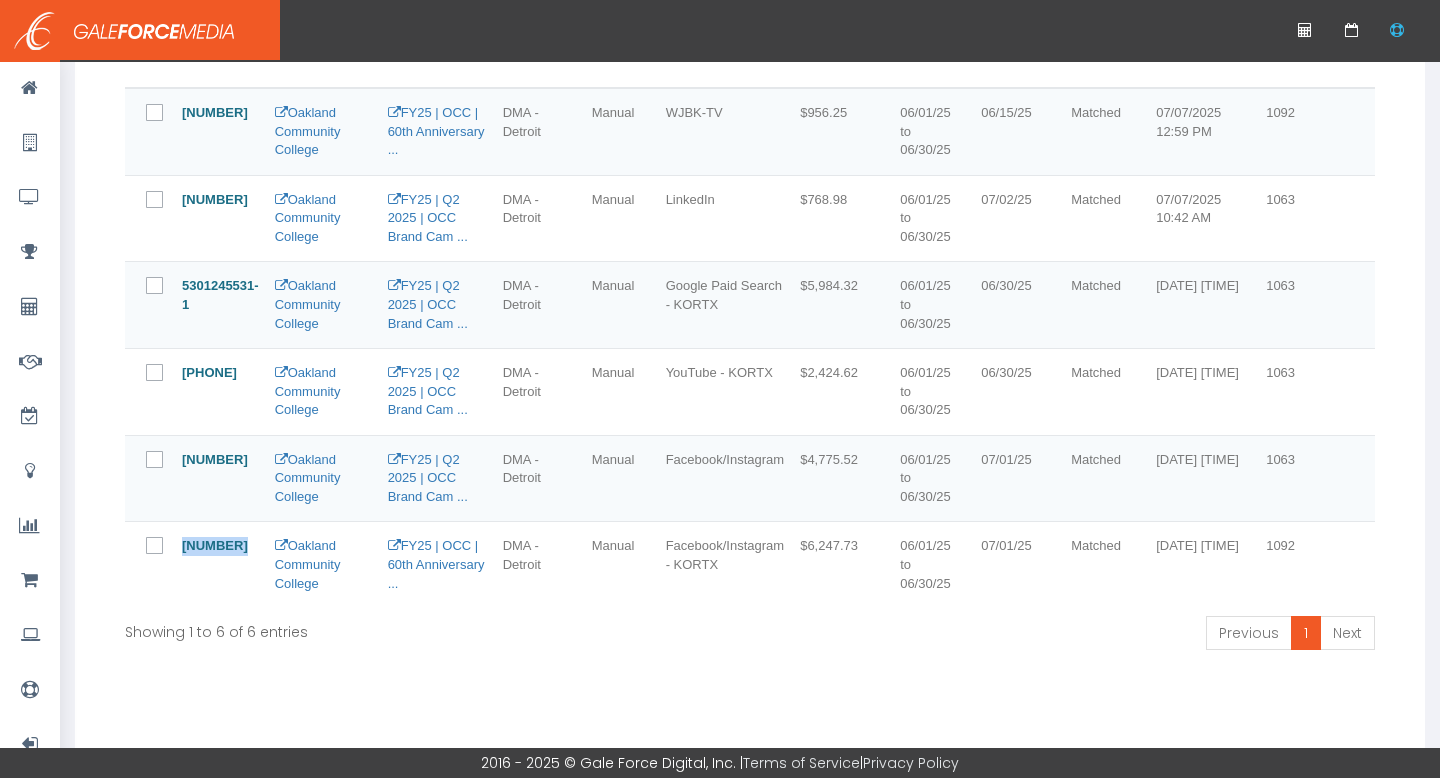 drag, startPoint x: 257, startPoint y: 545, endPoint x: 179, endPoint y: 545, distance: 78 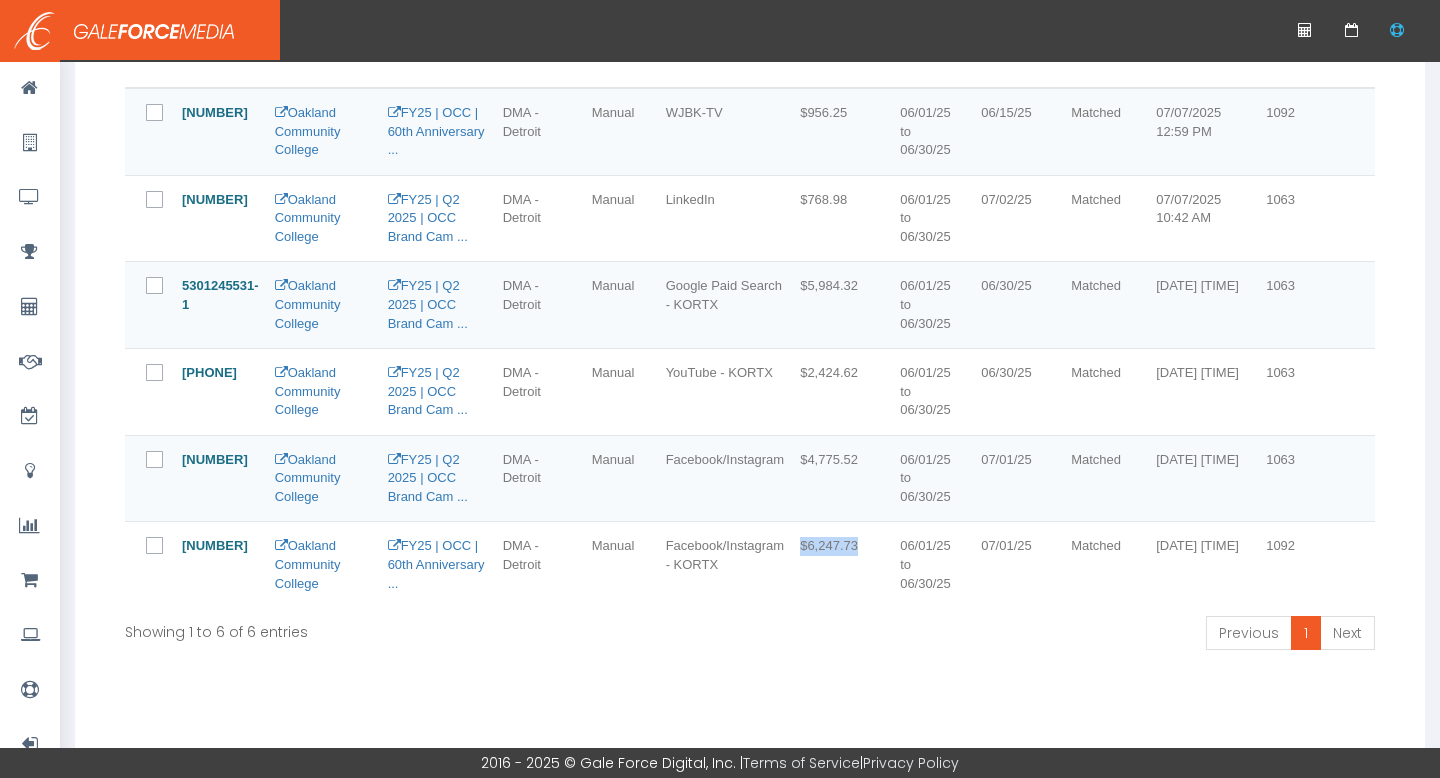 drag, startPoint x: 902, startPoint y: 547, endPoint x: 830, endPoint y: 545, distance: 72.02777 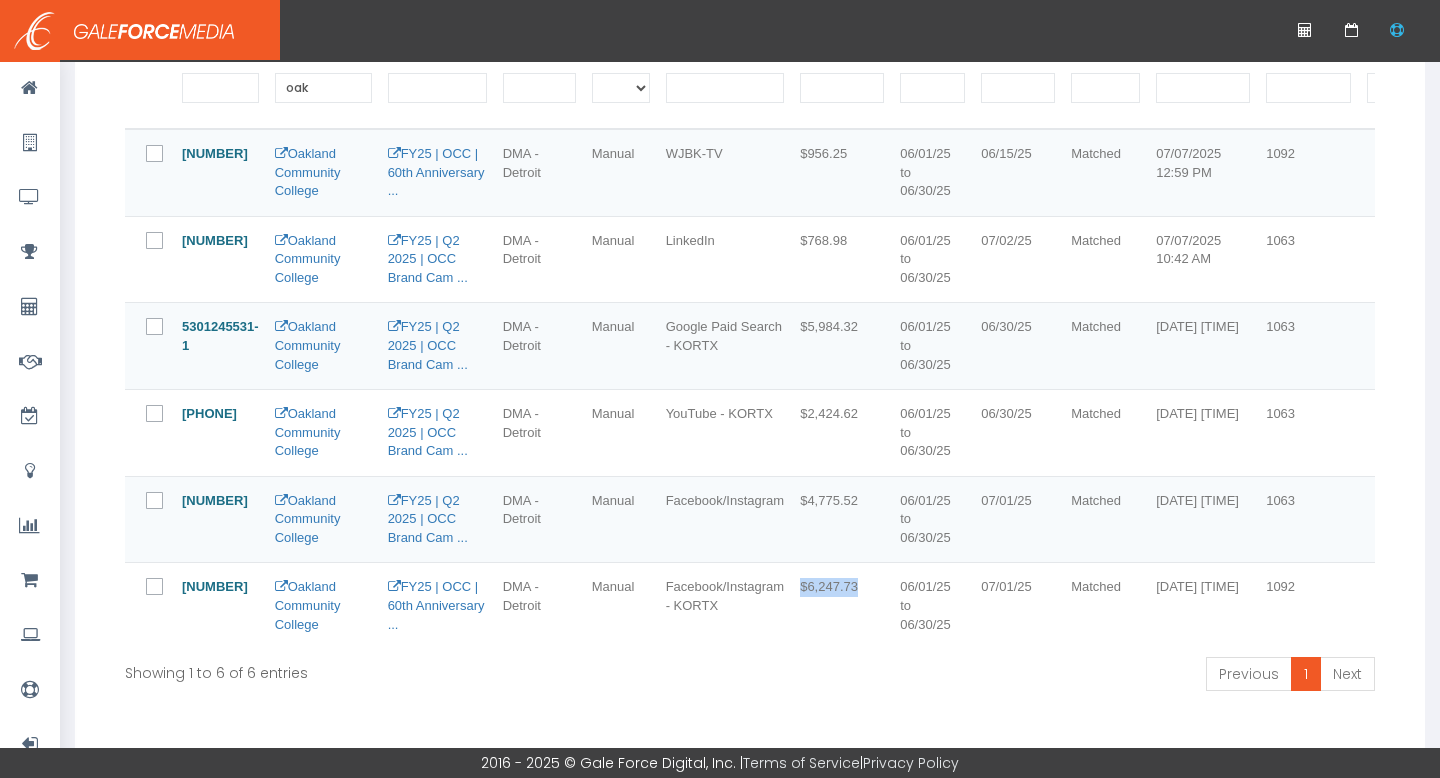 scroll, scrollTop: 567, scrollLeft: 0, axis: vertical 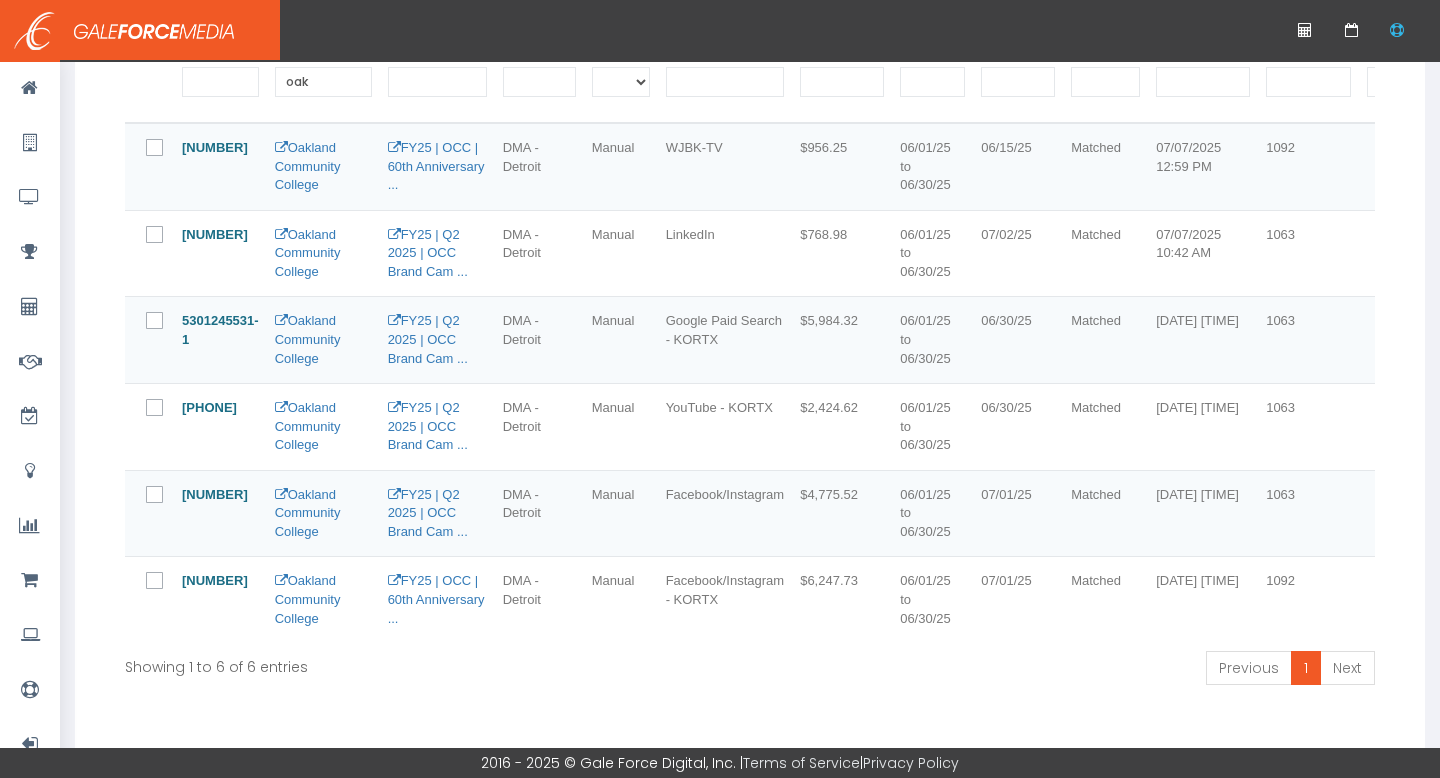 click at bounding box center [166, 149] 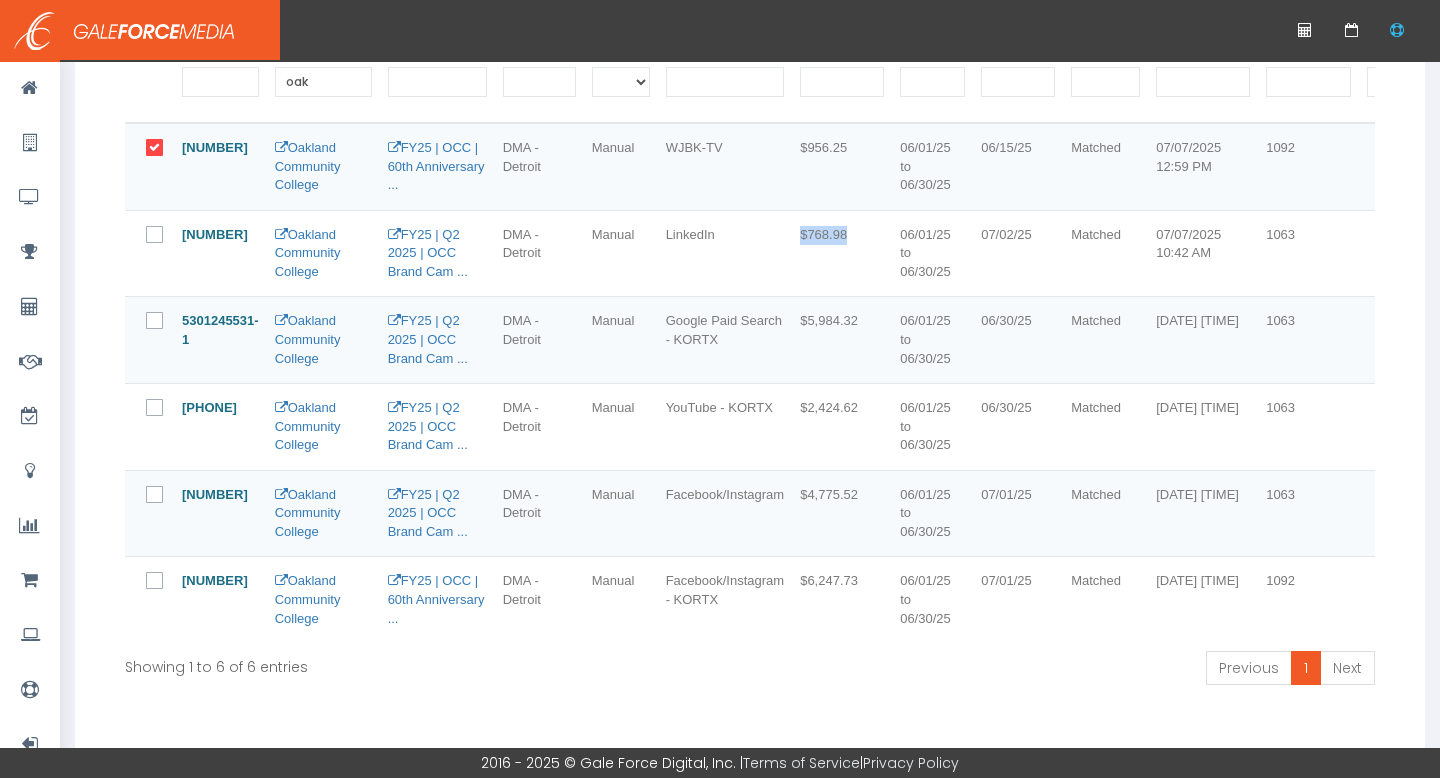 drag, startPoint x: 886, startPoint y: 232, endPoint x: 834, endPoint y: 241, distance: 52.773098 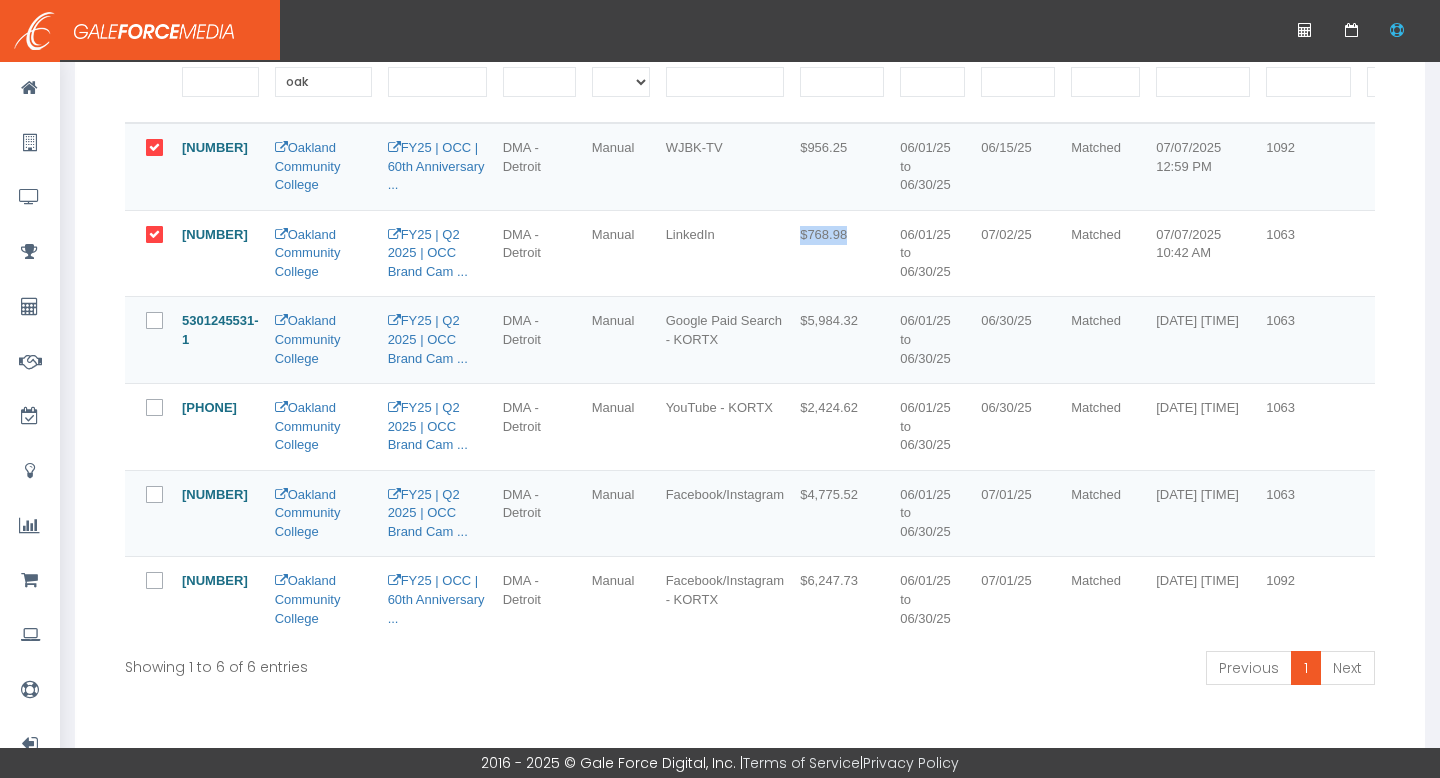 click at bounding box center [159, 328] 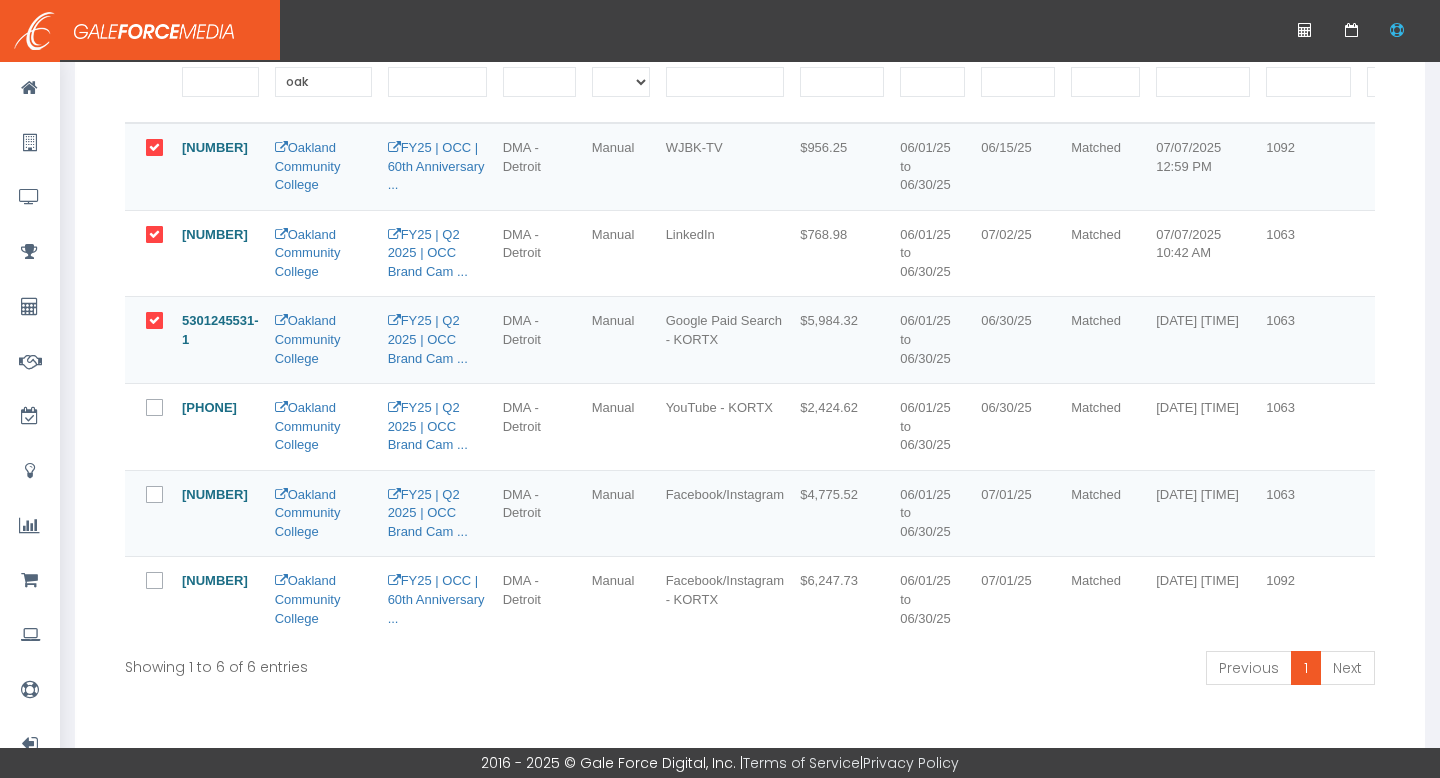 click on "Manual" at bounding box center (621, 166) 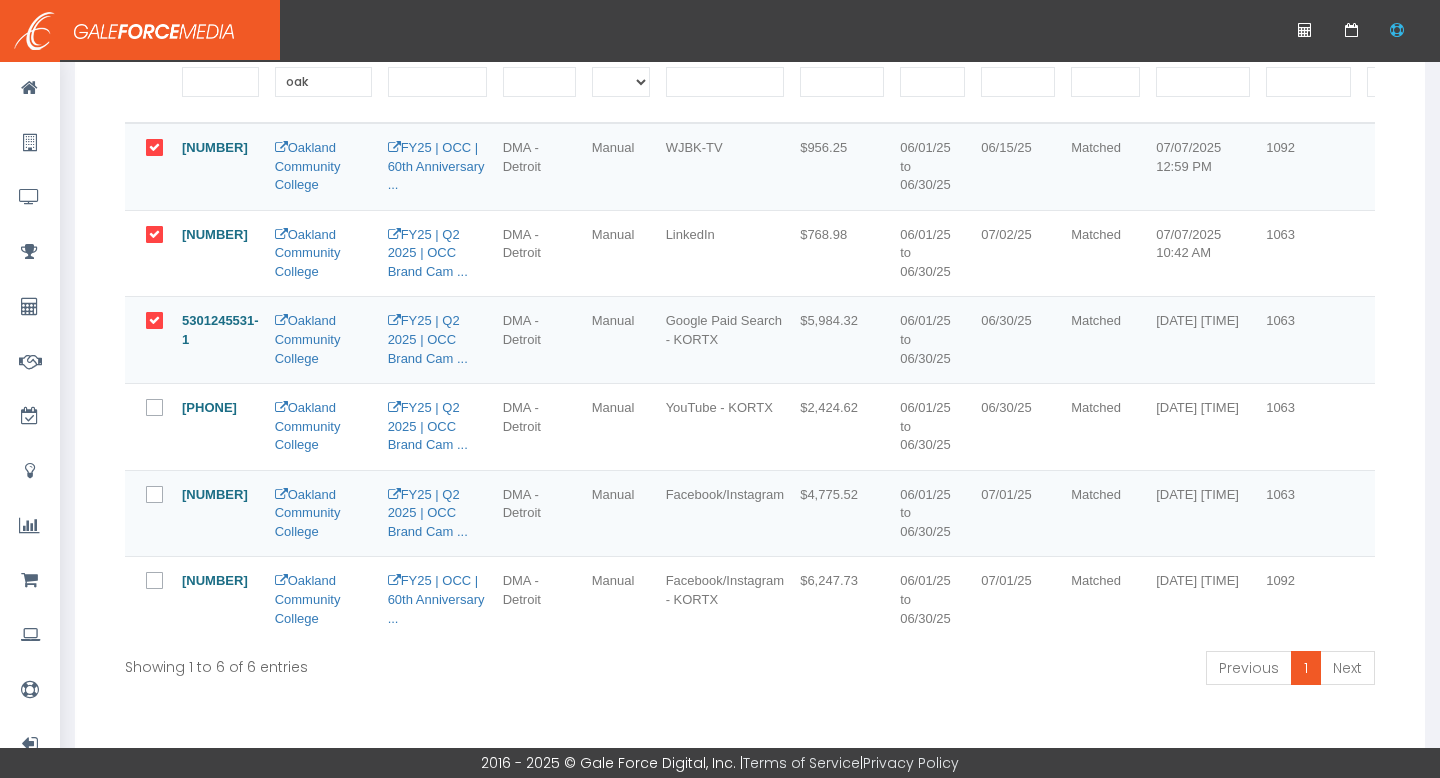 click at bounding box center [166, 409] 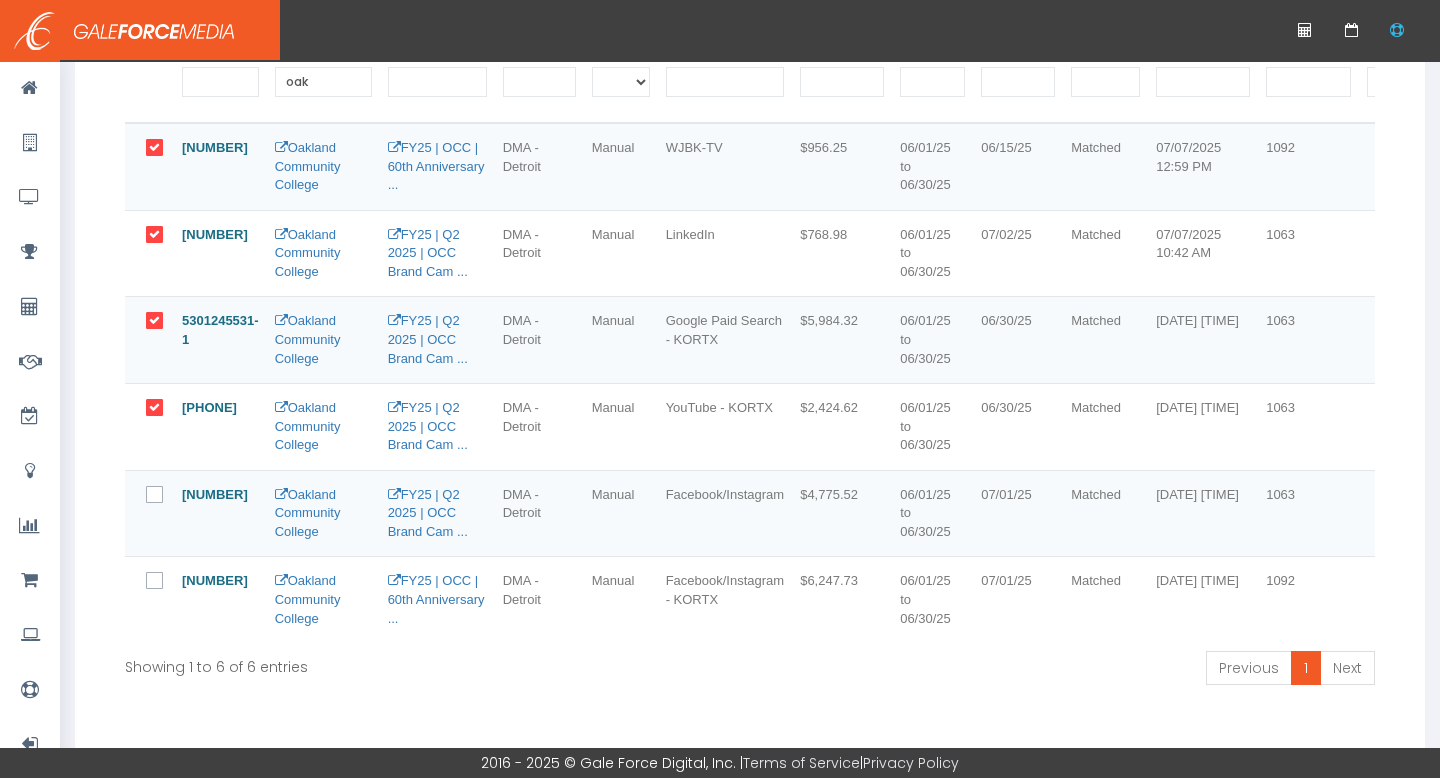 click at bounding box center [166, 496] 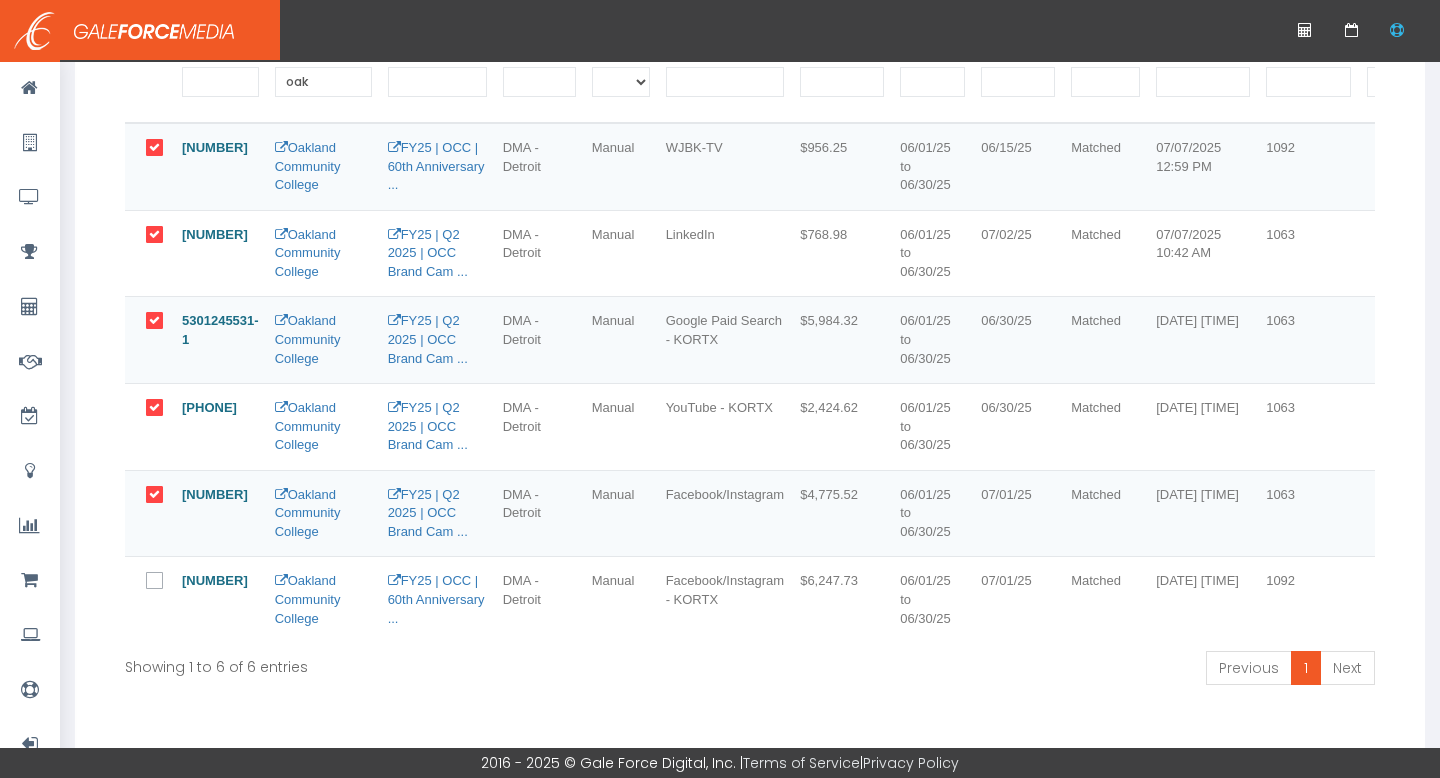 click at bounding box center [159, 589] 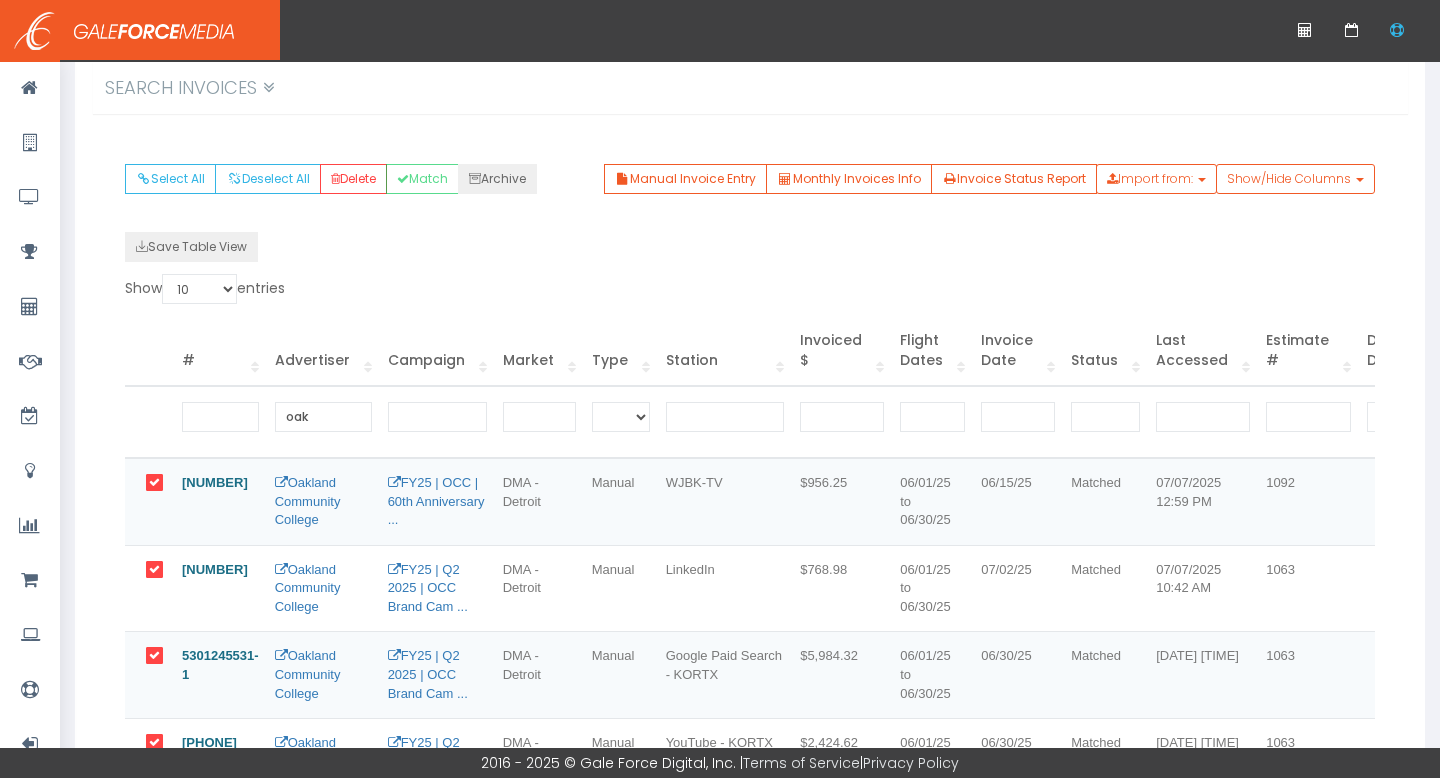 scroll, scrollTop: 229, scrollLeft: 0, axis: vertical 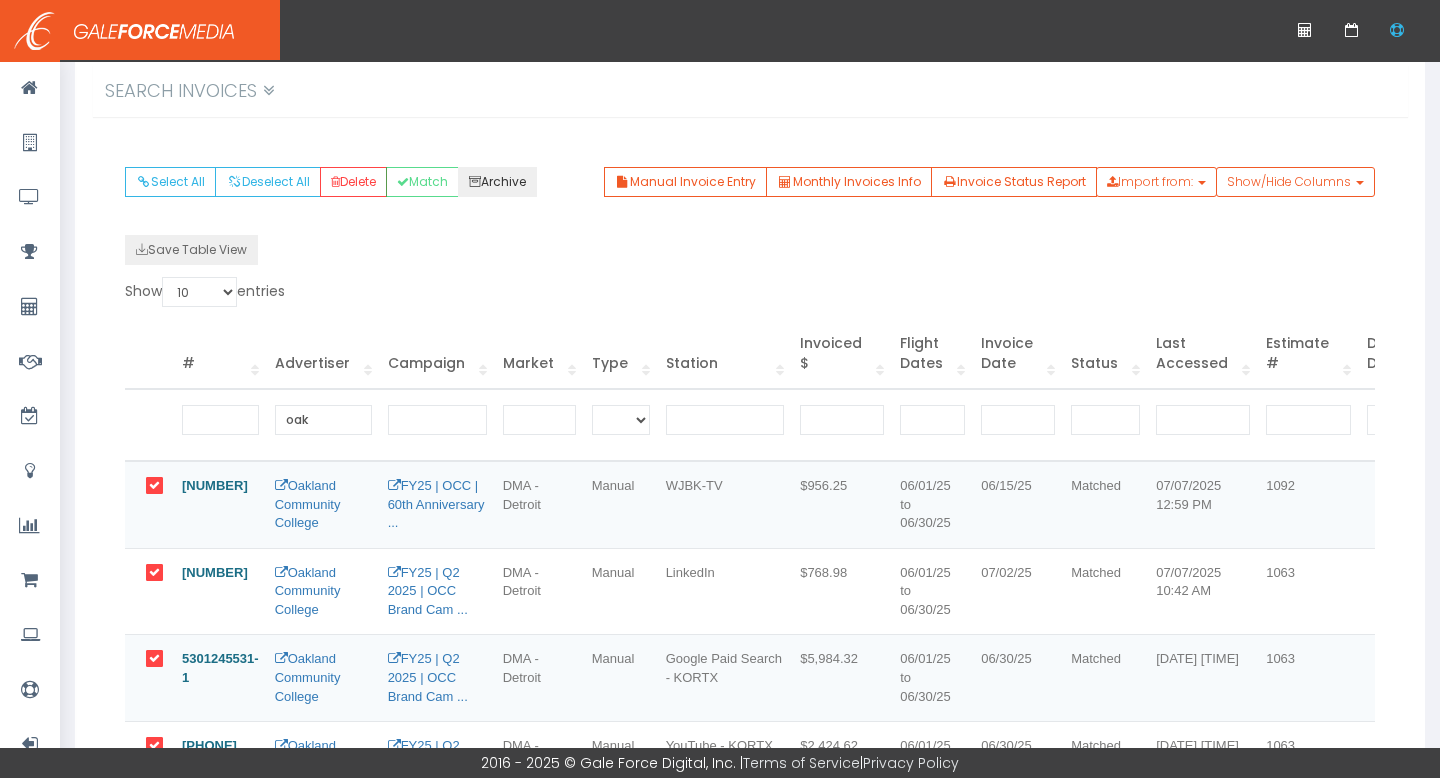 click on "Archive" at bounding box center (497, 182) 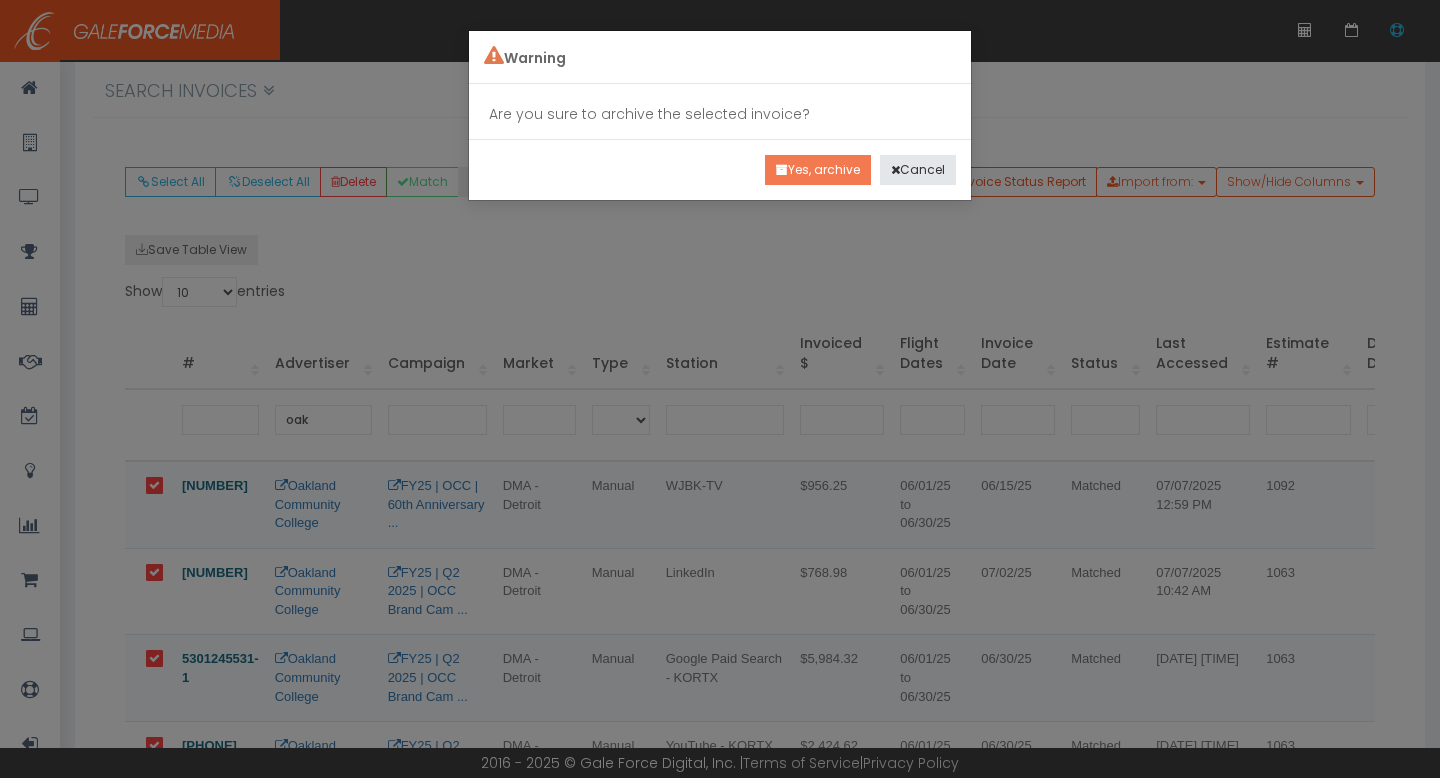 click on "Yes, archive" at bounding box center (818, 170) 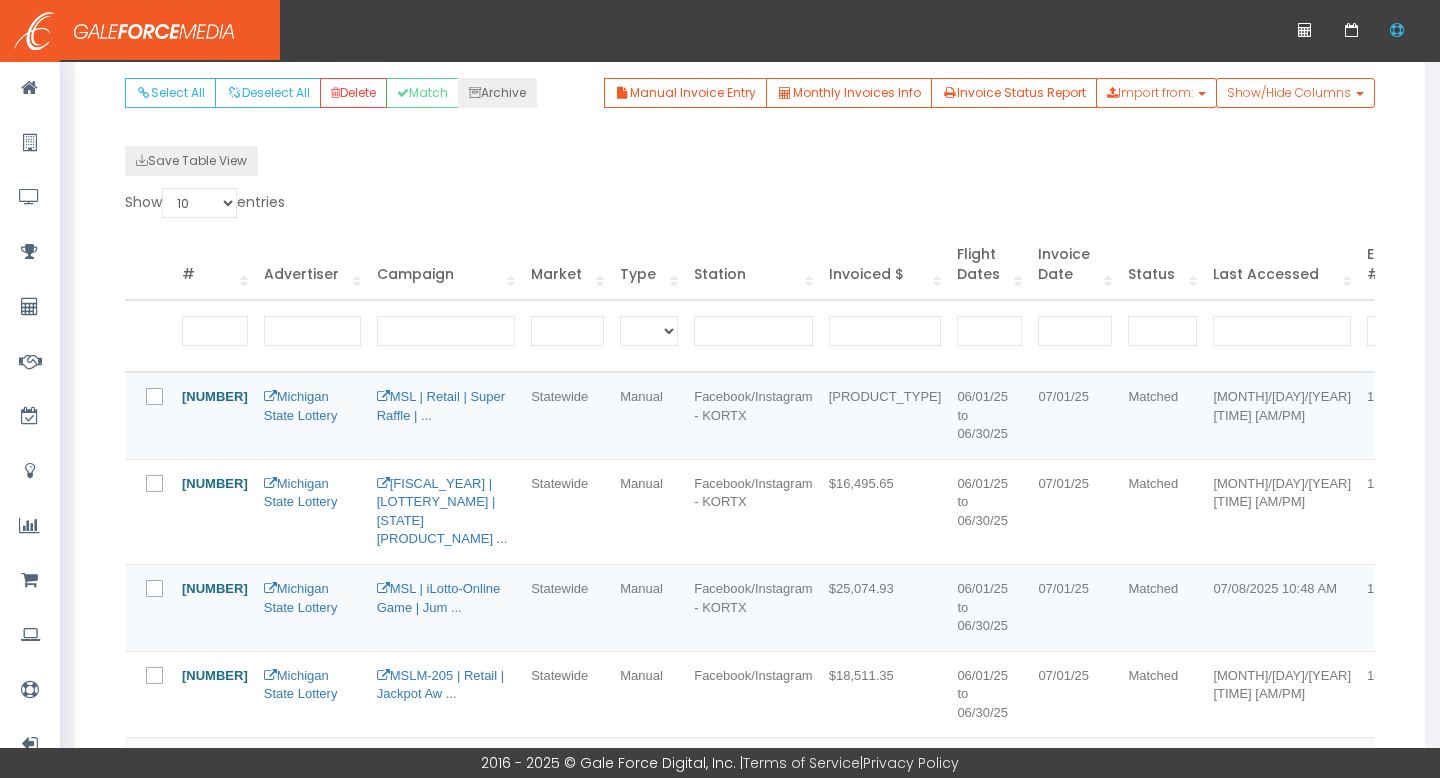 scroll, scrollTop: 0, scrollLeft: 0, axis: both 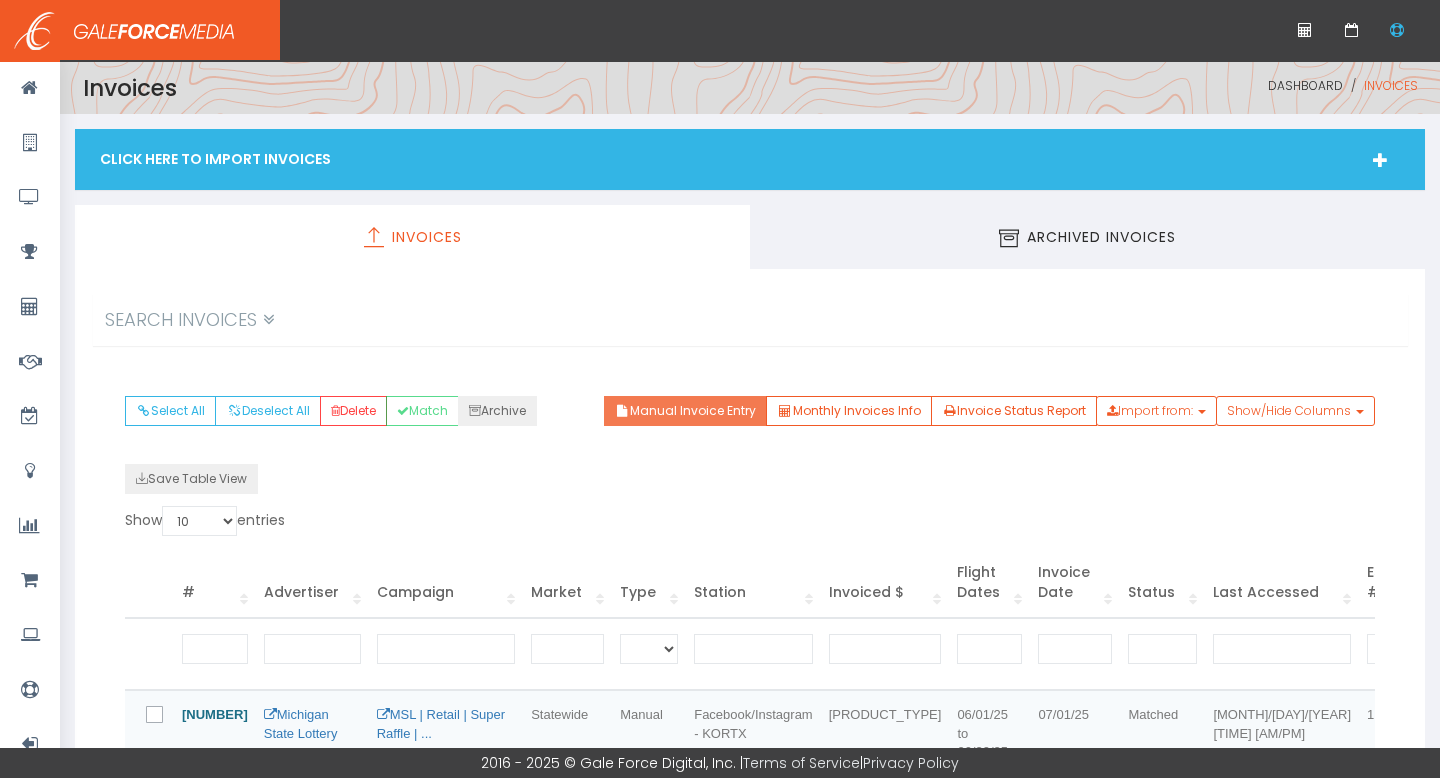 click on "Manual Invoice Entry" at bounding box center (685, 411) 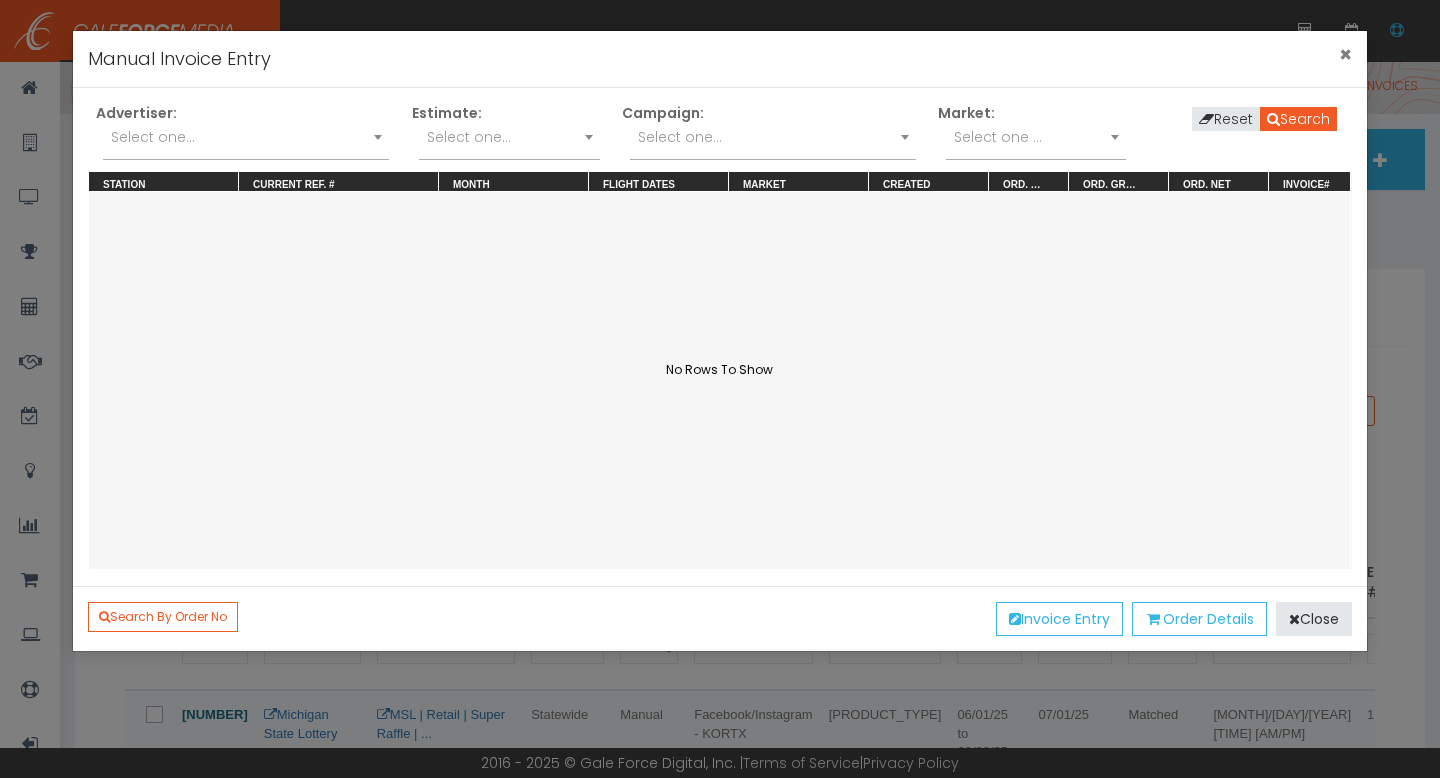 click on "×" at bounding box center [1345, 54] 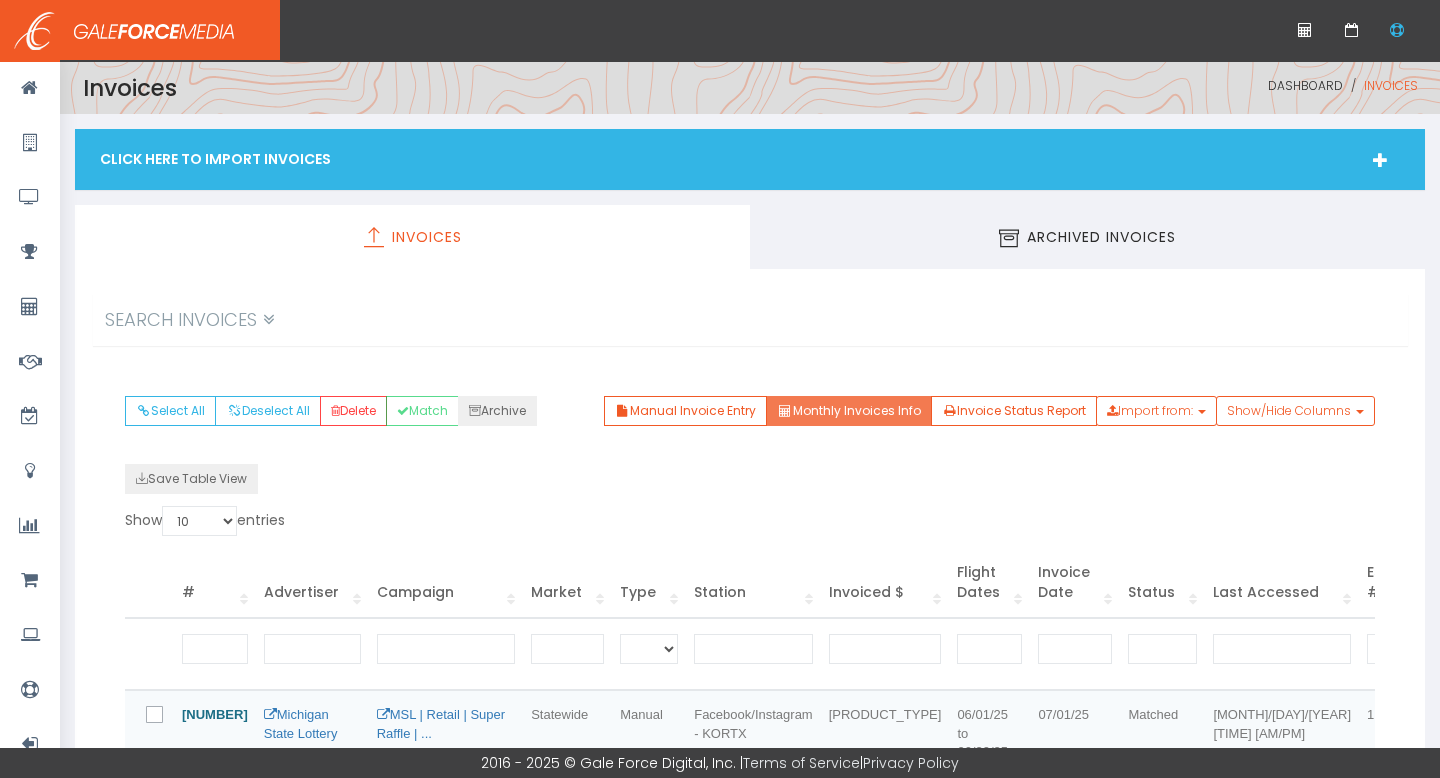 click on "Monthly Invoices Info" at bounding box center [848, 411] 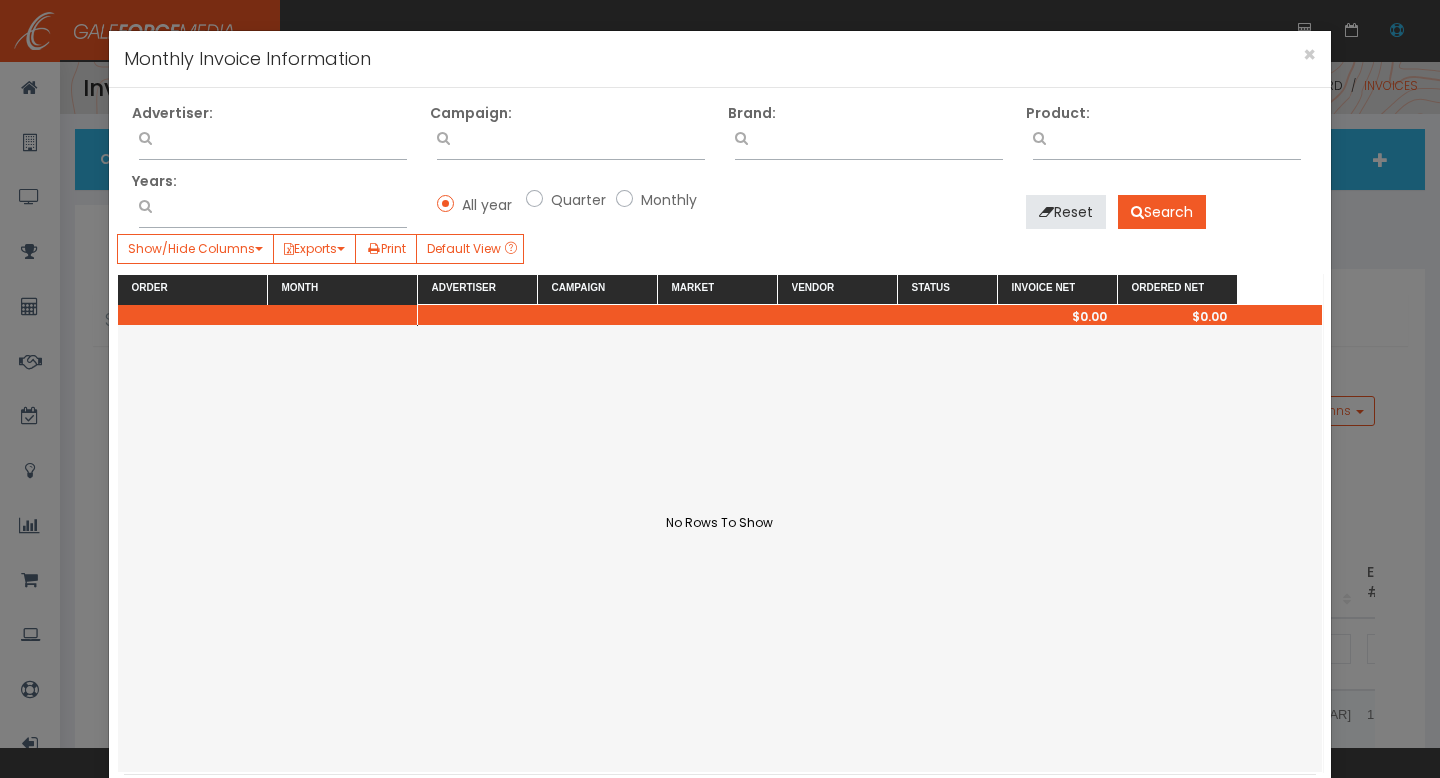 click at bounding box center (273, 135) 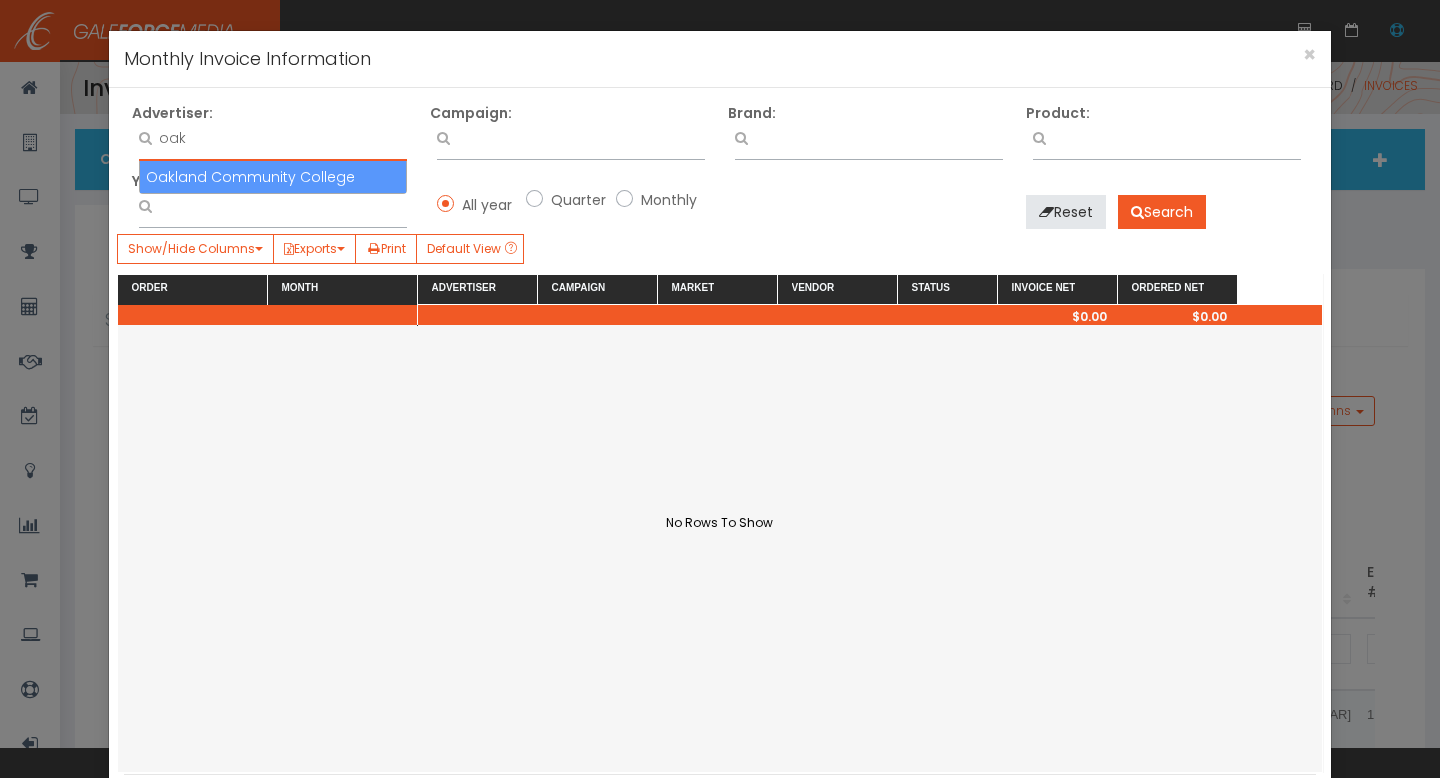 type on "oak" 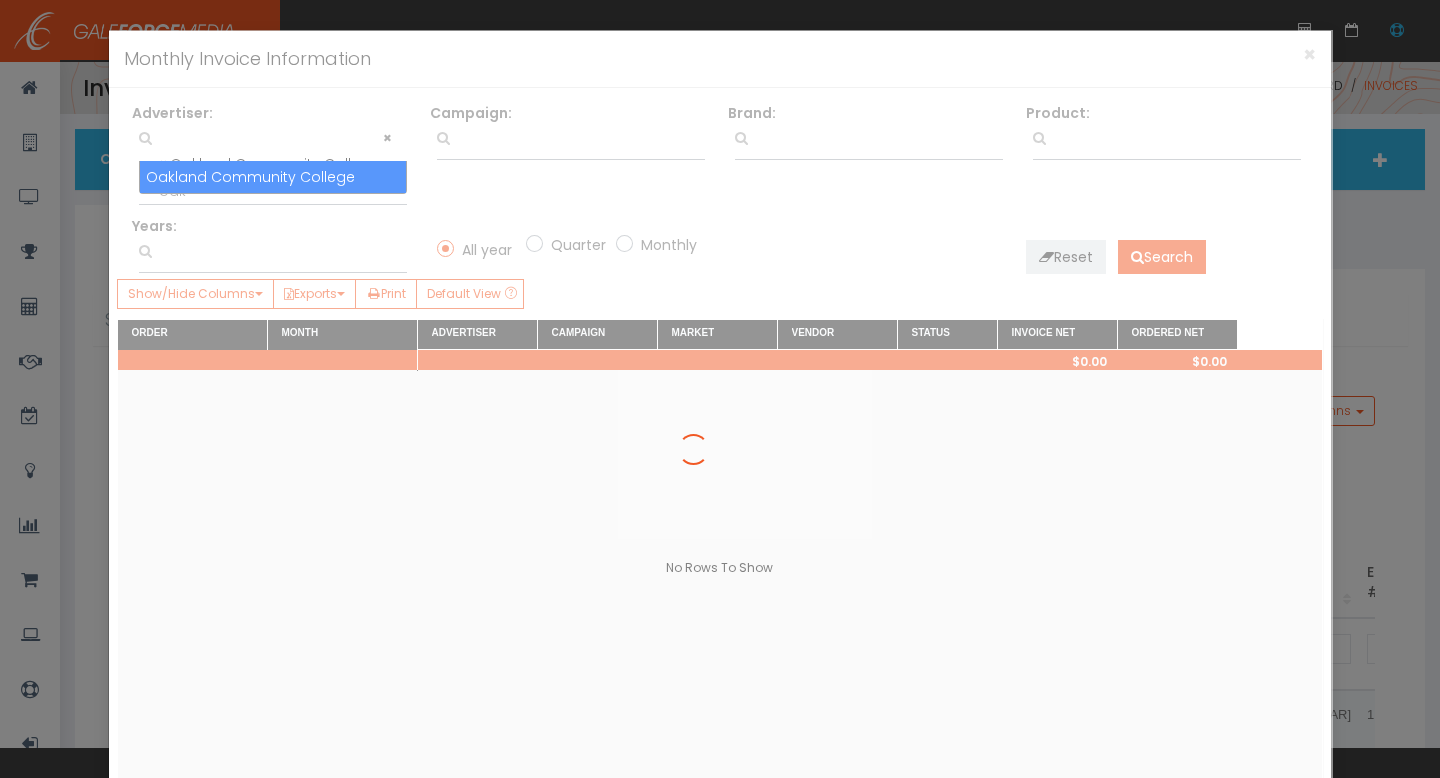 scroll, scrollTop: 308, scrollLeft: 0, axis: vertical 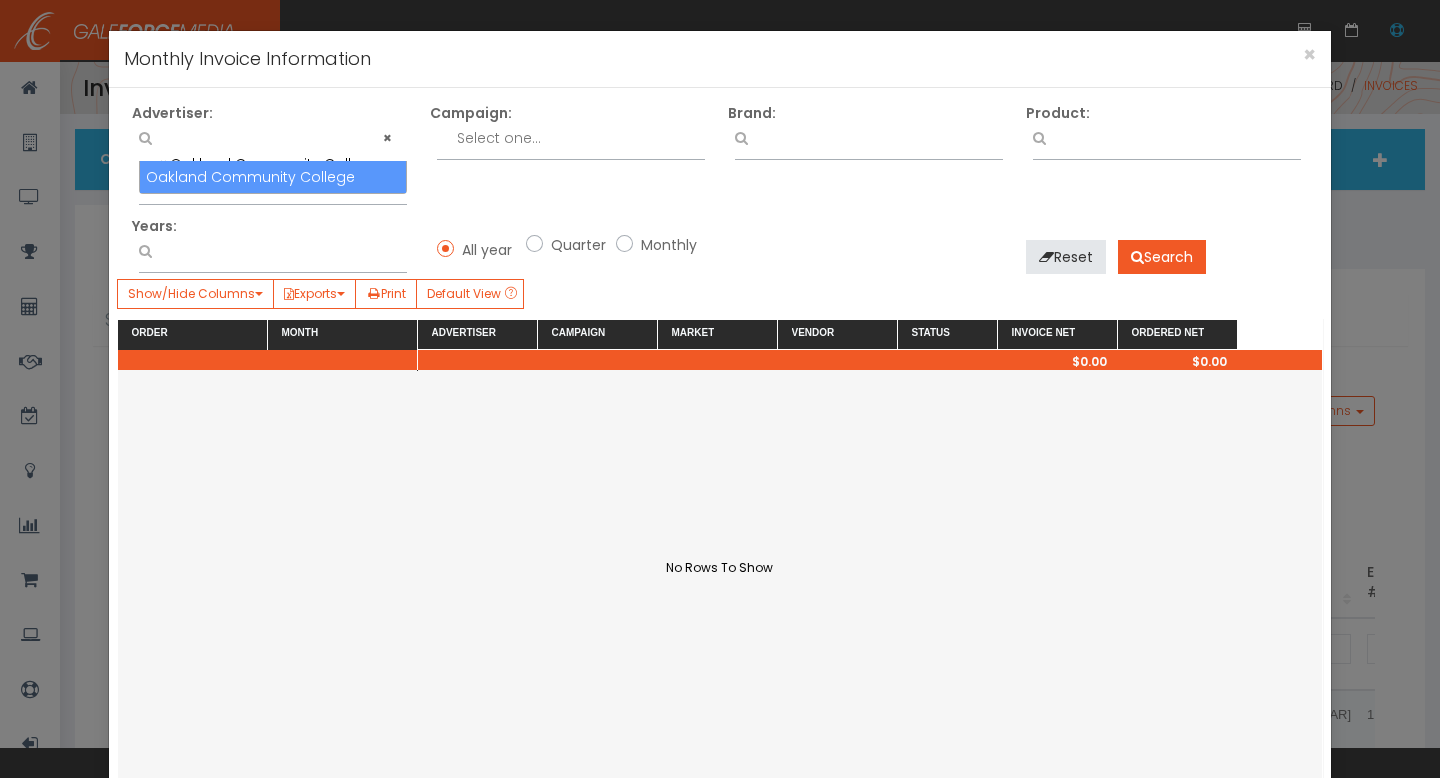 click at bounding box center [273, 164] 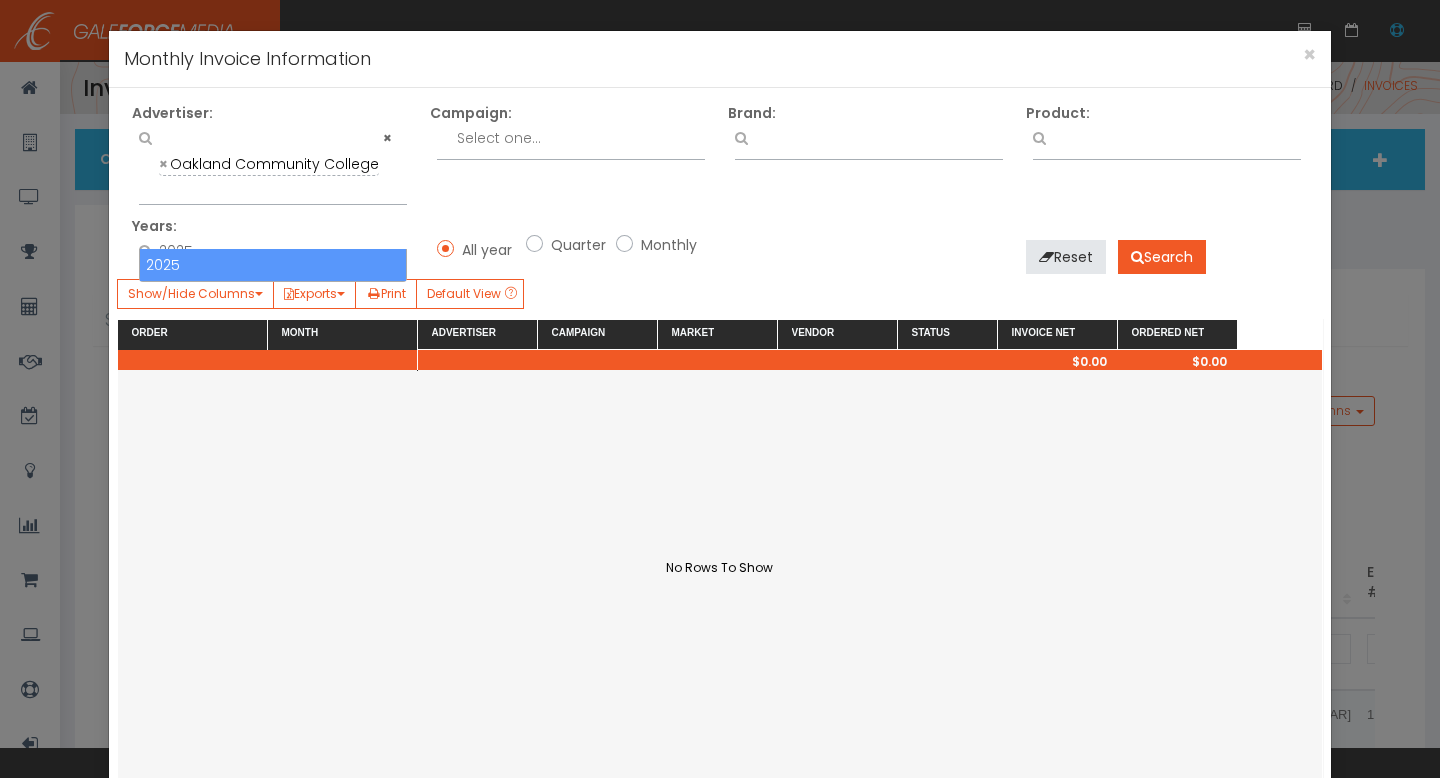 type on "2025" 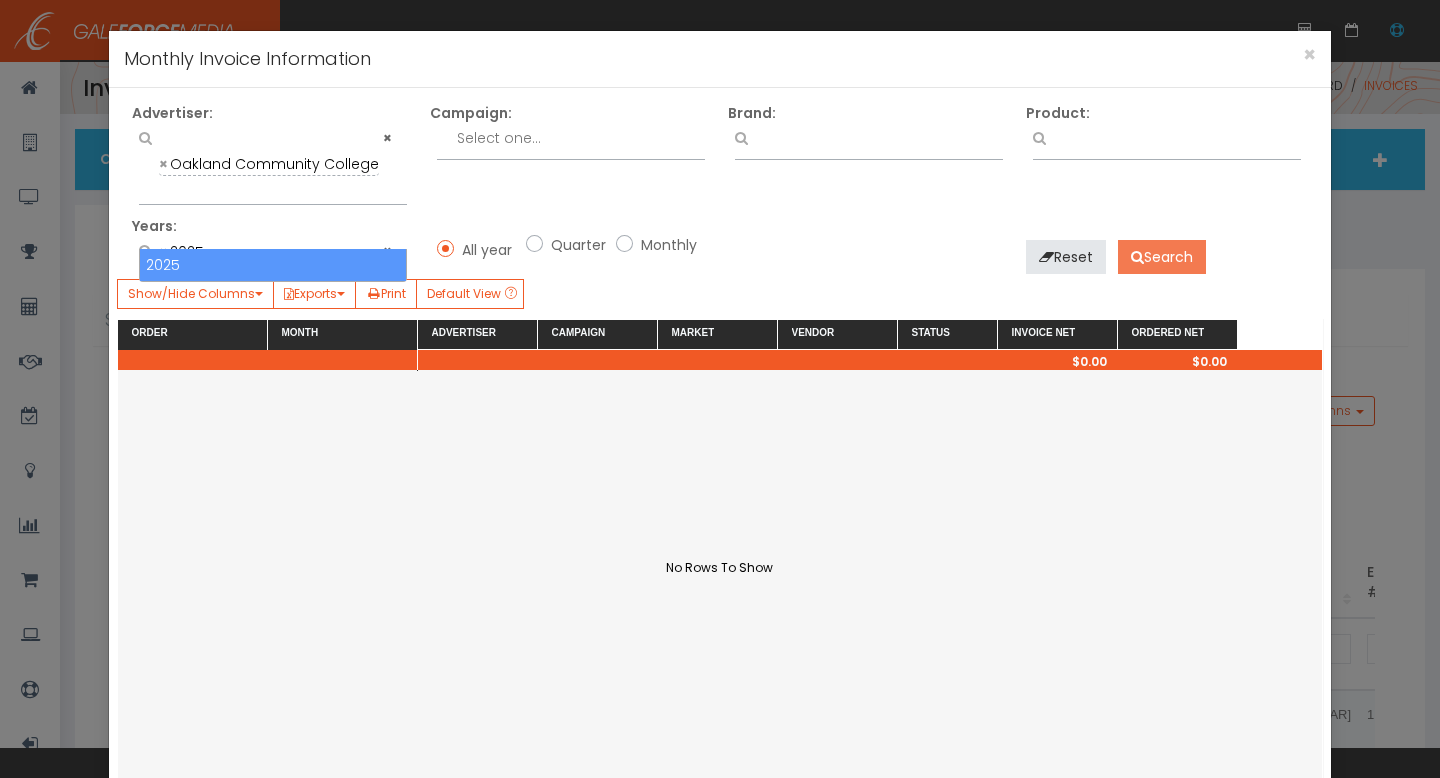 click on "Search" at bounding box center (1162, 257) 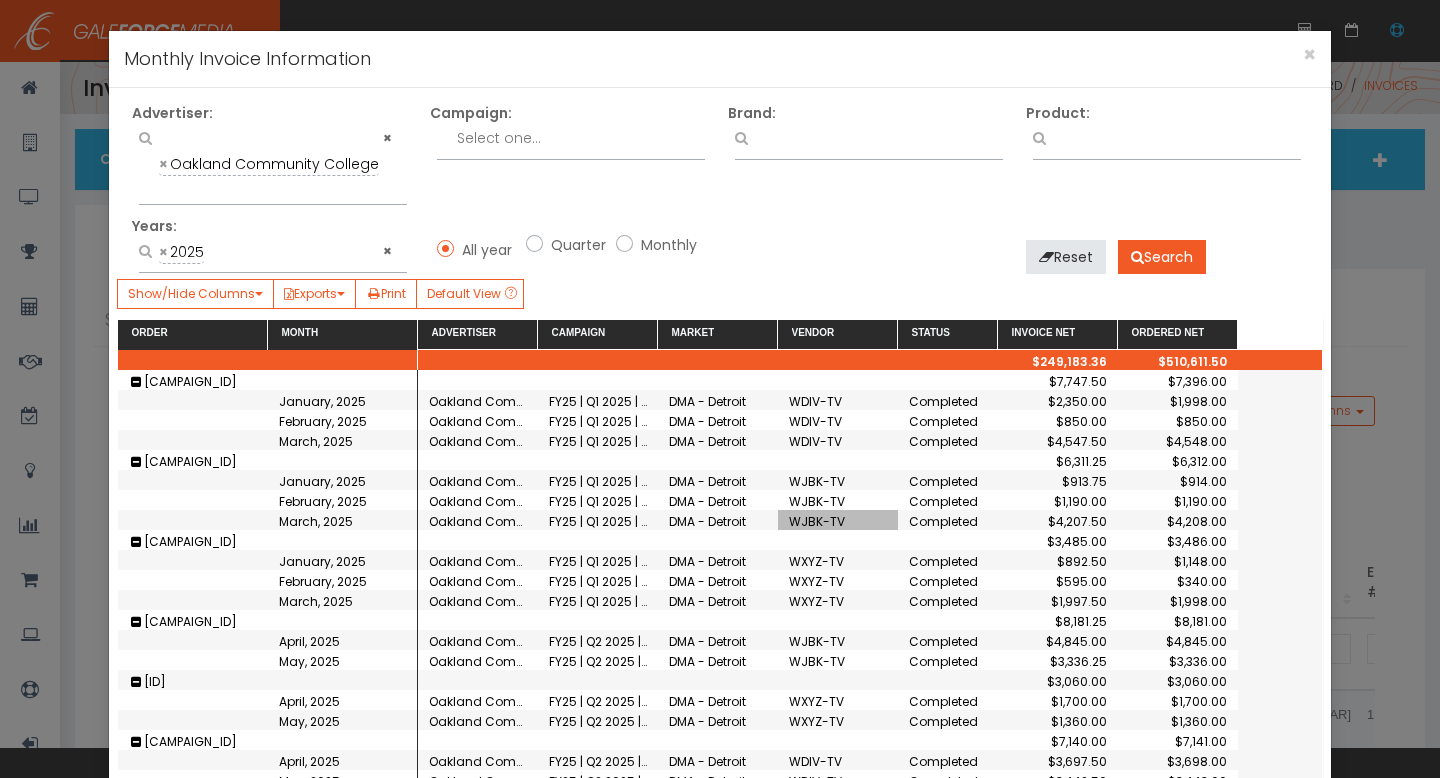 click on "WJBK-TV" at bounding box center (838, 520) 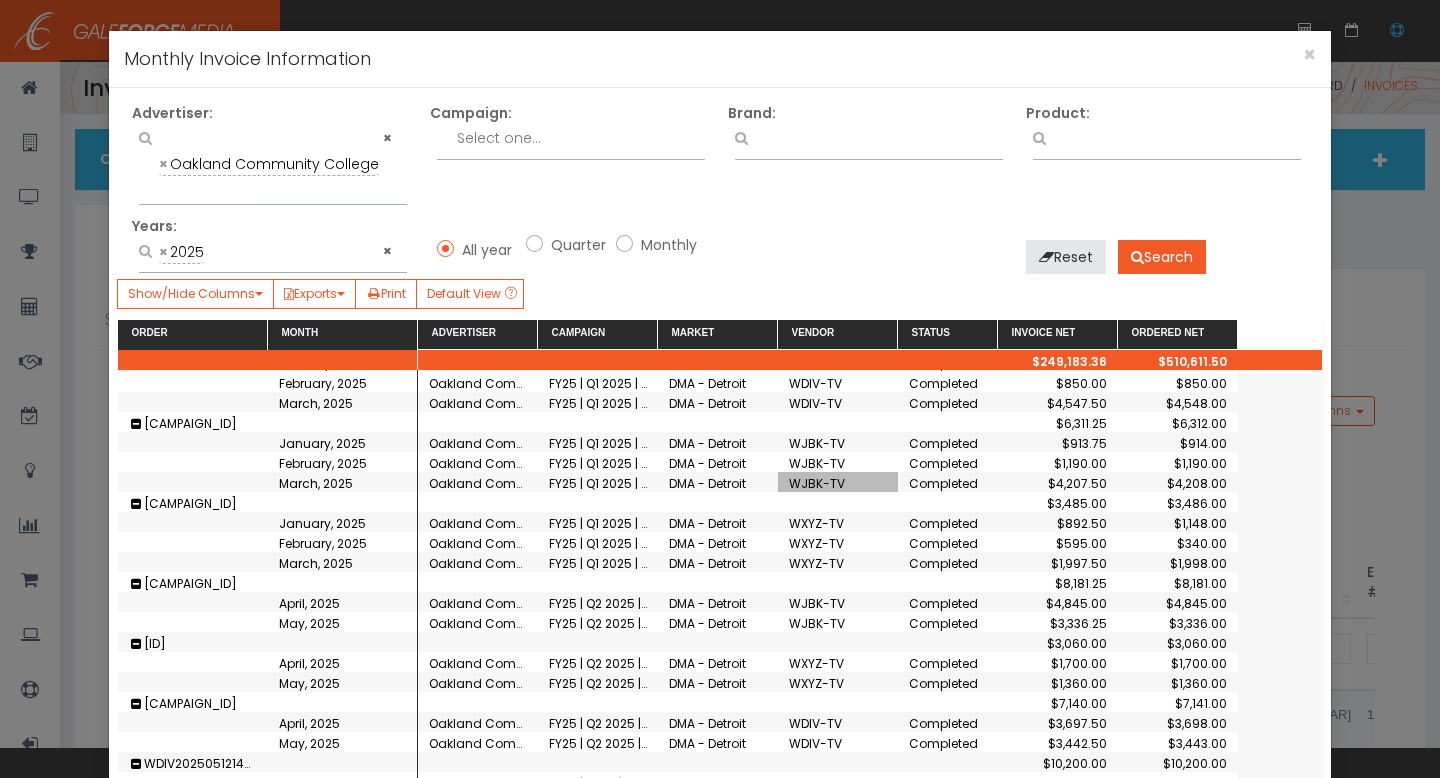 scroll, scrollTop: 45, scrollLeft: 0, axis: vertical 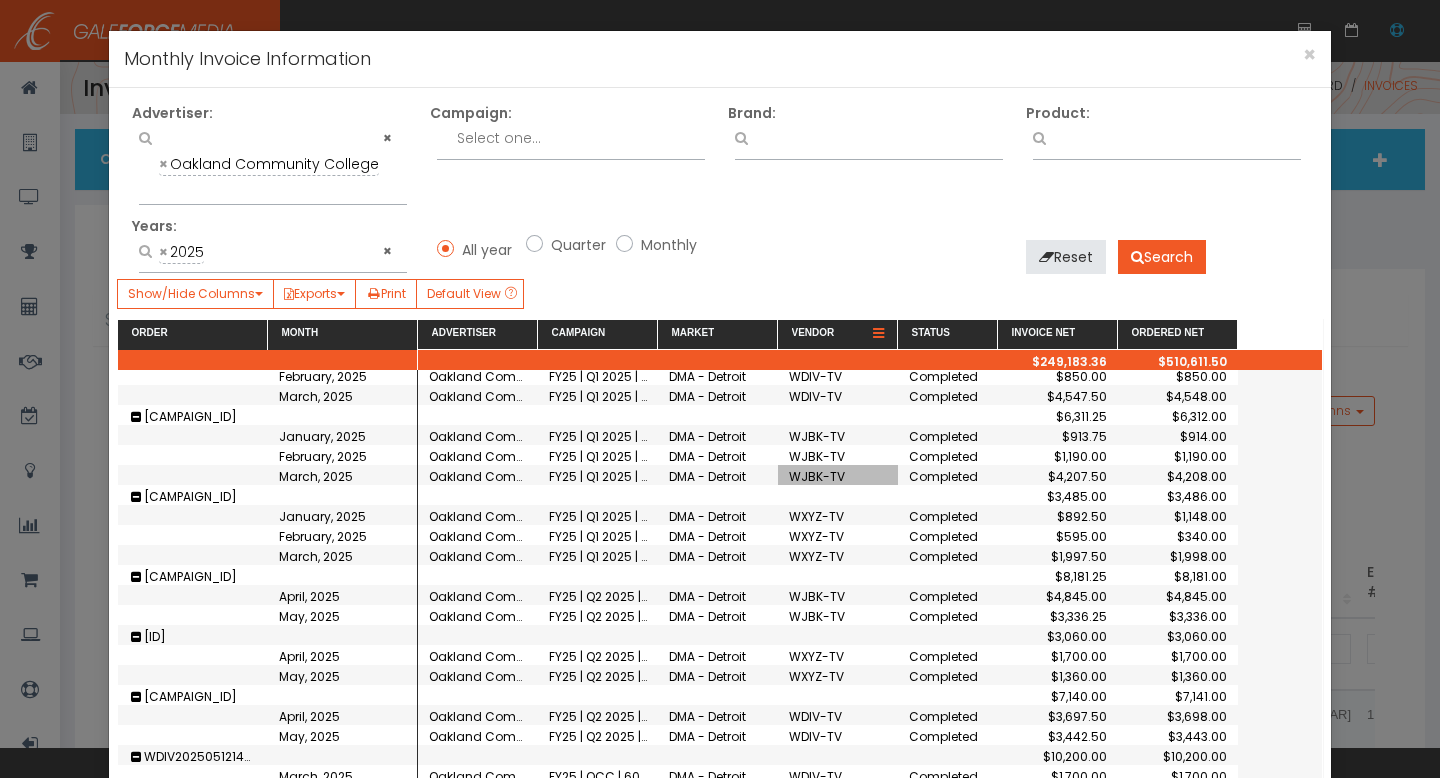 click at bounding box center (878, 334) 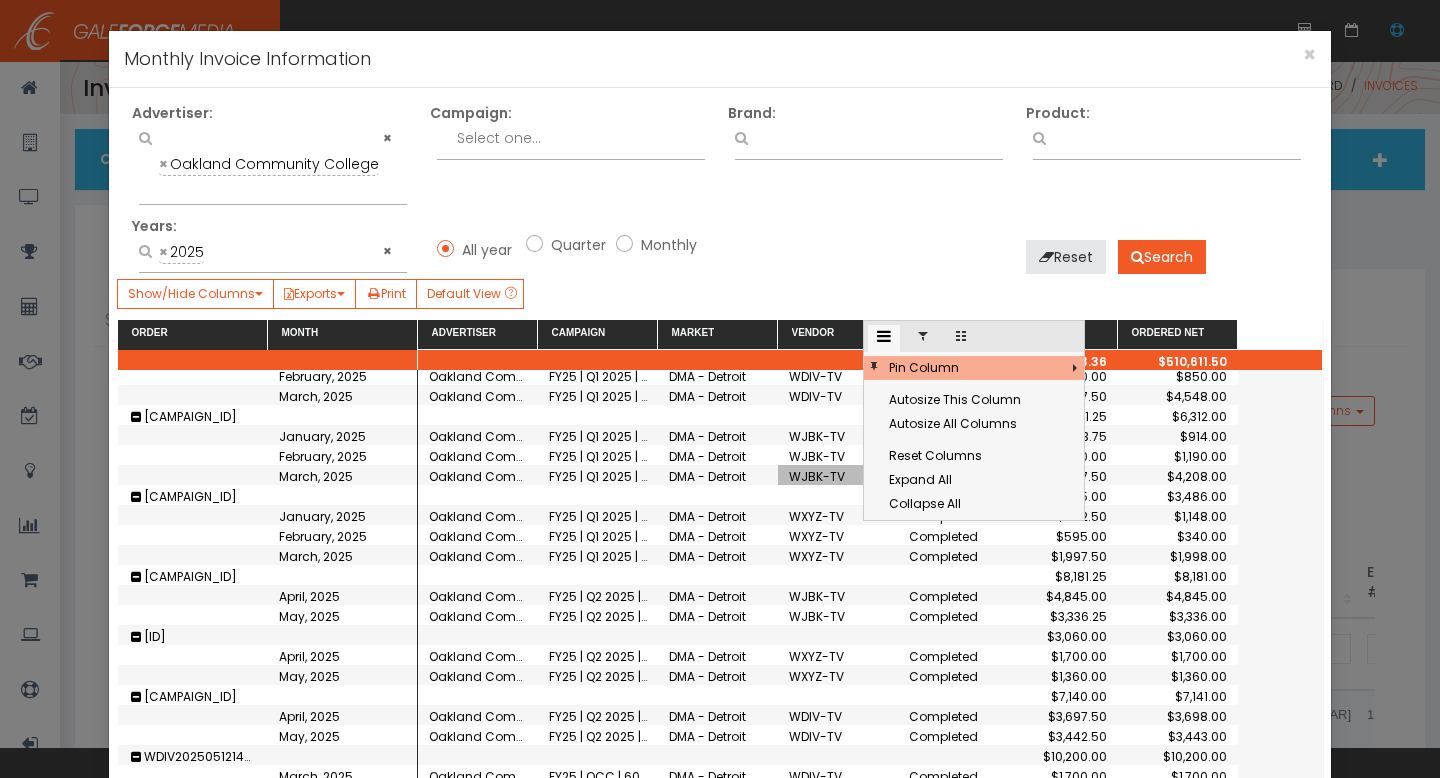 click at bounding box center (923, 336) 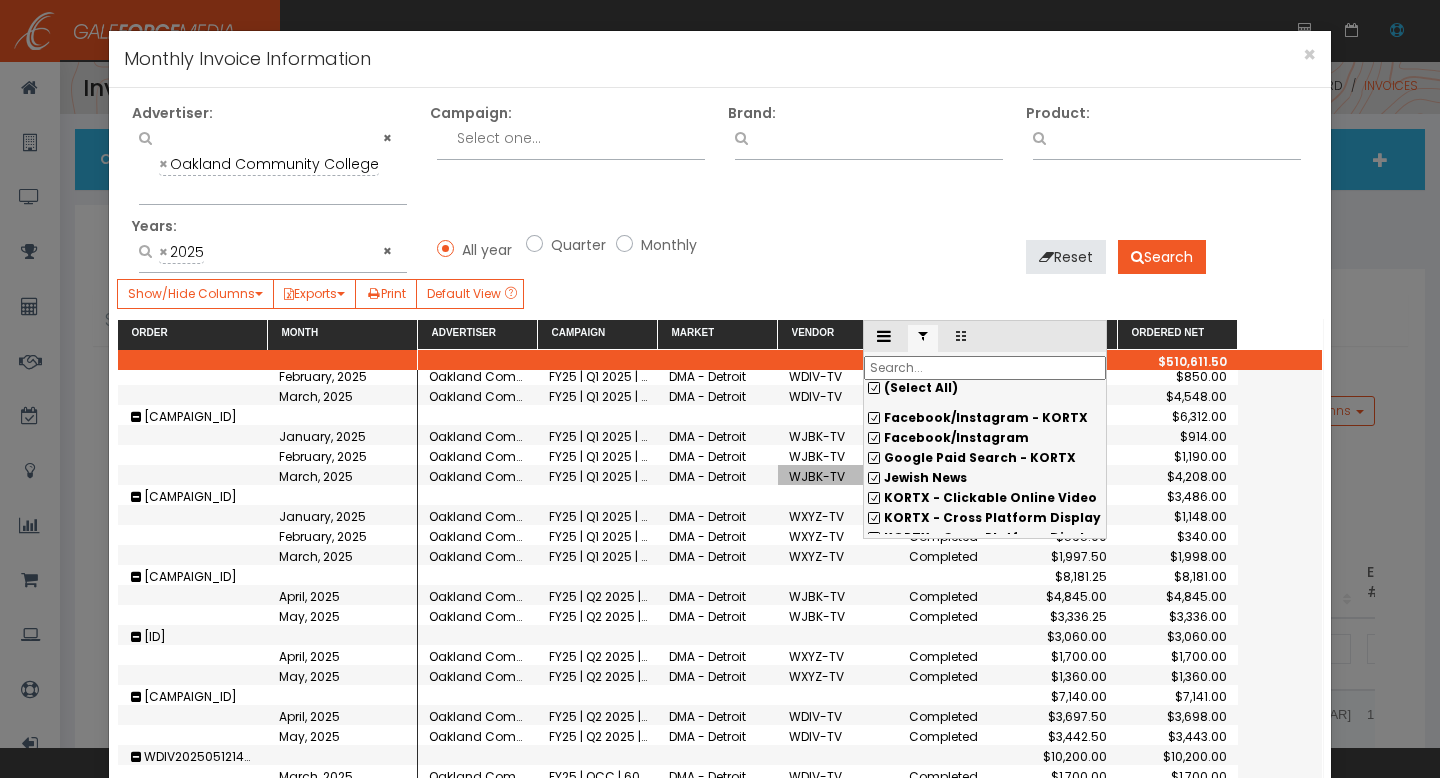 click on "(Select All)" at bounding box center (985, 388) 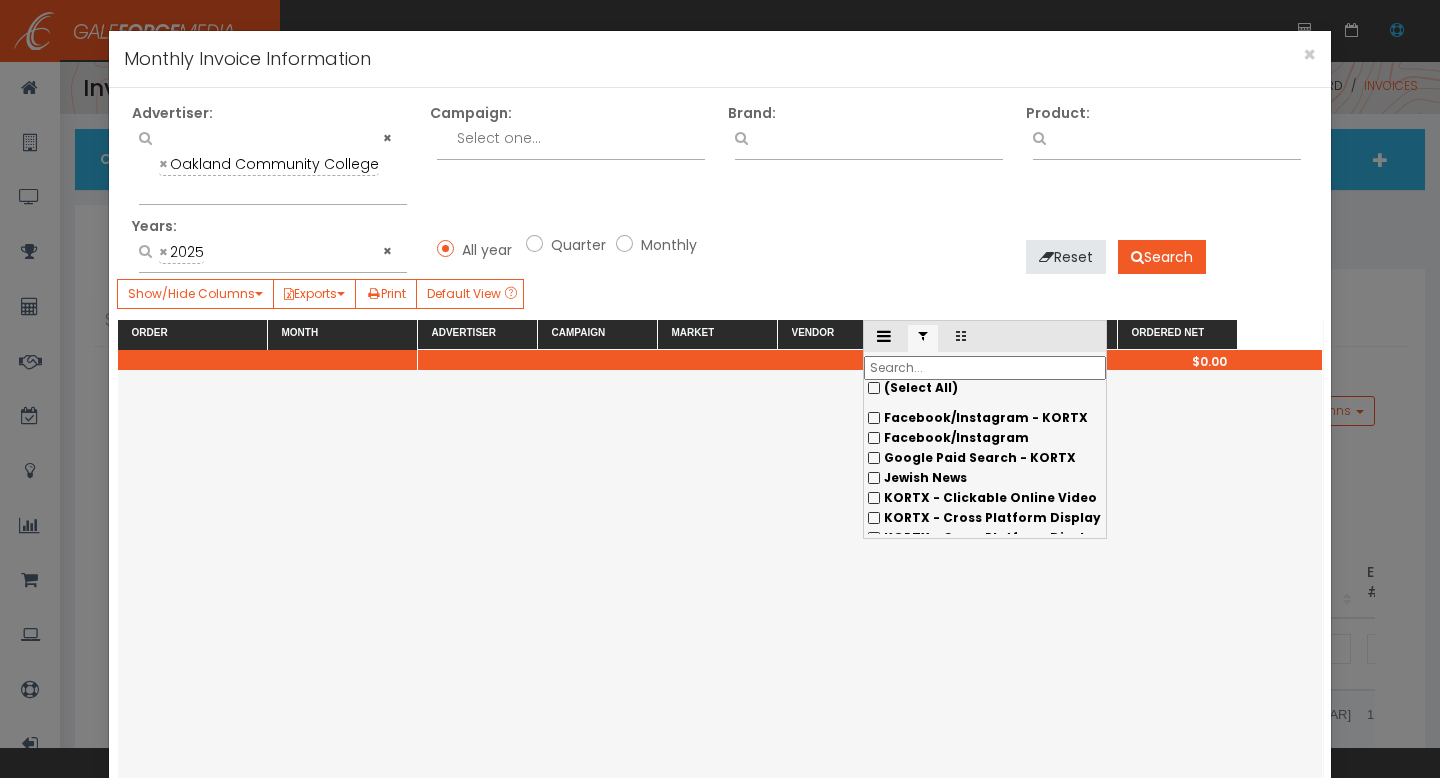 scroll, scrollTop: 85, scrollLeft: 0, axis: vertical 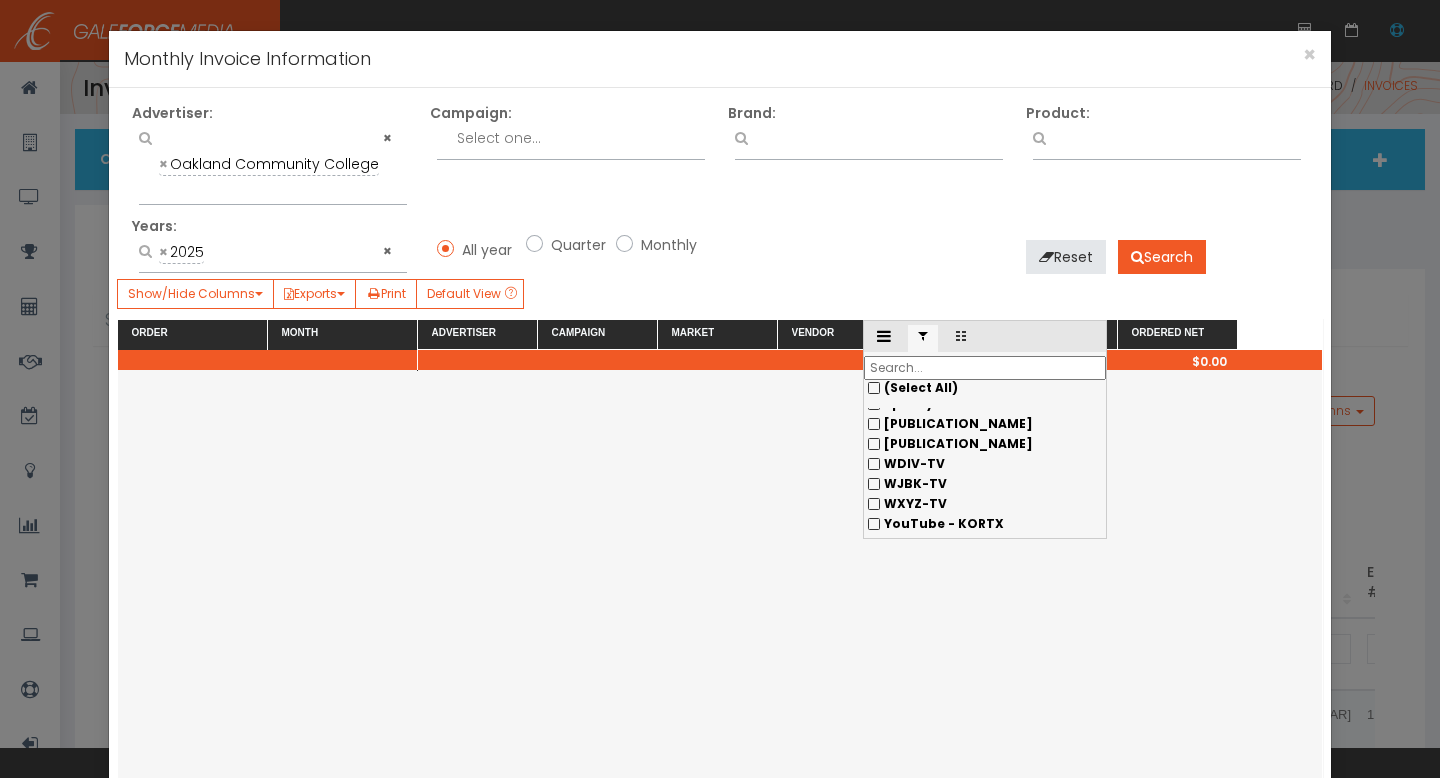 click on "WJBK-TV" at bounding box center [985, 404] 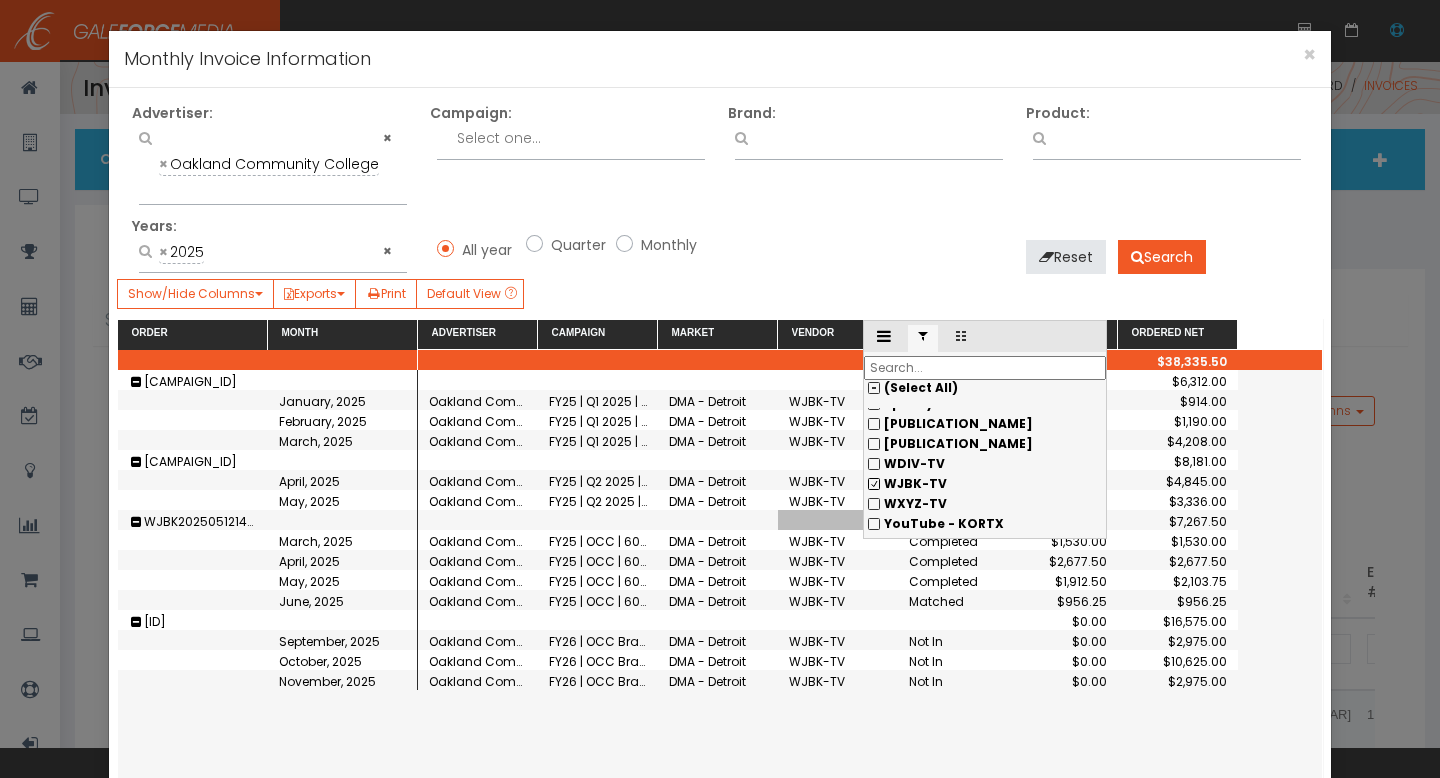 click at bounding box center (718, 520) 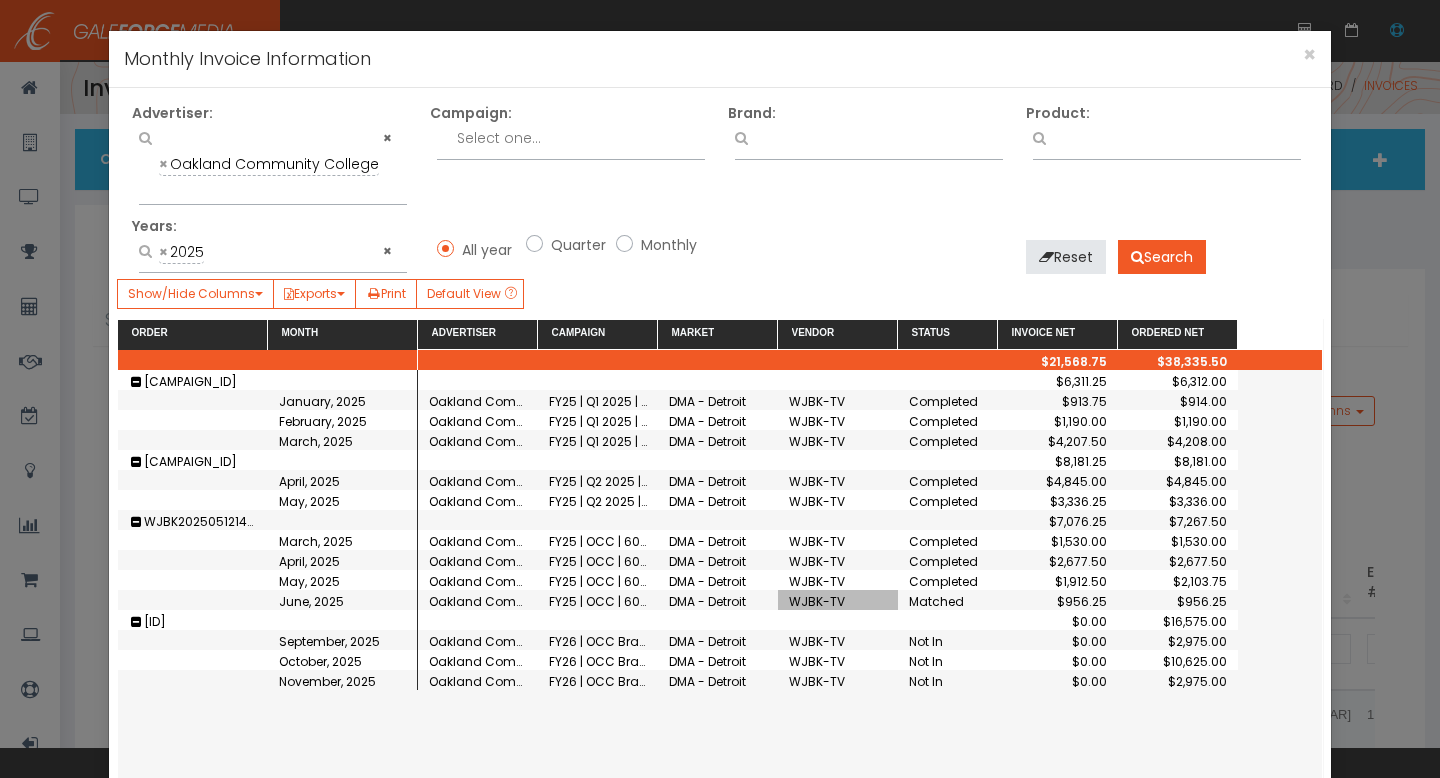 click on "WJBK-TV" at bounding box center [838, 600] 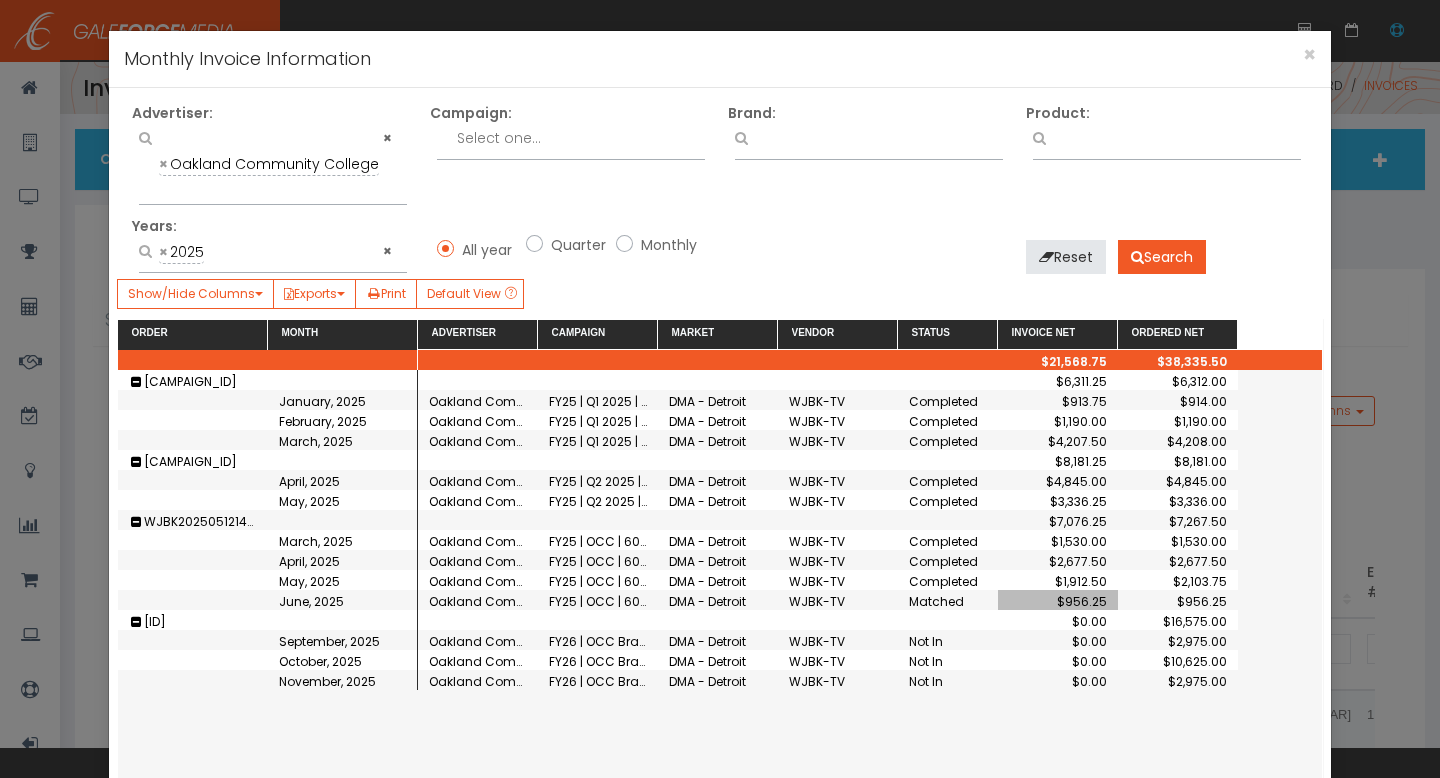 click at bounding box center (878, 334) 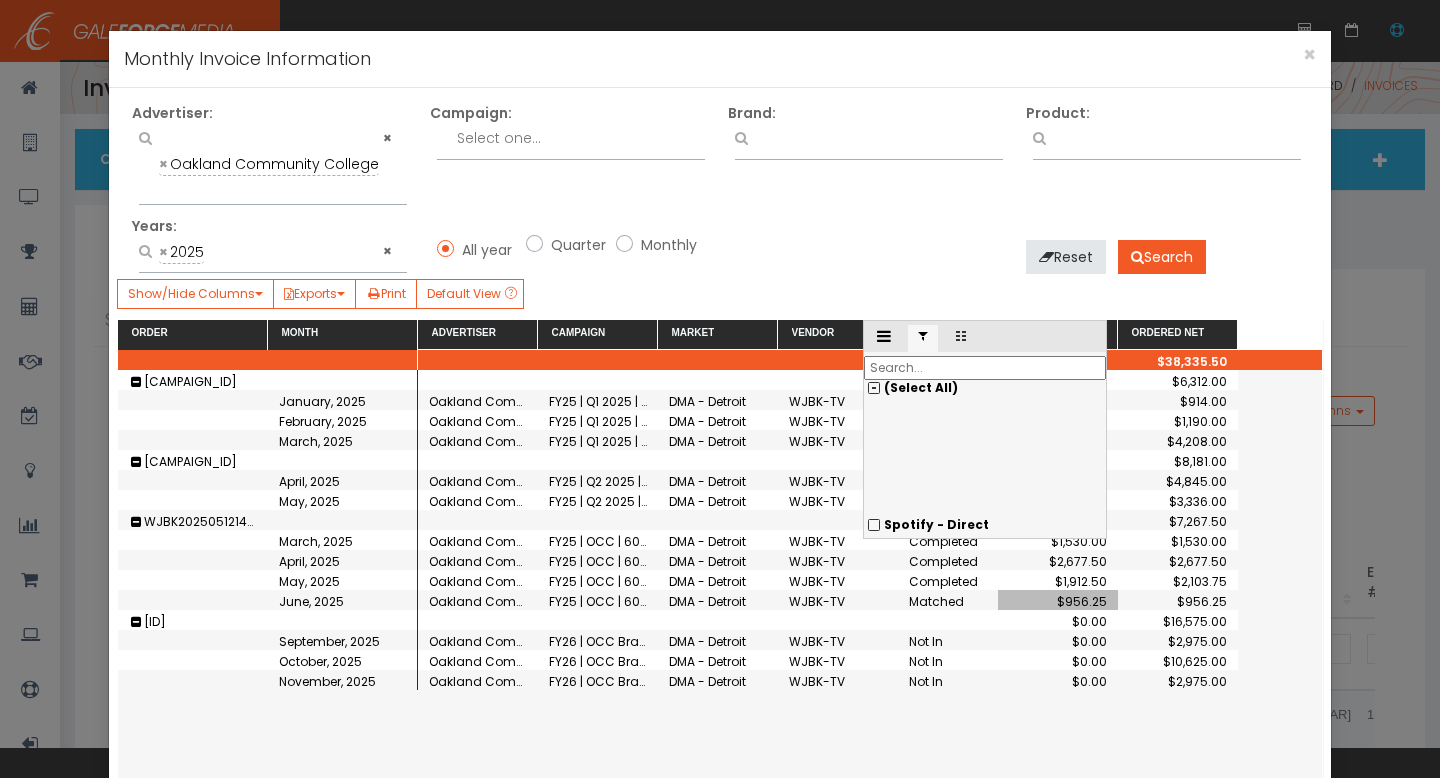 scroll, scrollTop: 414, scrollLeft: 0, axis: vertical 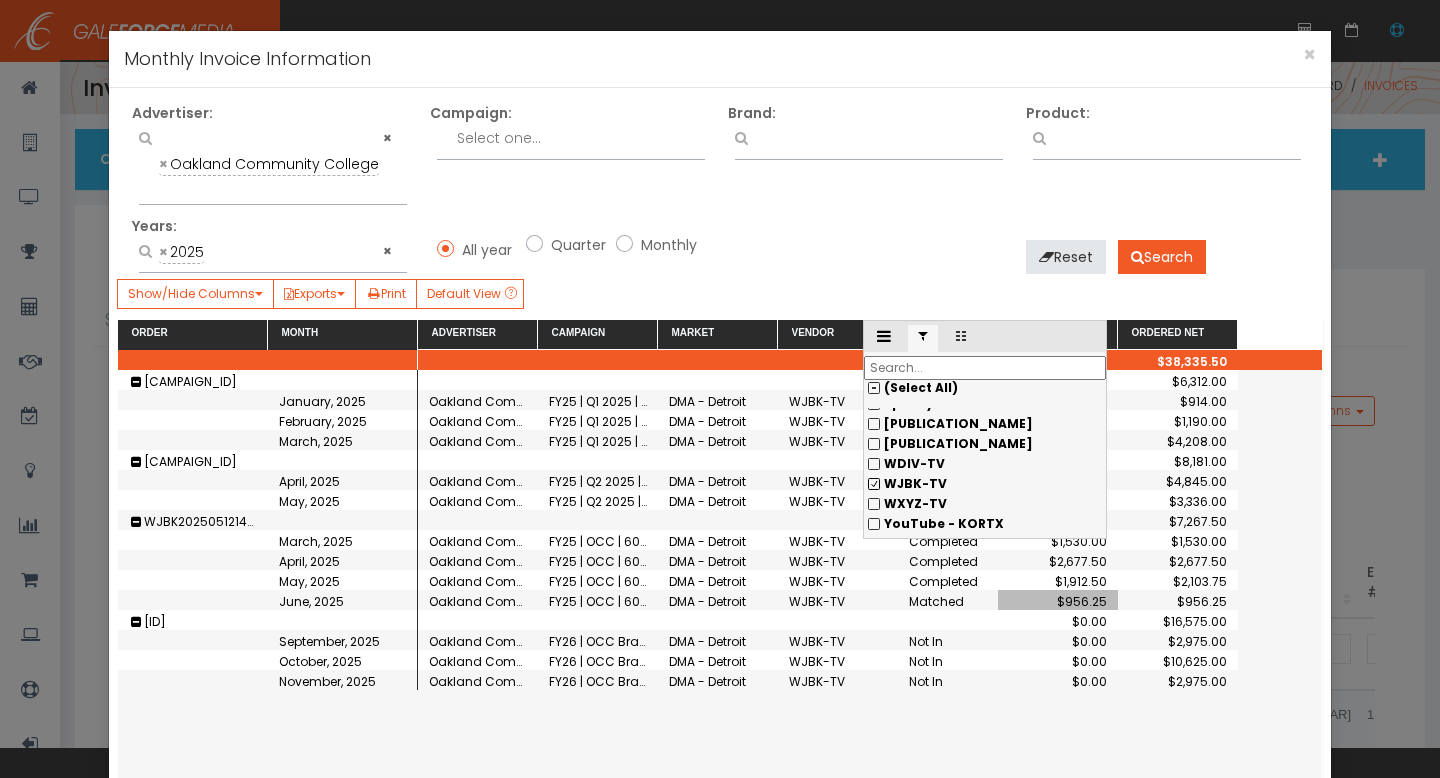 click on "WJBK-TV" at bounding box center (985, 404) 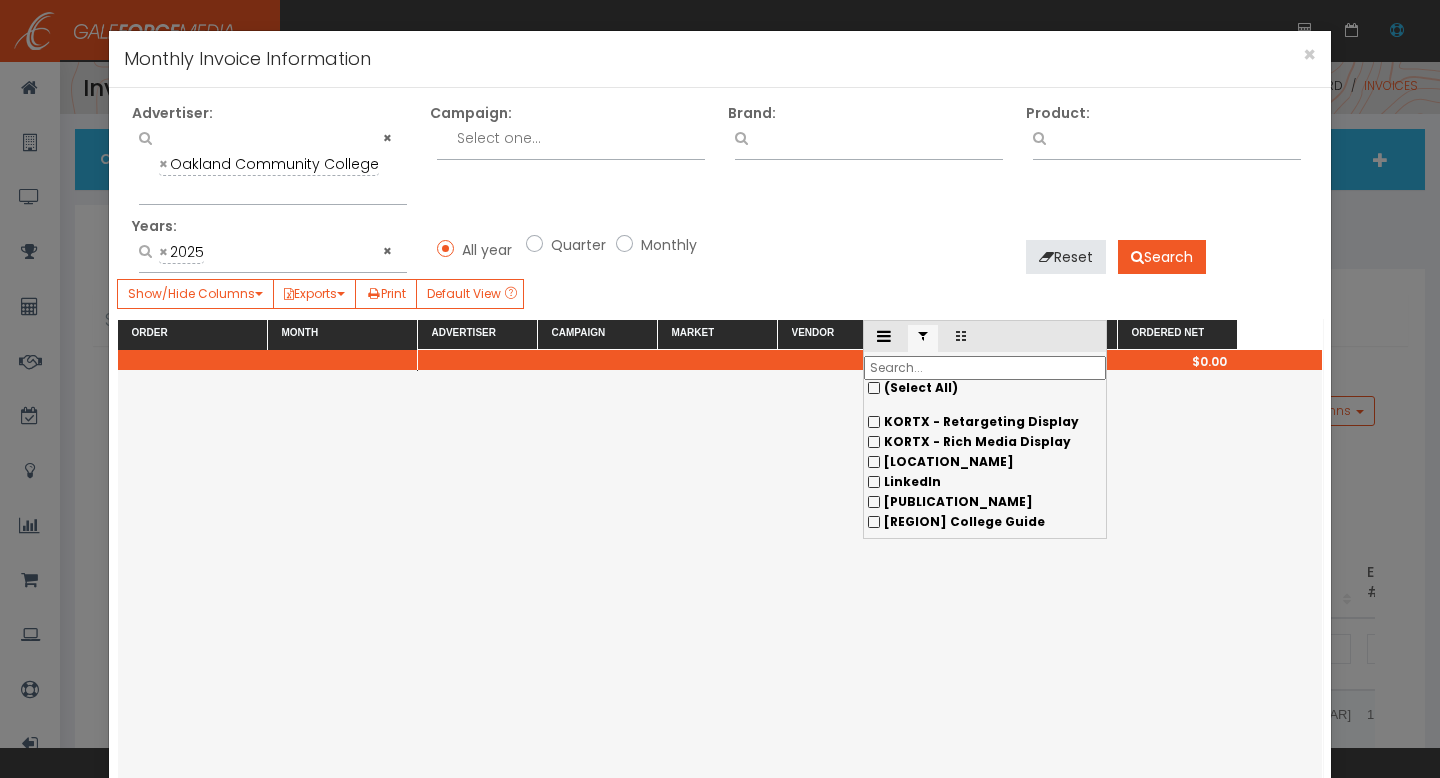 scroll, scrollTop: 199, scrollLeft: 0, axis: vertical 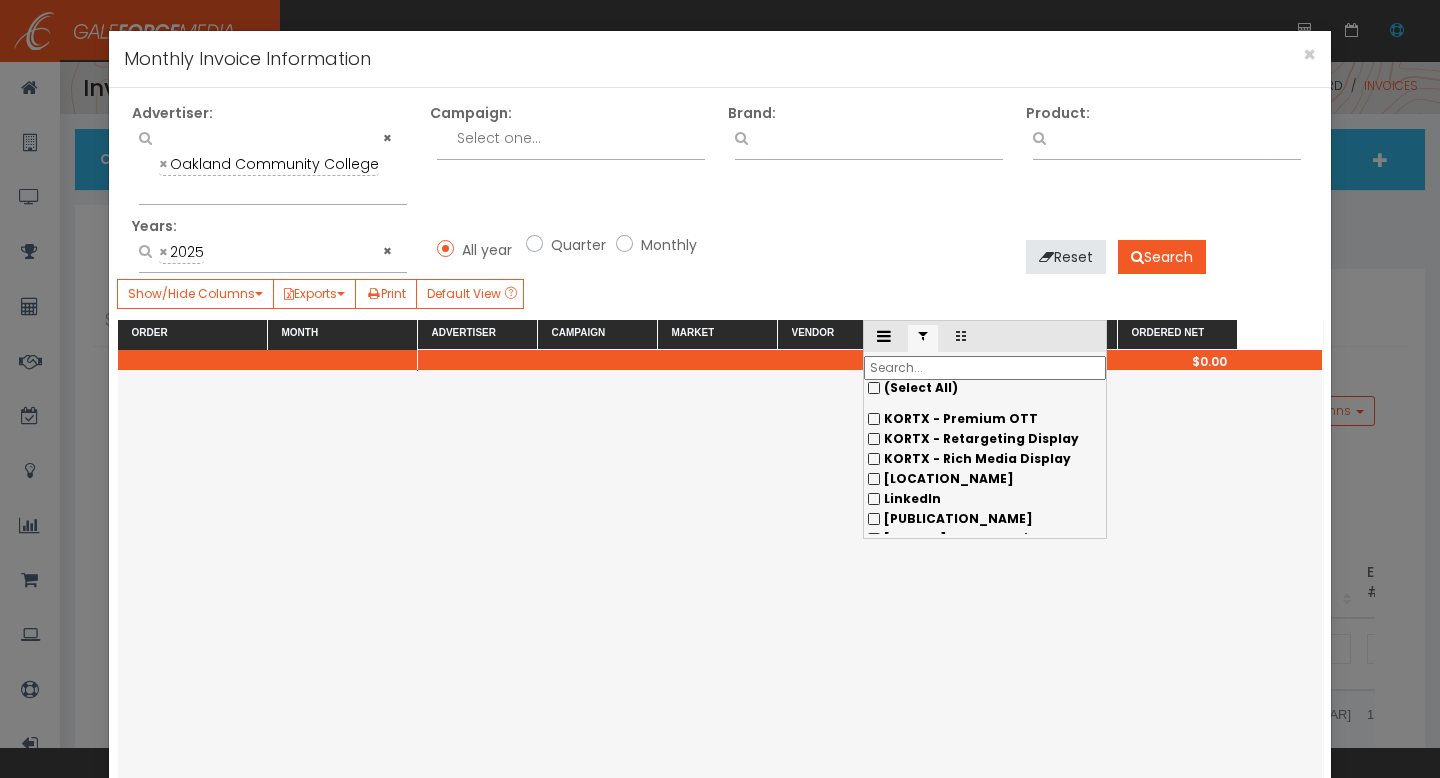click on "LinkedIn" at bounding box center (985, 539) 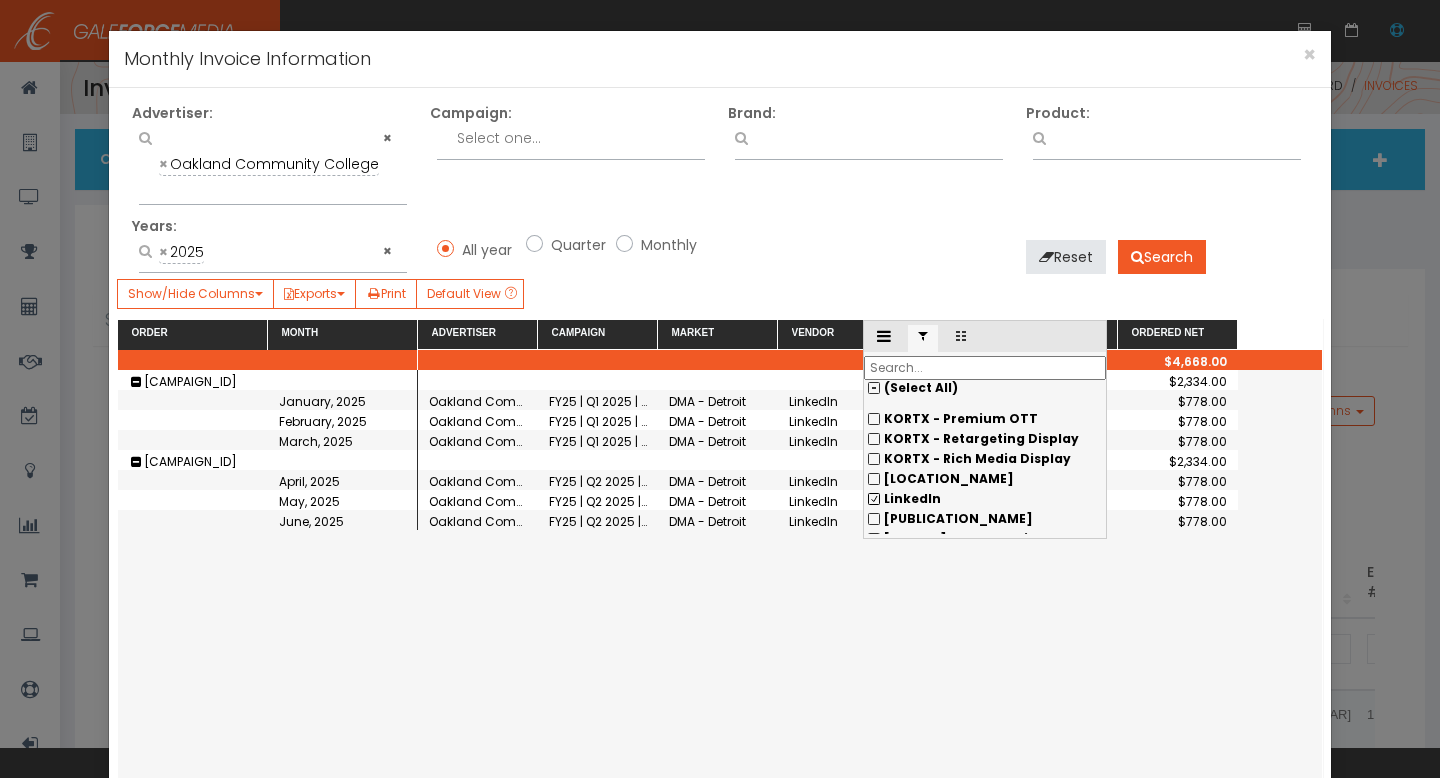 click on "DMA - Detroit" at bounding box center [718, 520] 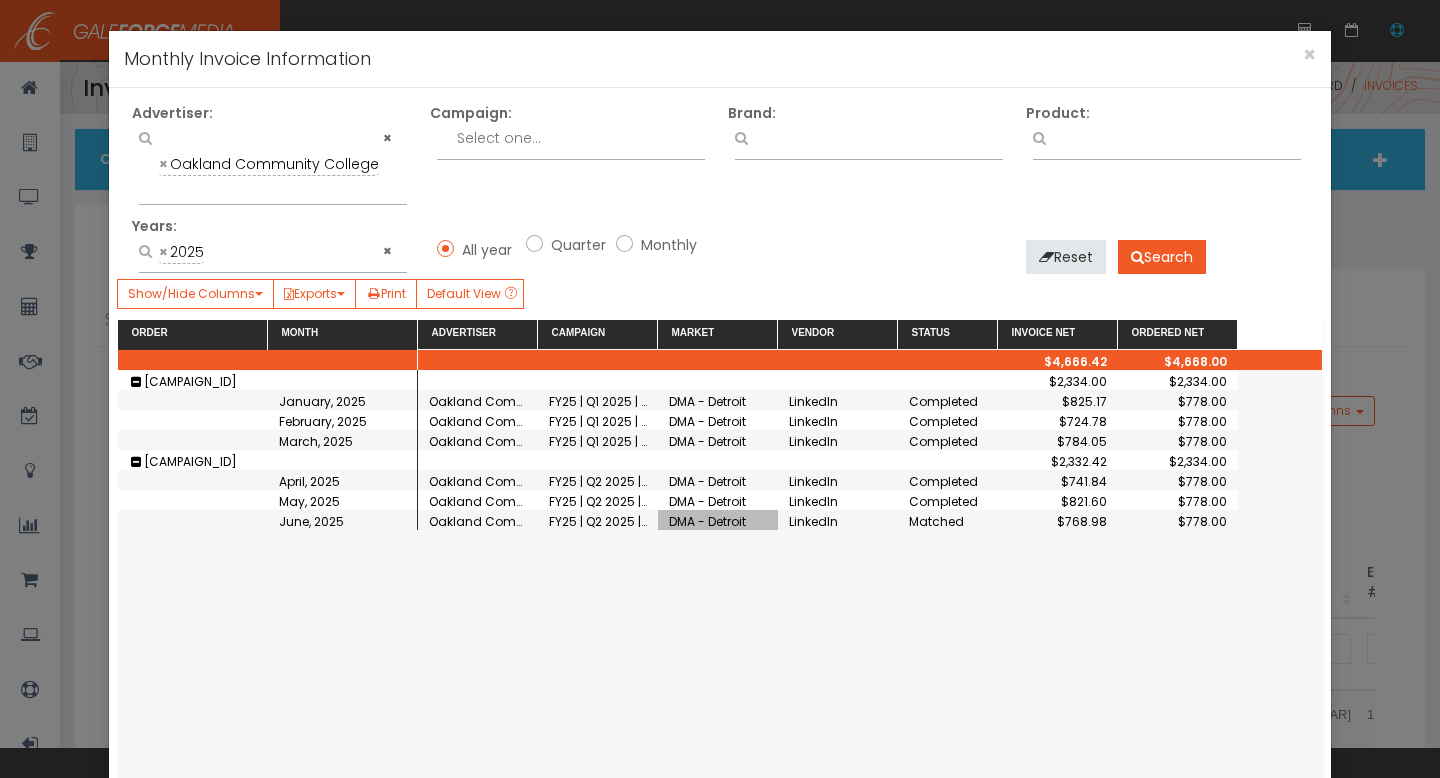 click on "$768.98" at bounding box center [1058, 521] 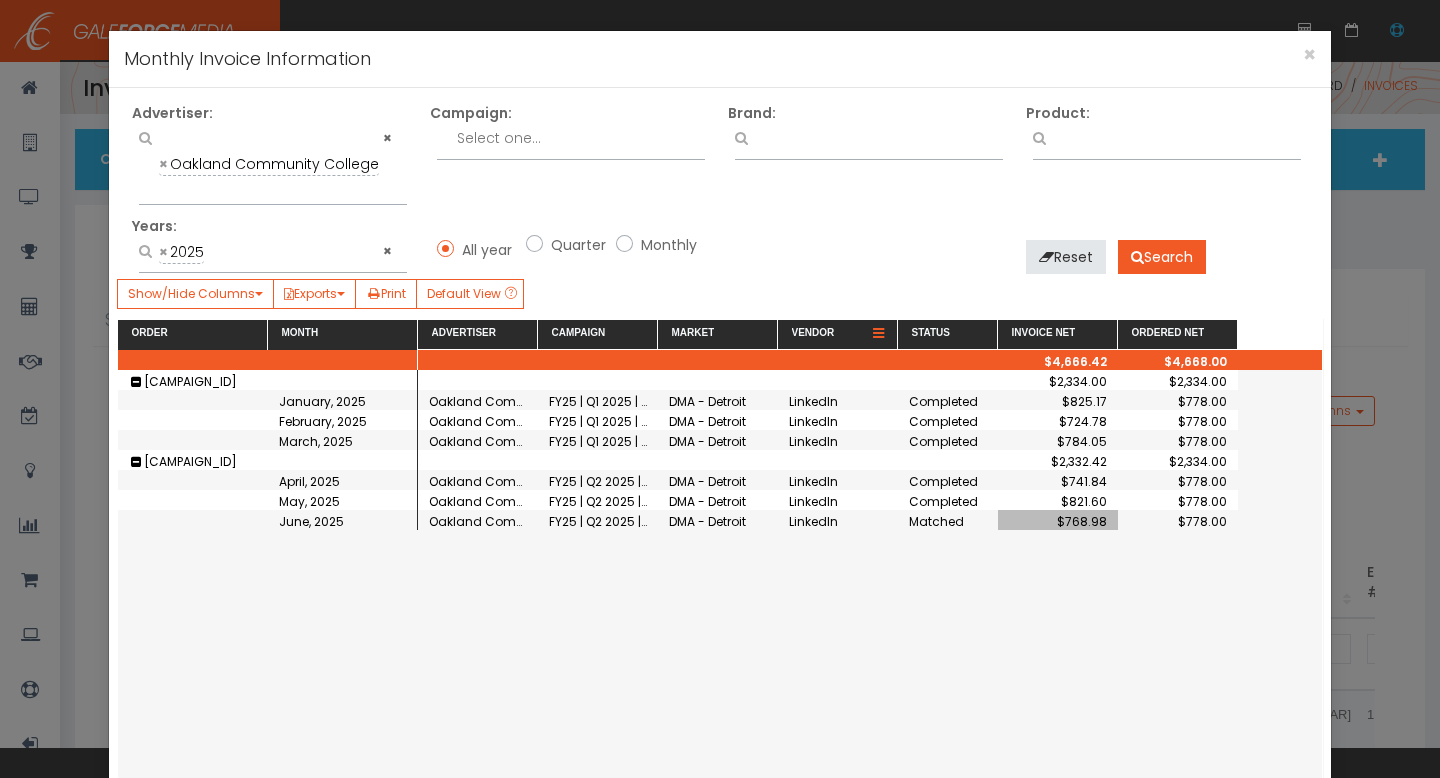 click at bounding box center [878, 334] 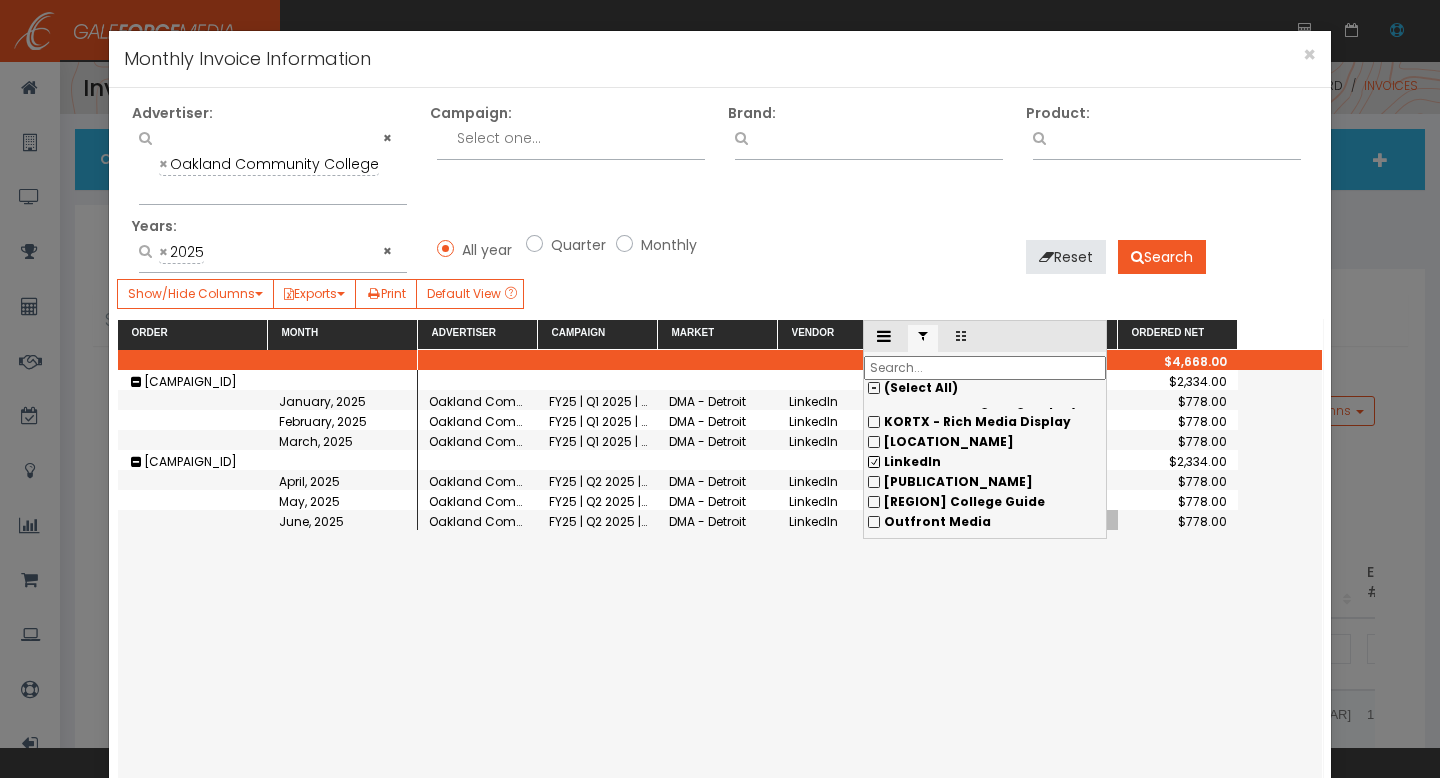 scroll, scrollTop: 234, scrollLeft: 0, axis: vertical 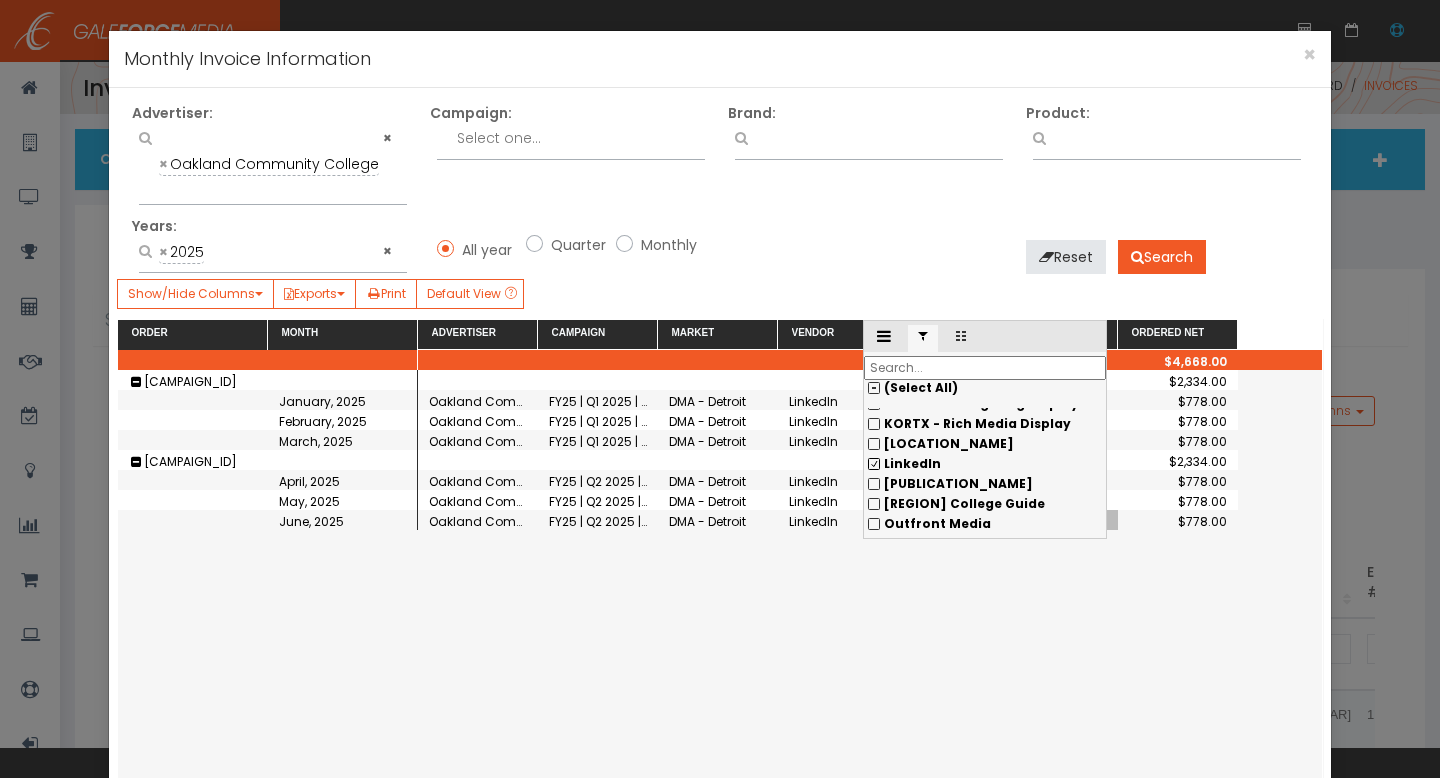 click on "LinkedIn" at bounding box center (985, 544) 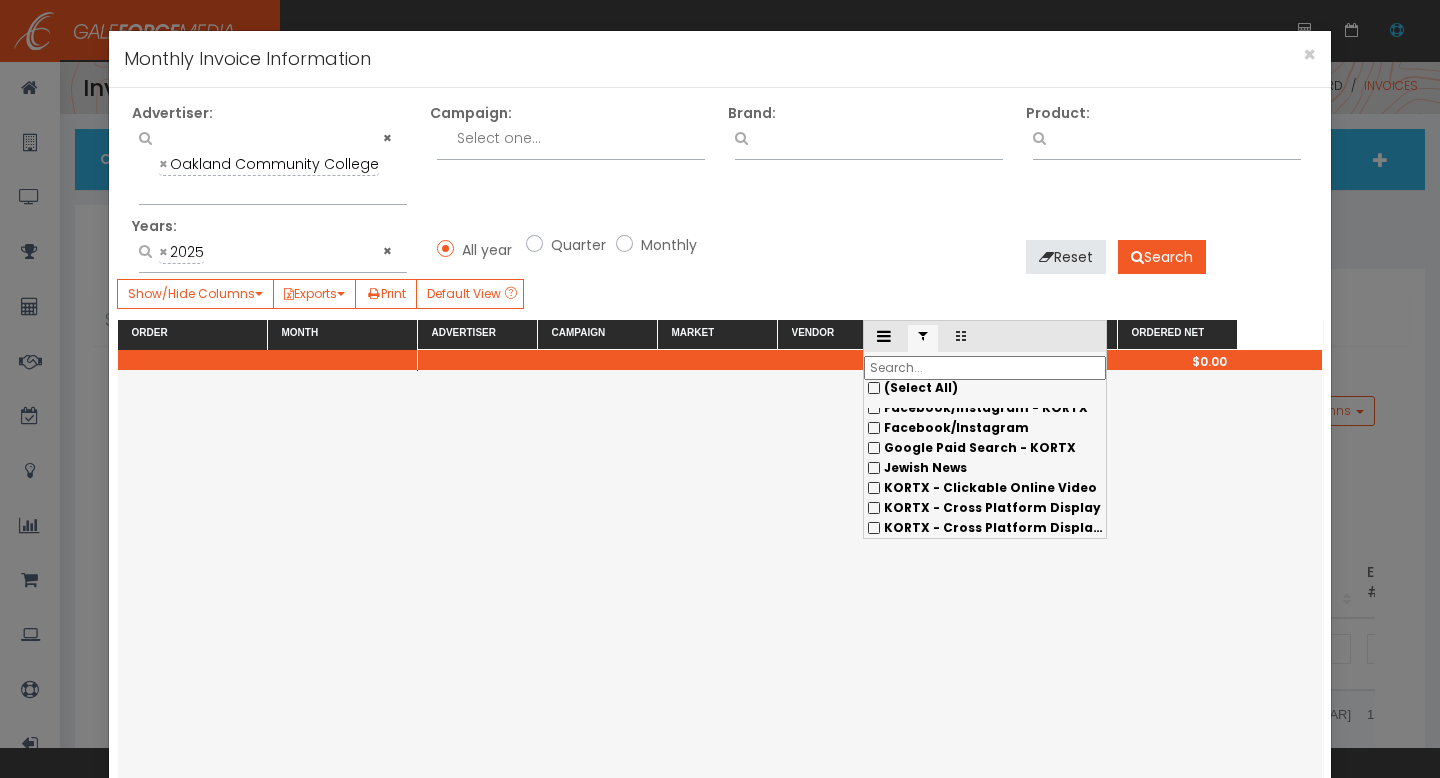 scroll, scrollTop: 0, scrollLeft: 0, axis: both 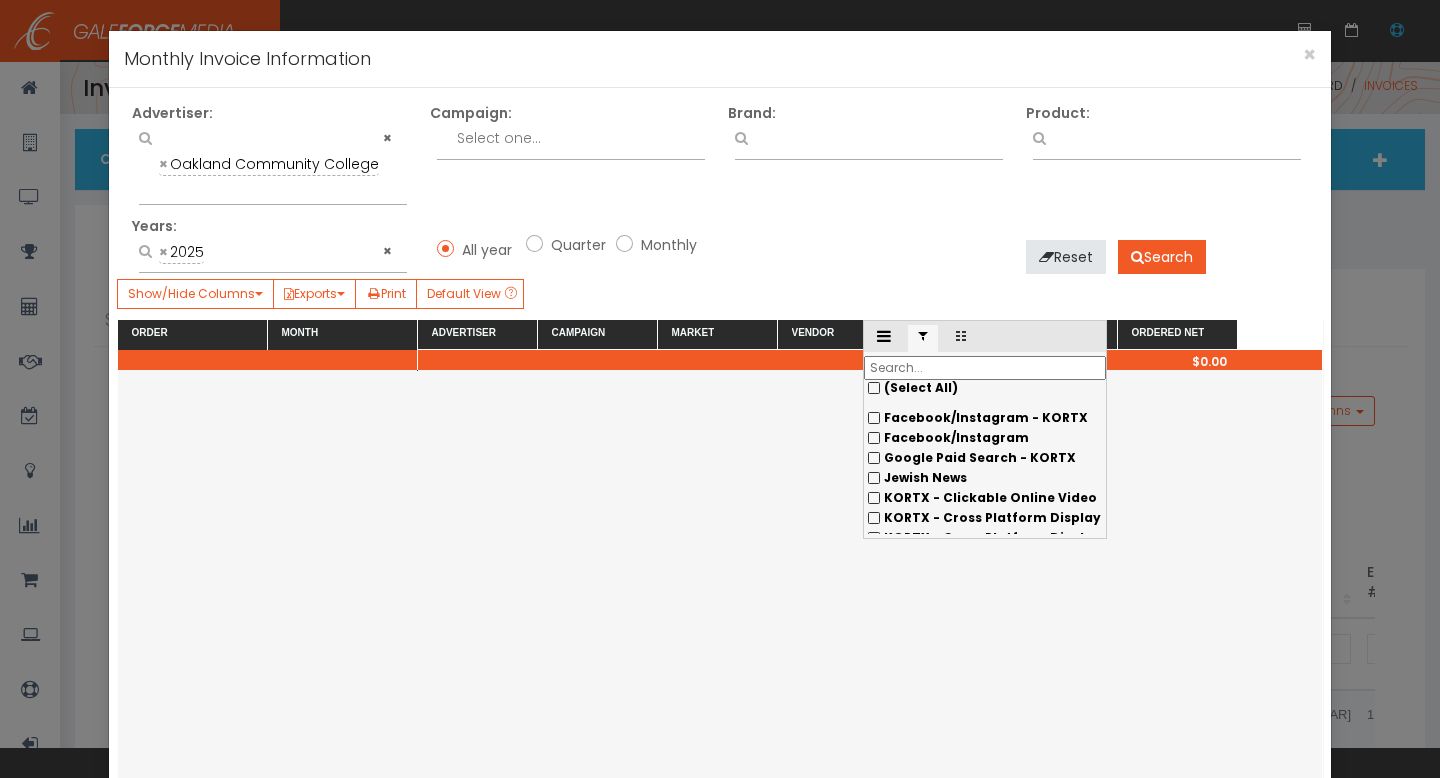 click on "Google Paid Search - KORTX" at bounding box center [985, 538] 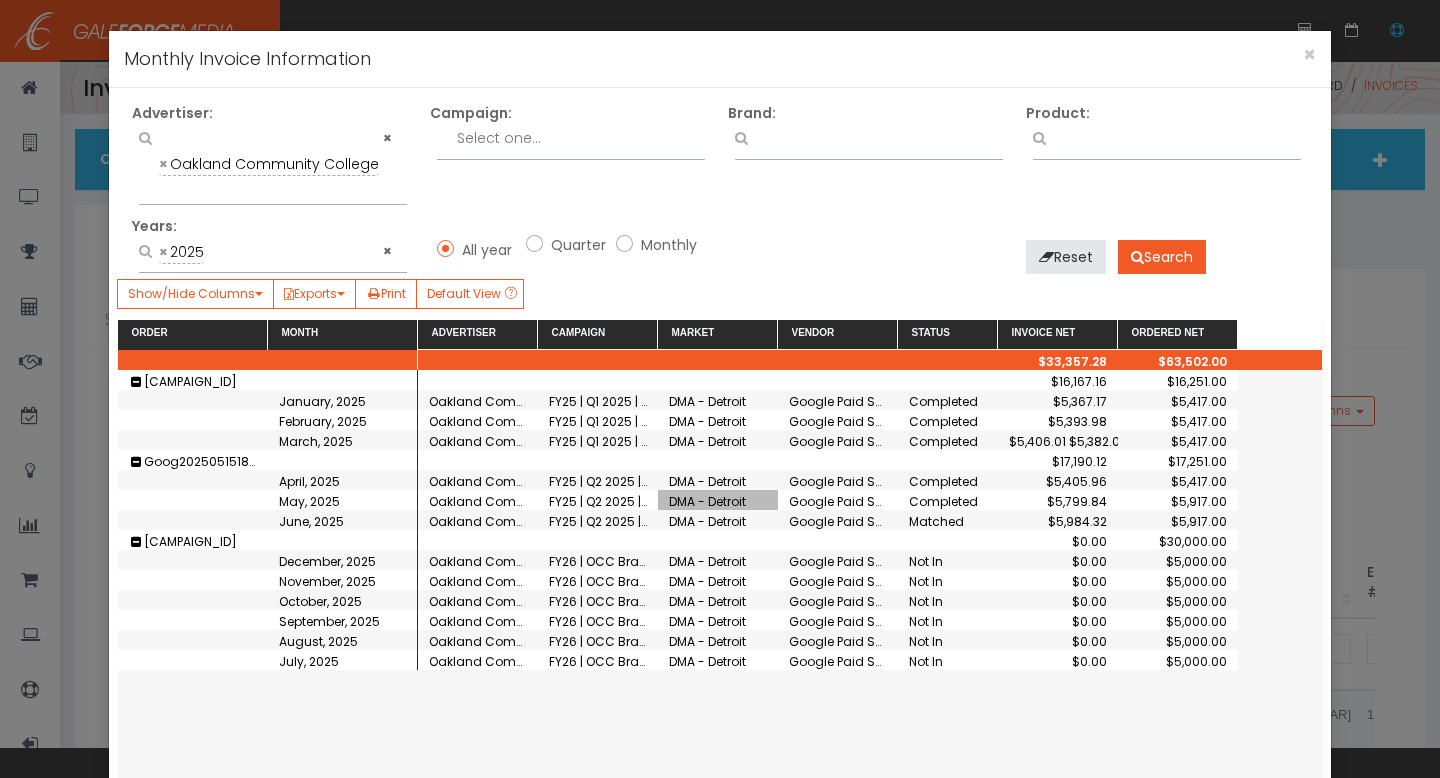 click on "DMA - Detroit" at bounding box center (718, 500) 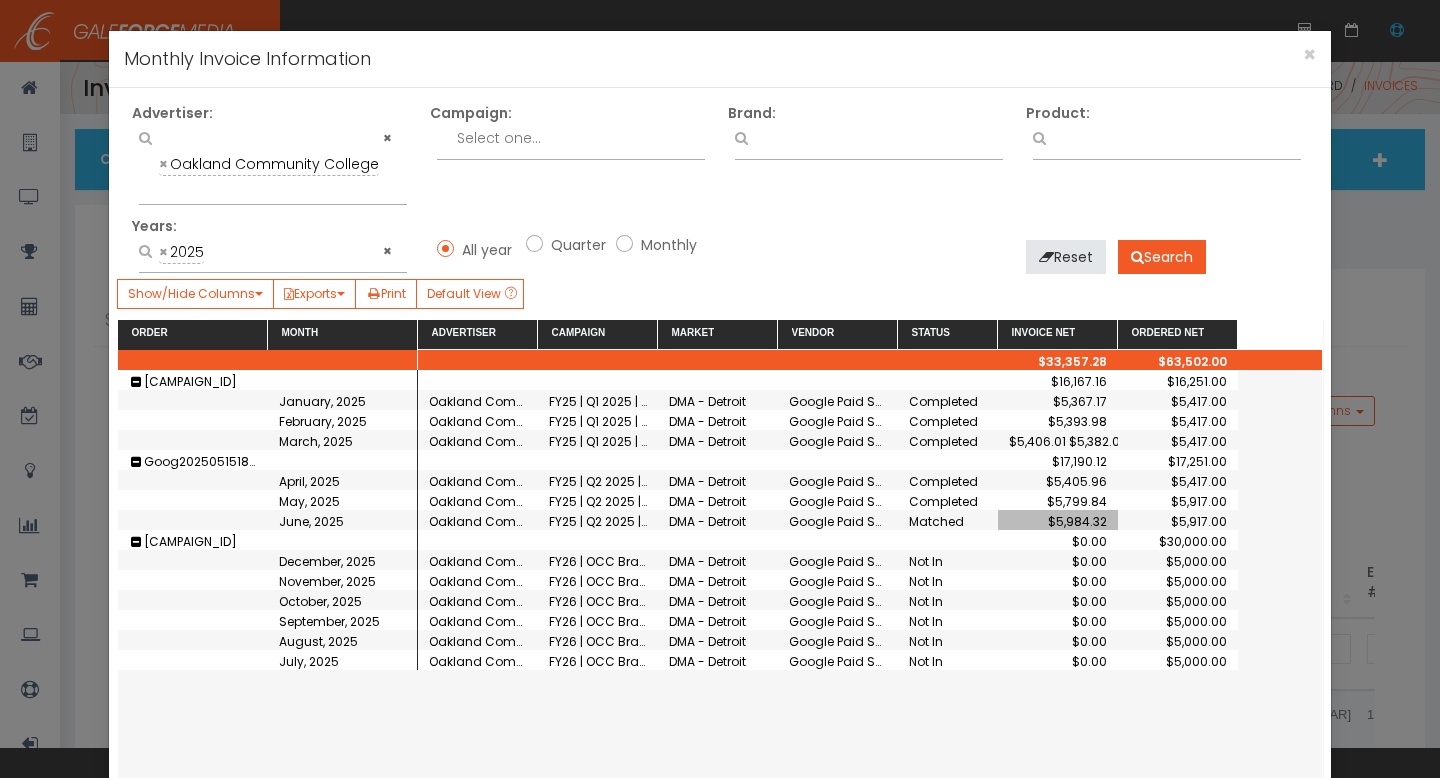 click on "$5,984.32" at bounding box center (1058, 521) 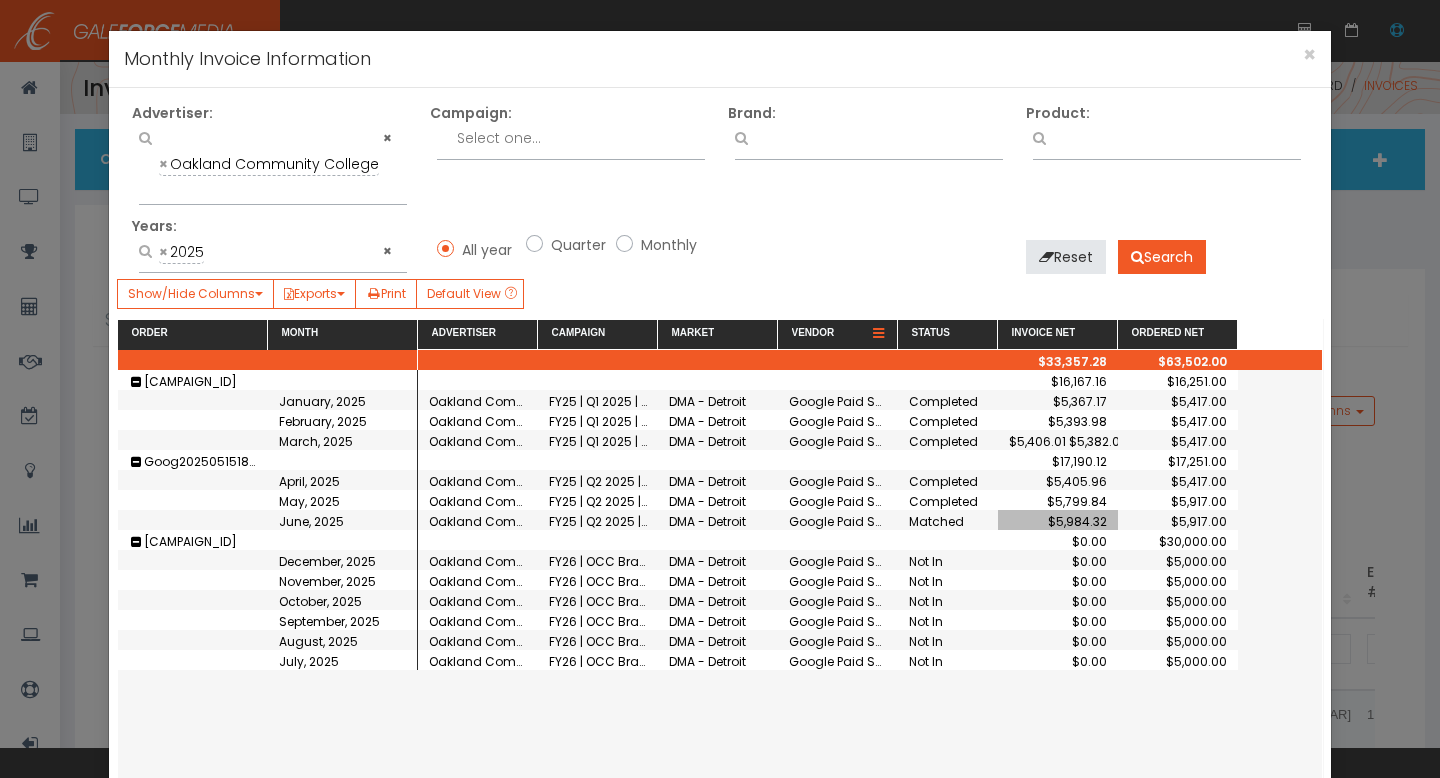 click at bounding box center (878, 334) 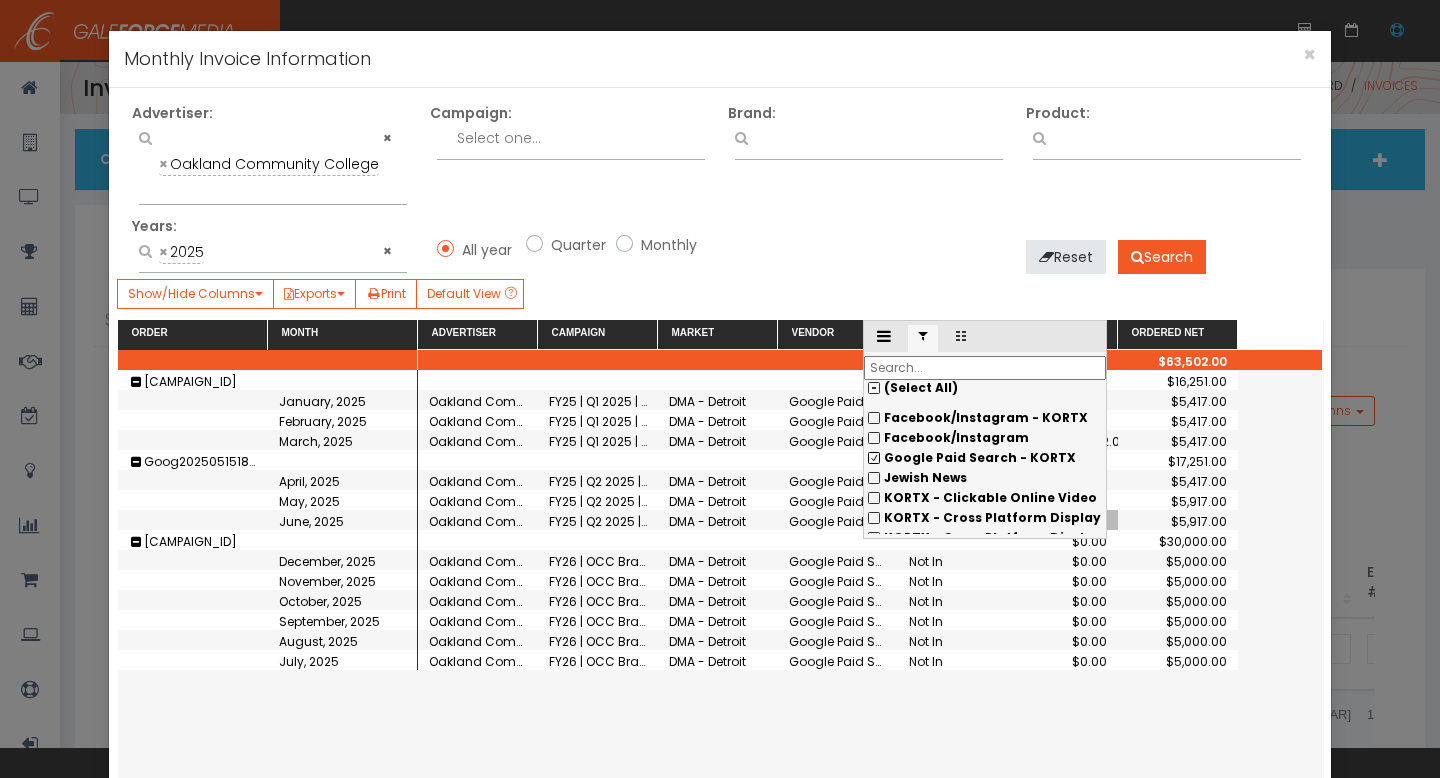 click on "Google Paid Search - KORTX" at bounding box center (985, 418) 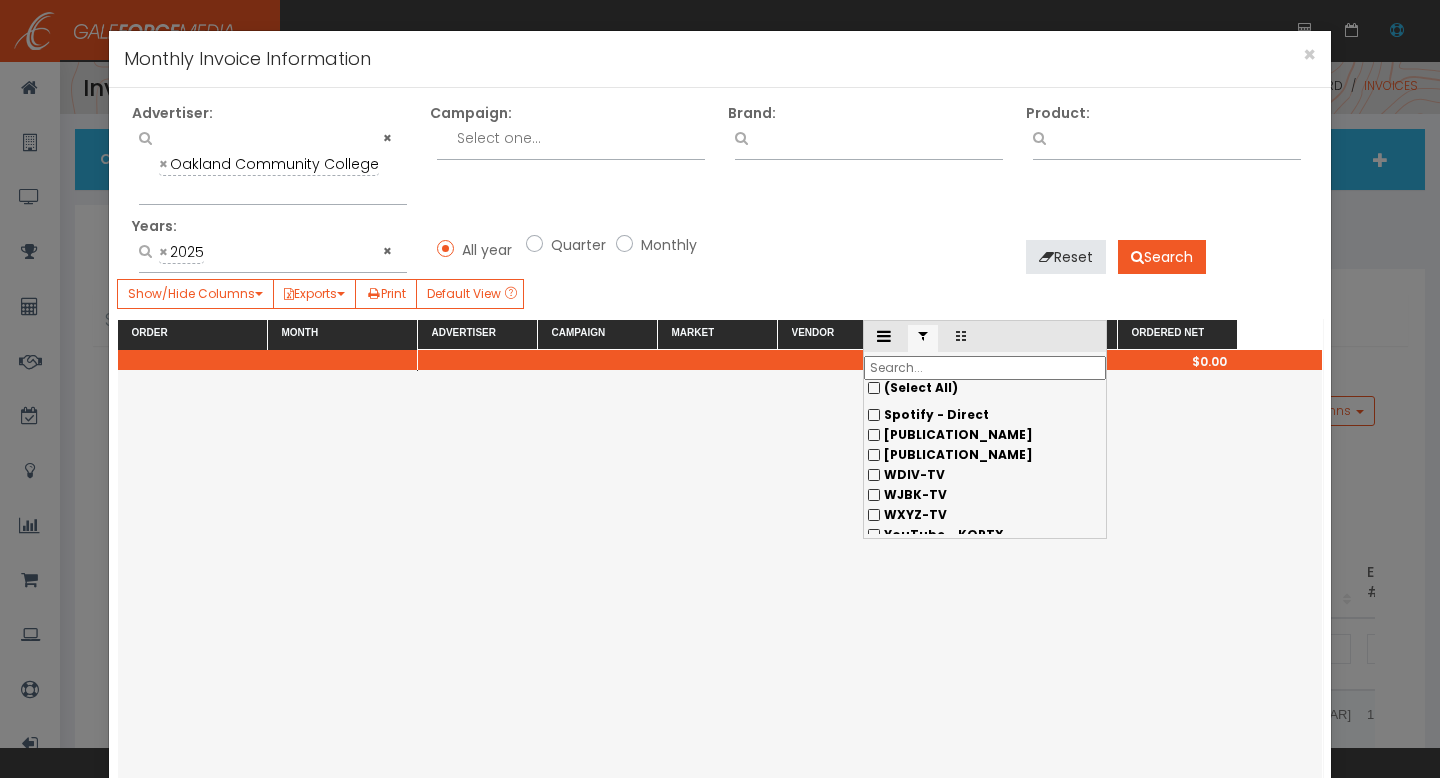 scroll, scrollTop: 414, scrollLeft: 0, axis: vertical 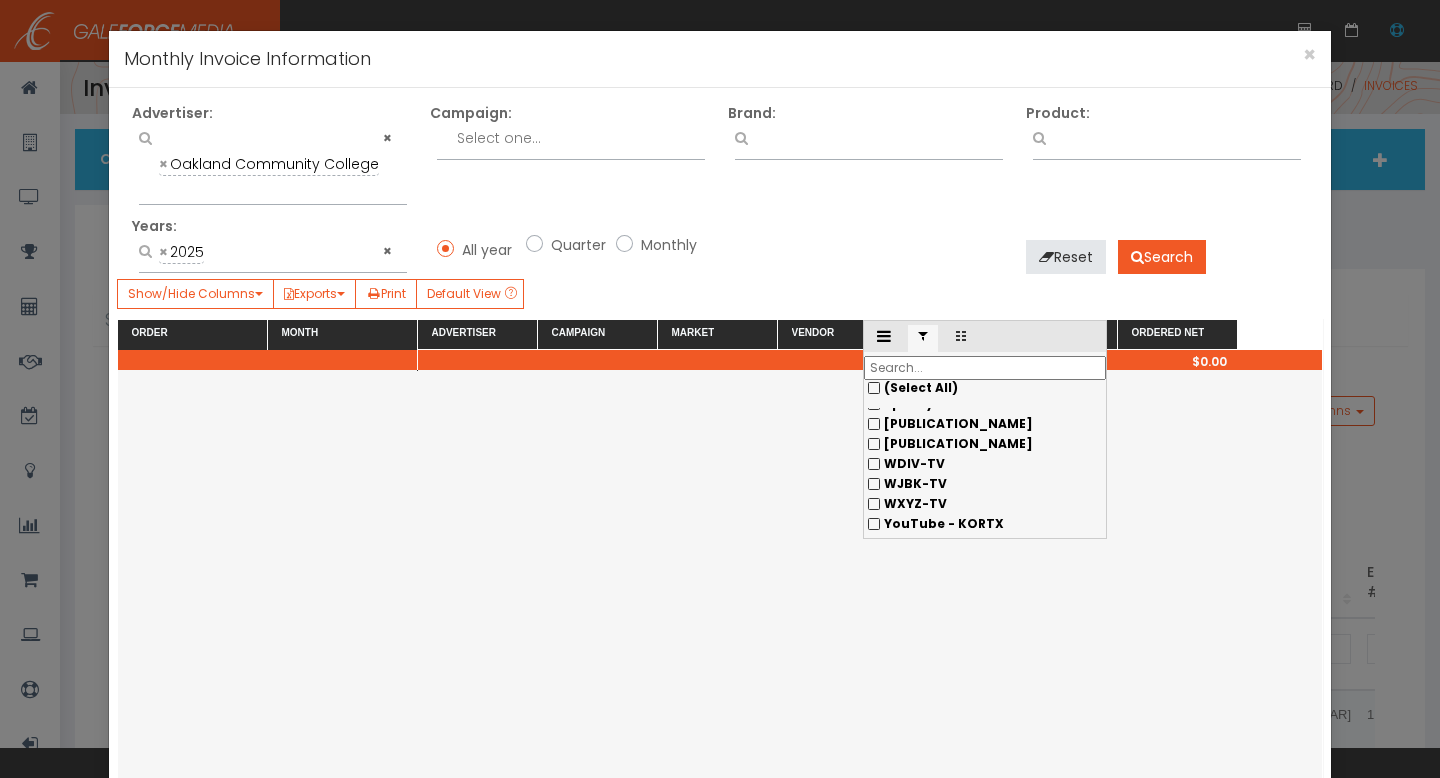 click on "YouTube - KORTX" at bounding box center (985, 404) 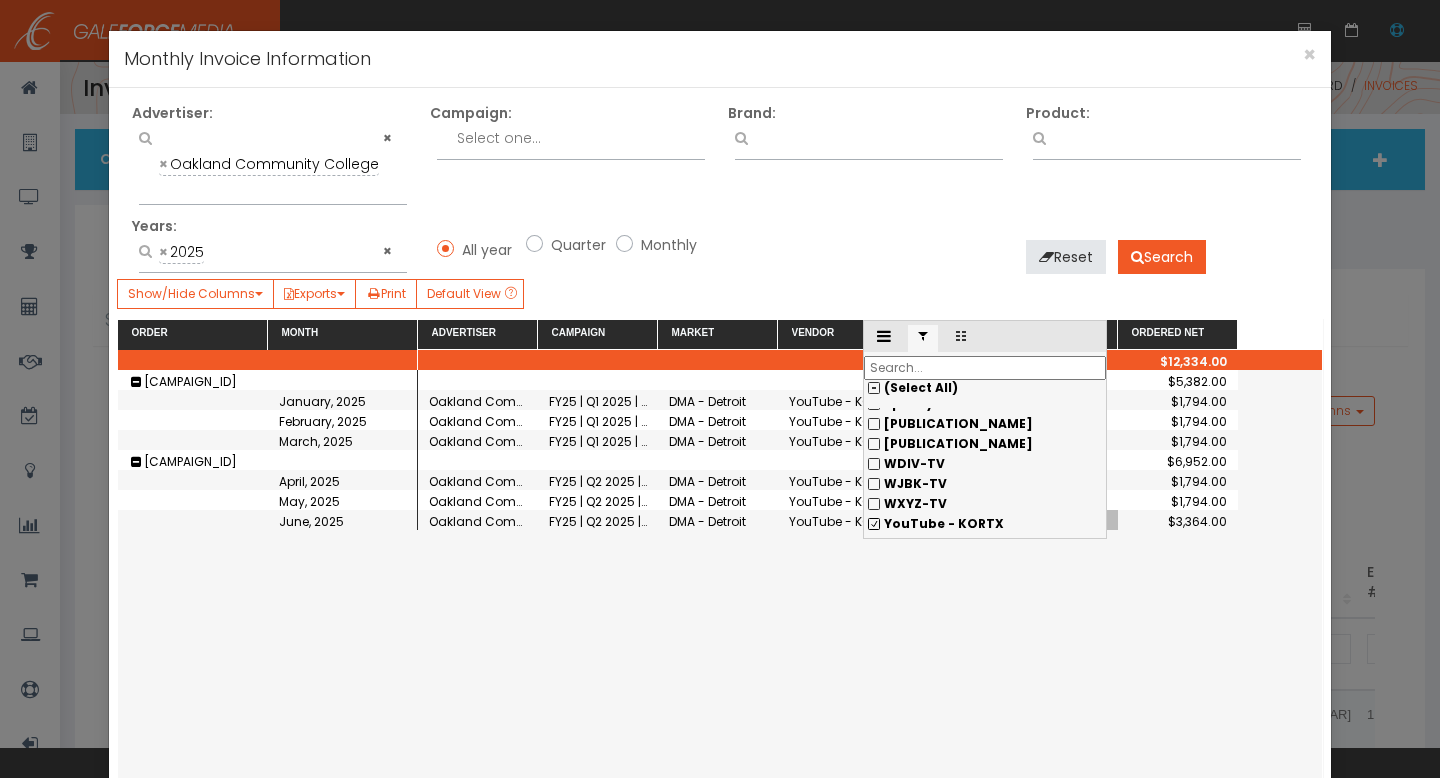 click on "$5,222.24 $5,382.00 Oakland Community College FY25 | Q1 2025 | OCC | Brand Campaign DMA - Detroit YouTube - KORTX Completed $1,724.59 $1,794.00 Oakland Community College FY25 | Q1 2025 | OCC | Brand Campaign DMA - Detroit YouTube - KORTX Completed $1,632.19 $1,794.00 Oakland Community College FY25 | Q1 2025 | OCC | Brand Campaign DMA - Detroit YouTube - KORTX Completed $1,865.46 $1,794.00 $6,225.51 $6,952.00 Oakland Community College FY25 | Q2 2025 | OCC Brand Campaign DMA - Detroit YouTube - KORTX Completed $1,856.63 $1,794.00 Oakland Community College FY25 | Q2 2025 | OCC Brand Campaign DMA - Detroit YouTube - KORTX Completed $1,944.26 $1,794.00 Oakland Community College FY25 | Q2 2025 | OCC Brand Campaign DMA - Detroit YouTube - KORTX Matched $2,424.62 $3,364.00" at bounding box center [870, 593] 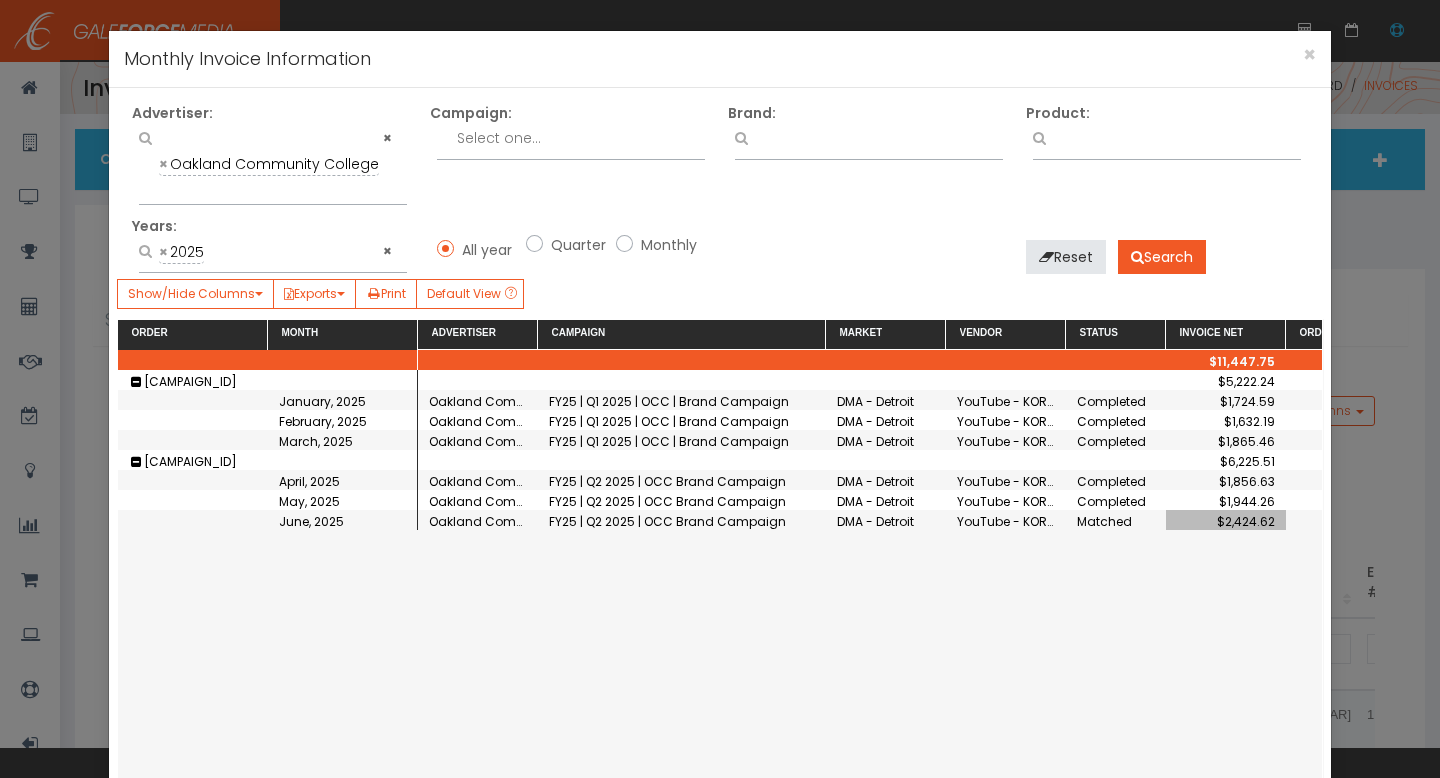 drag, startPoint x: 652, startPoint y: 316, endPoint x: 800, endPoint y: 340, distance: 149.93332 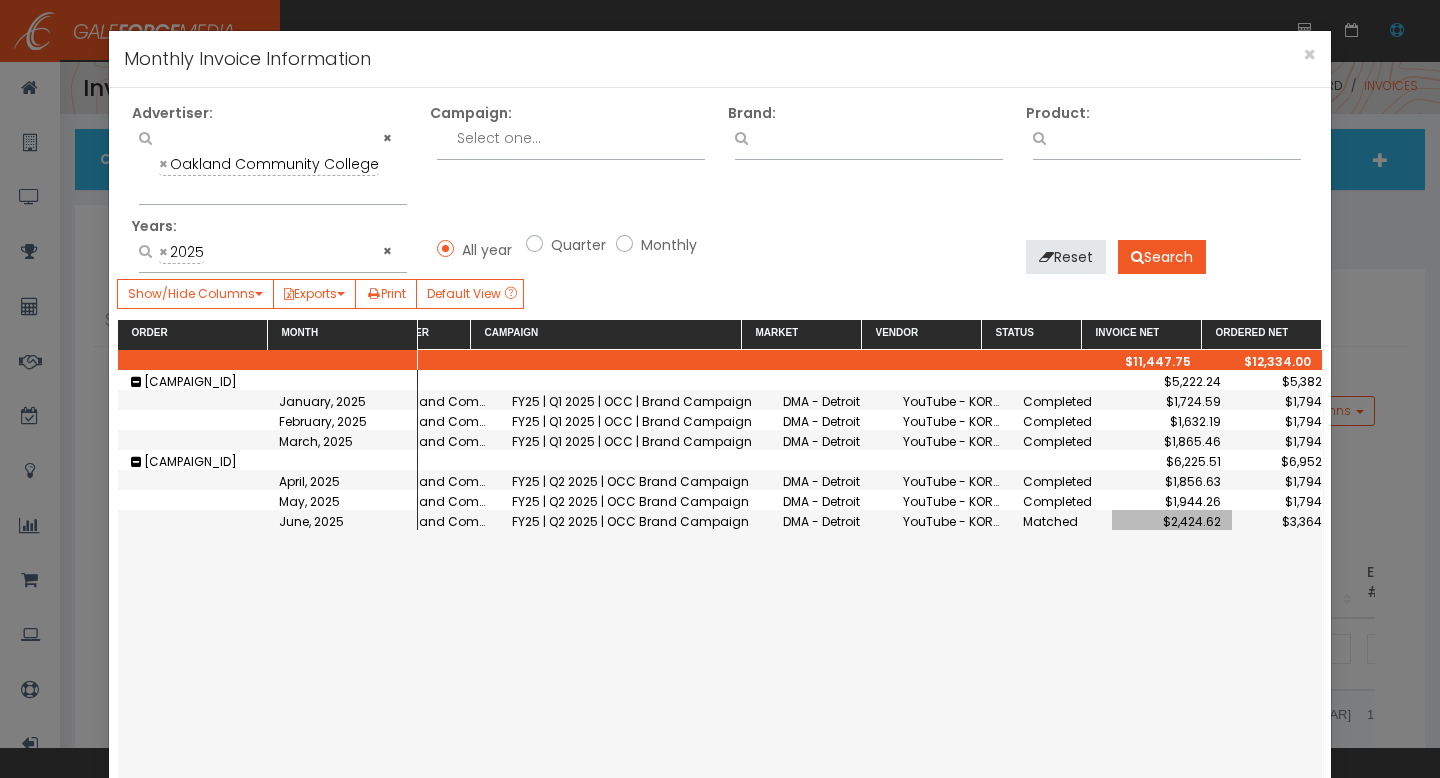 scroll, scrollTop: 0, scrollLeft: 67, axis: horizontal 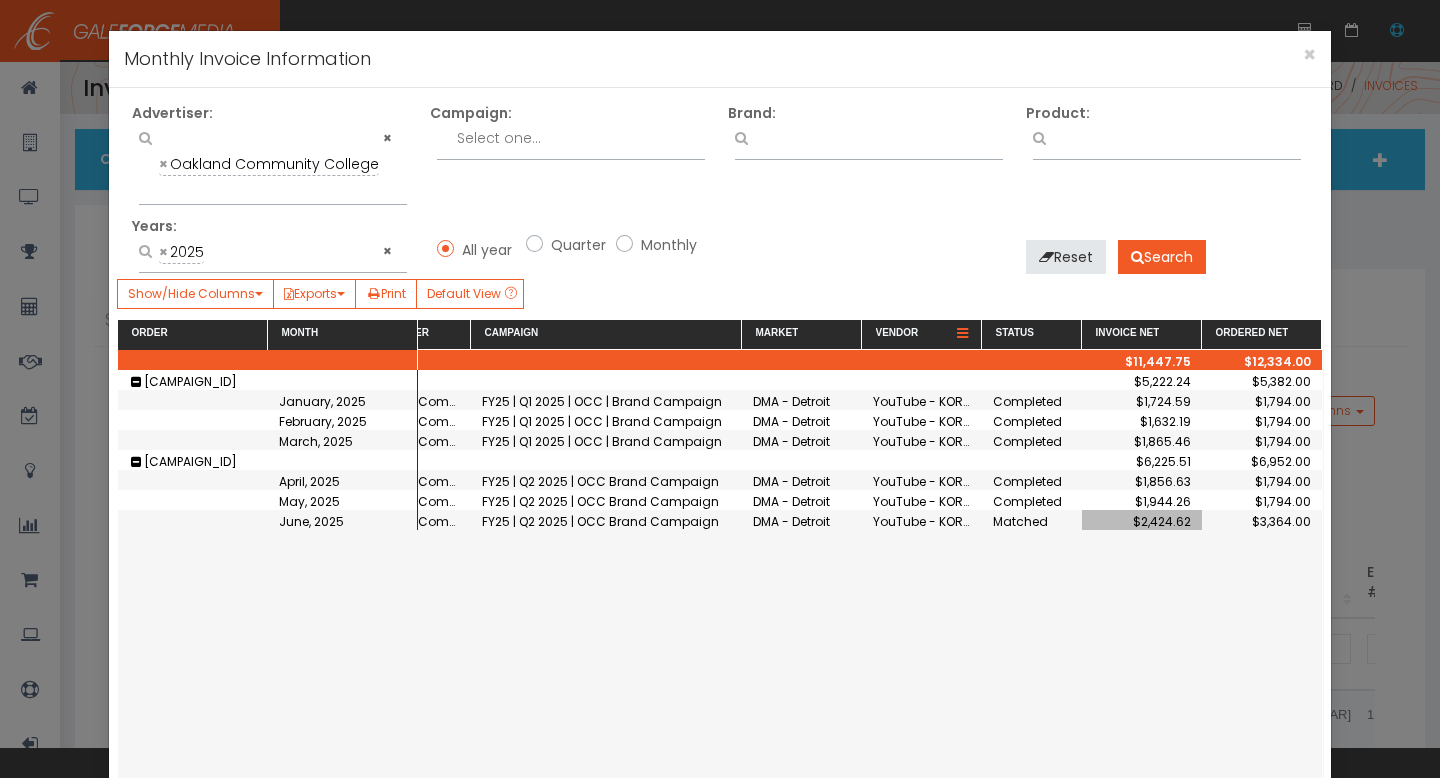 click at bounding box center [962, 334] 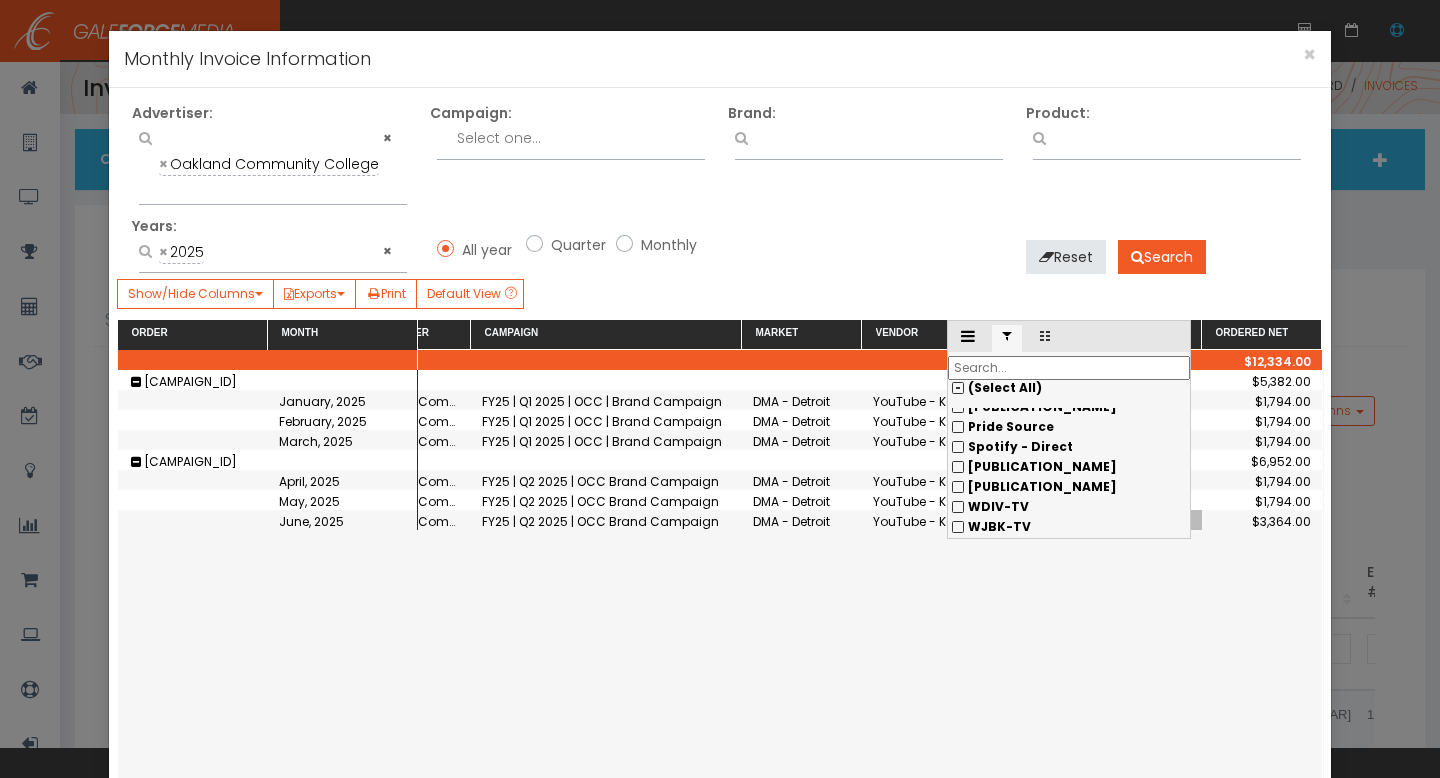 scroll, scrollTop: 414, scrollLeft: 0, axis: vertical 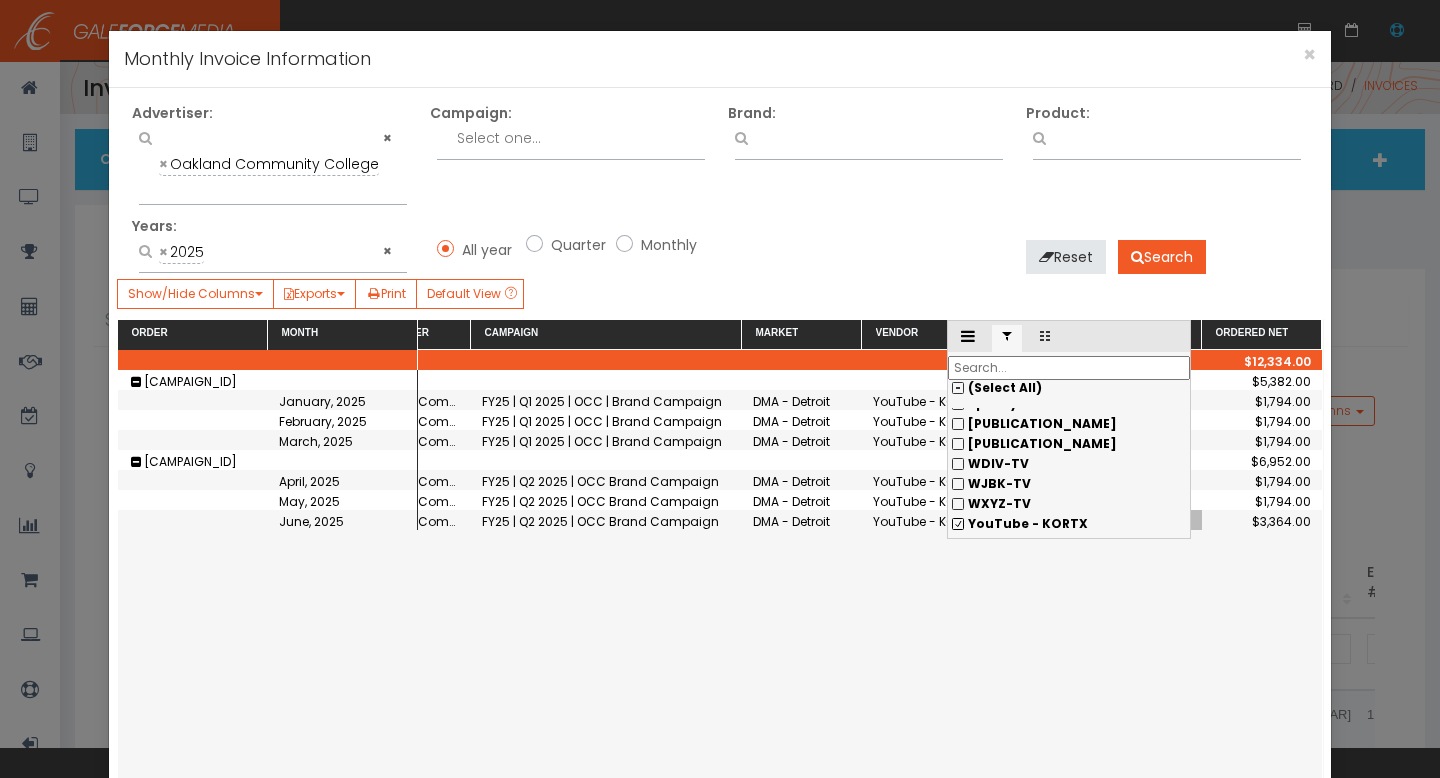 click on "YouTube - KORTX" at bounding box center [1069, 404] 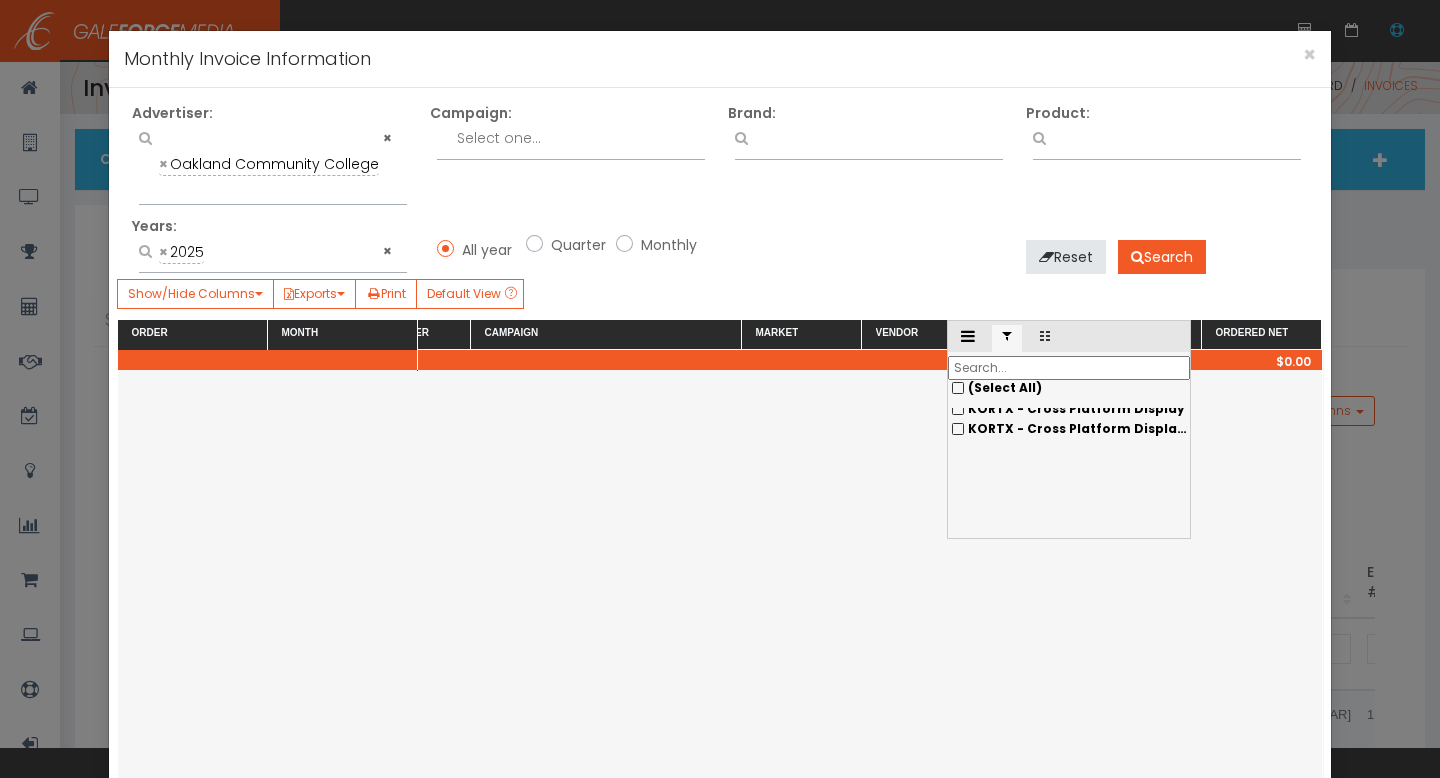 scroll, scrollTop: 0, scrollLeft: 0, axis: both 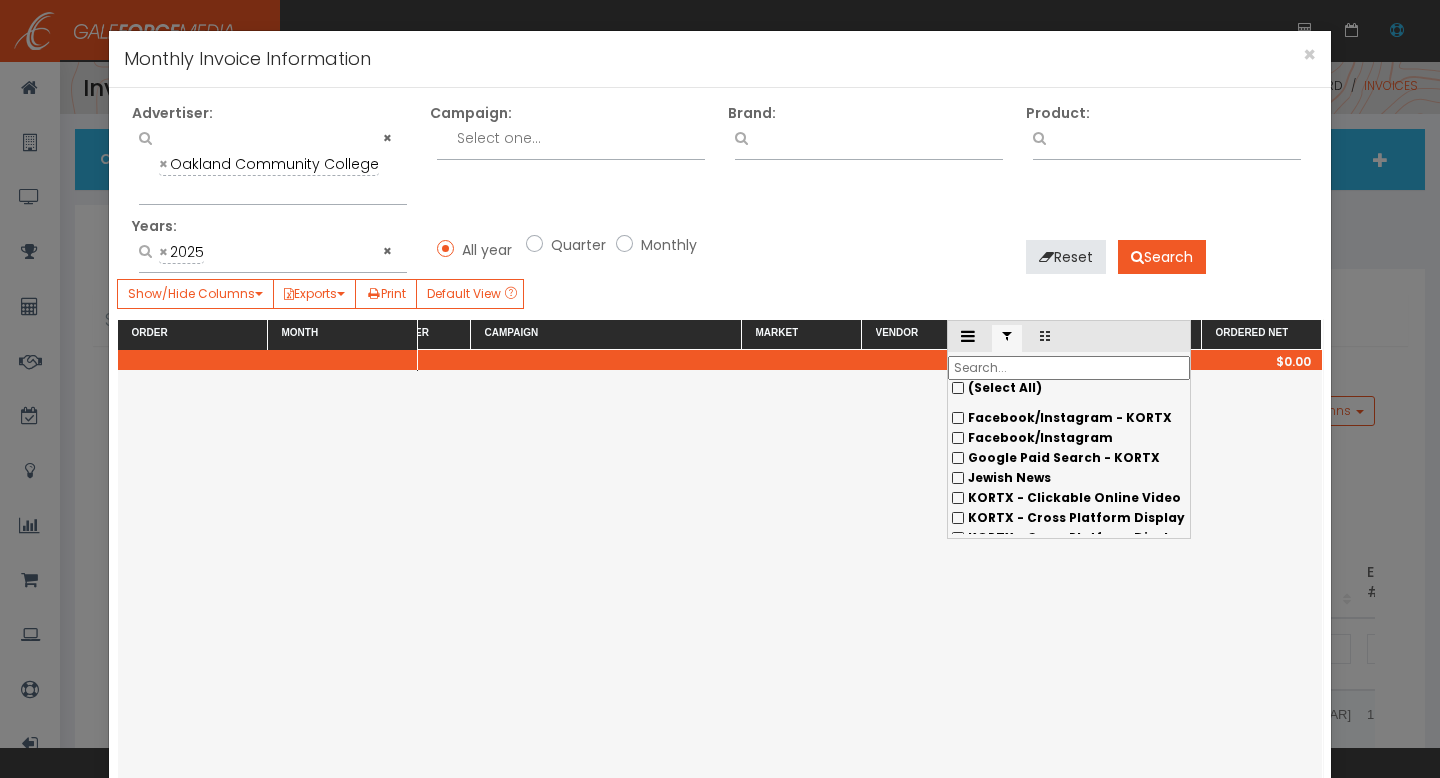 click on "Facebook/Instagram - KORTX" at bounding box center [1069, 518] 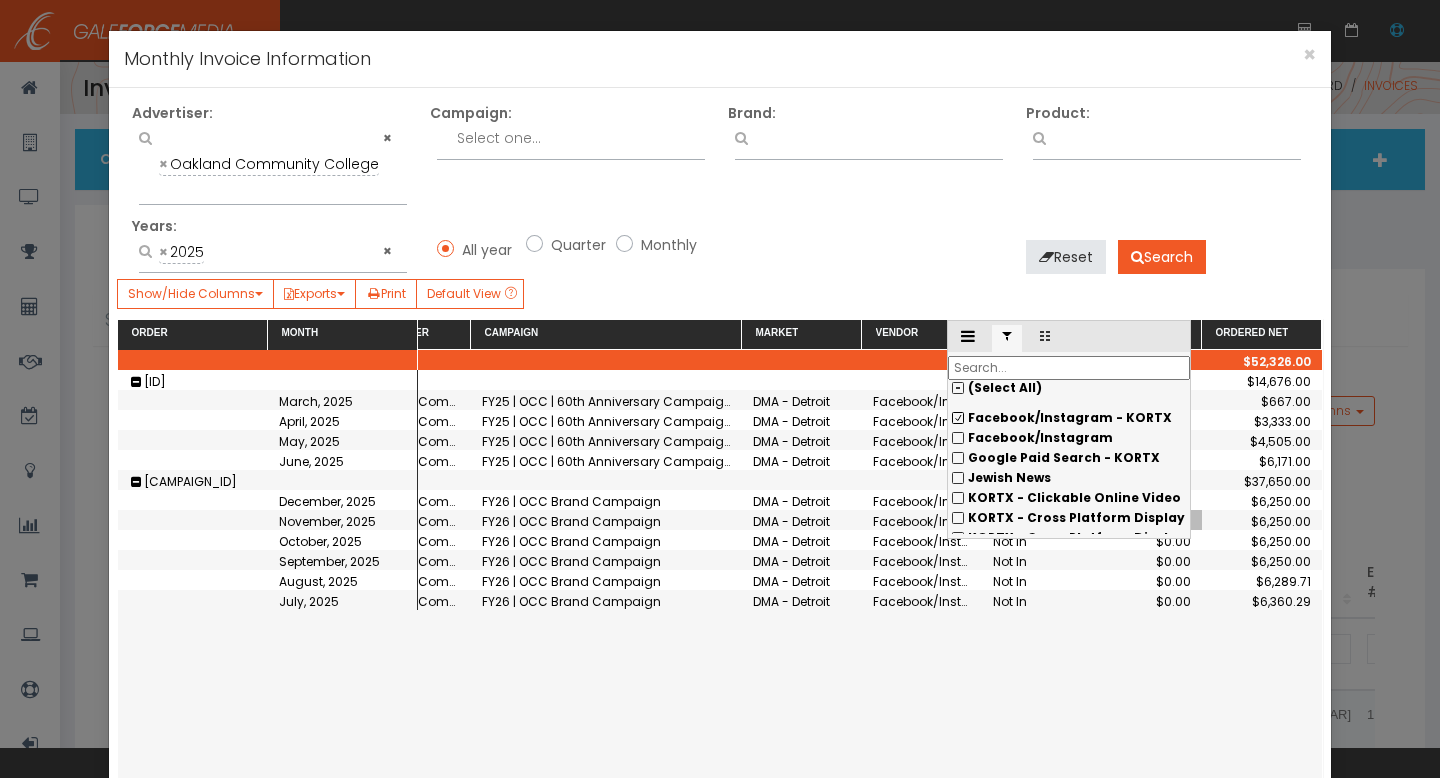 click on "Facebook/Instagram" at bounding box center (1069, 418) 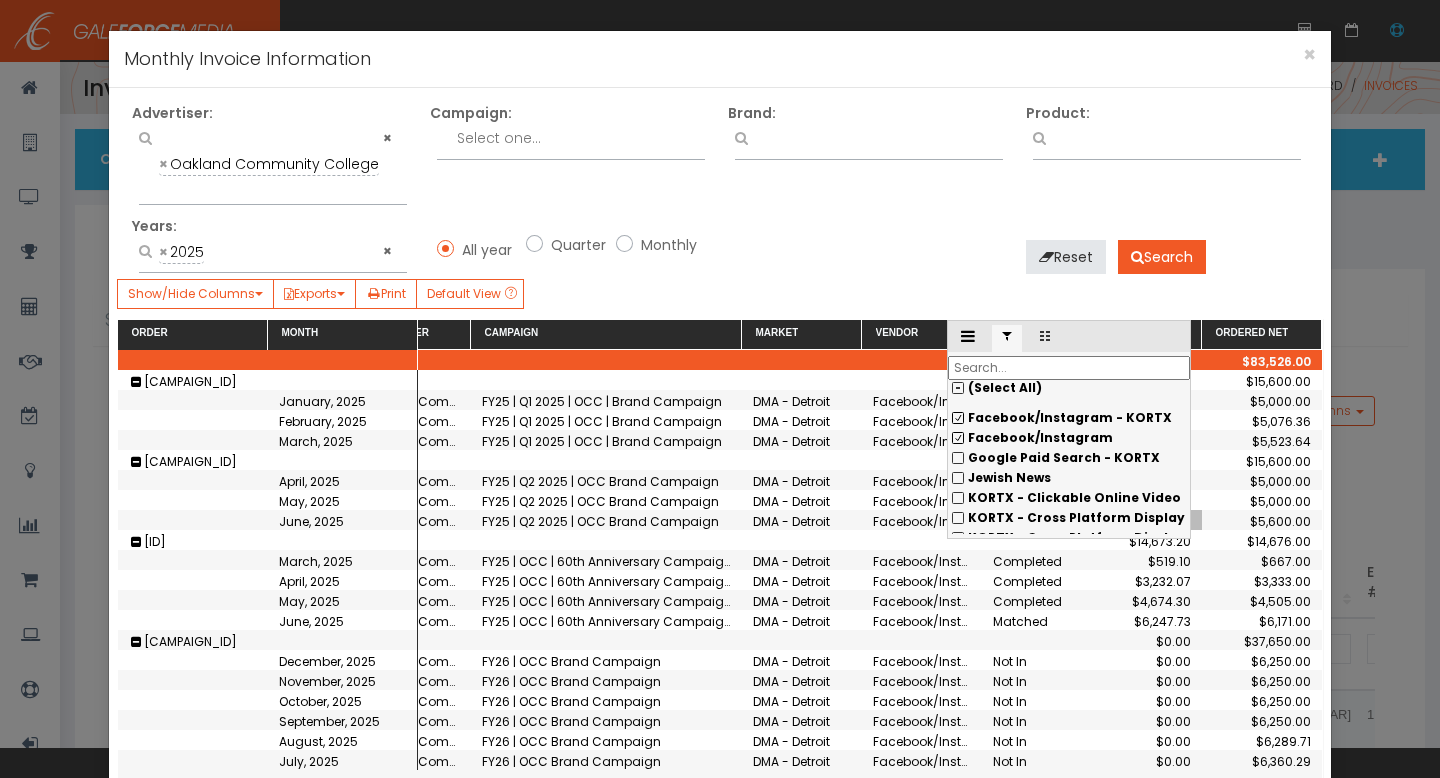 click at bounding box center (802, 380) 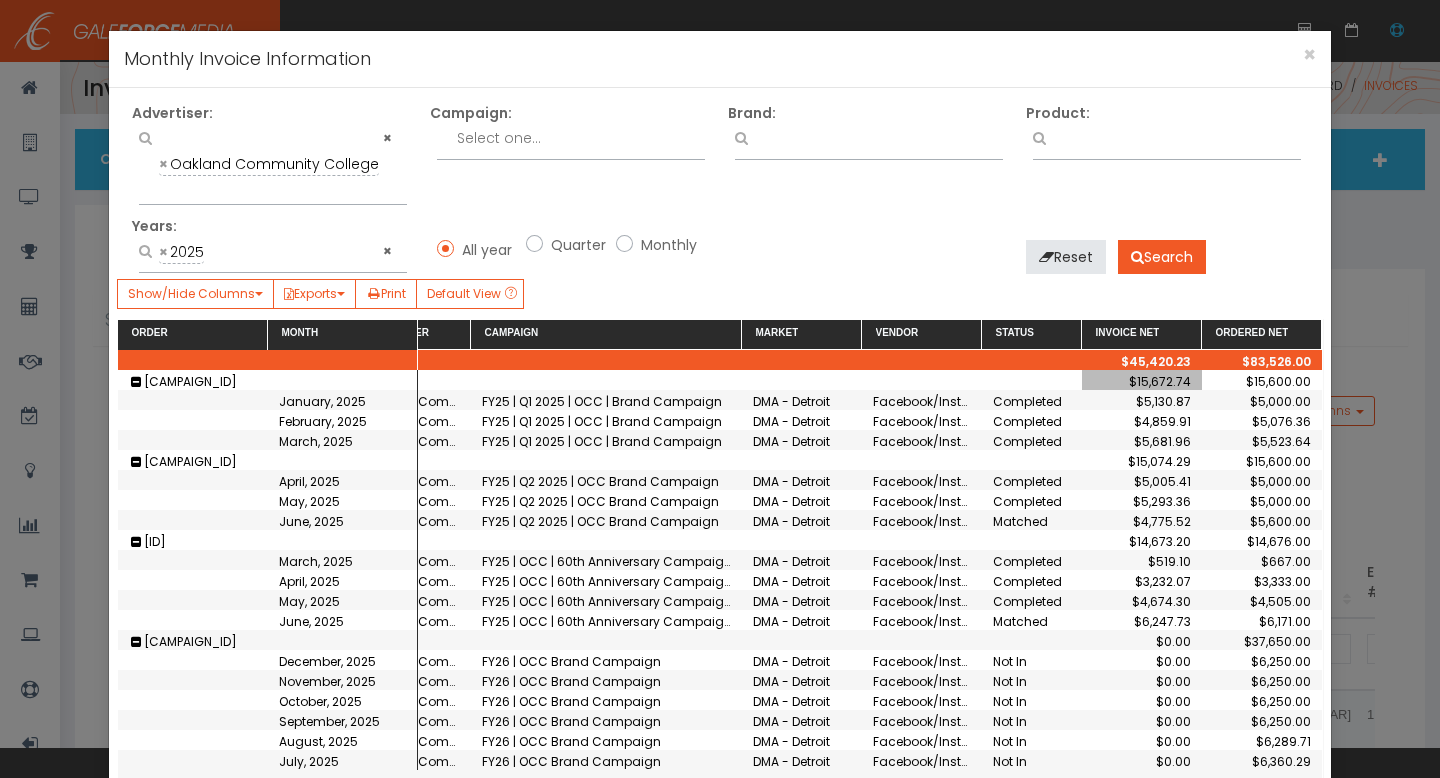 click on "$15,672.74" at bounding box center (1142, 381) 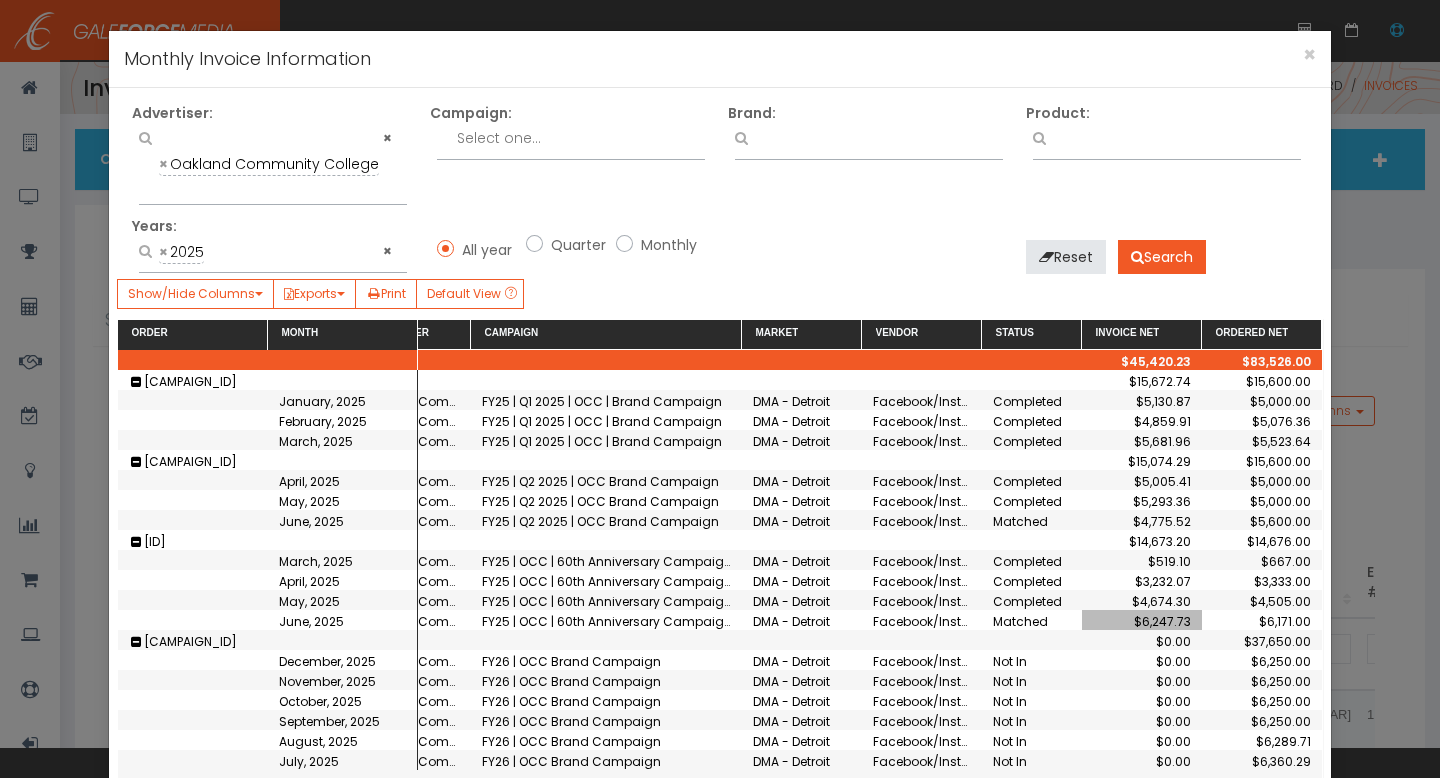 click on "$6,247.73" at bounding box center (1142, 621) 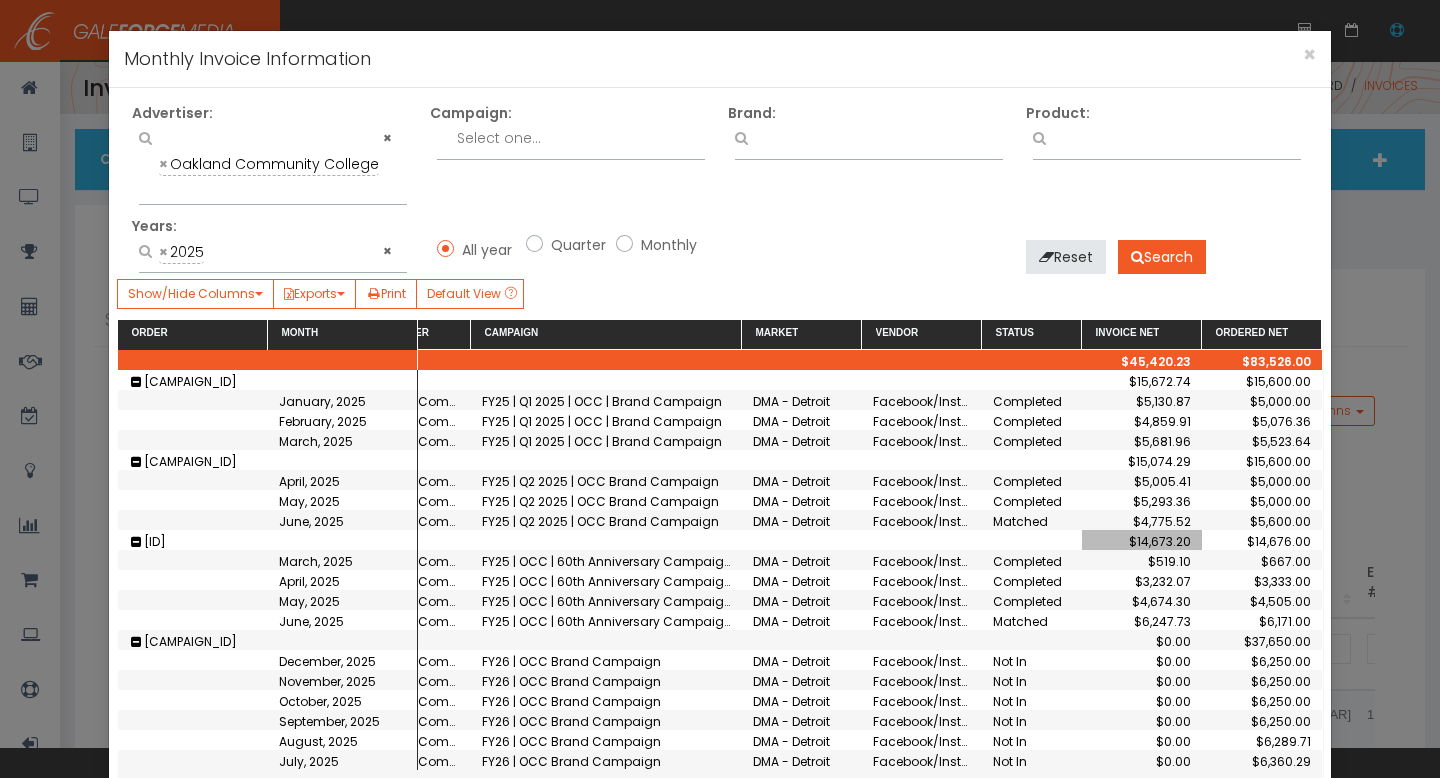 click on "$14,673.20" at bounding box center [1142, 541] 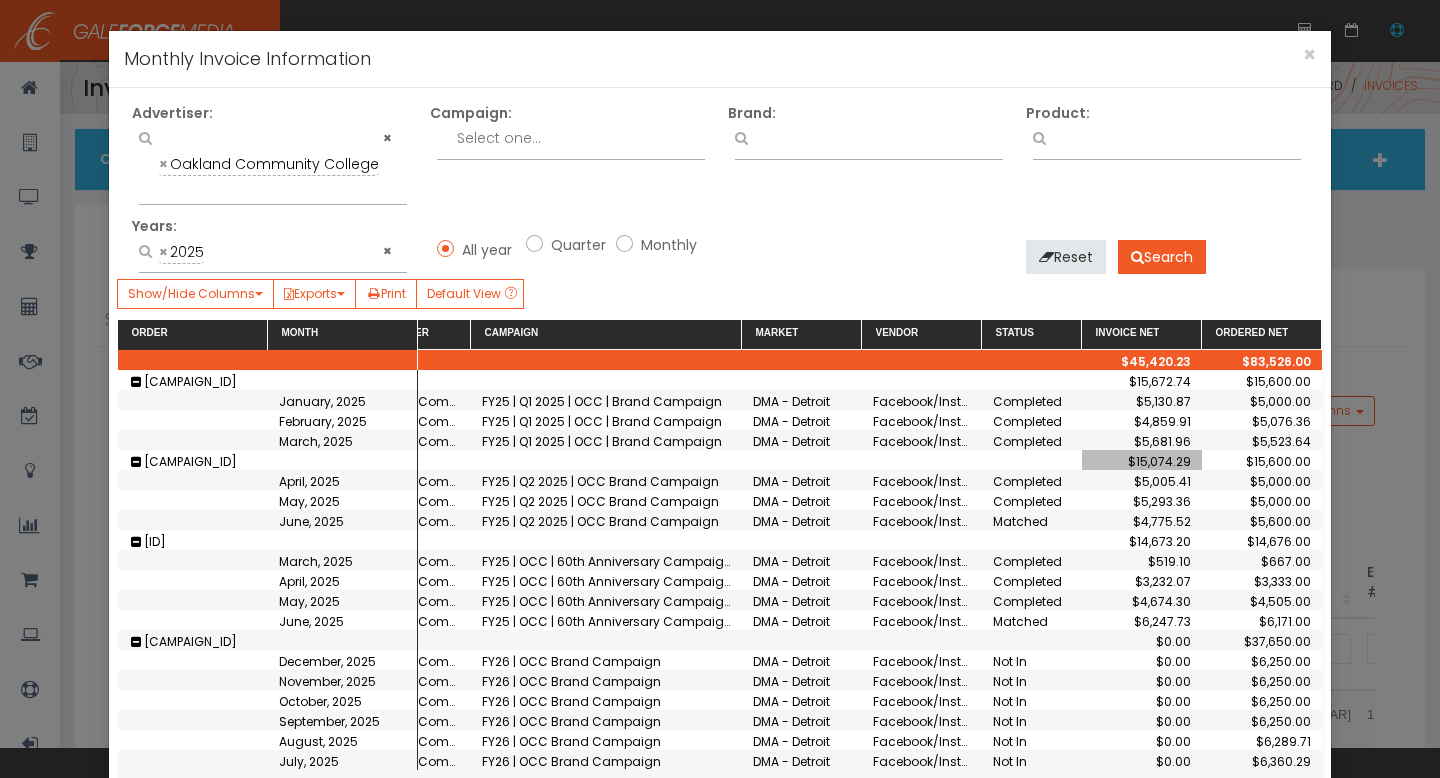 click on "$15,672.74" at bounding box center [1142, 381] 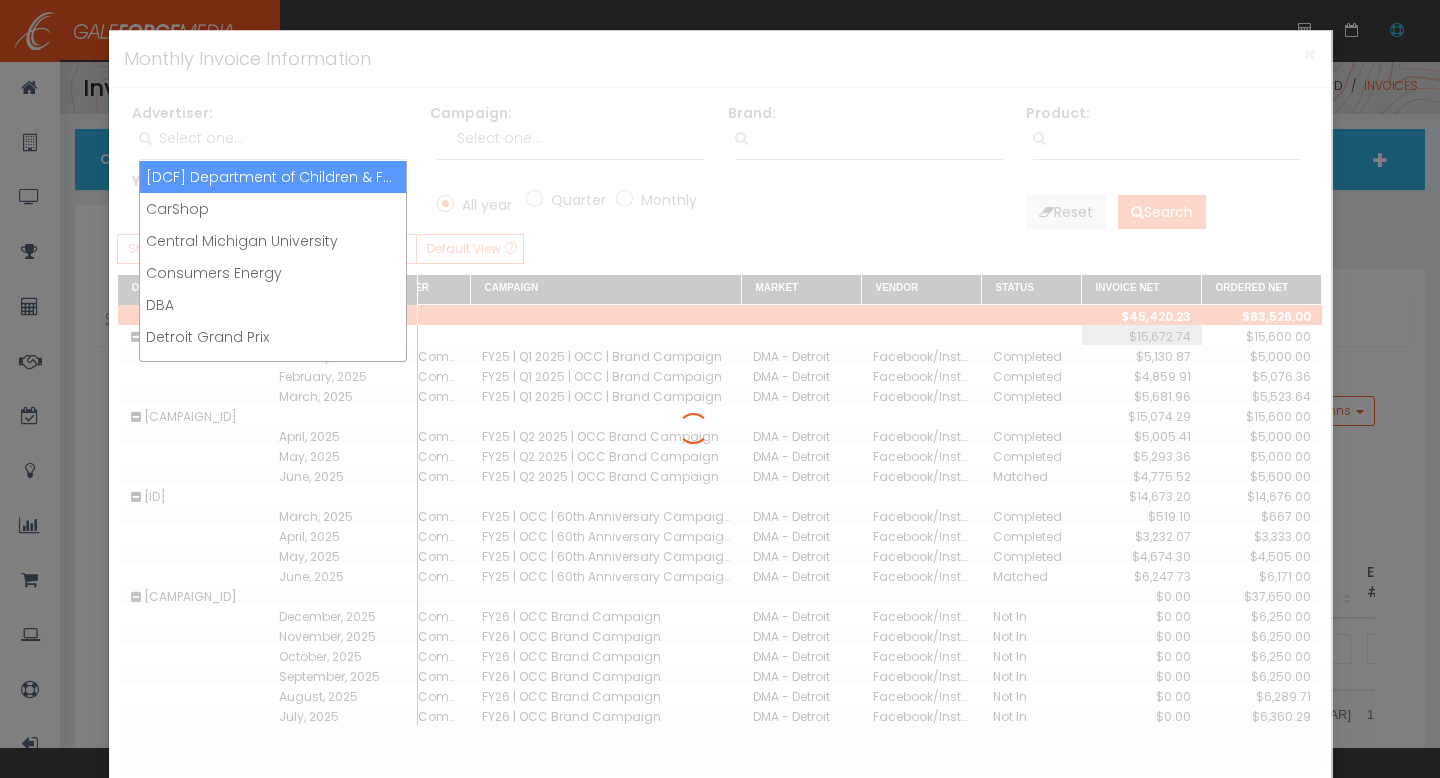 scroll, scrollTop: 0, scrollLeft: 20, axis: horizontal 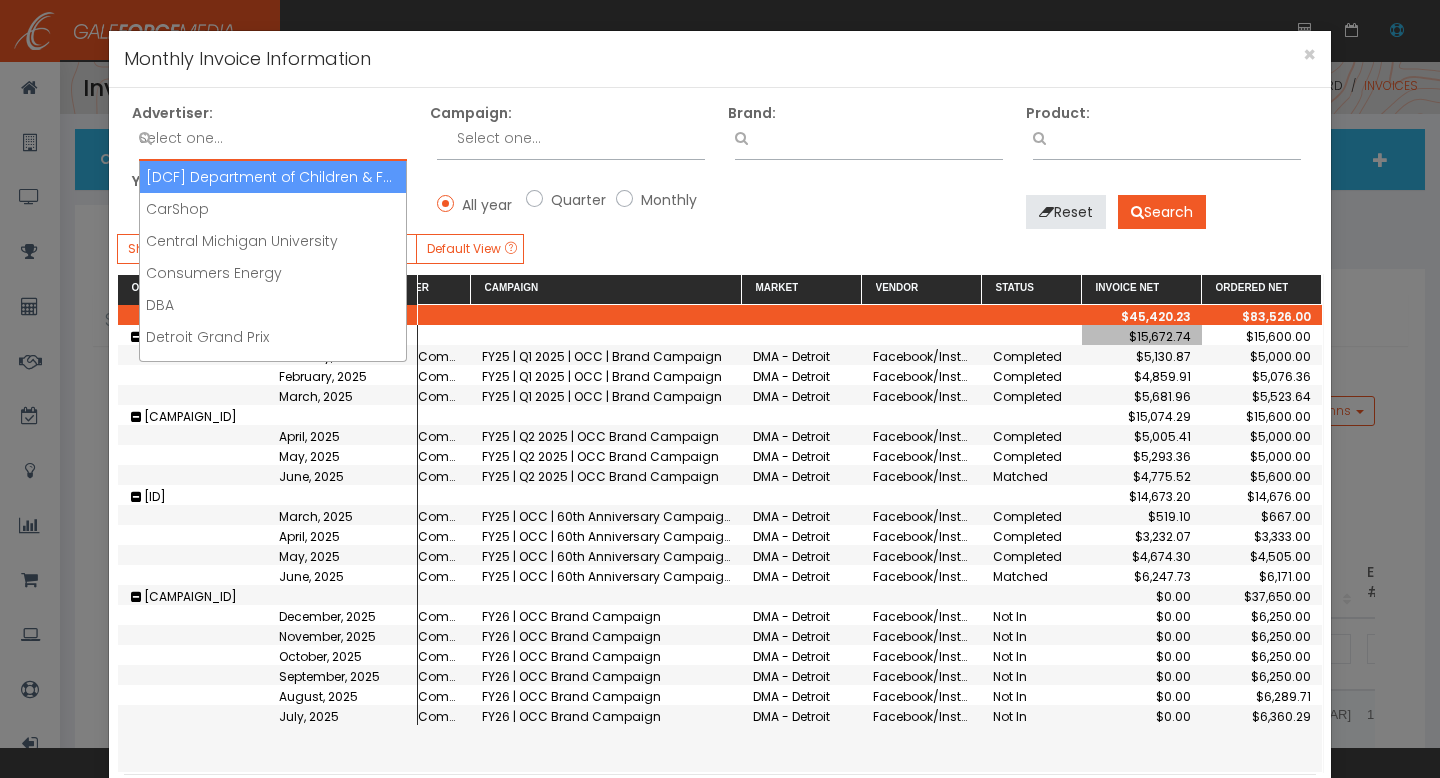 click at bounding box center (273, 142) 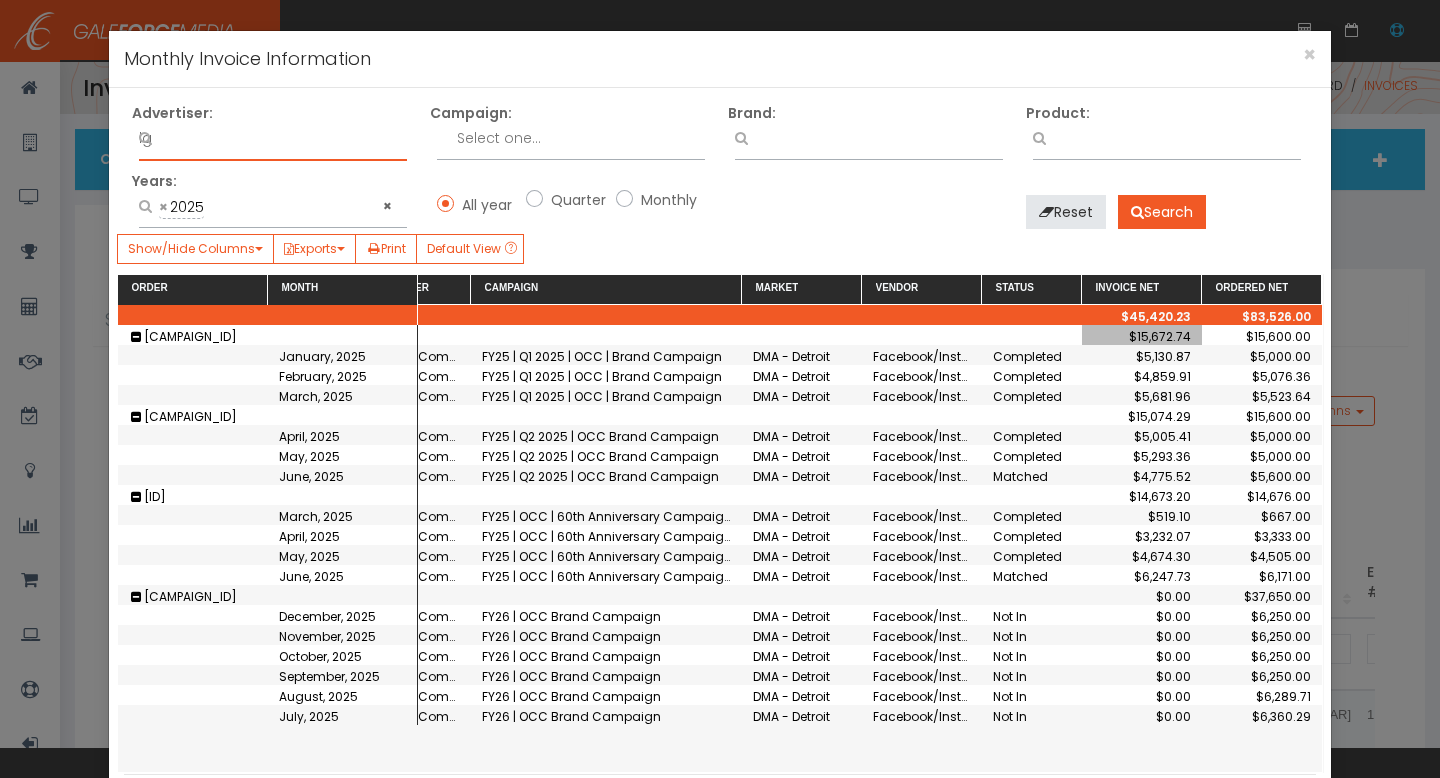 scroll, scrollTop: 0, scrollLeft: 0, axis: both 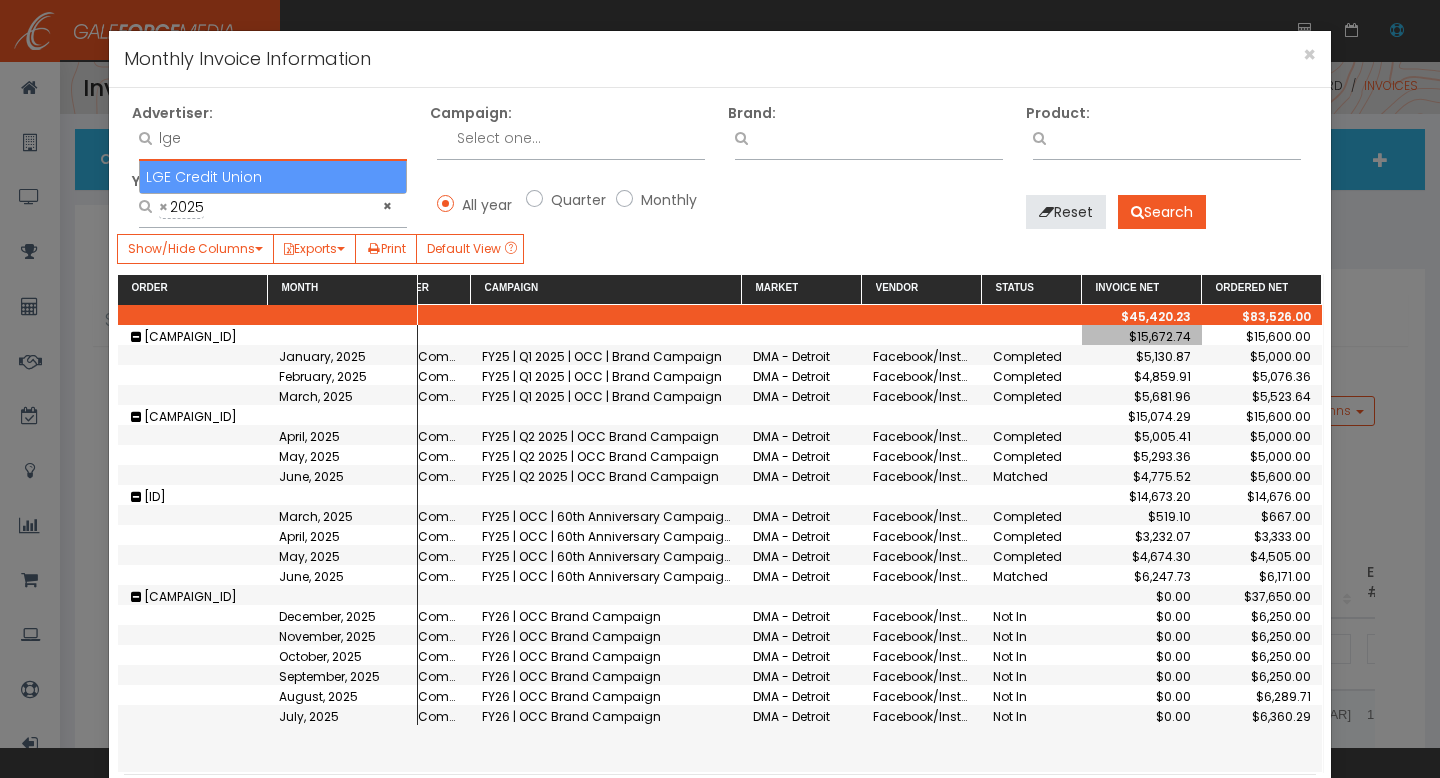 type on "lge" 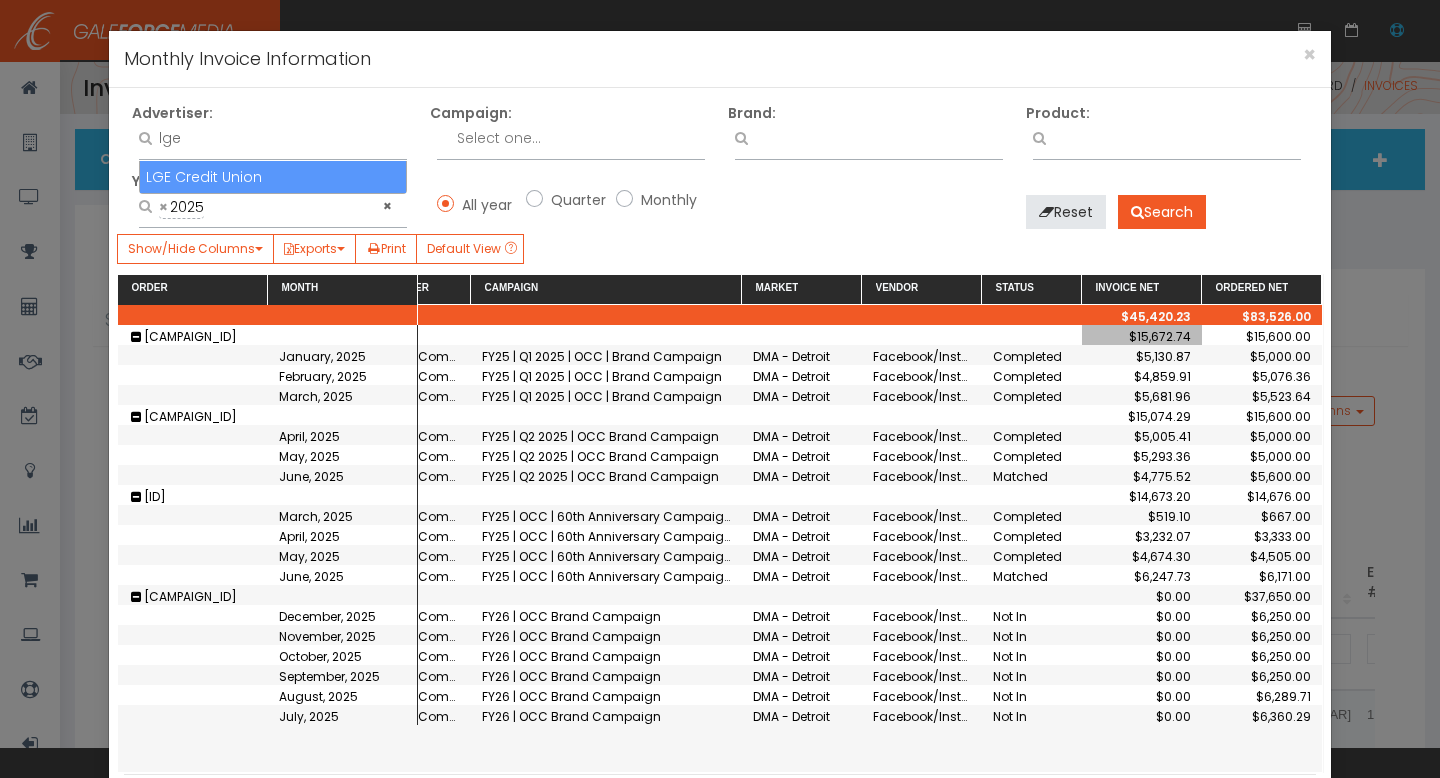 click on "LGE Credit Union" at bounding box center (273, 177) 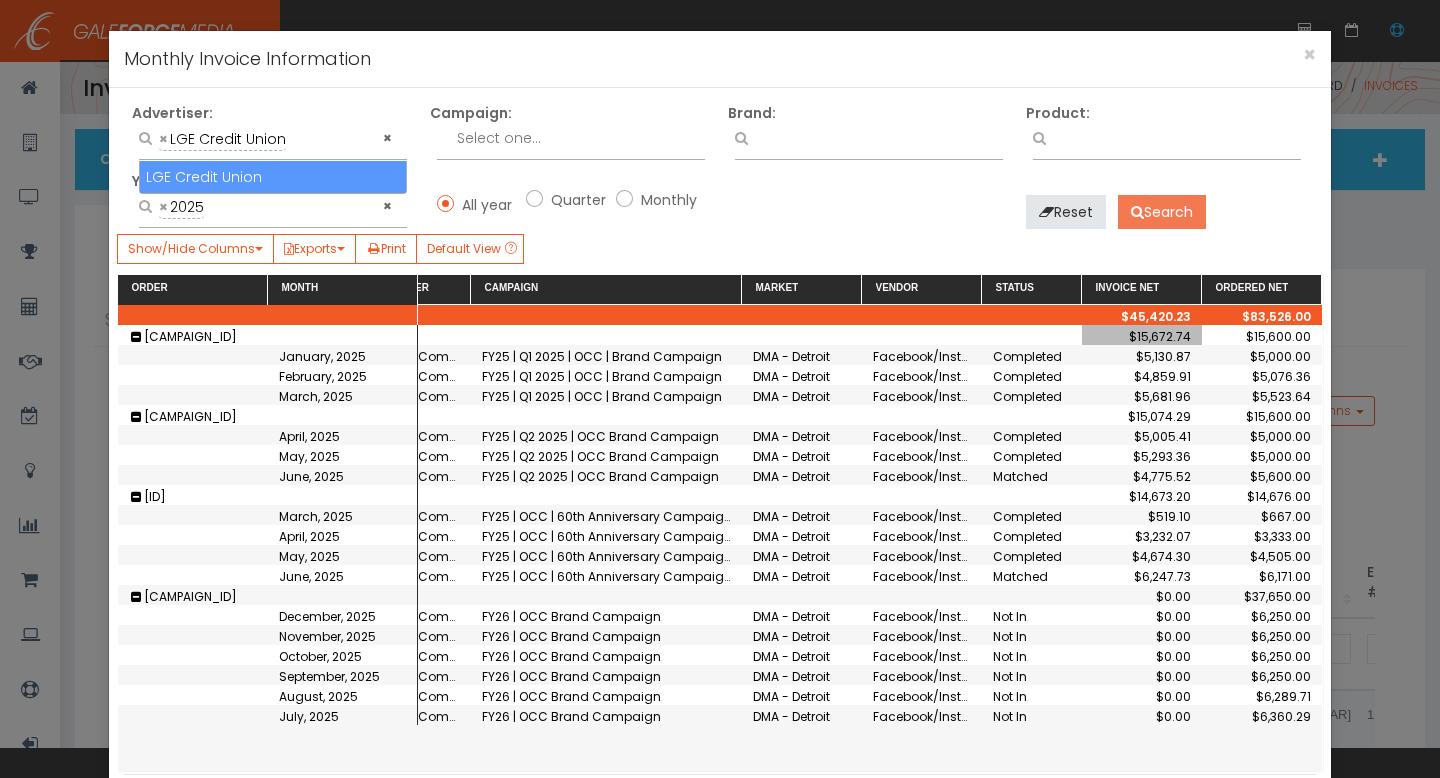 click on "Search" at bounding box center [1162, 212] 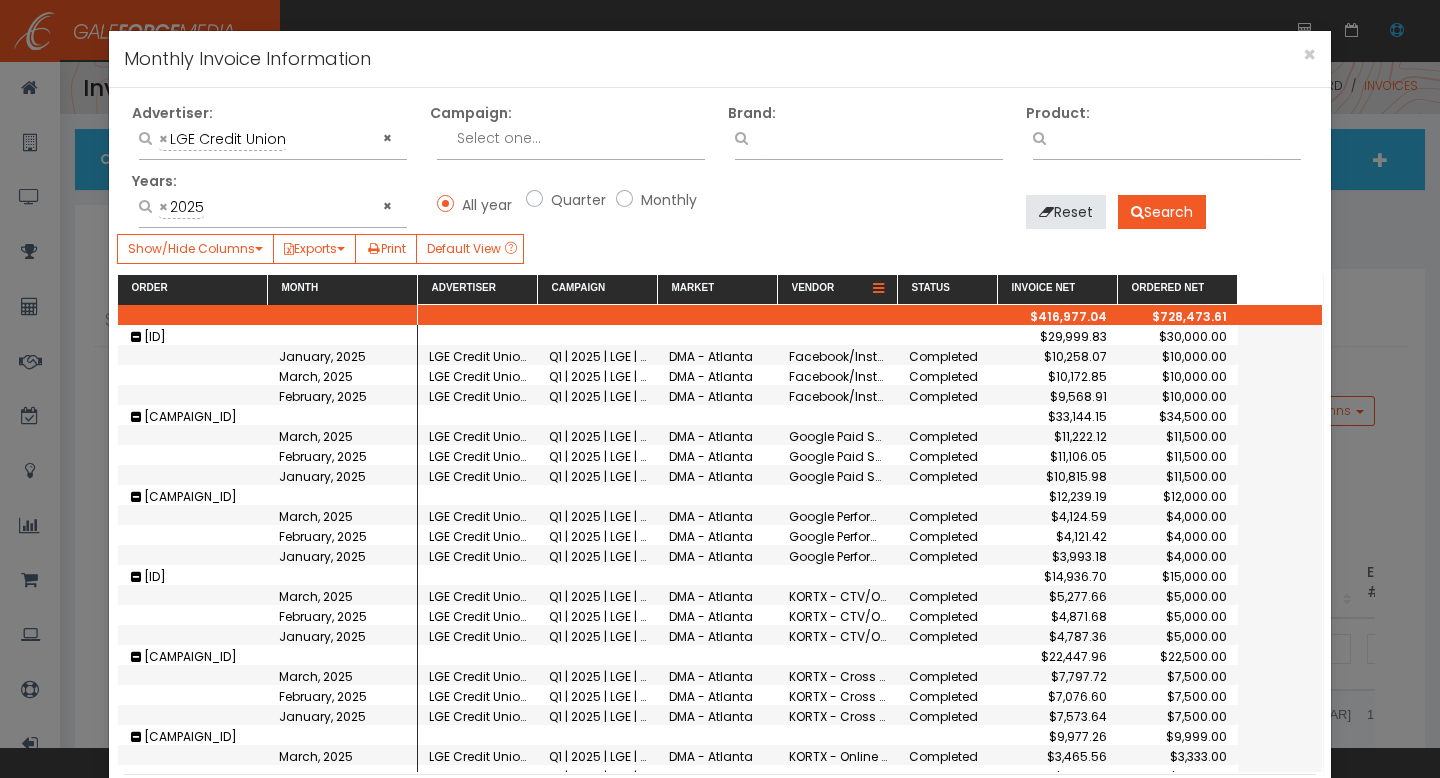 click at bounding box center [878, 289] 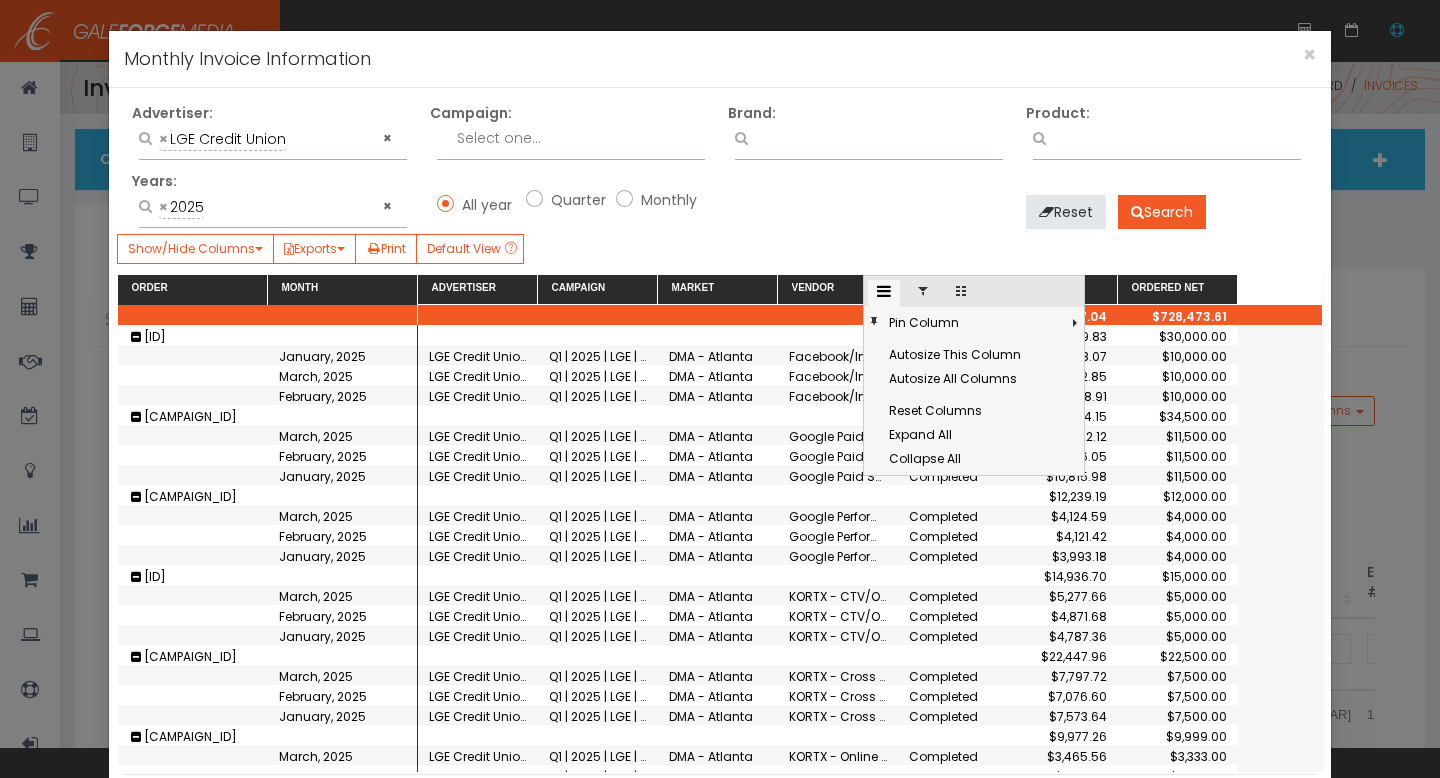 click at bounding box center [923, 291] 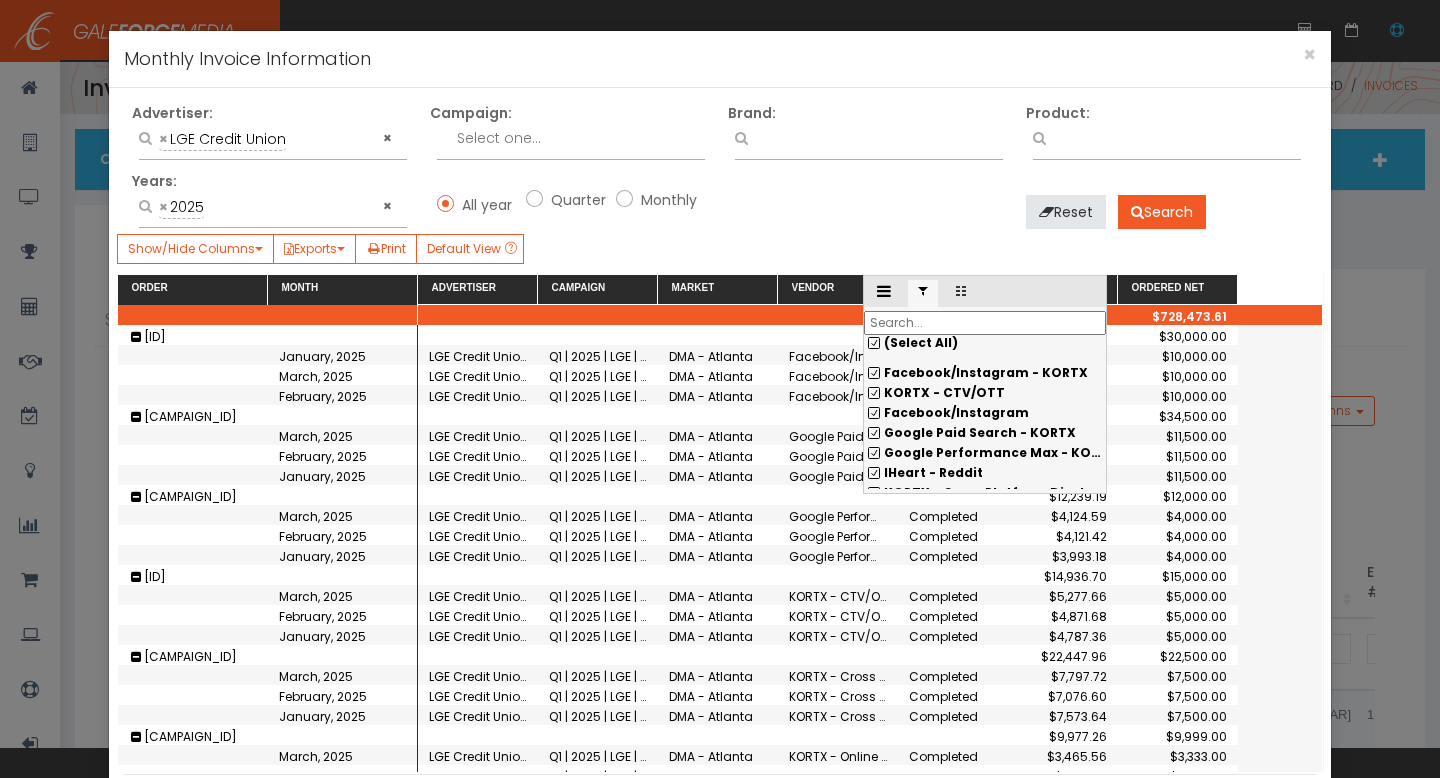 click on "(Select All)" at bounding box center (985, 343) 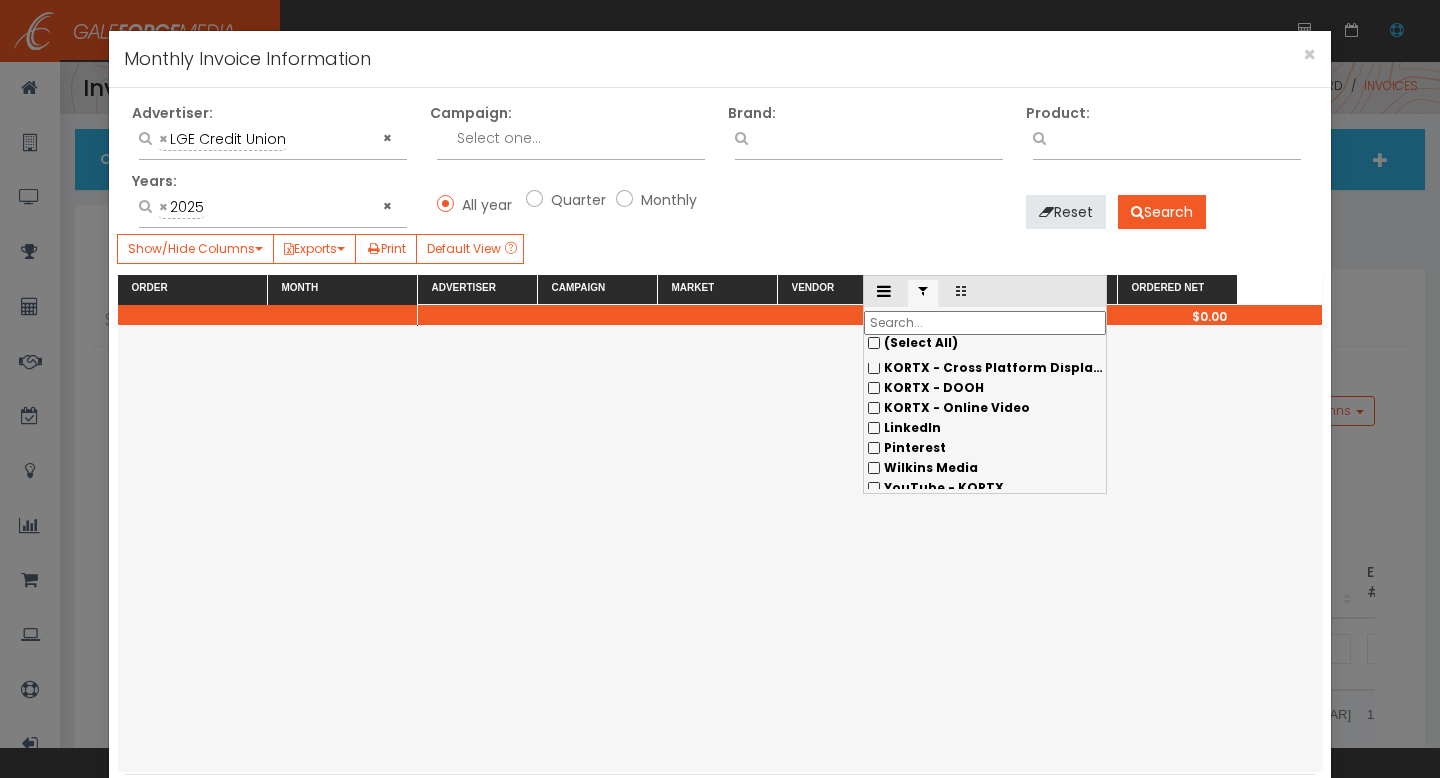 scroll, scrollTop: 134, scrollLeft: 0, axis: vertical 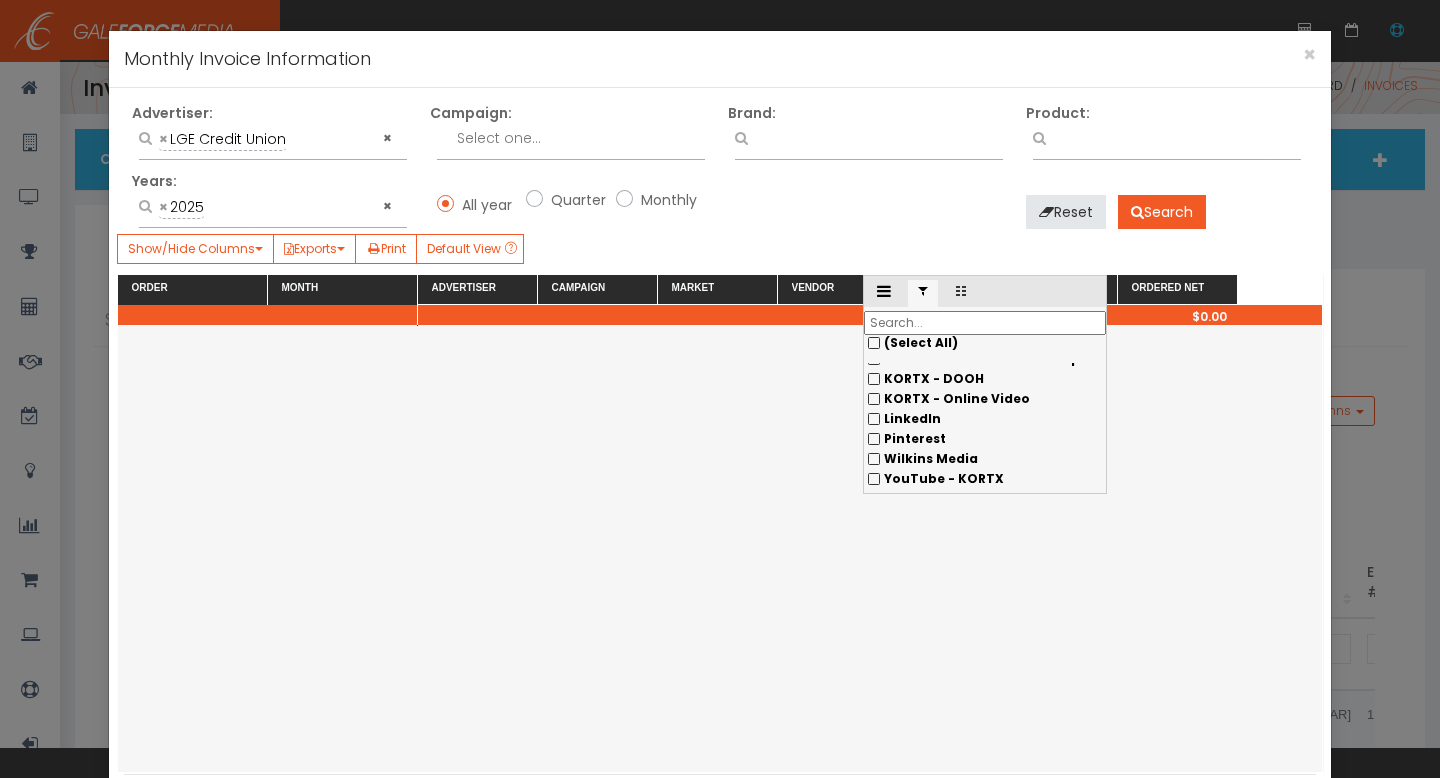 click on "Wilkins Media" at bounding box center [985, 359] 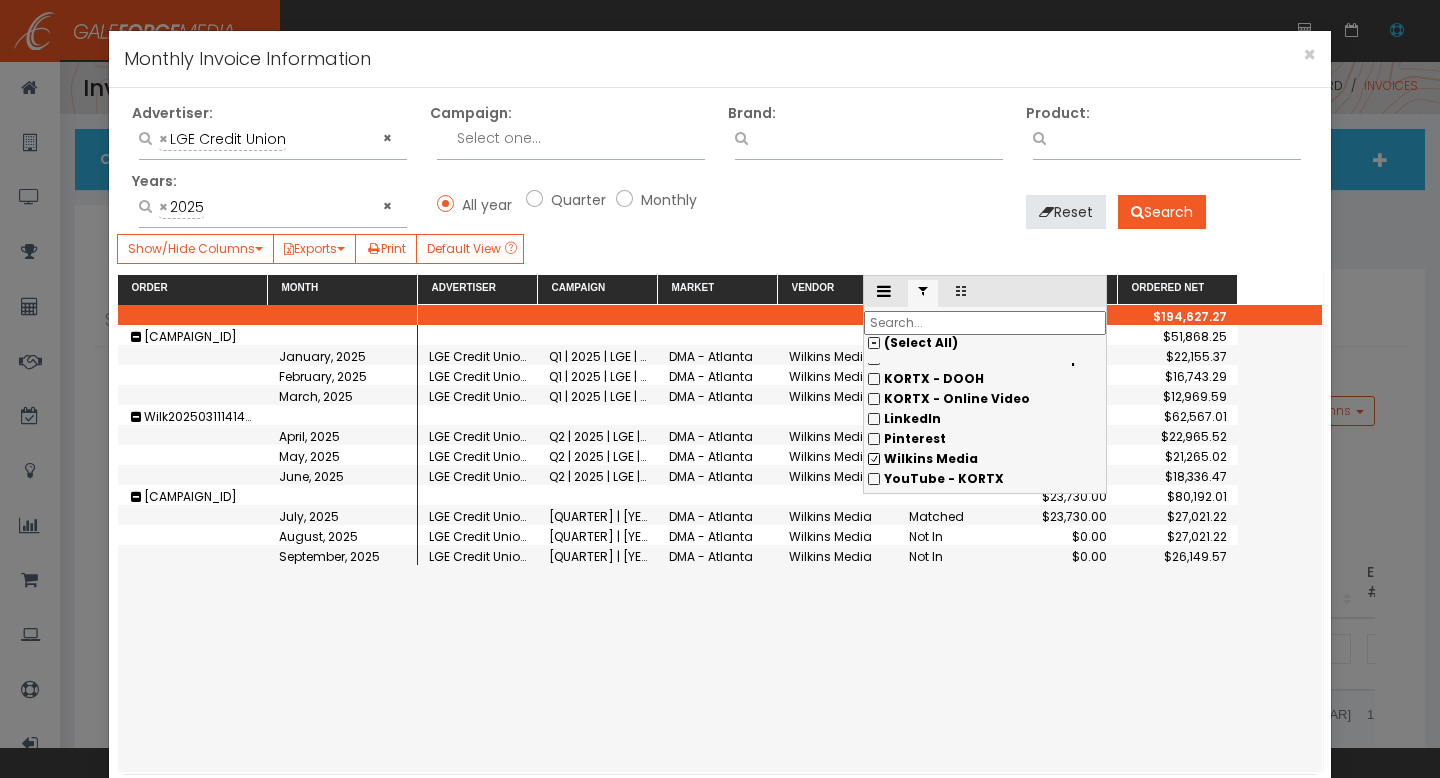 click on "$51,868.25 $51,868.25 LGE Credit Union  Q1 | 2025 | LGE | Brand Campaign  DMA - Atlanta Wilkins Media Completed $17,756.00 $22,155.37 LGE Credit Union  Q1 | 2025 | LGE | Brand Campaign  DMA - Atlanta Wilkins Media Completed $19,261.00 $16,743.29 LGE Credit Union  Q1 | 2025 | LGE | Brand Campaign  DMA - Atlanta Wilkins Media Completed $14,851.25 $12,969.59 $62,566.25 $62,567.01 LGE Credit Union  Q2 | 2025 | LGE | Brand Campaign DMA - Atlanta Wilkins Media Completed $21,570.00 $22,965.52 LGE Credit Union  Q2 | 2025 | LGE | Brand Campaign DMA - Atlanta Wilkins Media Completed $18,690.02 $21,265.02 LGE Credit Union  Q2 | 2025 | LGE | Brand Campaign DMA - Atlanta Wilkins Media Matched $22,306.23 $18,336.47 $23,730.00 $80,192.01 LGE Credit Union  Q3 | 2025 | LGE Brand Campaign  DMA - Atlanta Wilkins Media Matched $23,730.00 $27,021.22 LGE Credit Union  Q3 | 2025 | LGE Brand Campaign  DMA - Atlanta Wilkins Media Not In $0.00 $27,021.22 LGE Credit Union  Q3 | 2025 | LGE Brand Campaign  Not In" at bounding box center [870, 548] 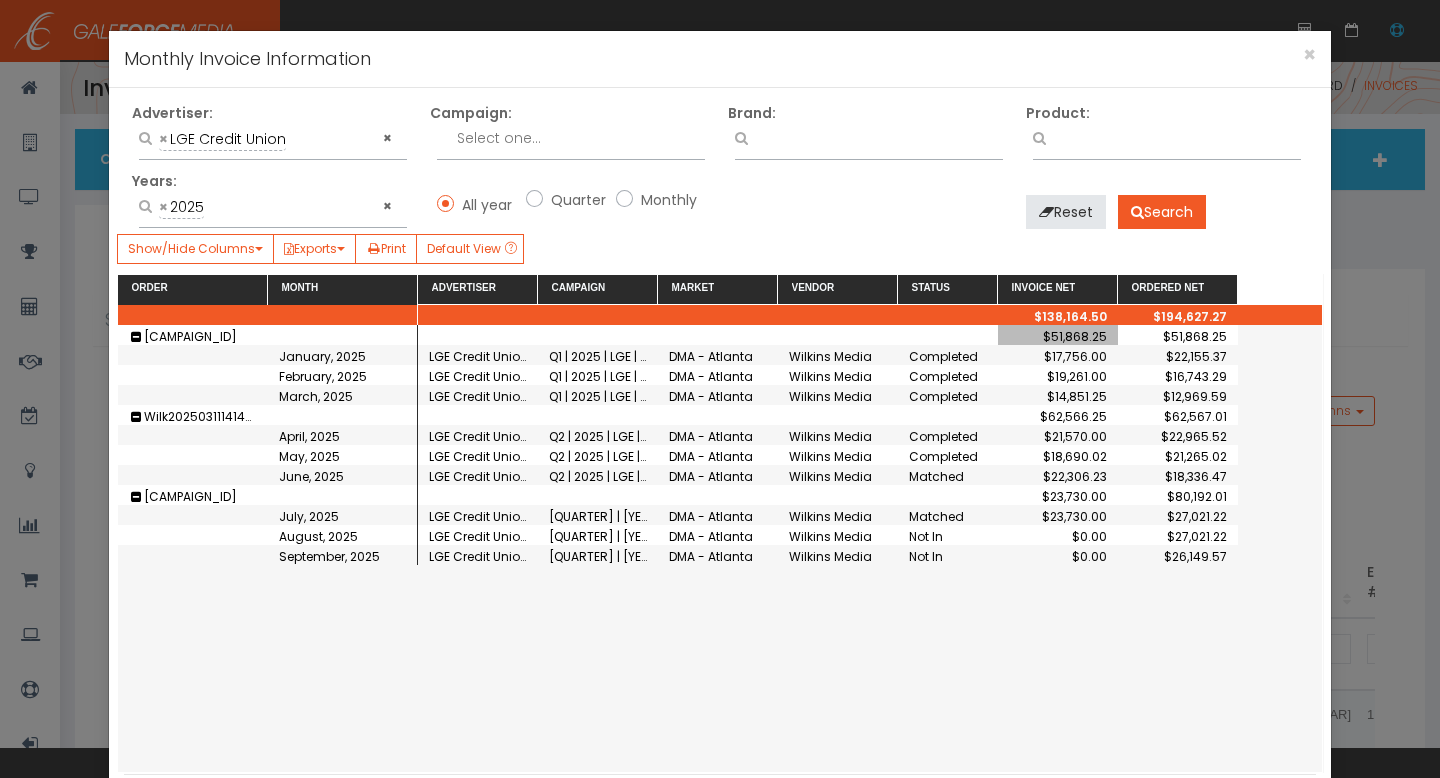 click on "$51,868.25" at bounding box center [1058, 336] 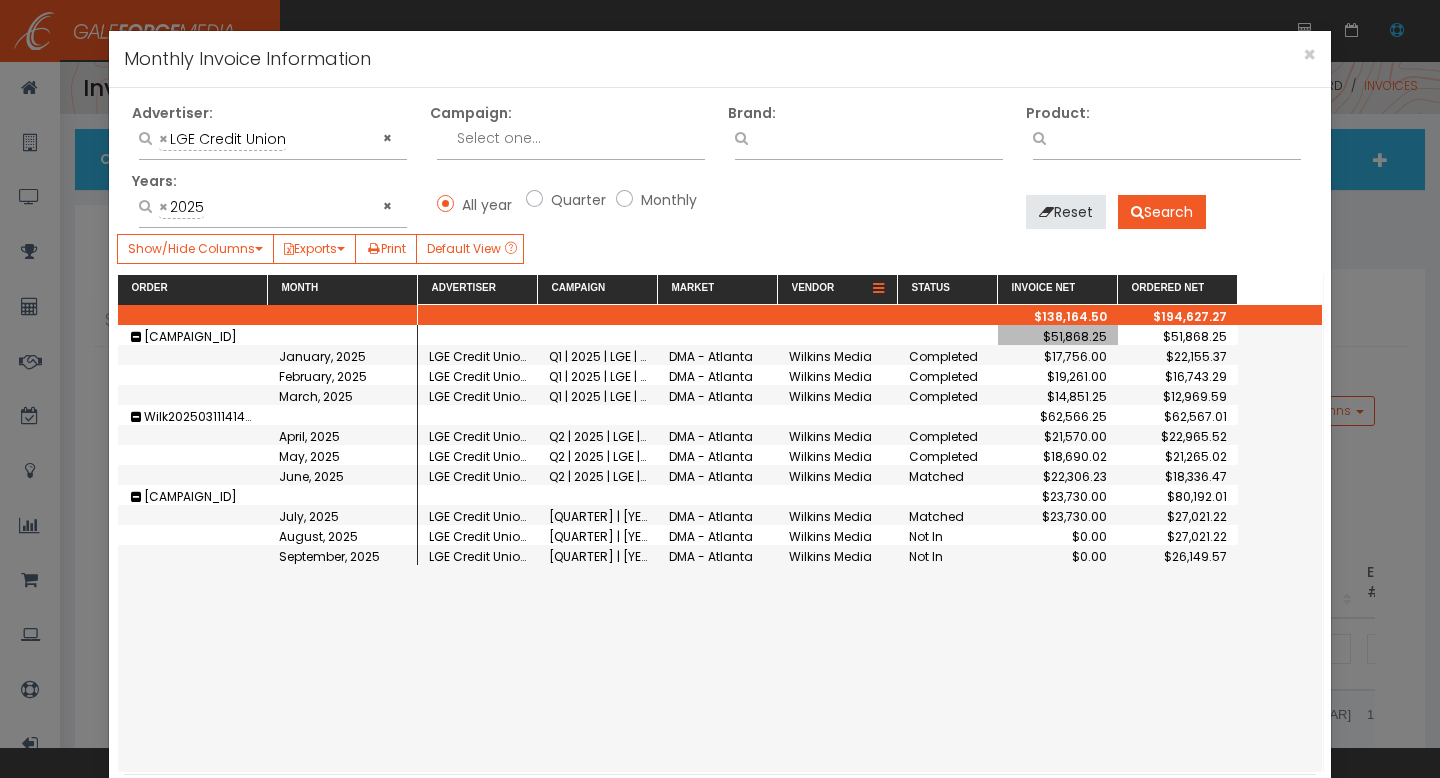 click at bounding box center [878, 289] 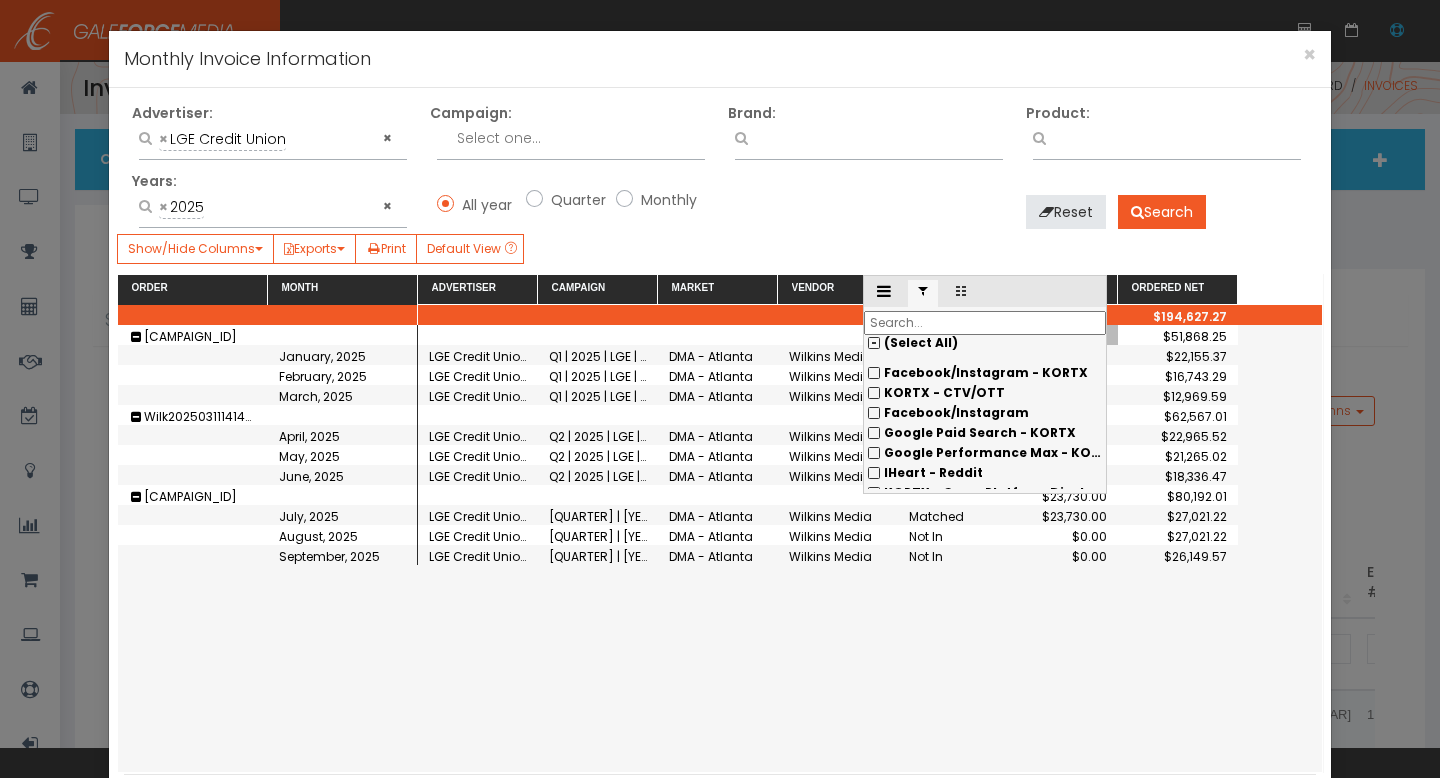 click on "(Select All)" at bounding box center (985, 343) 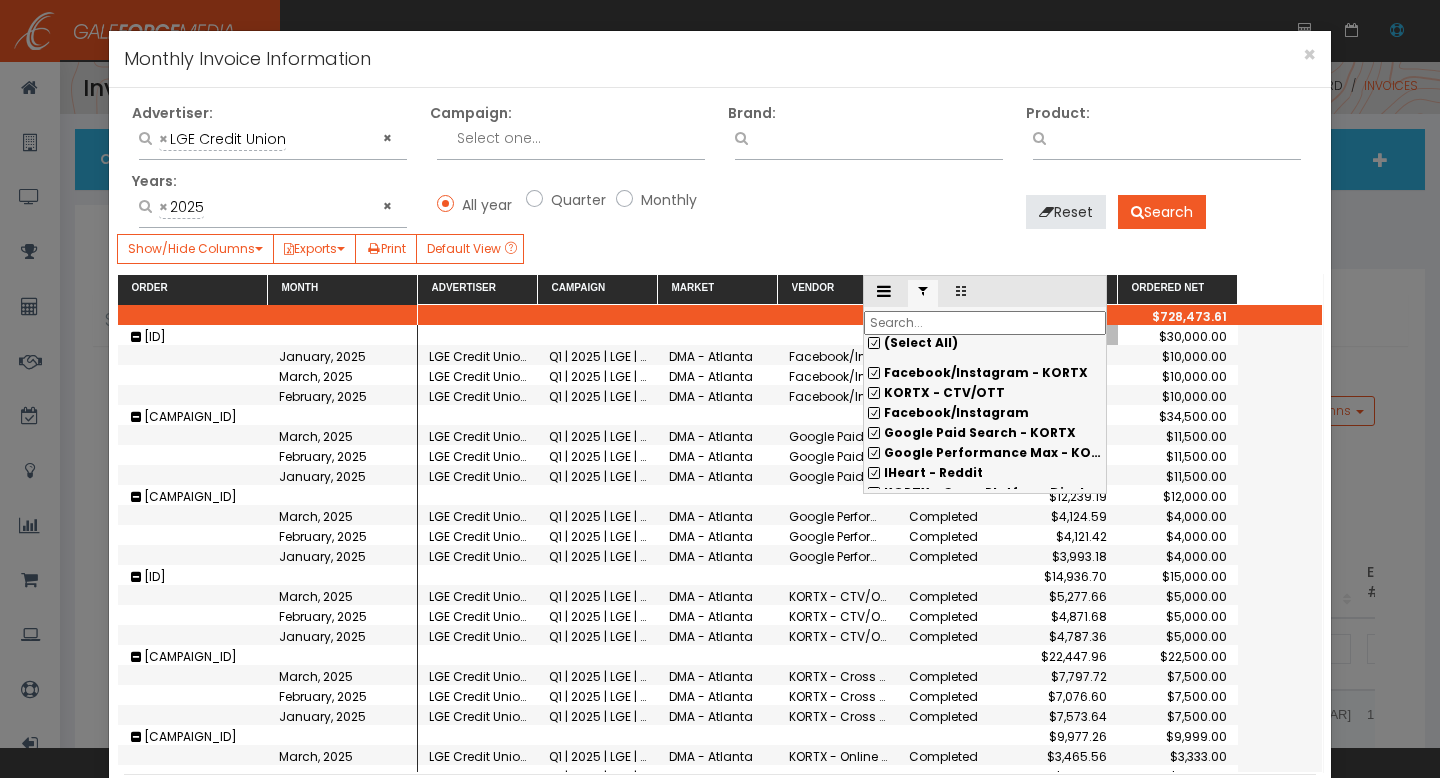 click on "(Select All)" at bounding box center [985, 343] 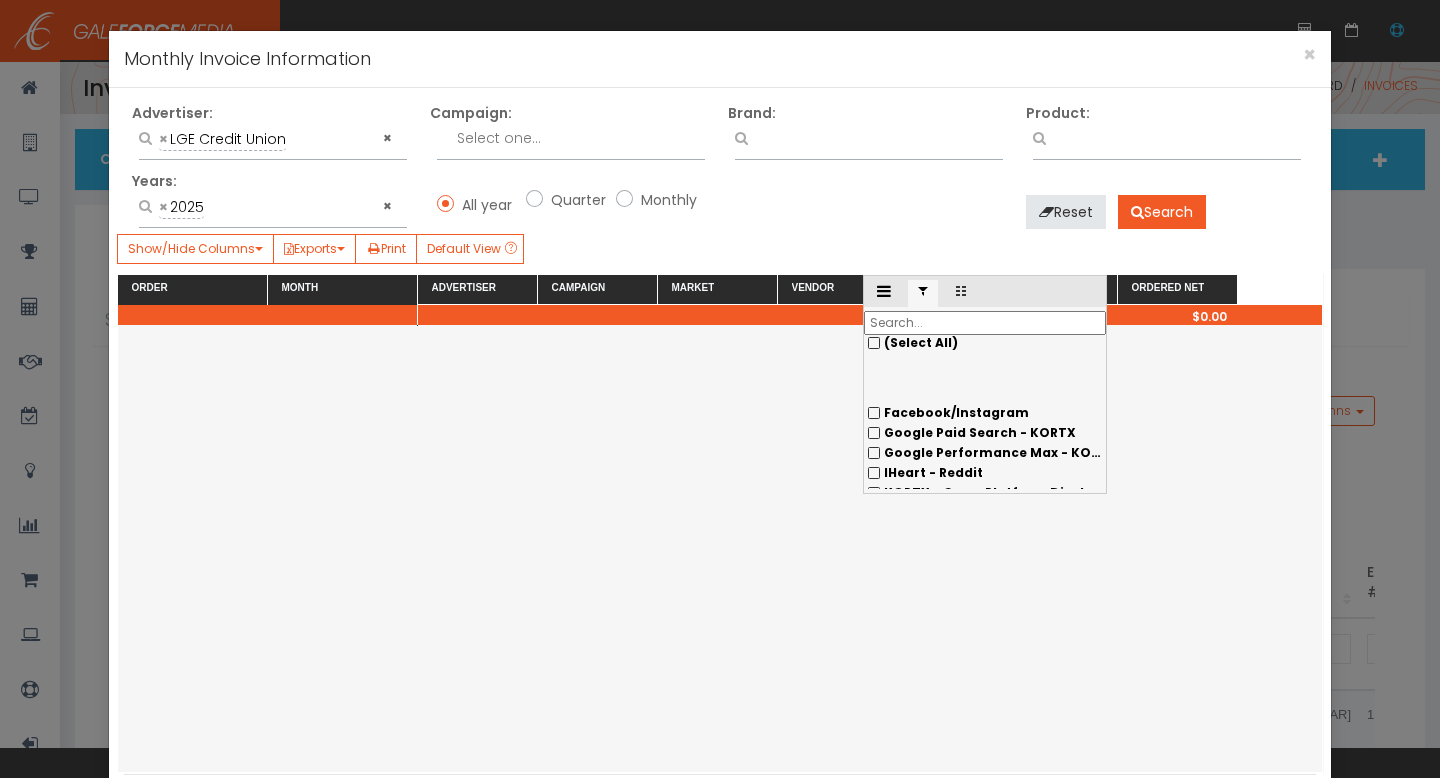 scroll, scrollTop: 134, scrollLeft: 0, axis: vertical 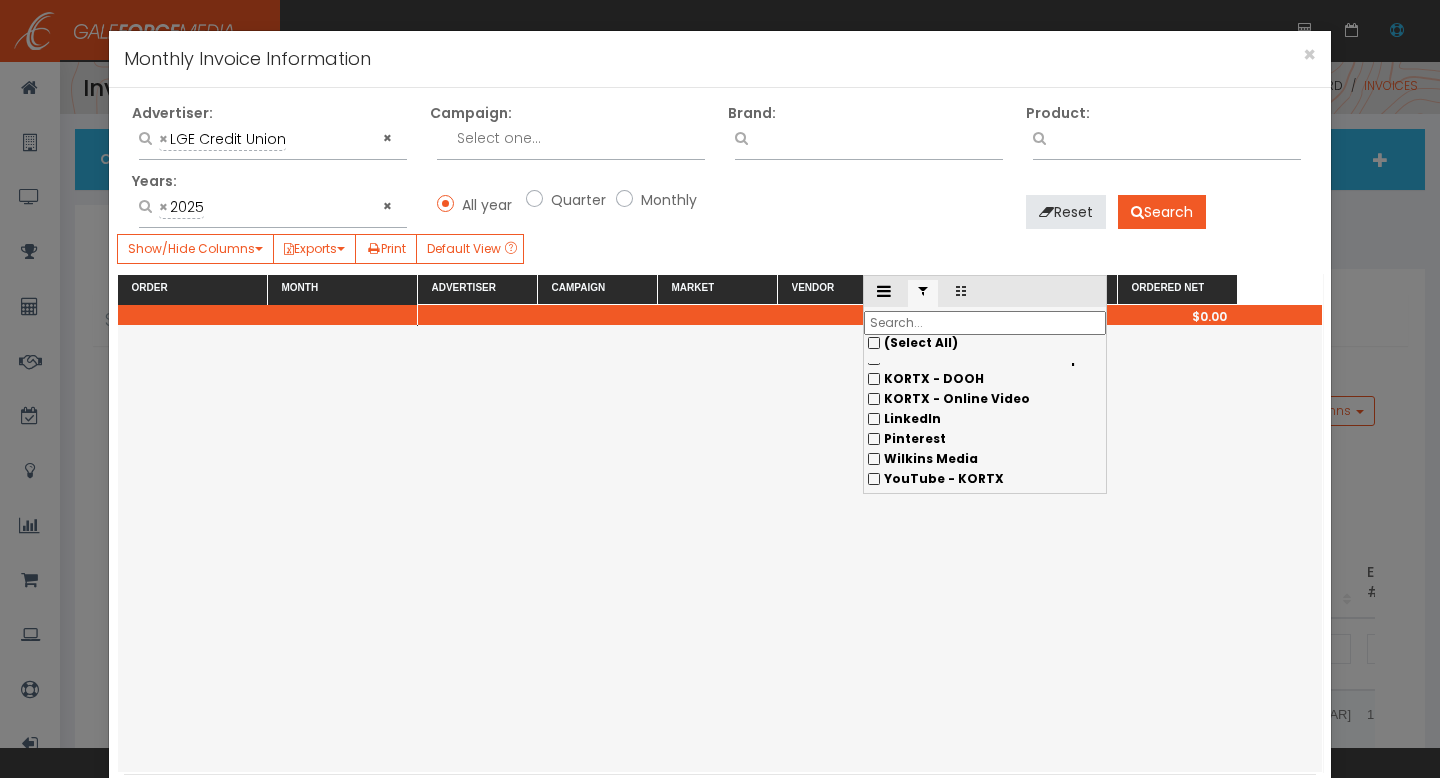 click on "LinkedIn" at bounding box center [985, 359] 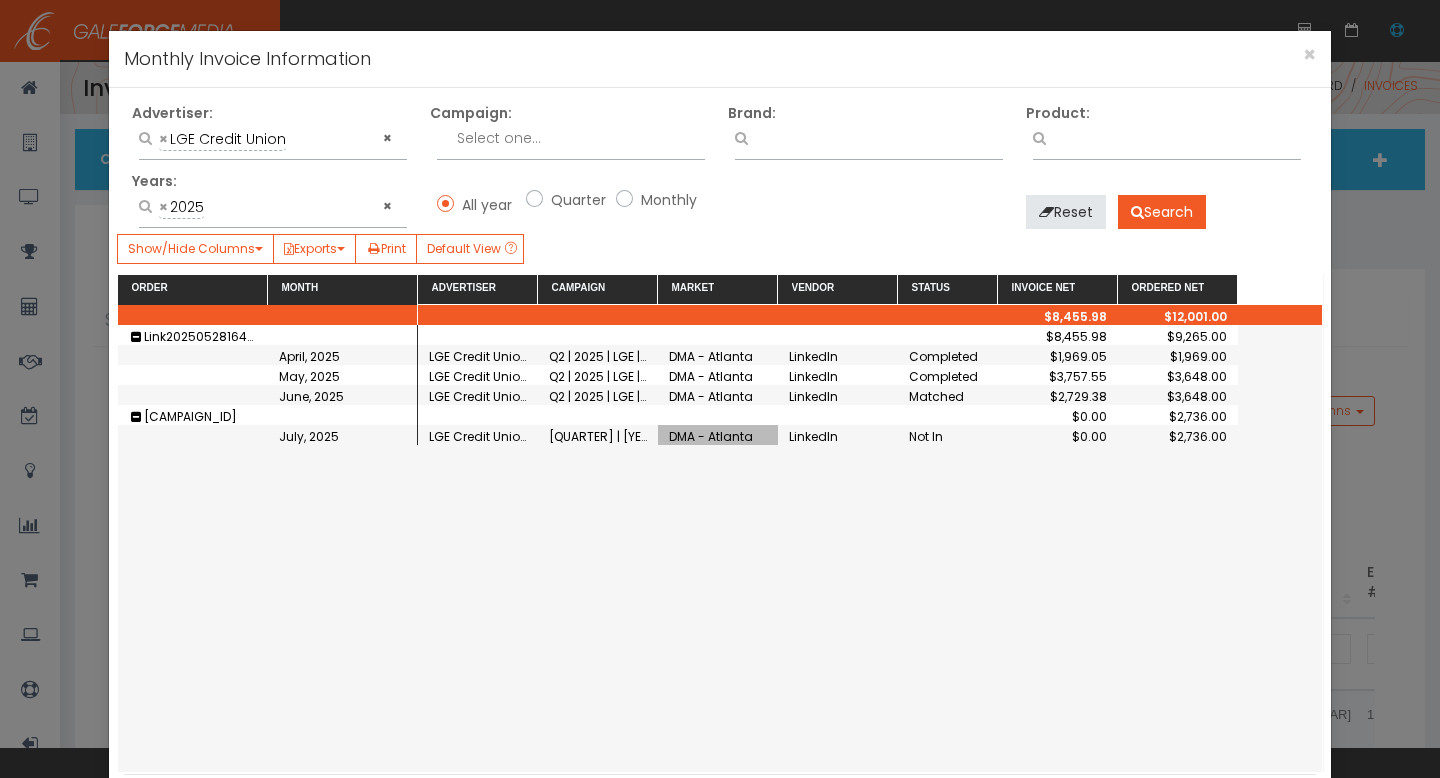 click on "DMA - Atlanta" at bounding box center [718, 435] 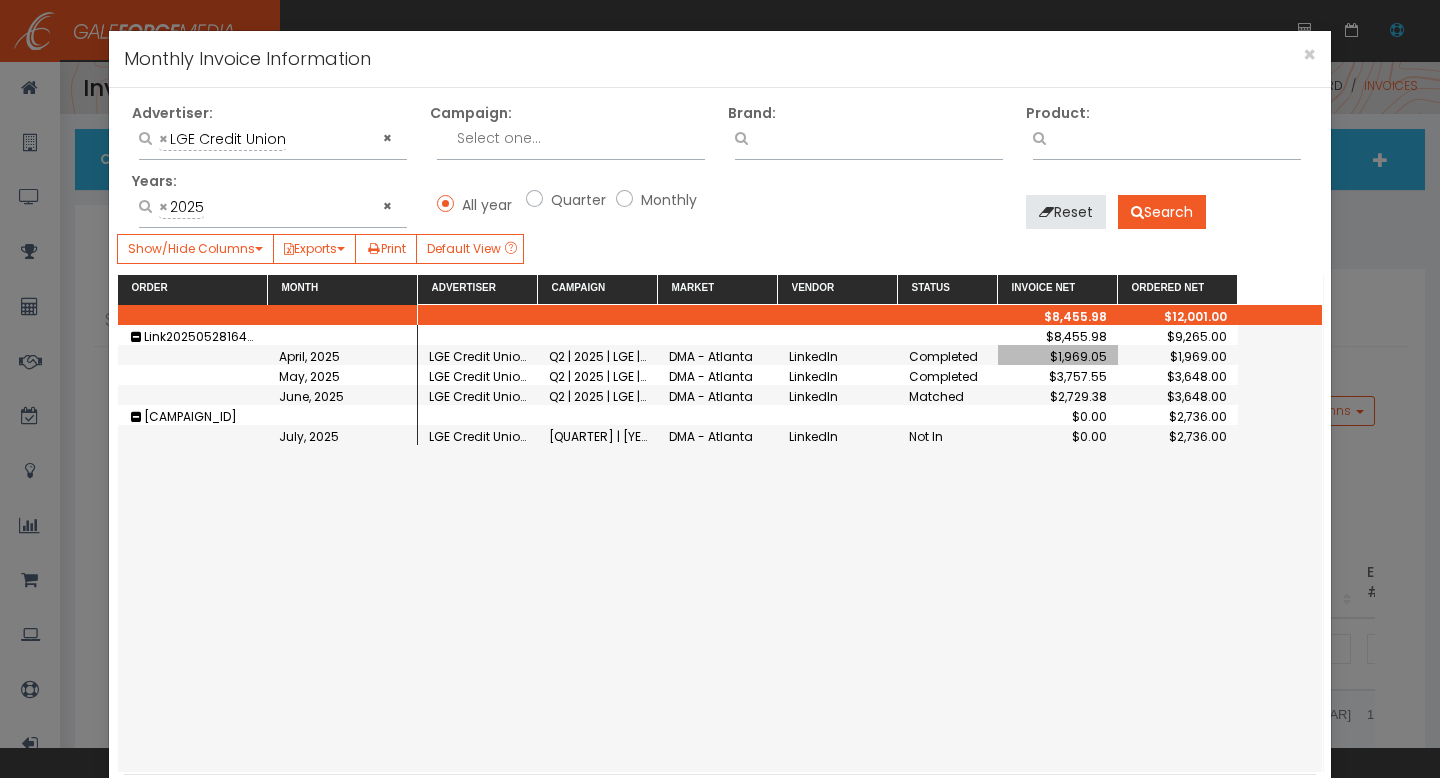 click on "$1,969.05" at bounding box center (1058, 356) 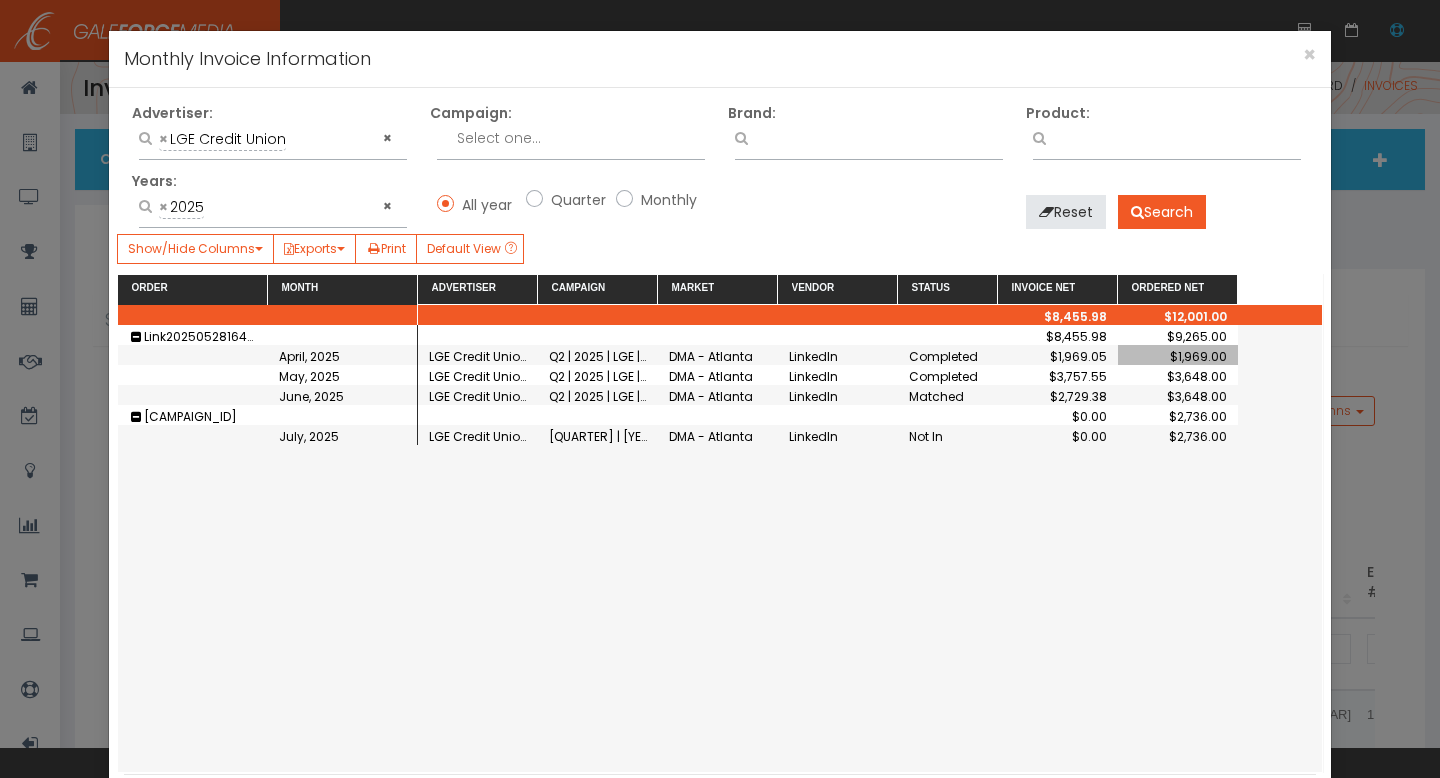 click on "$3,757.55" at bounding box center (1058, 376) 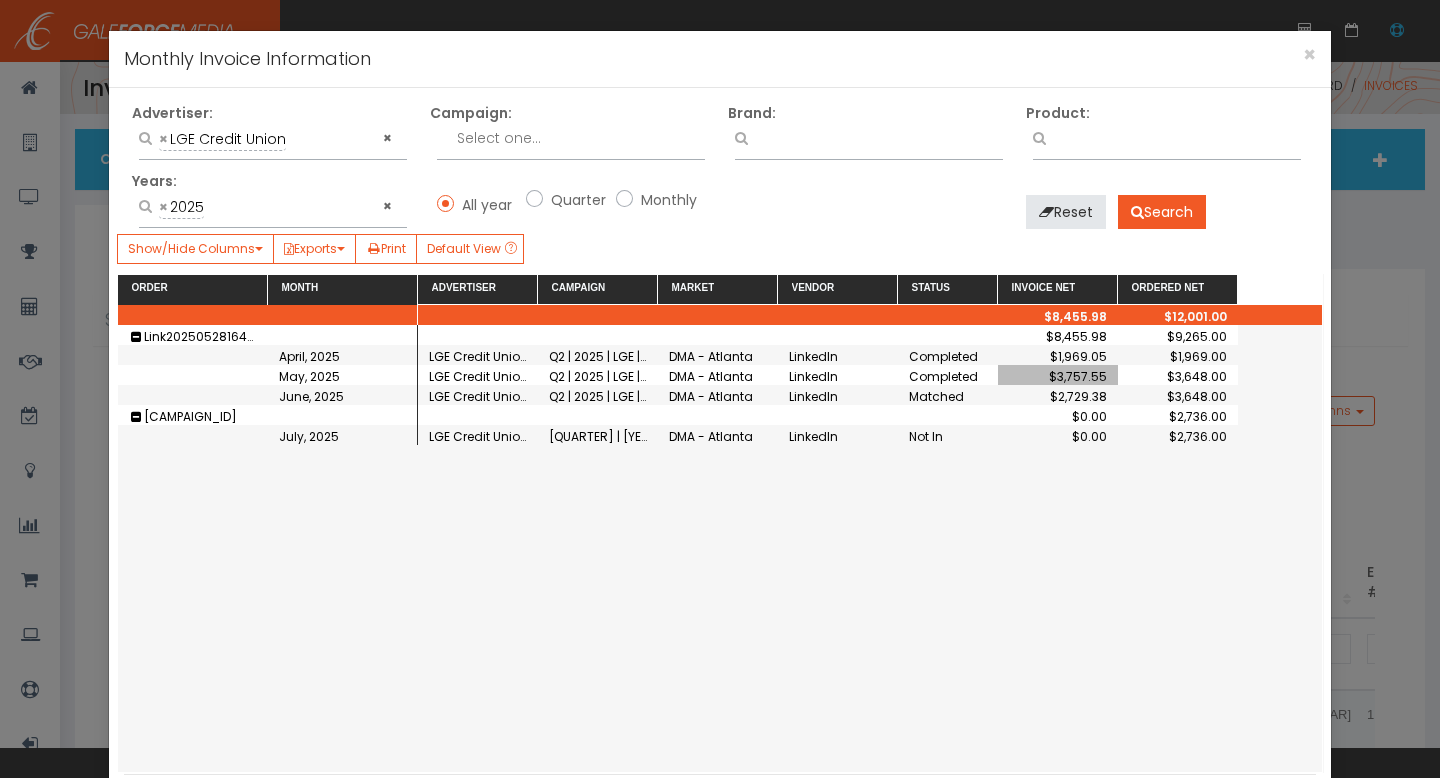 click on "$2,729.38" at bounding box center (1058, 356) 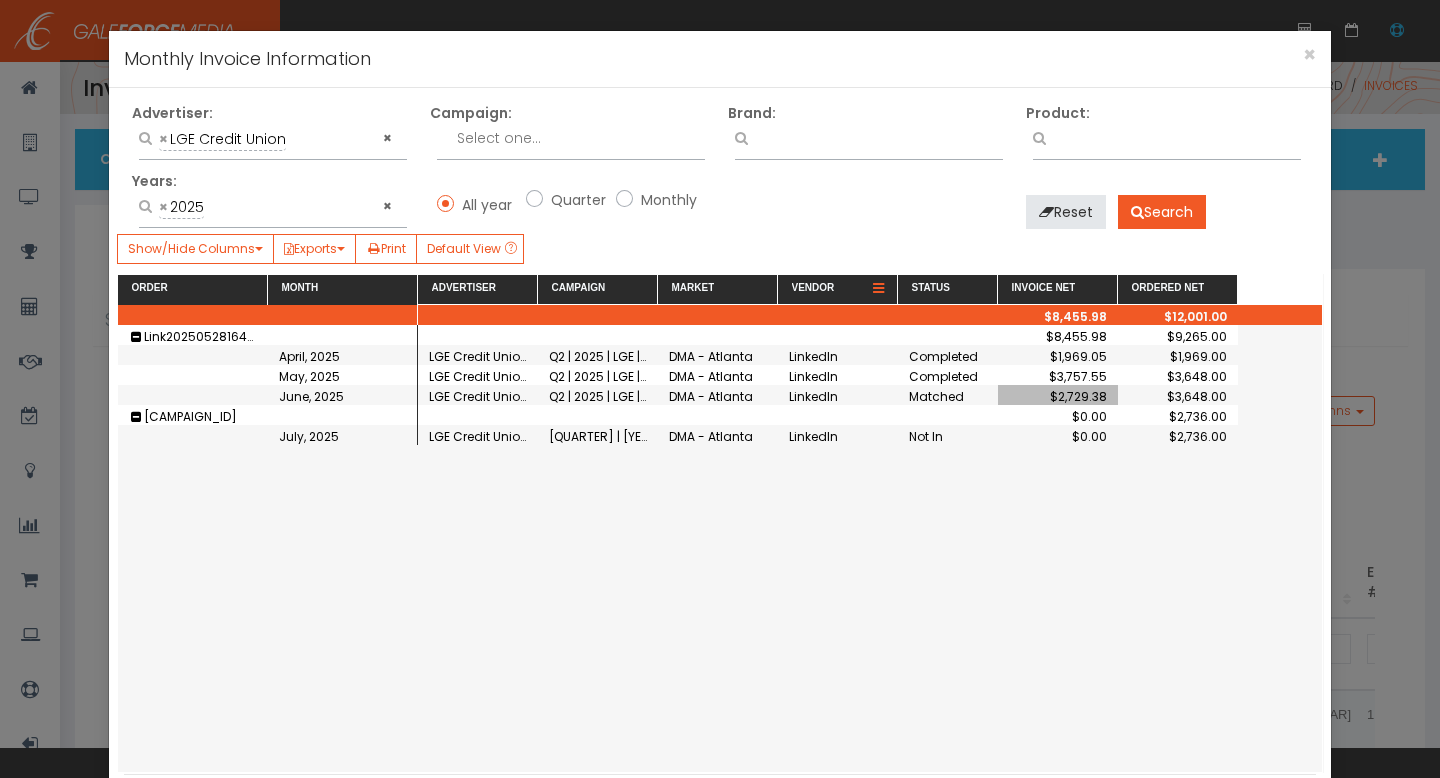 click at bounding box center [878, 289] 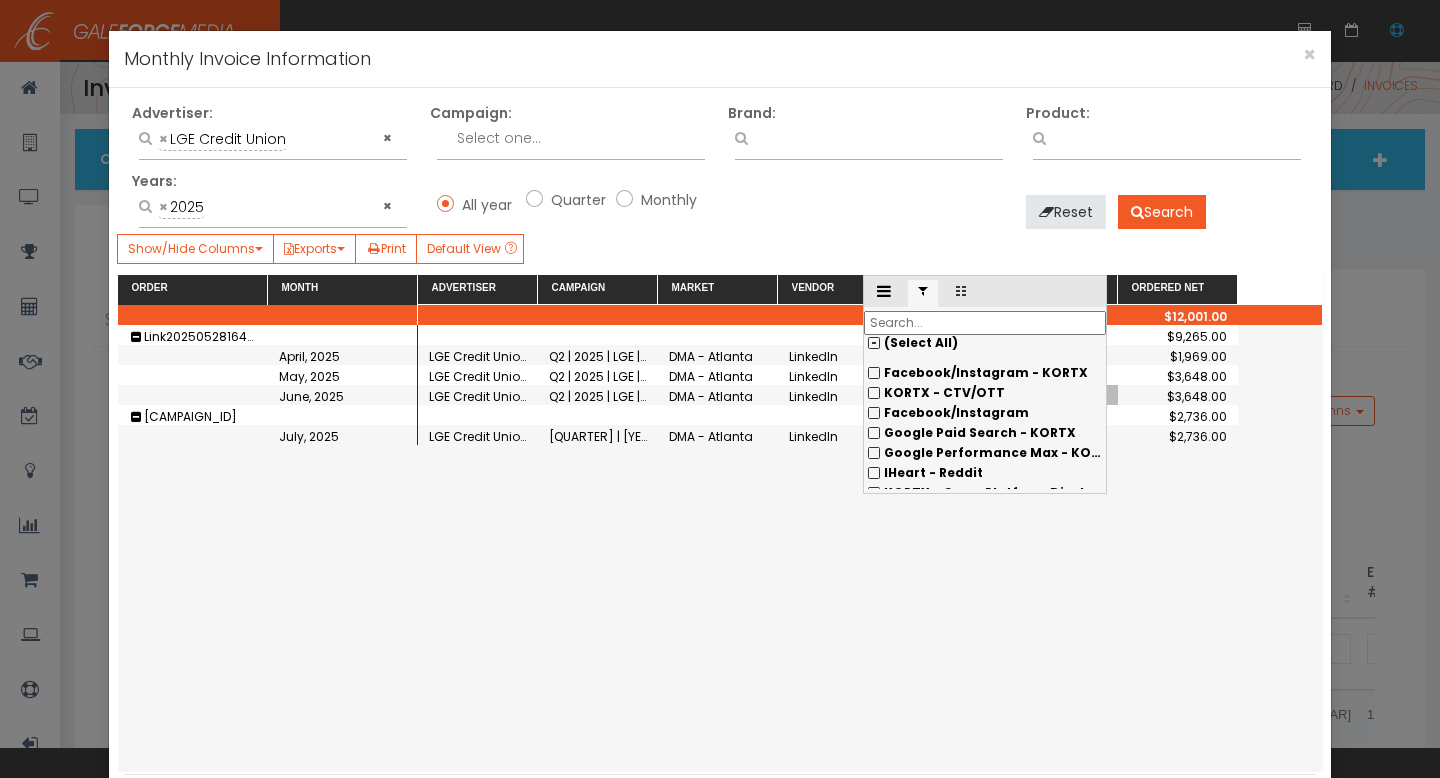 click on "(Select All)" at bounding box center [985, 343] 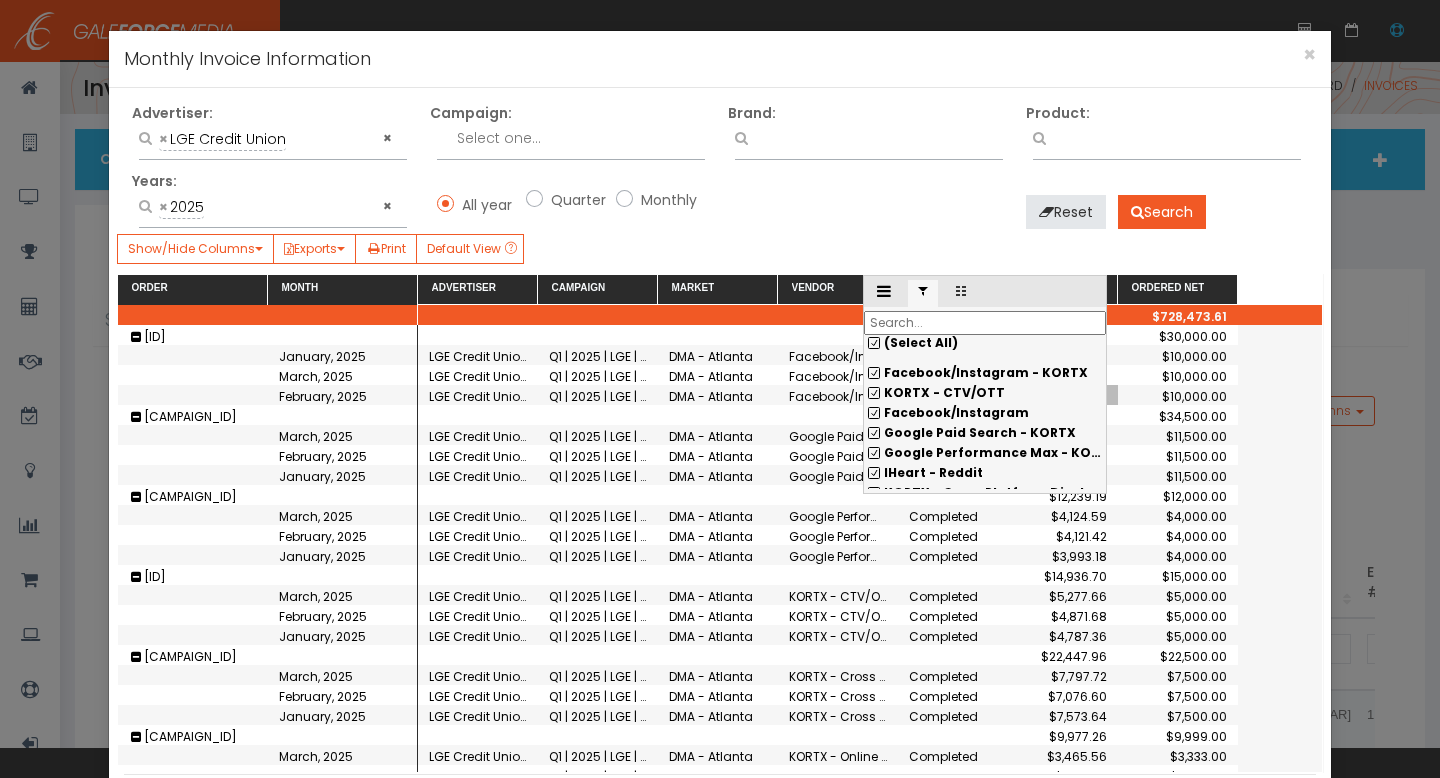 click on "(Select All)" at bounding box center [985, 343] 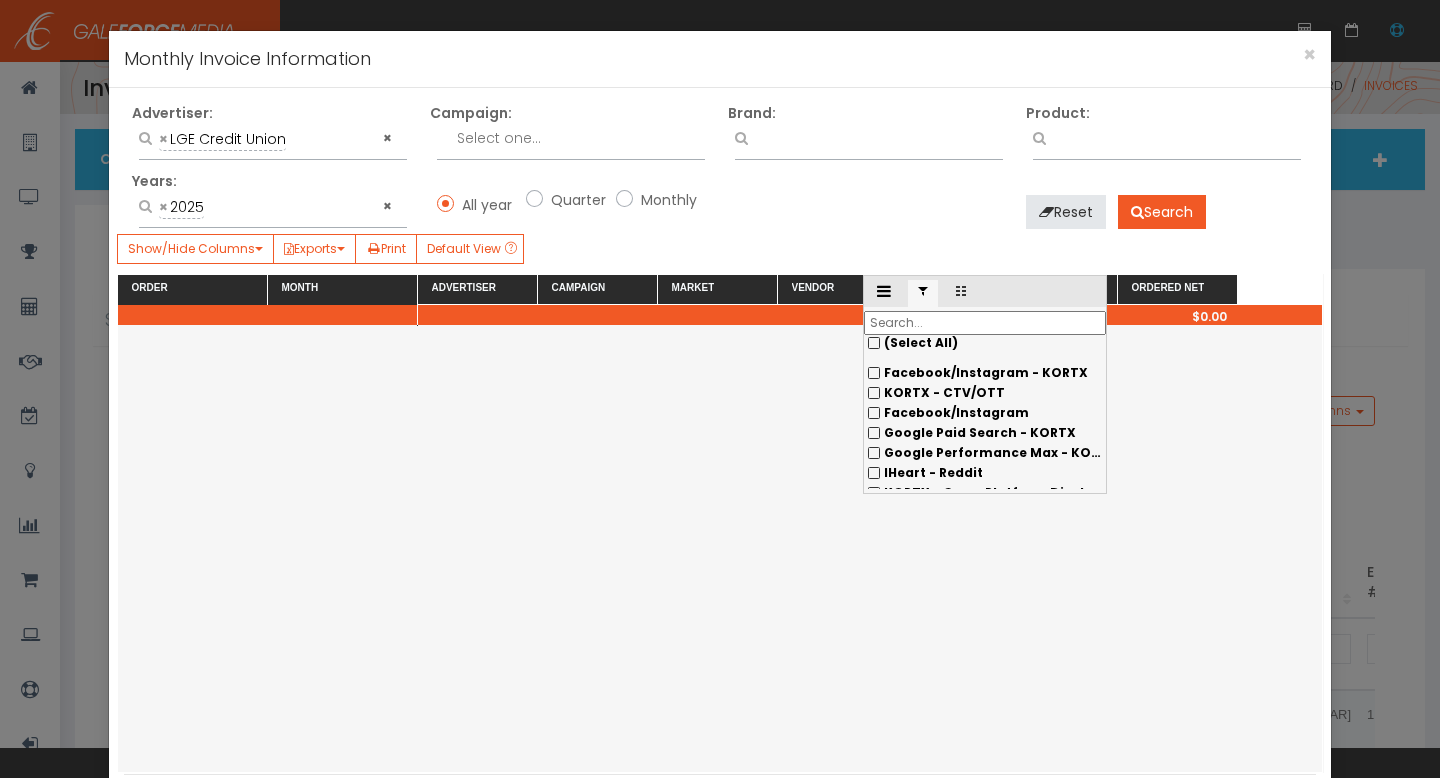 click on "Google Paid Search - KORTX" at bounding box center [985, 373] 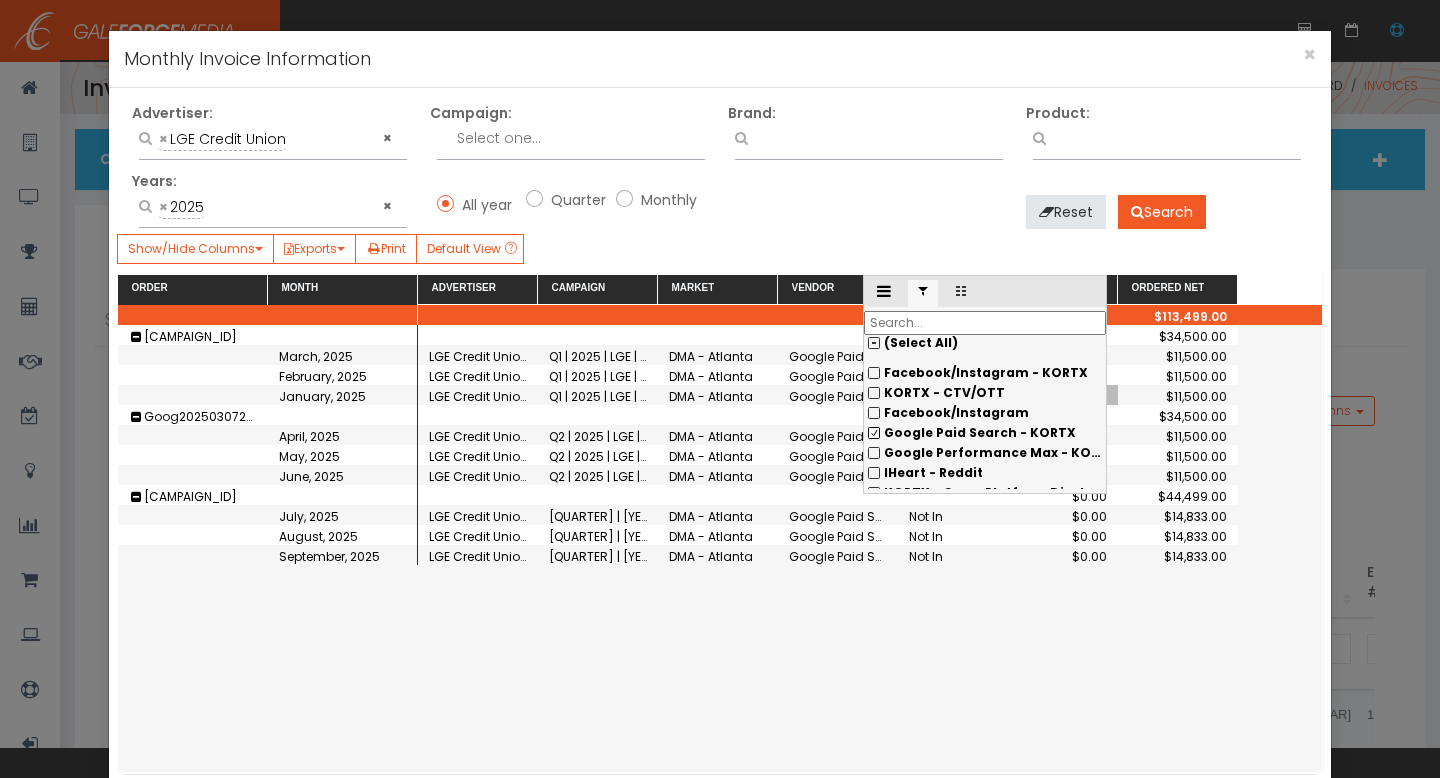 click at bounding box center [718, 335] 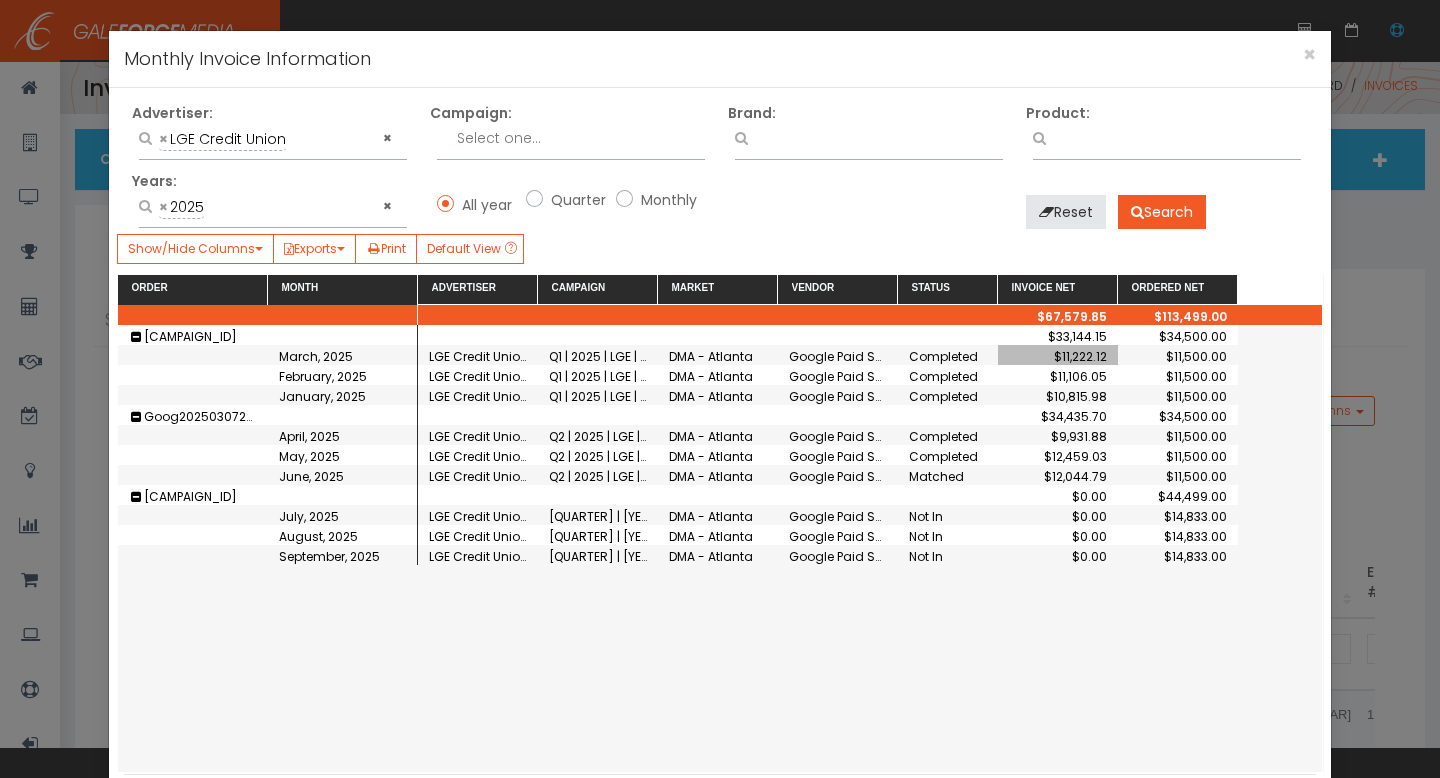 click on "$11,222.12" at bounding box center [1058, 356] 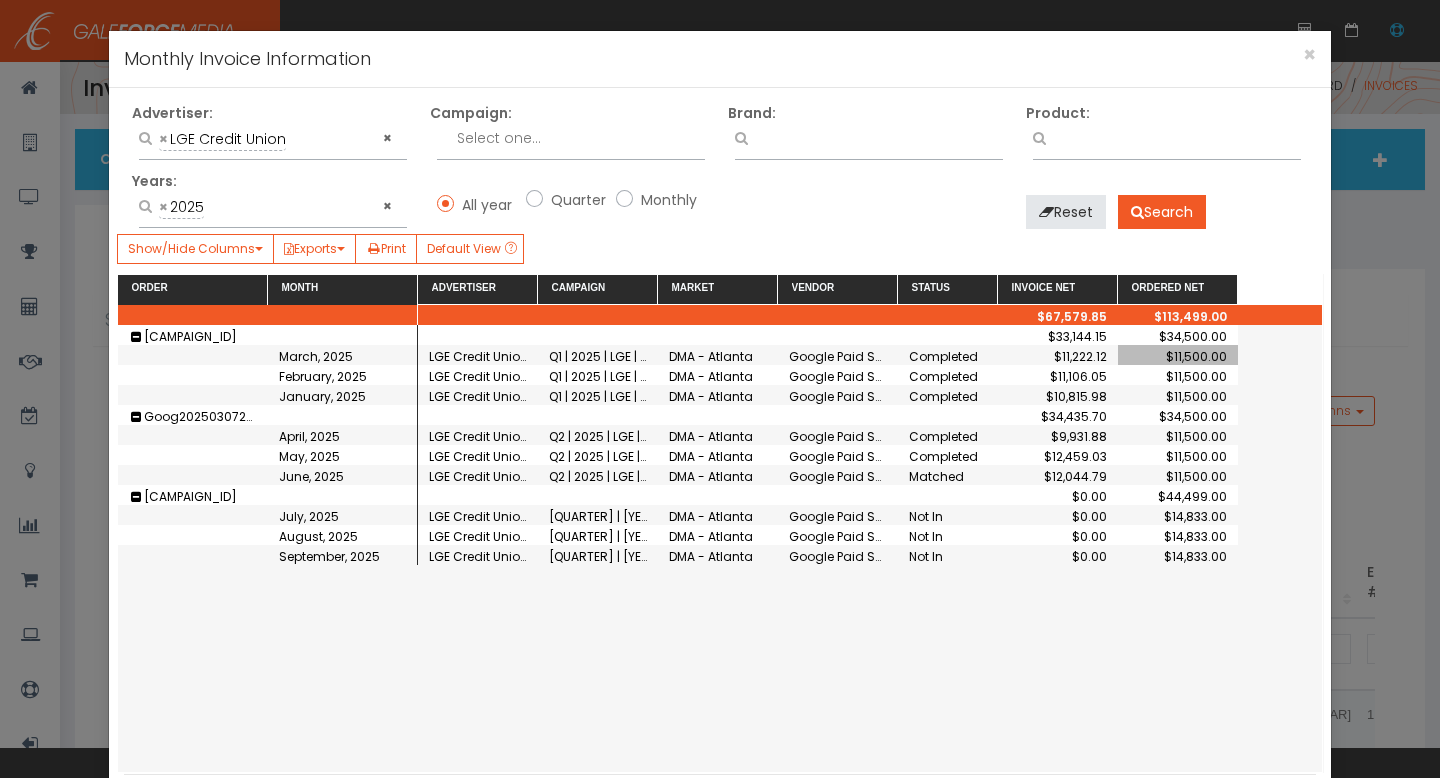 click on "$11,106.05" at bounding box center [1058, 376] 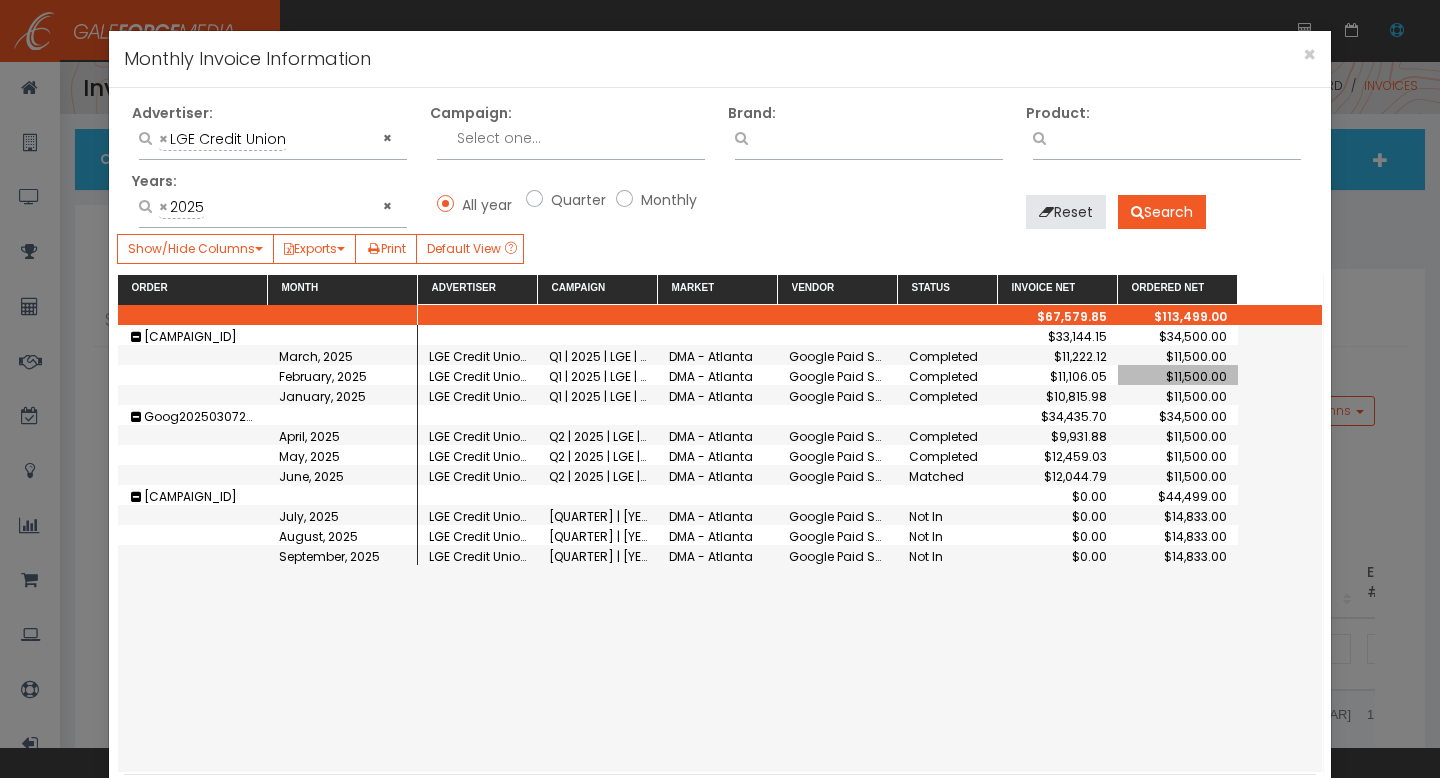 click on "$11,500.00" at bounding box center [1178, 376] 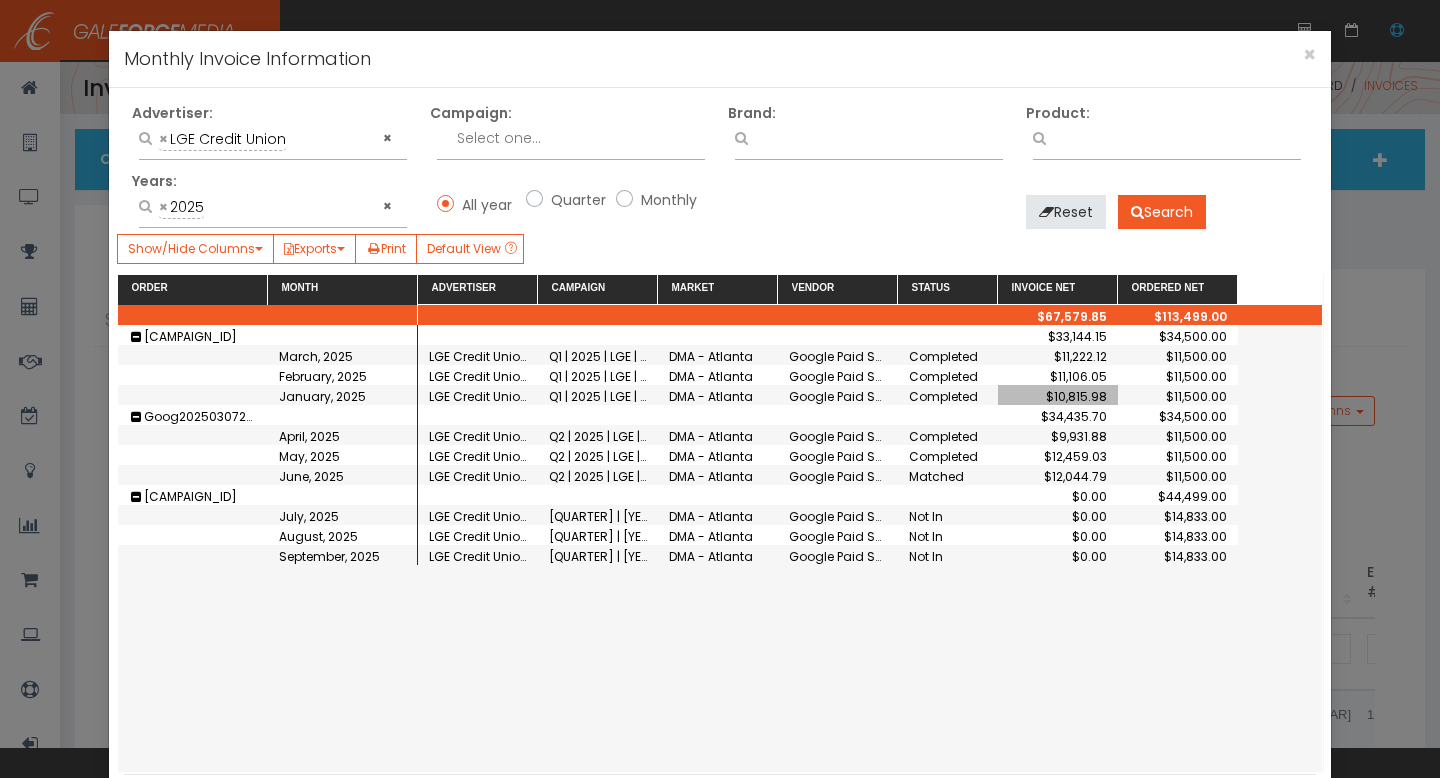 click on "$10,815.98" at bounding box center (1058, 396) 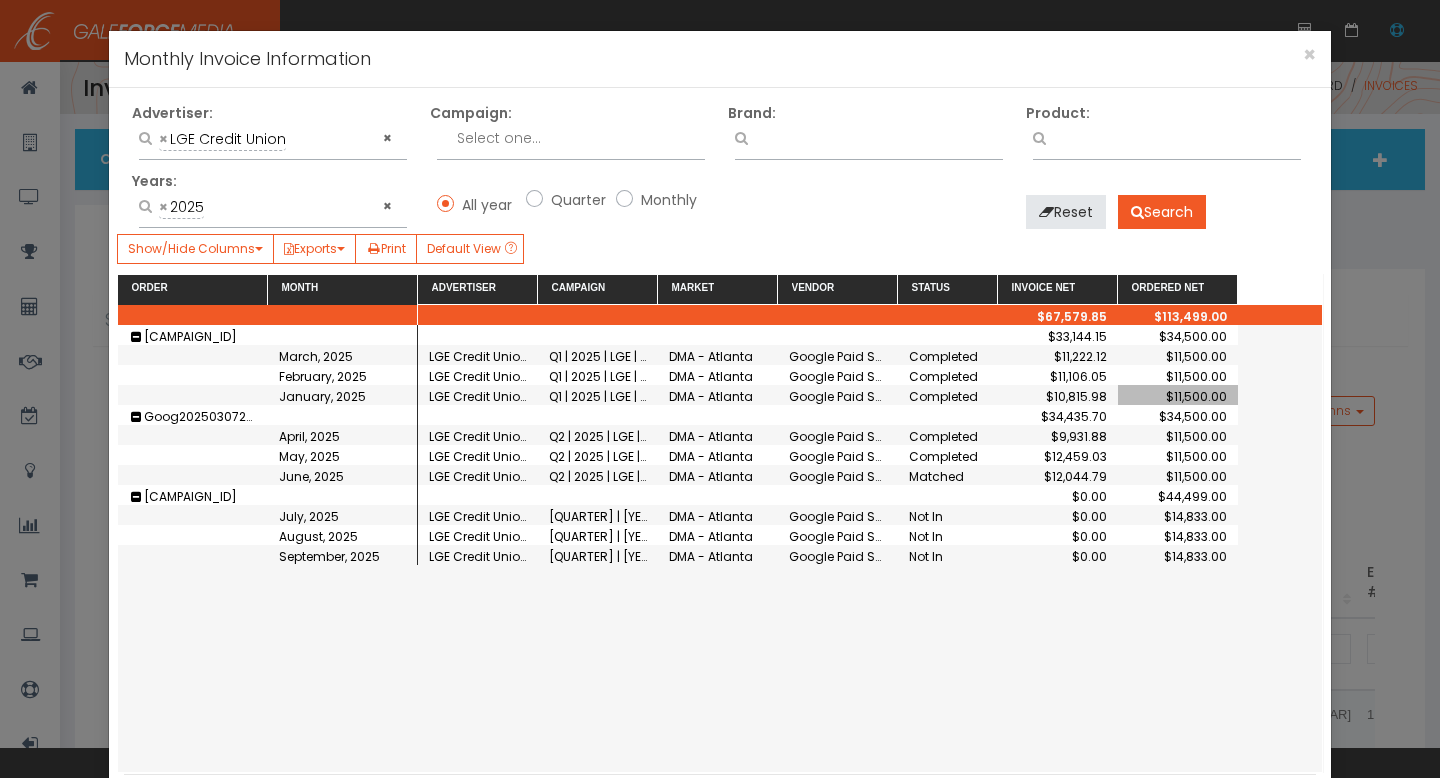 click on "$9,931.88" at bounding box center [1058, 356] 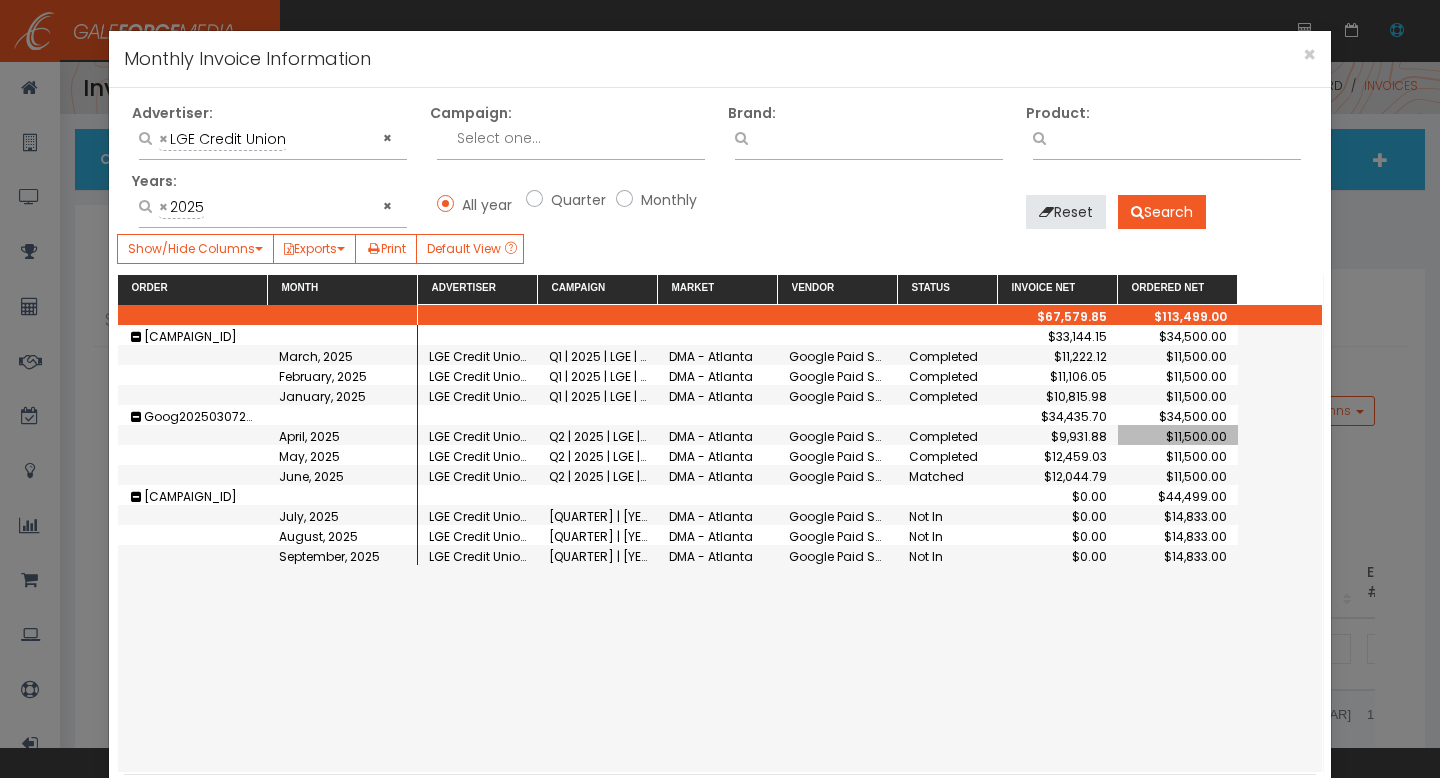 click on "$11,500.00" at bounding box center (1178, 436) 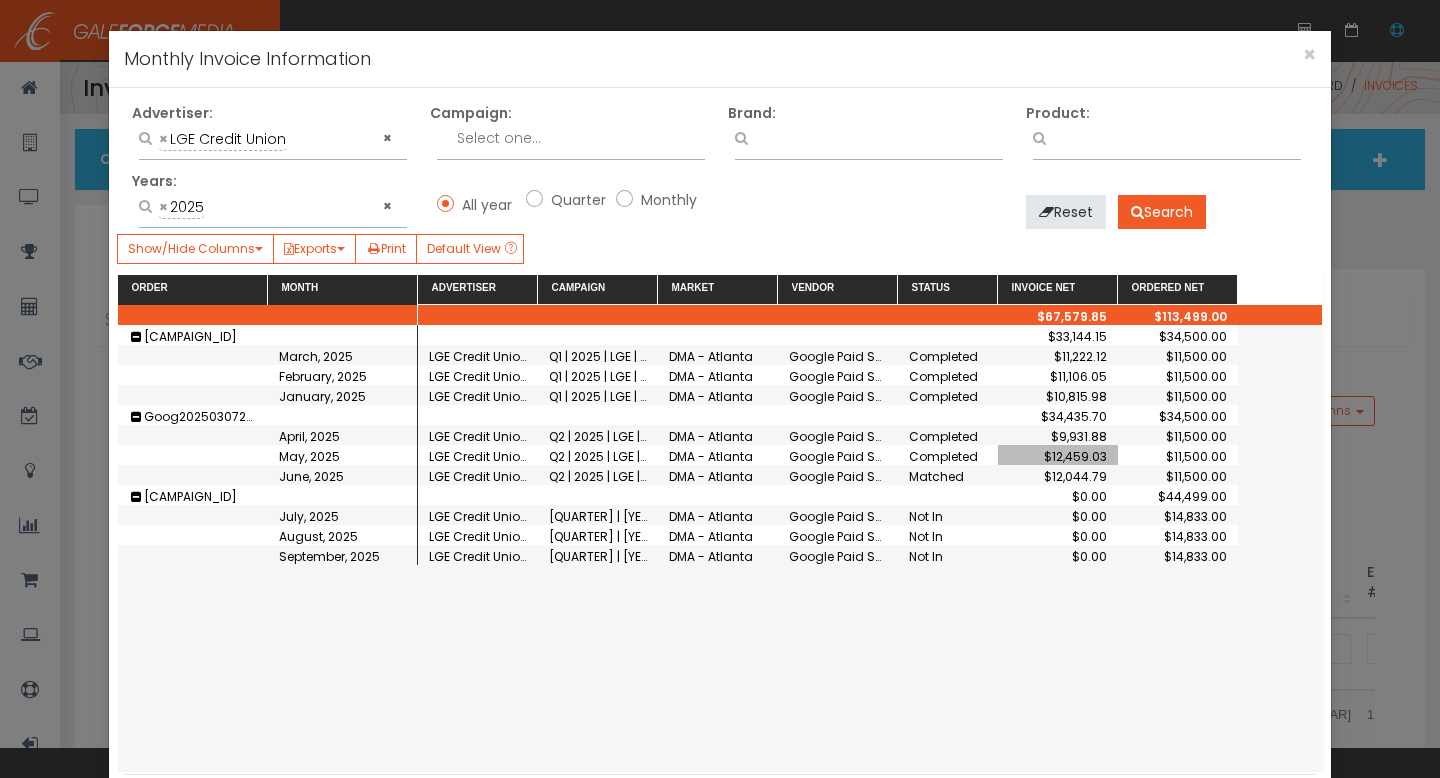 click on "$11,500.00" at bounding box center (1178, 456) 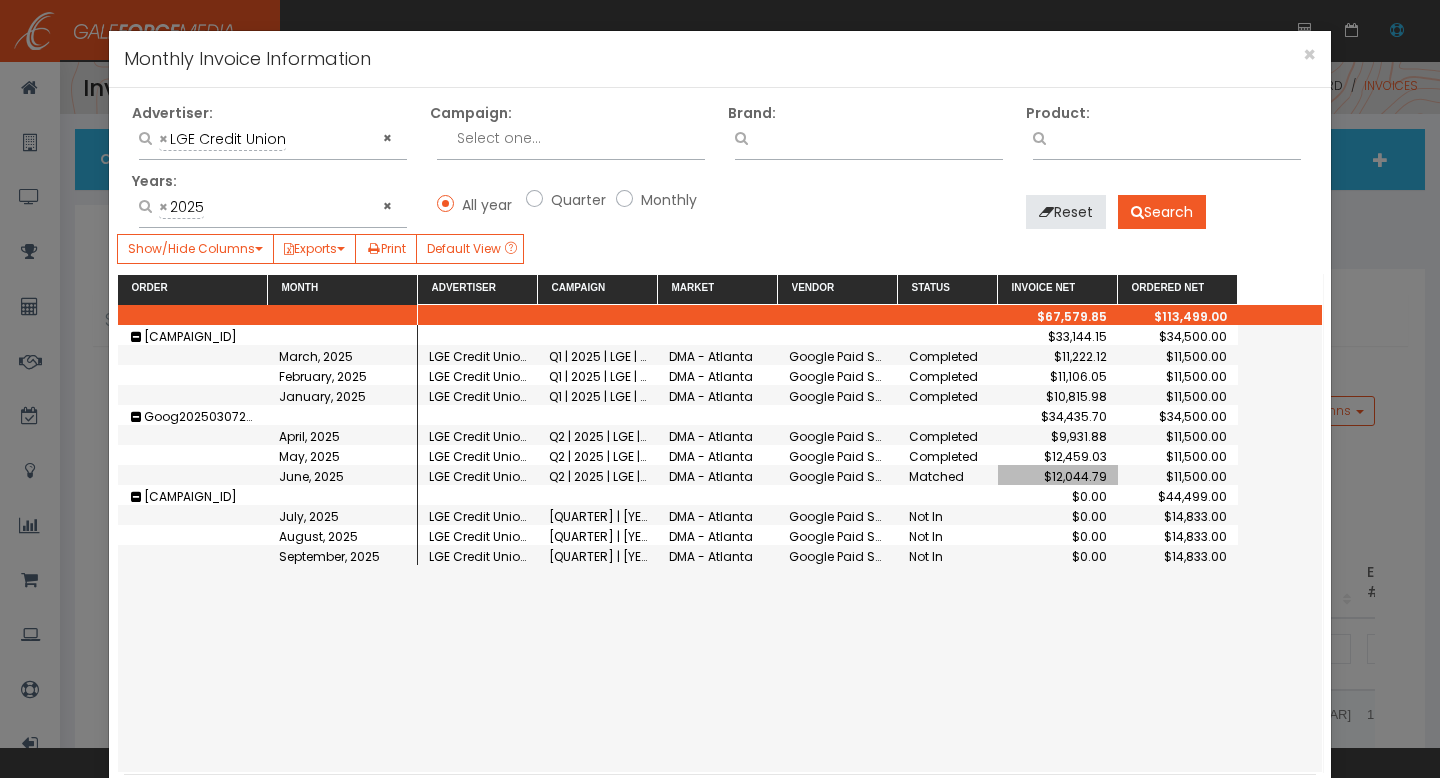 click on "$12,044.79" at bounding box center (1058, 476) 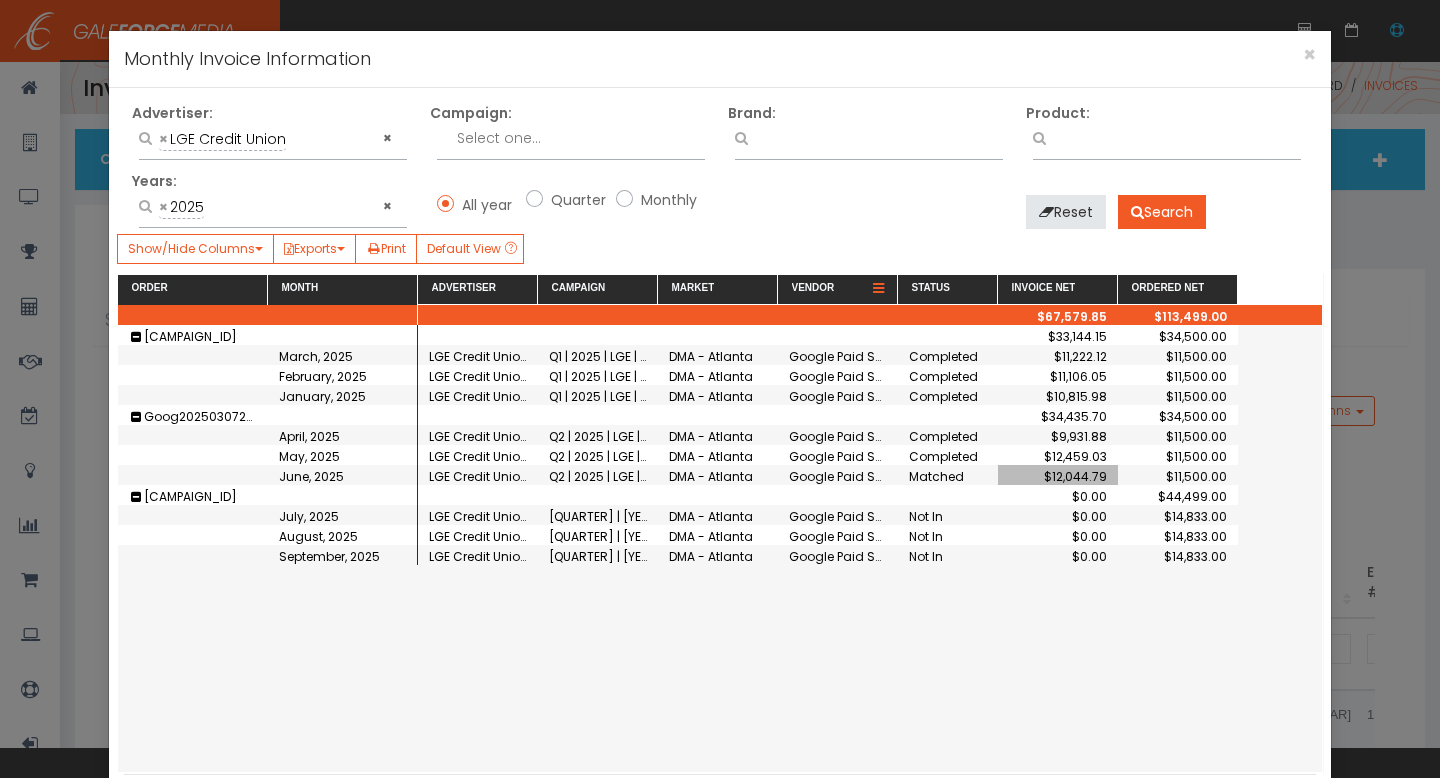 click at bounding box center [878, 289] 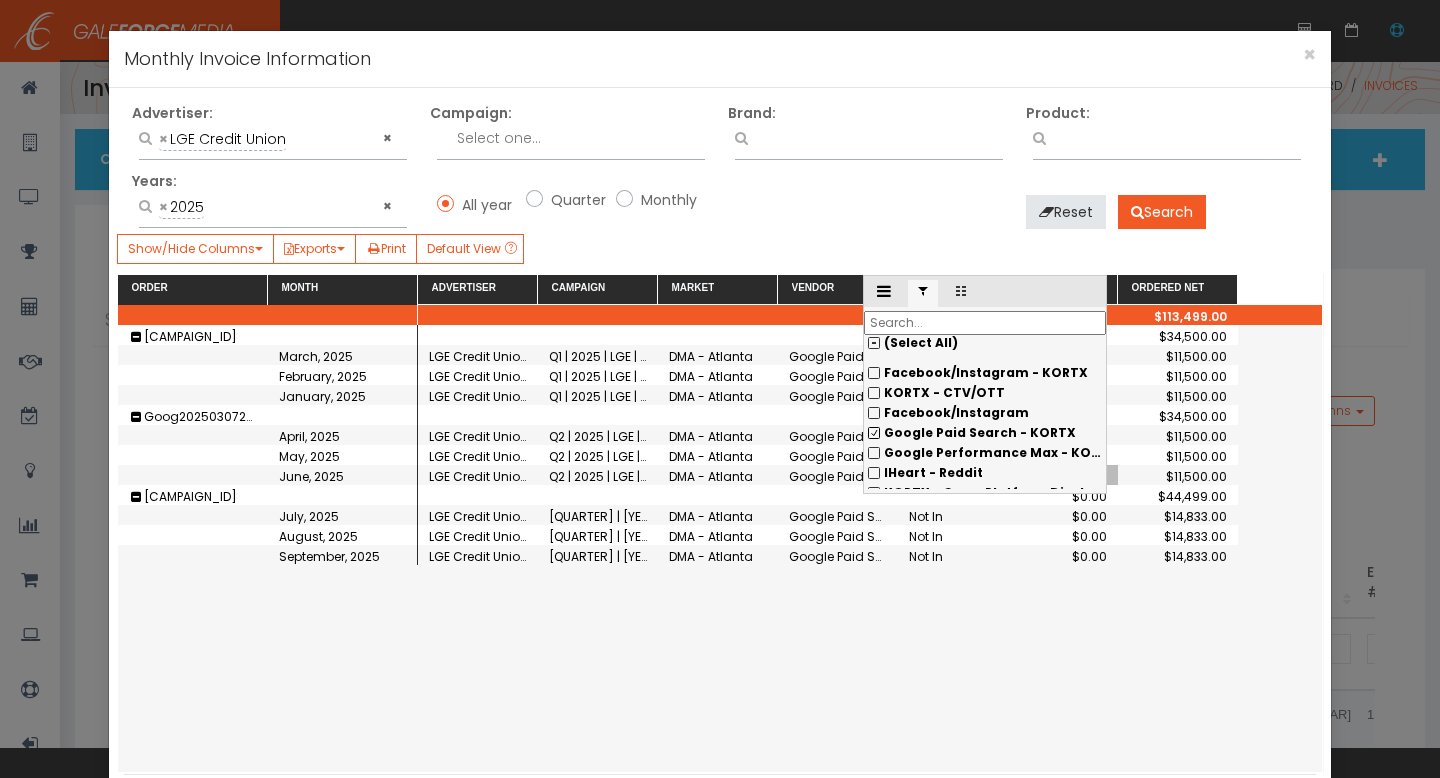 click on "Google Paid Search - KORTX" at bounding box center (985, 373) 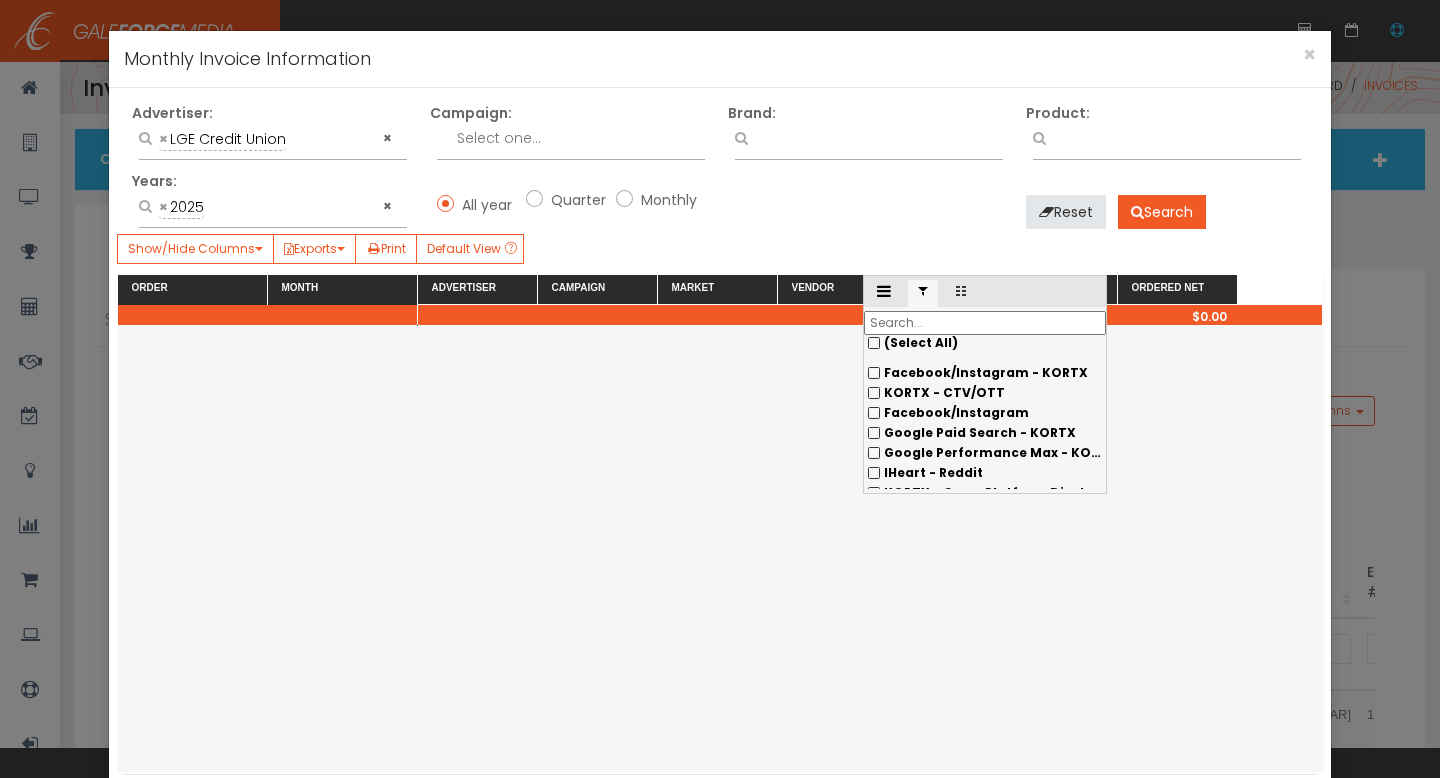click on "Google Performance Max - KORTX" at bounding box center (985, 373) 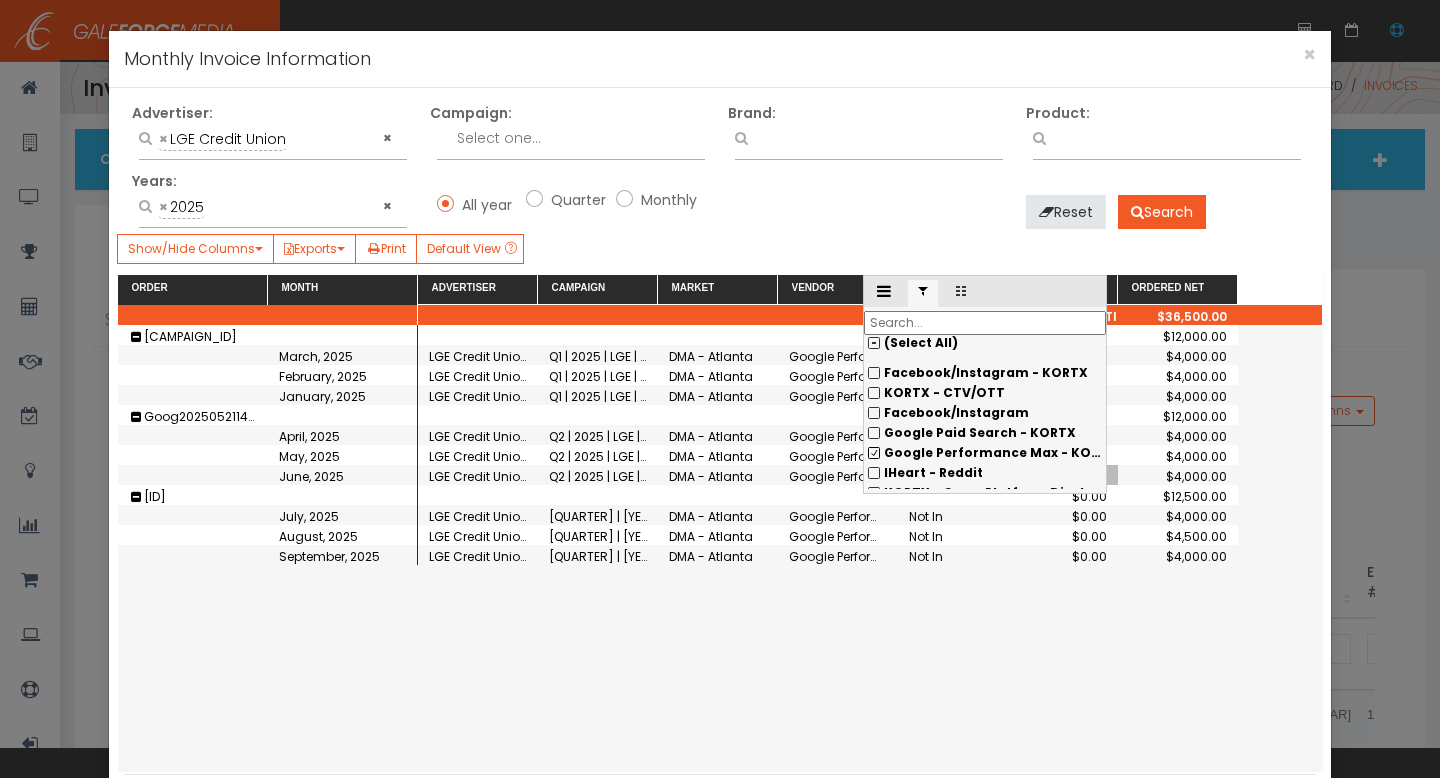 click at bounding box center [718, 335] 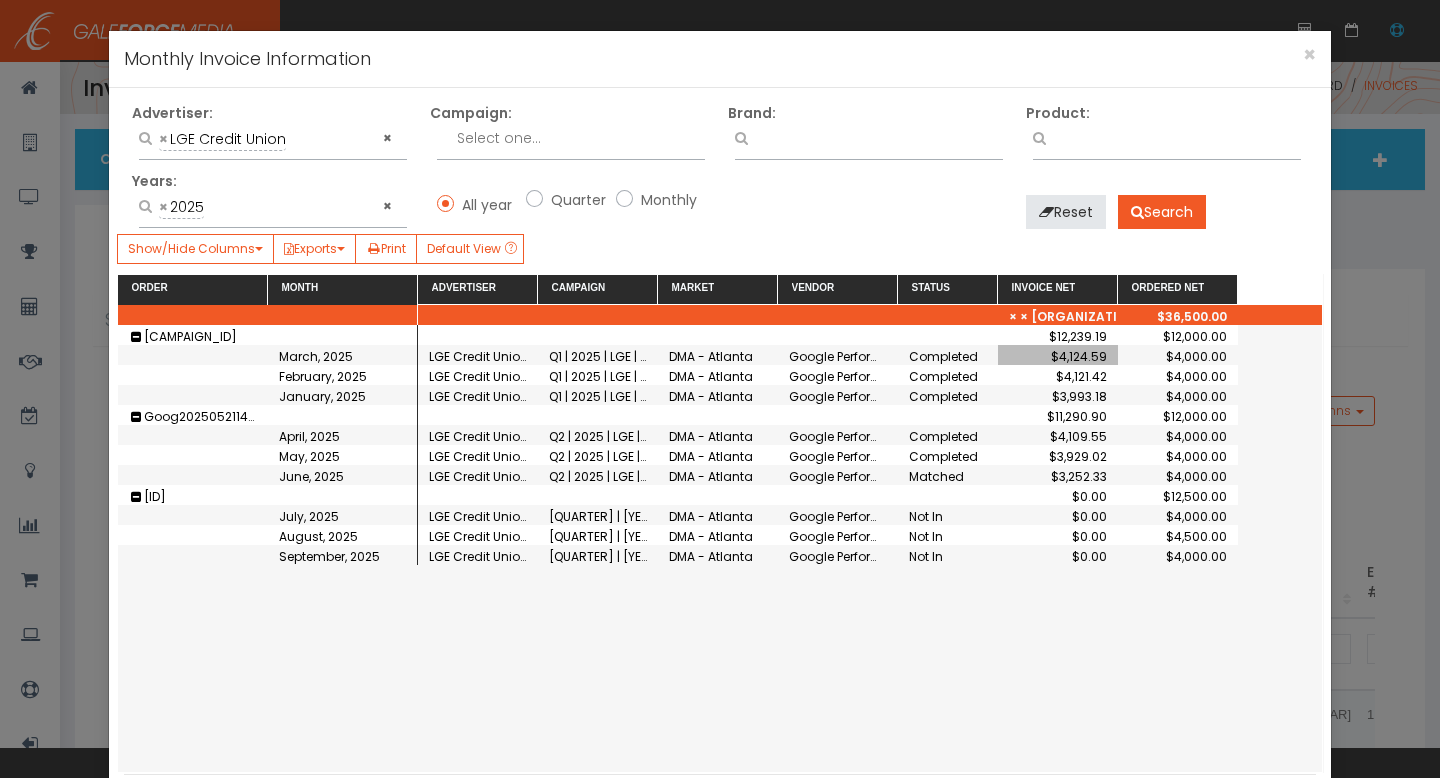 click on "$4,124.59" at bounding box center (1058, 356) 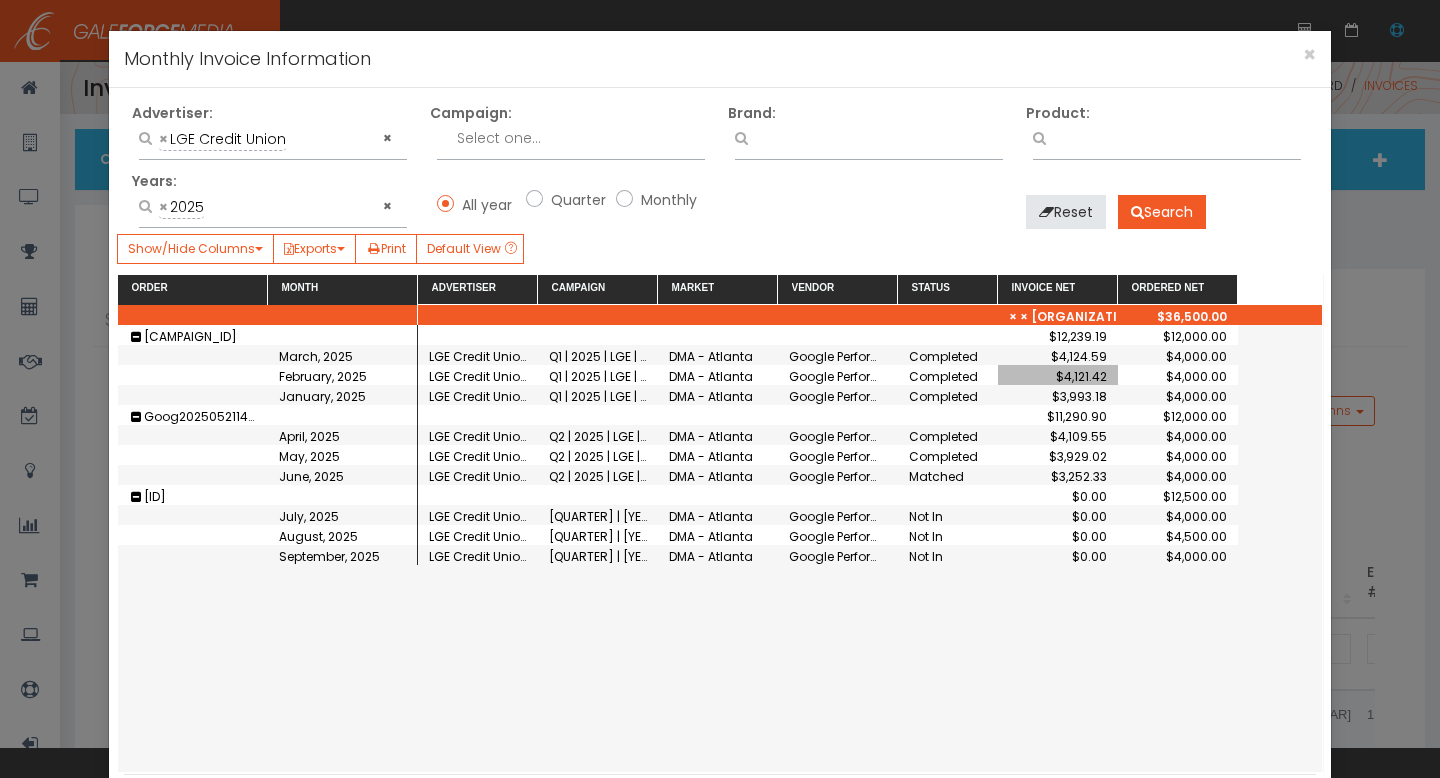 click on "$4,121.42" at bounding box center [1058, 376] 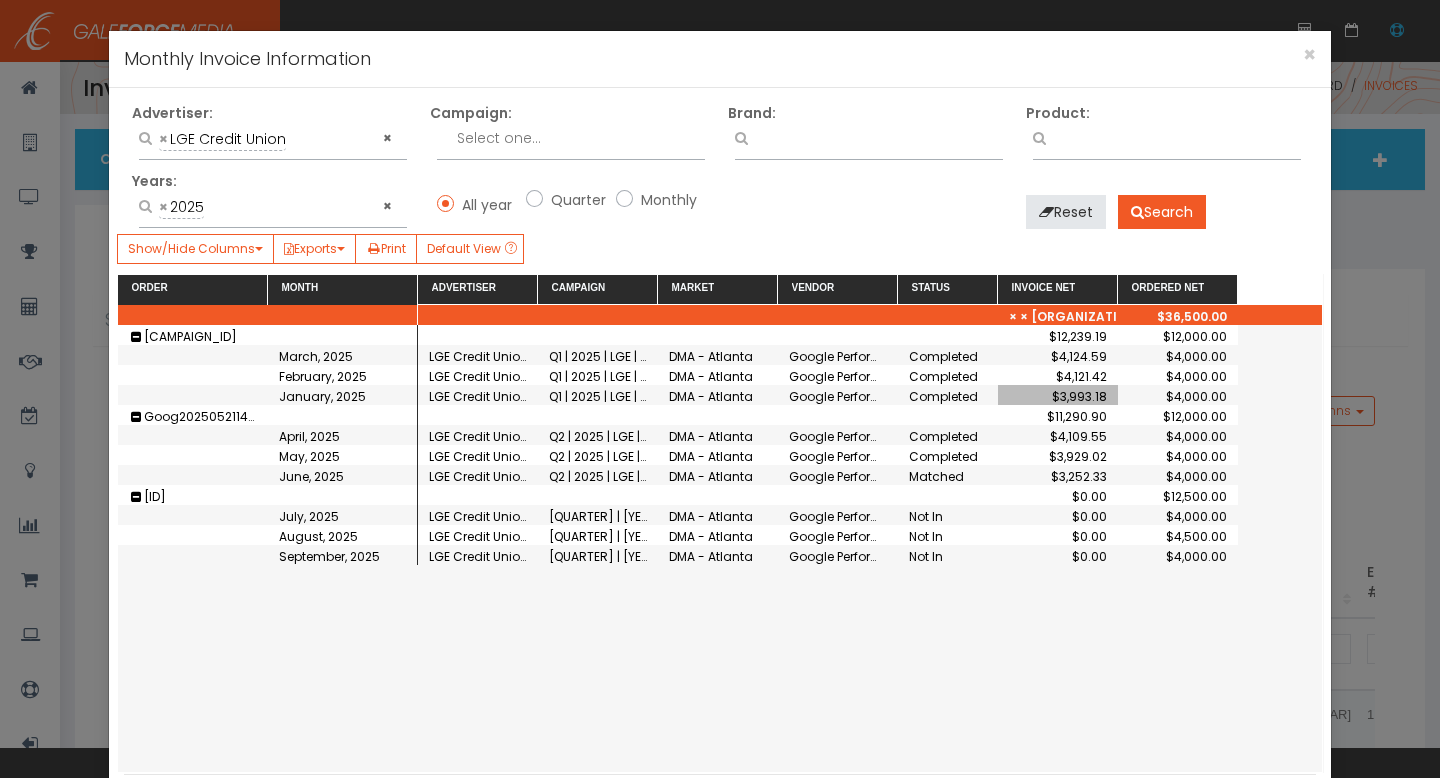 click on "$11,290.90" at bounding box center [1058, 336] 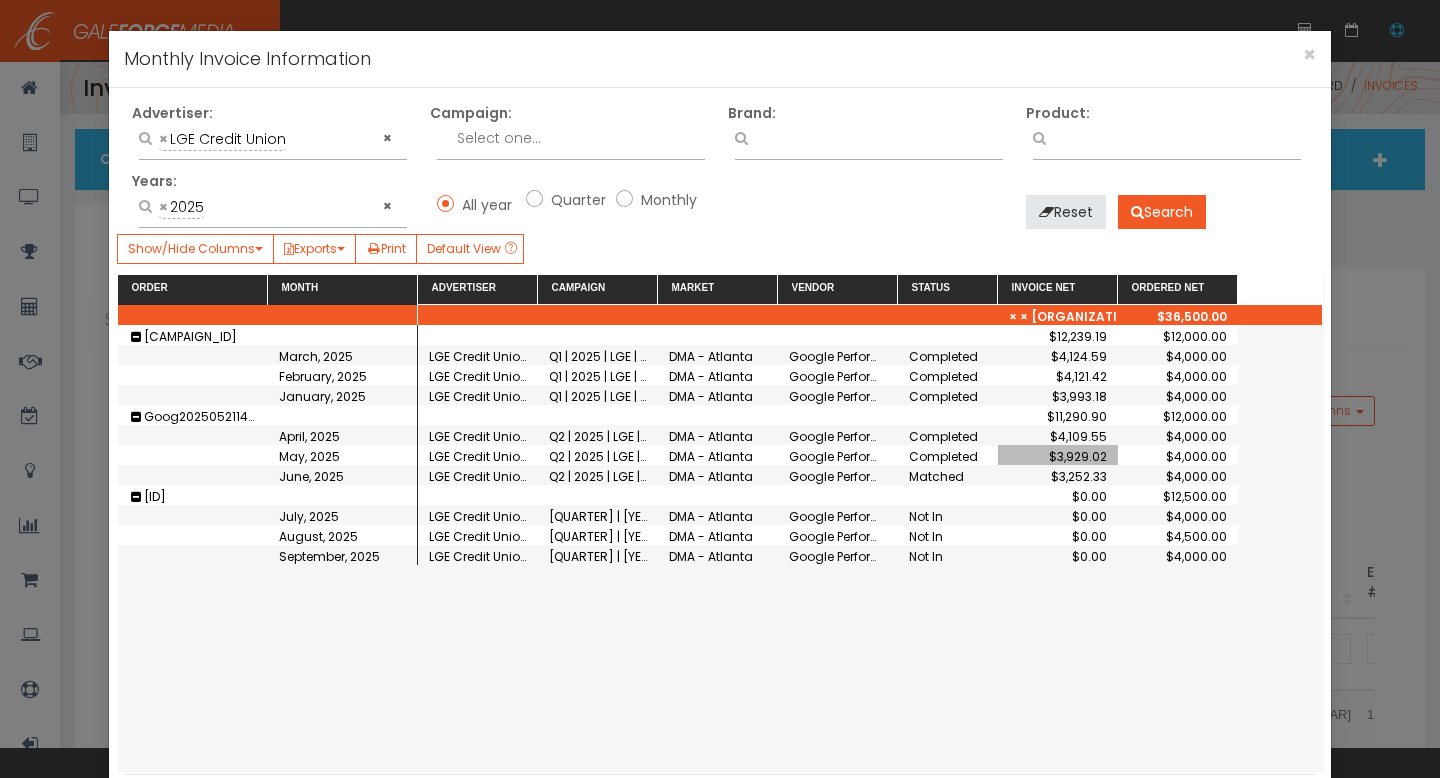 click on "$3,929.02" at bounding box center (1058, 456) 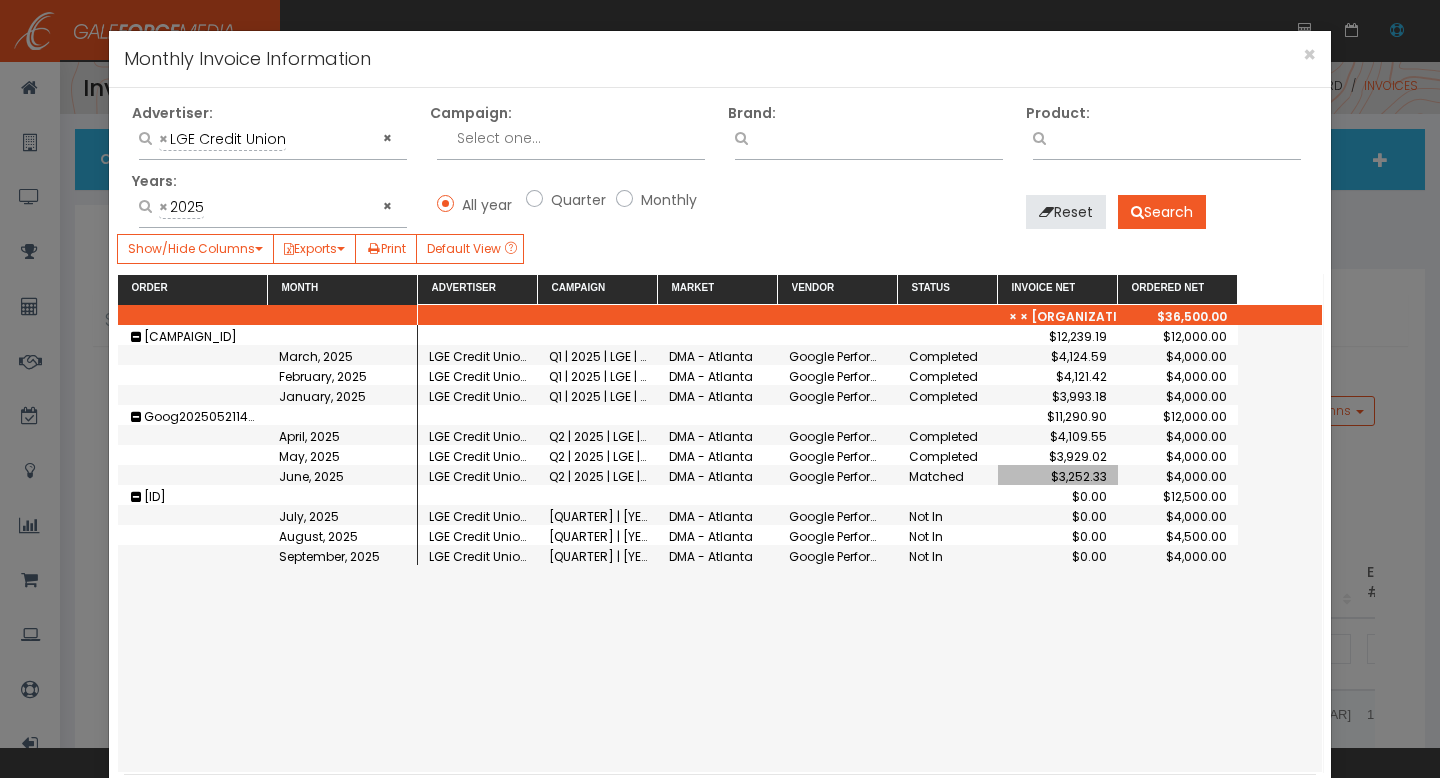 click on "$3,252.33" at bounding box center (1058, 476) 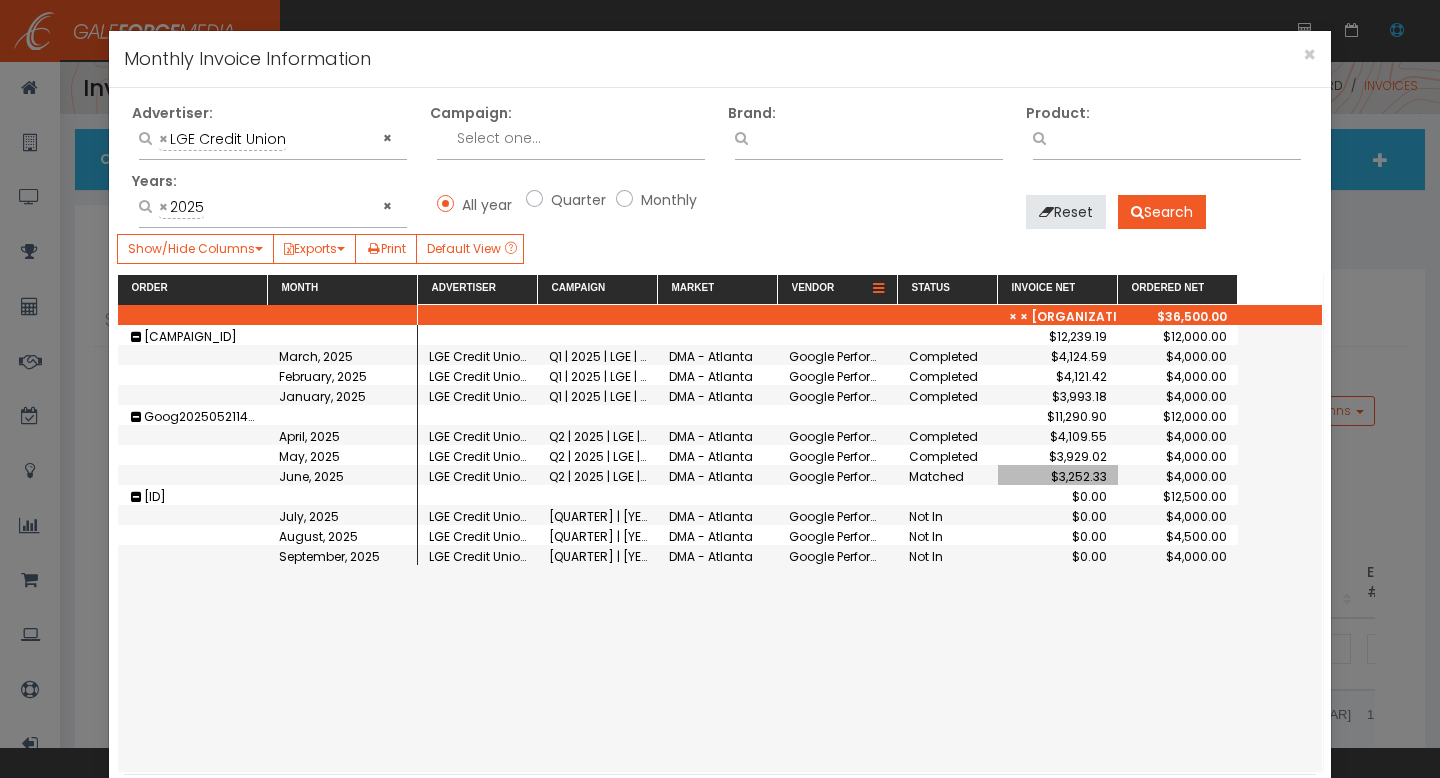 click at bounding box center [878, 289] 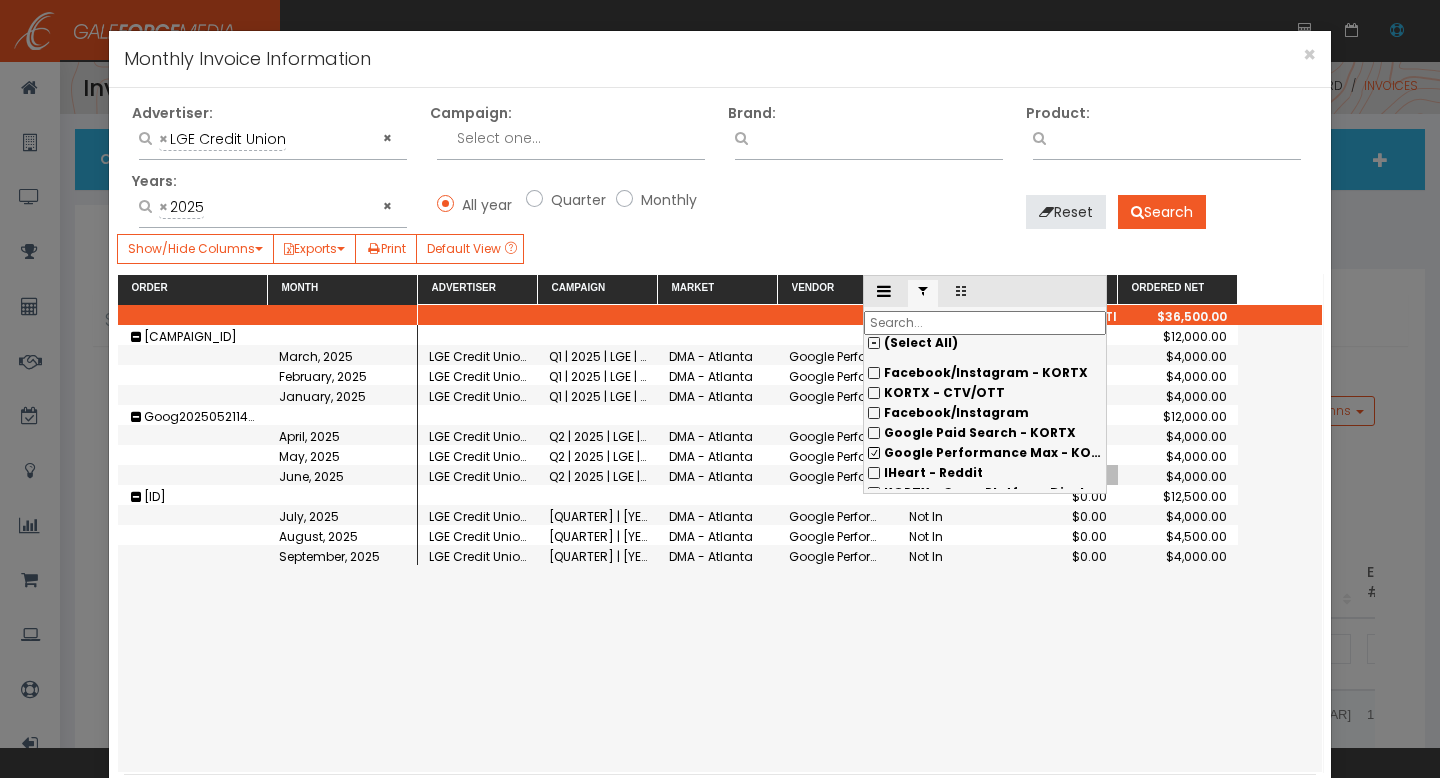 click on "(Select All)" at bounding box center [985, 343] 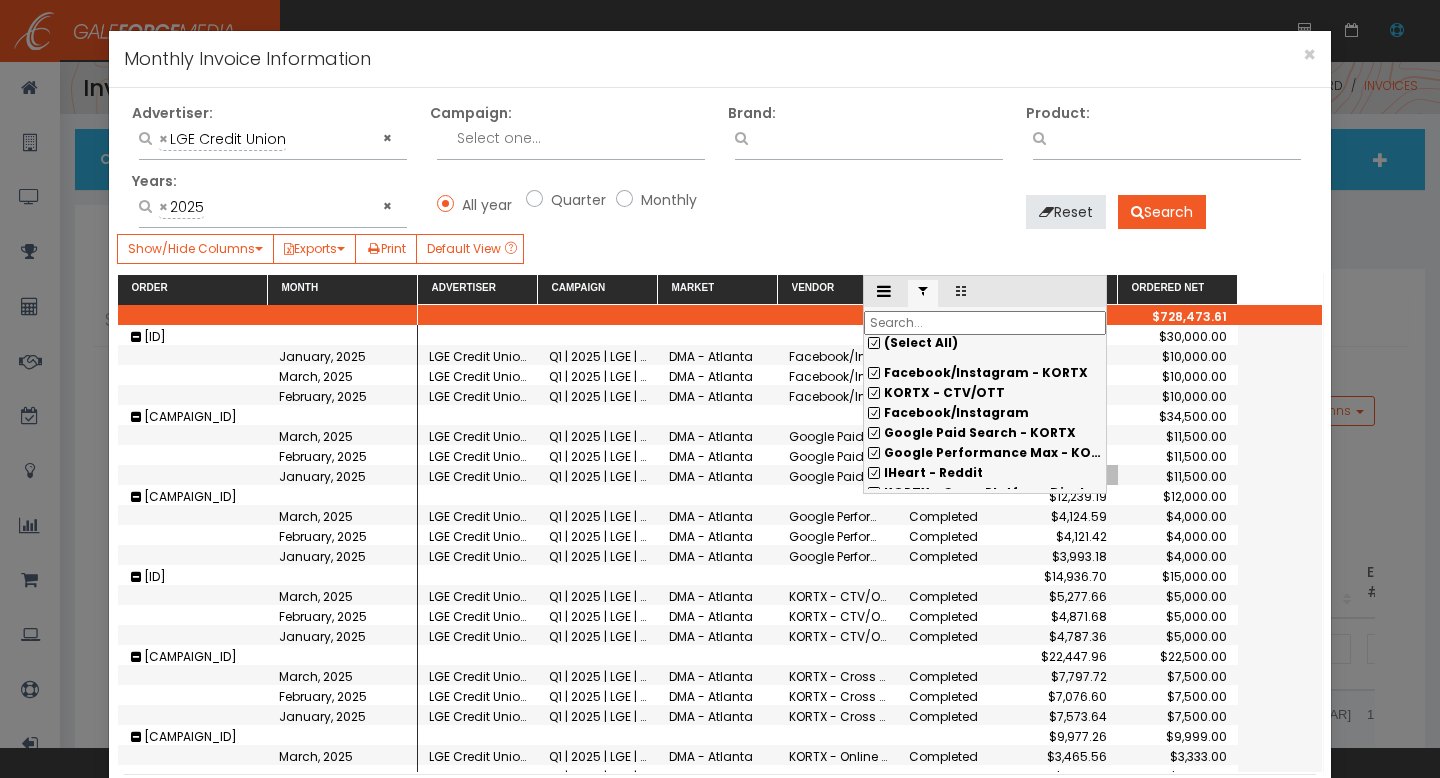 click on "(Select All)" at bounding box center (985, 343) 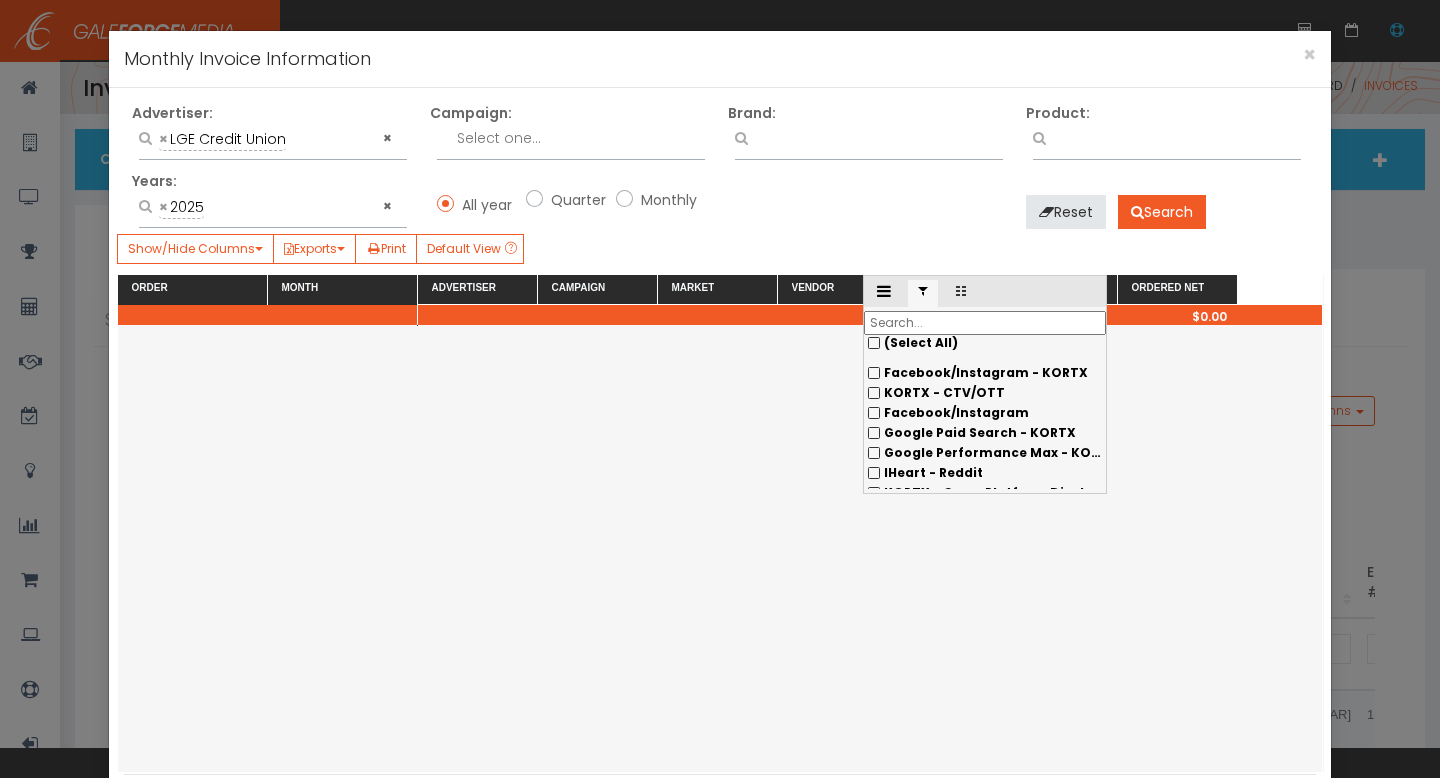 click at bounding box center (985, 323) 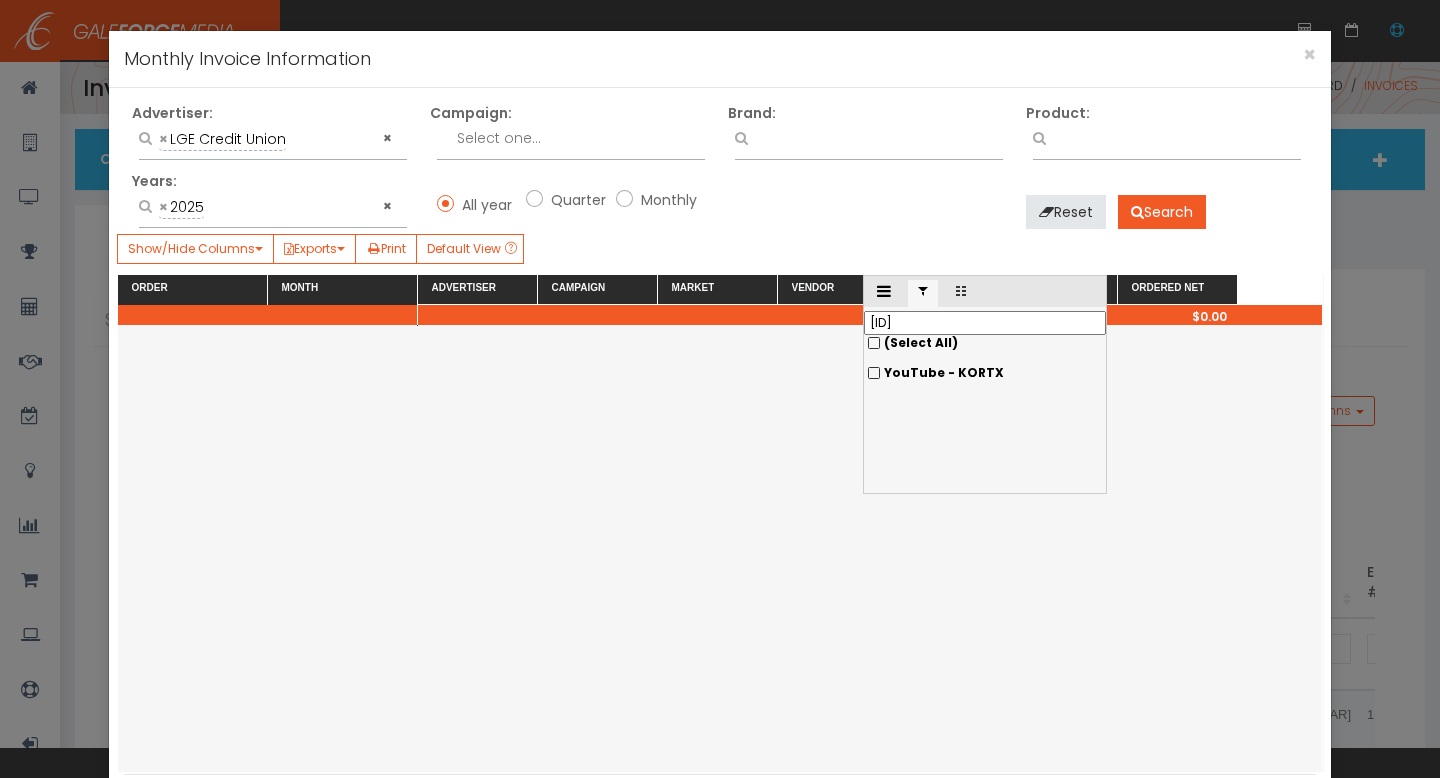 type on "youtu" 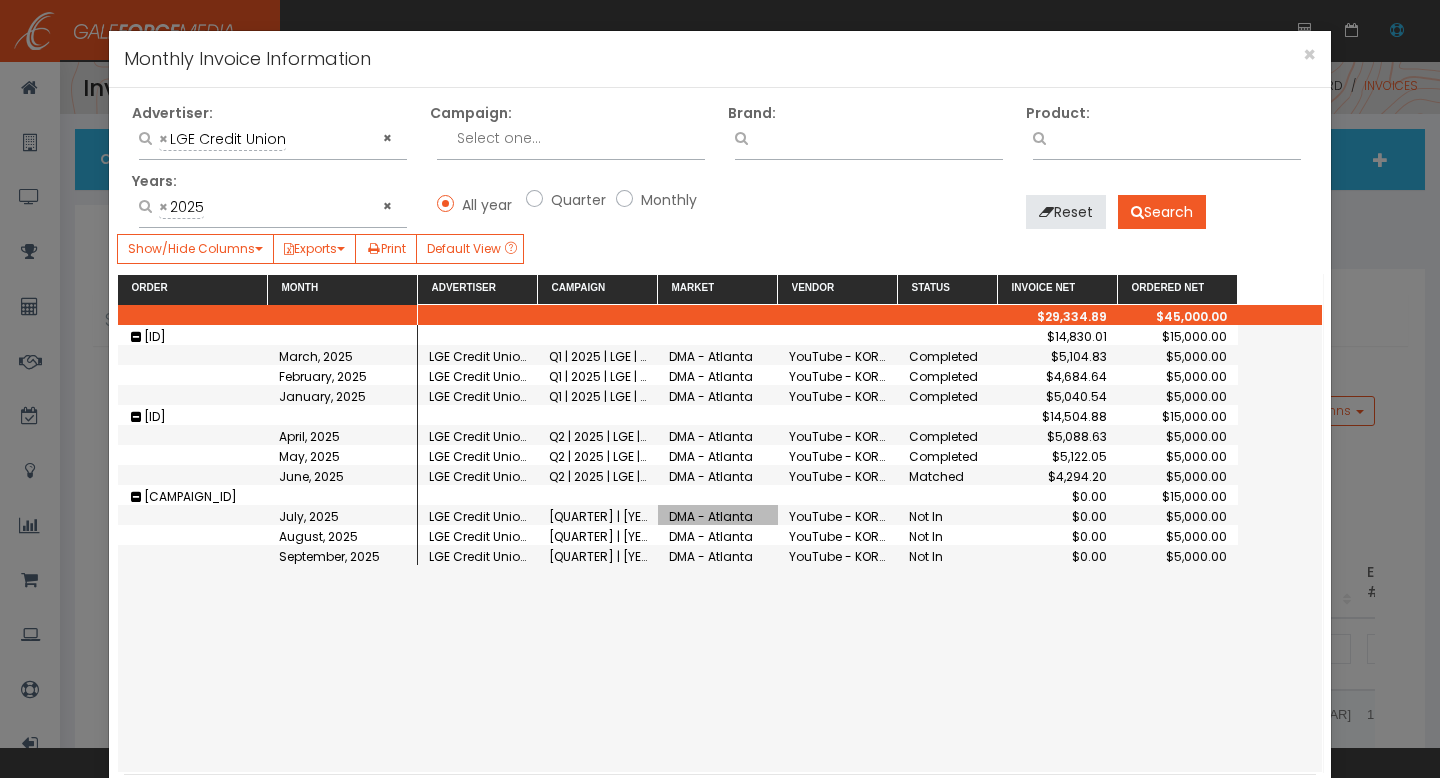 click on "DMA - Atlanta" at bounding box center (718, 515) 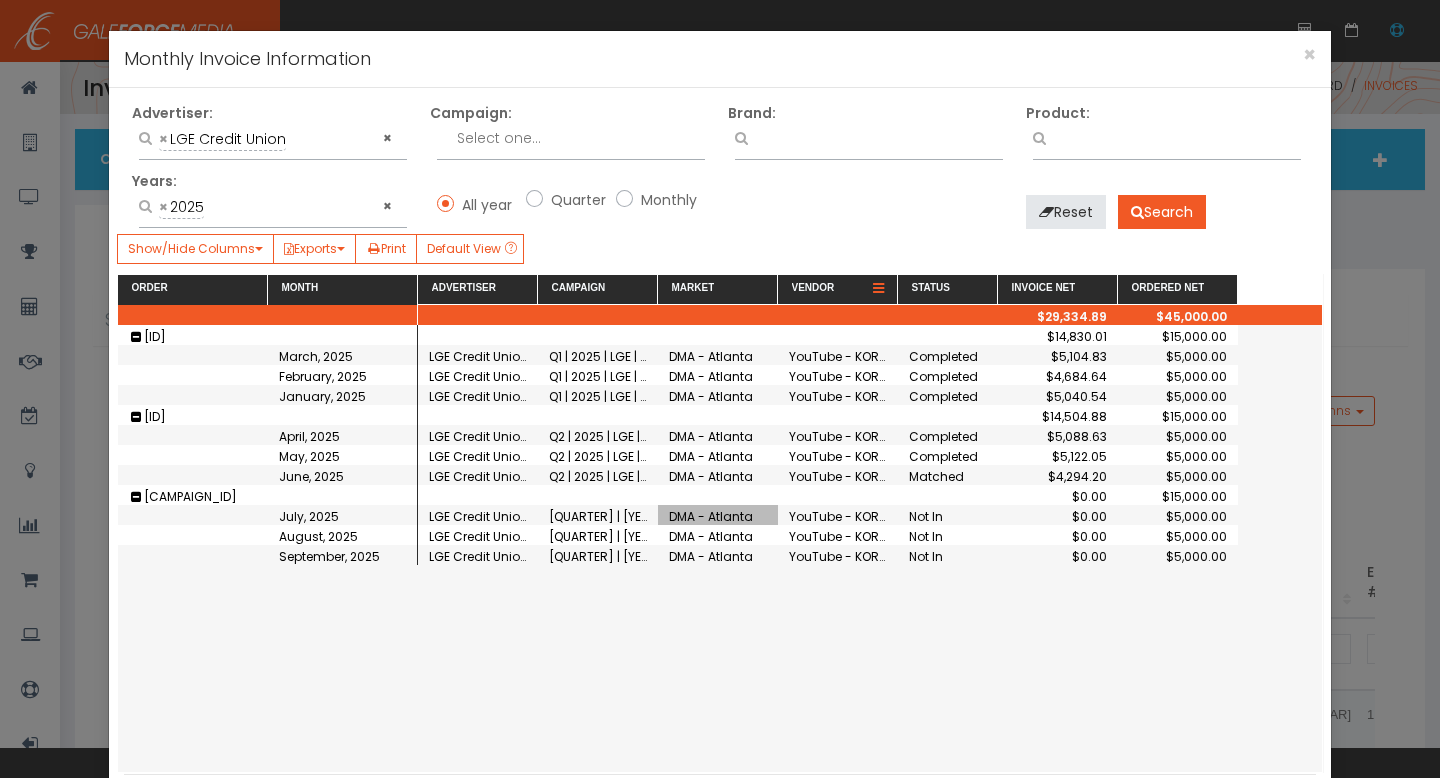 click at bounding box center (878, 289) 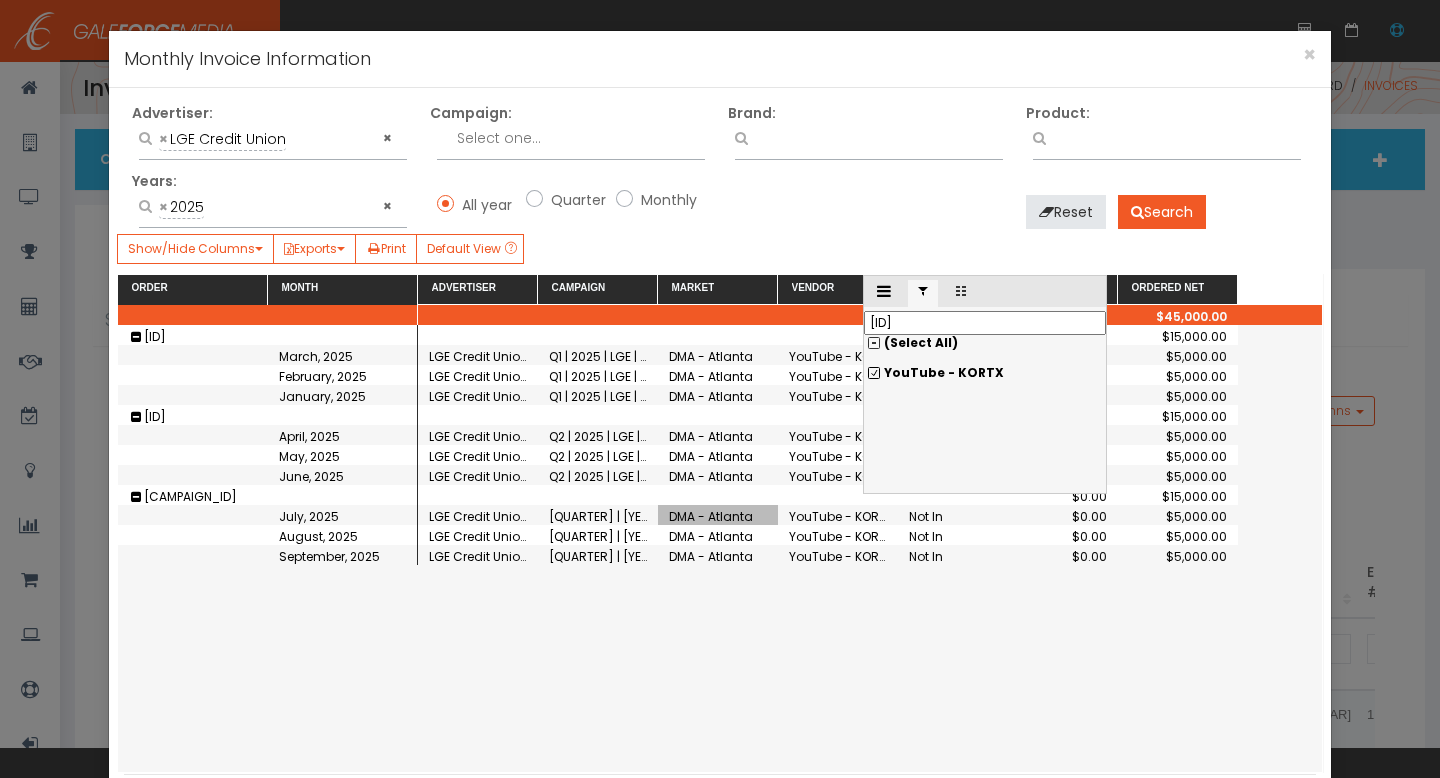 click on "YouTube - KORTX" at bounding box center (985, 373) 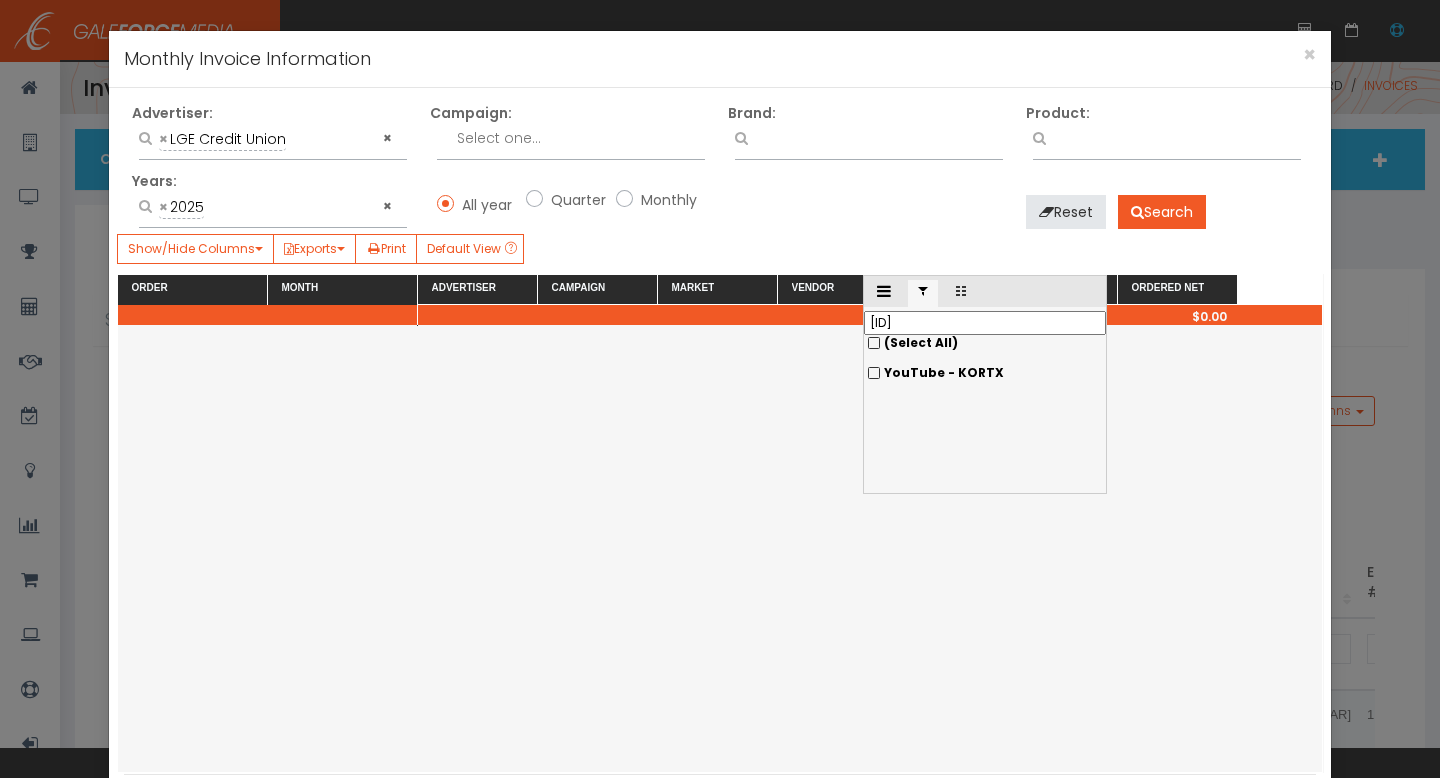 click on "youtu" at bounding box center [985, 323] 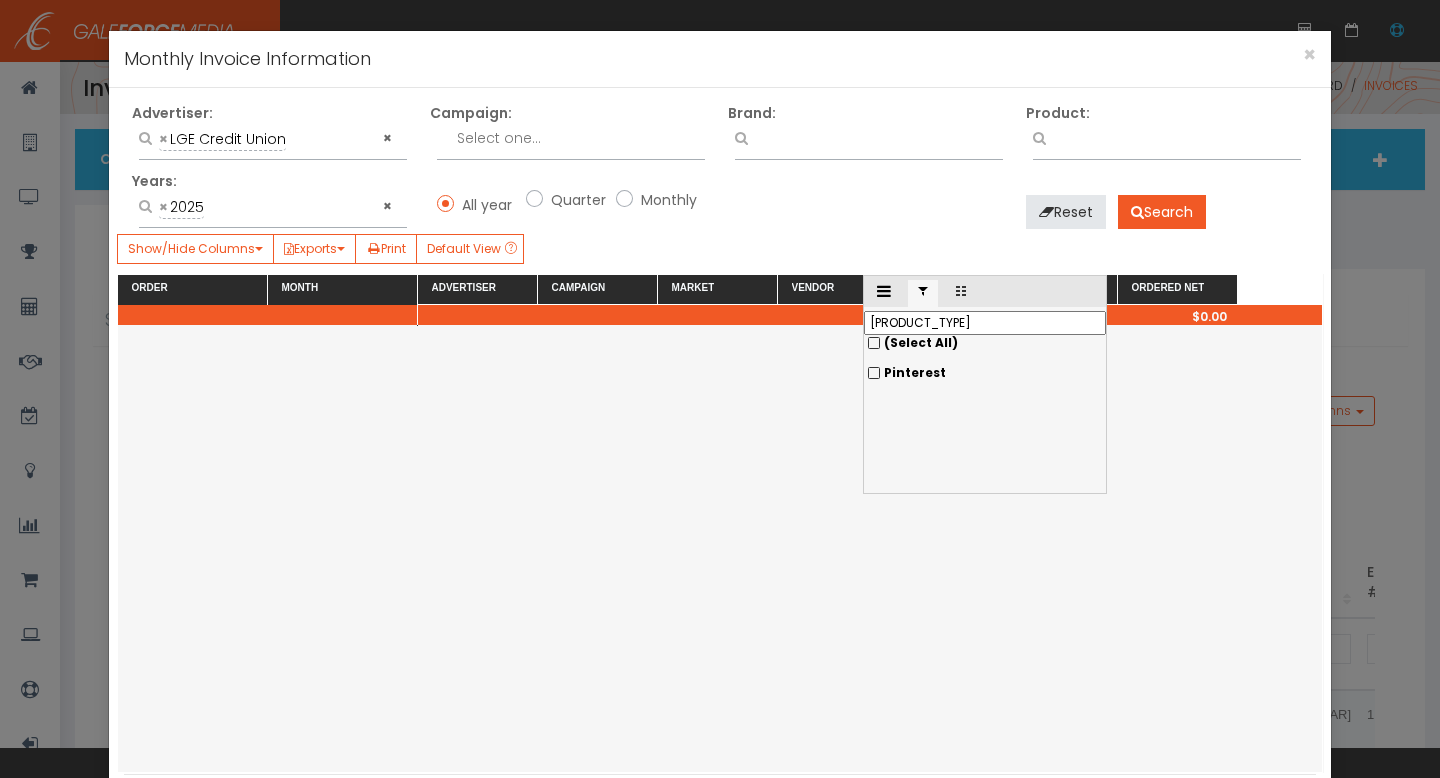 type on "pint" 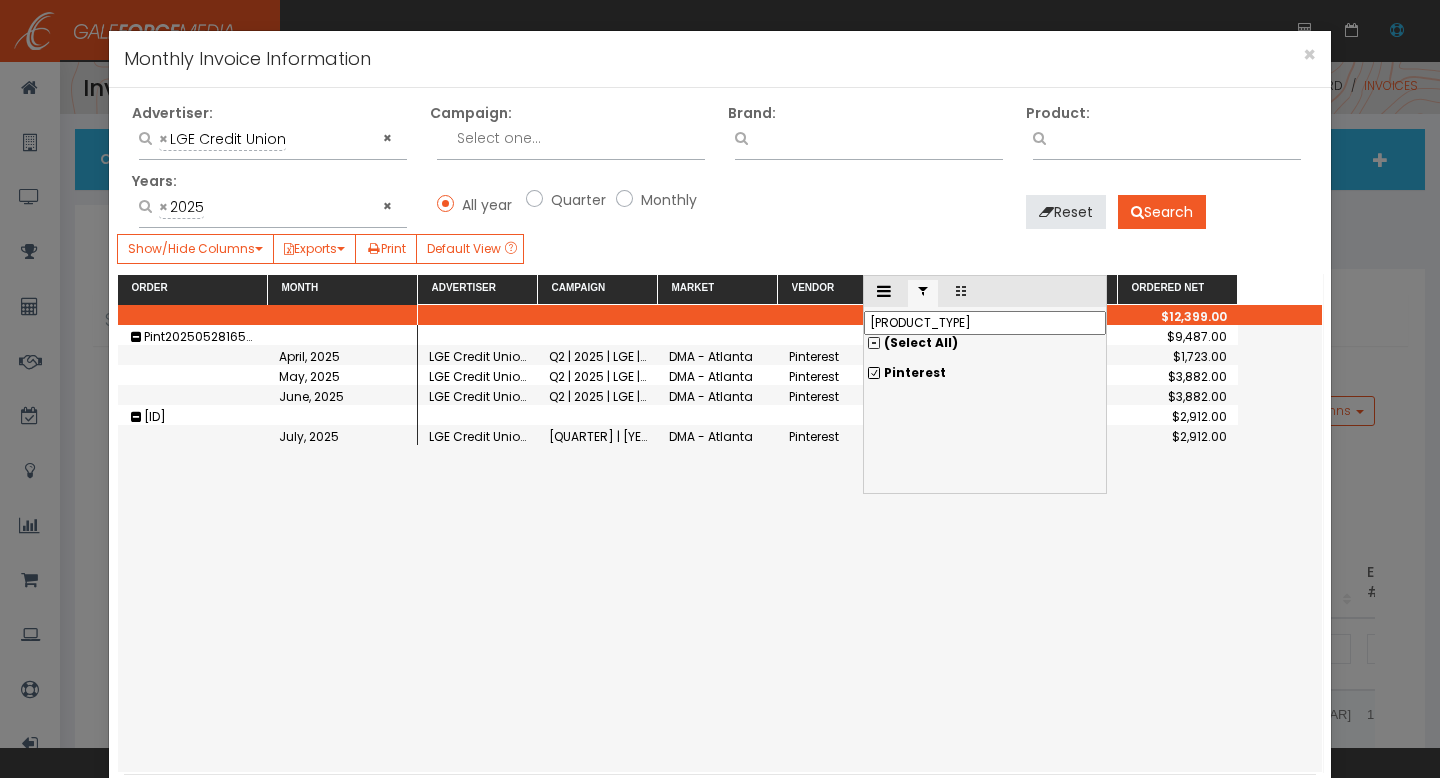 click on "Pinterest" at bounding box center [838, 435] 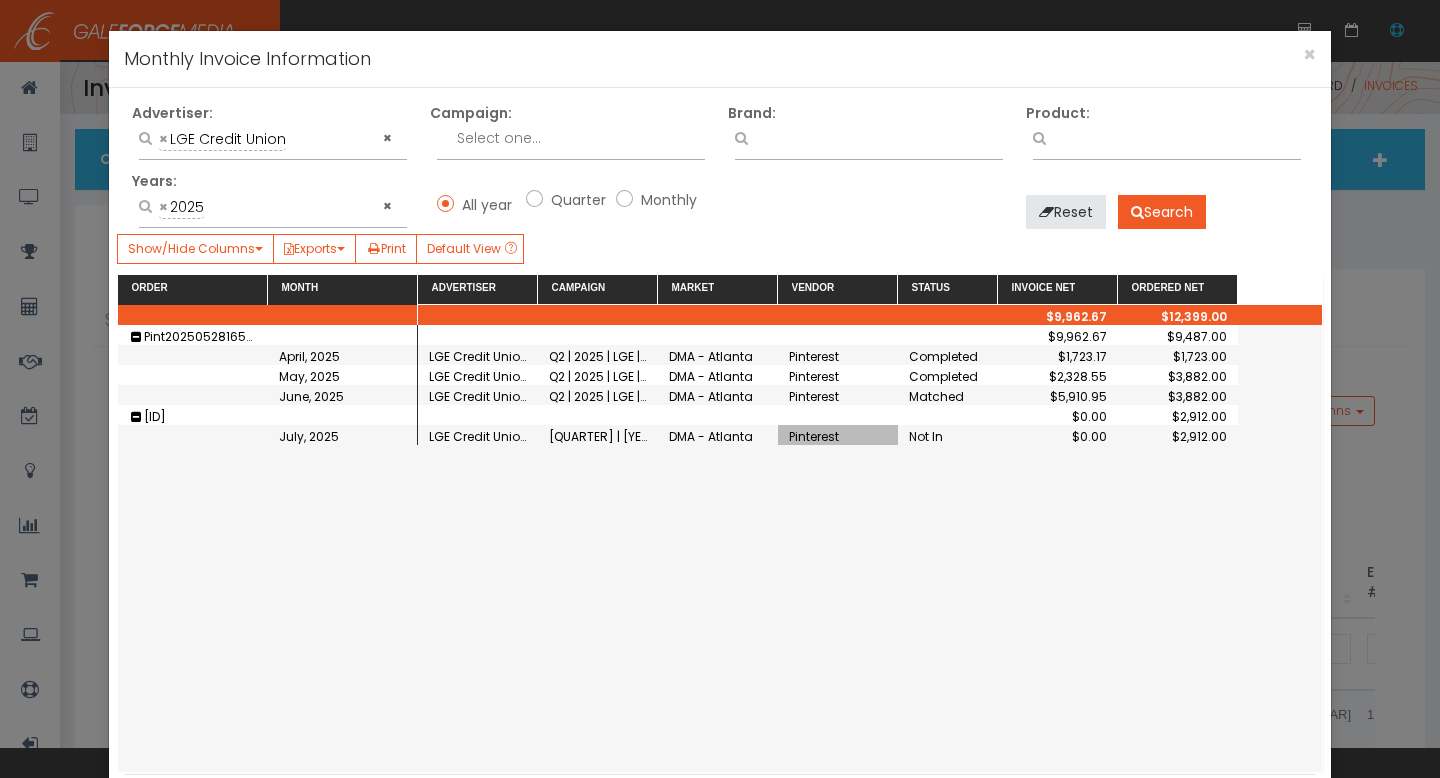 click on "$1,723.17" at bounding box center [1058, 356] 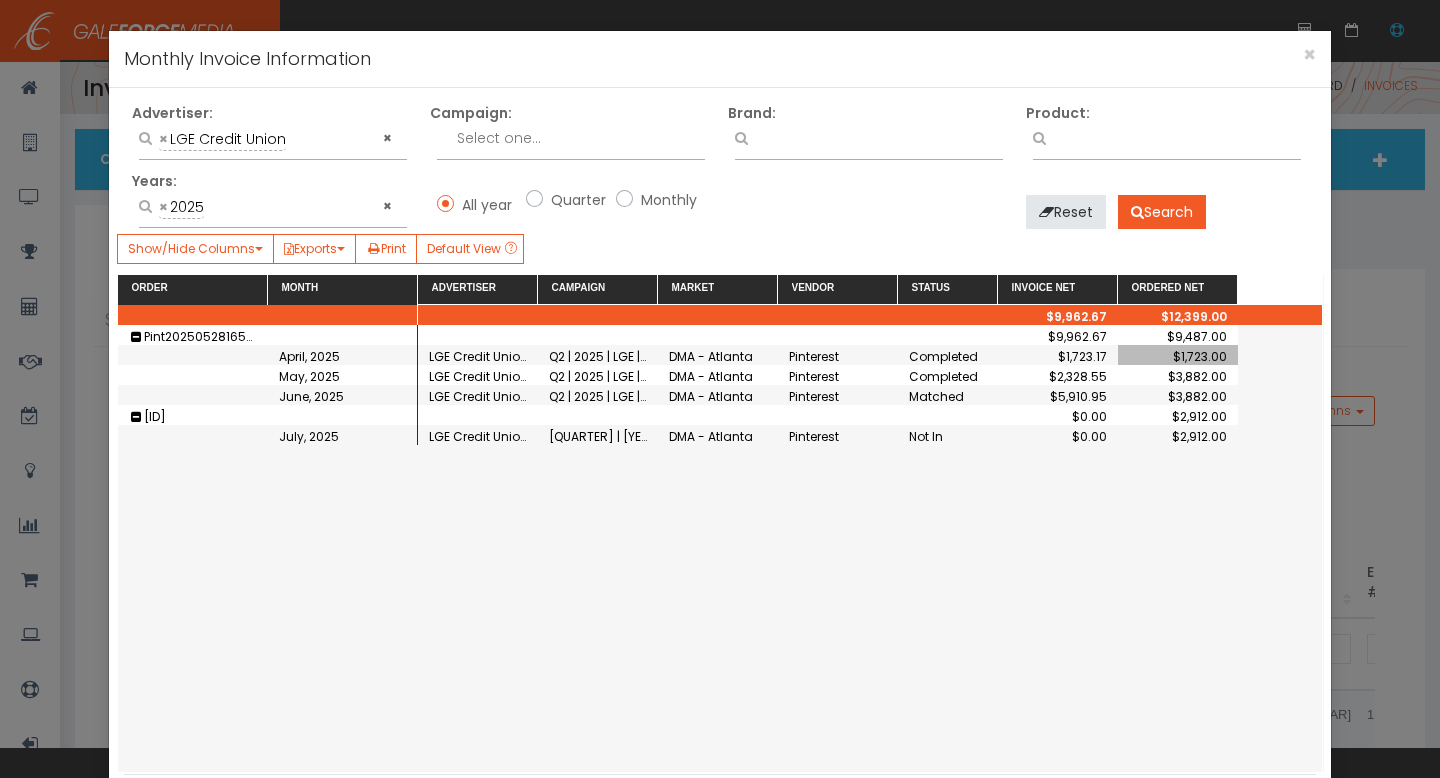 click on "$1,723.00" at bounding box center (1178, 356) 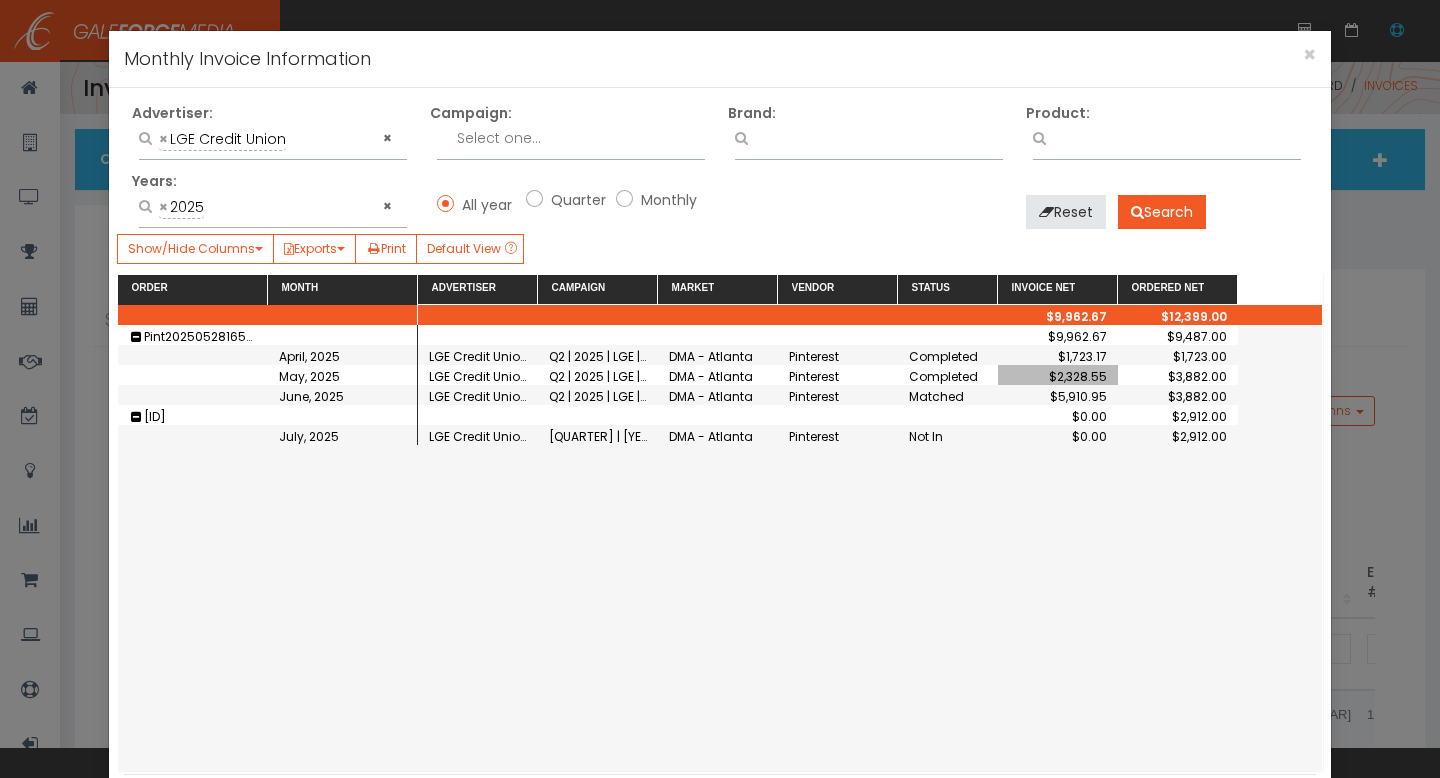 click on "$2,328.55" at bounding box center (1058, 376) 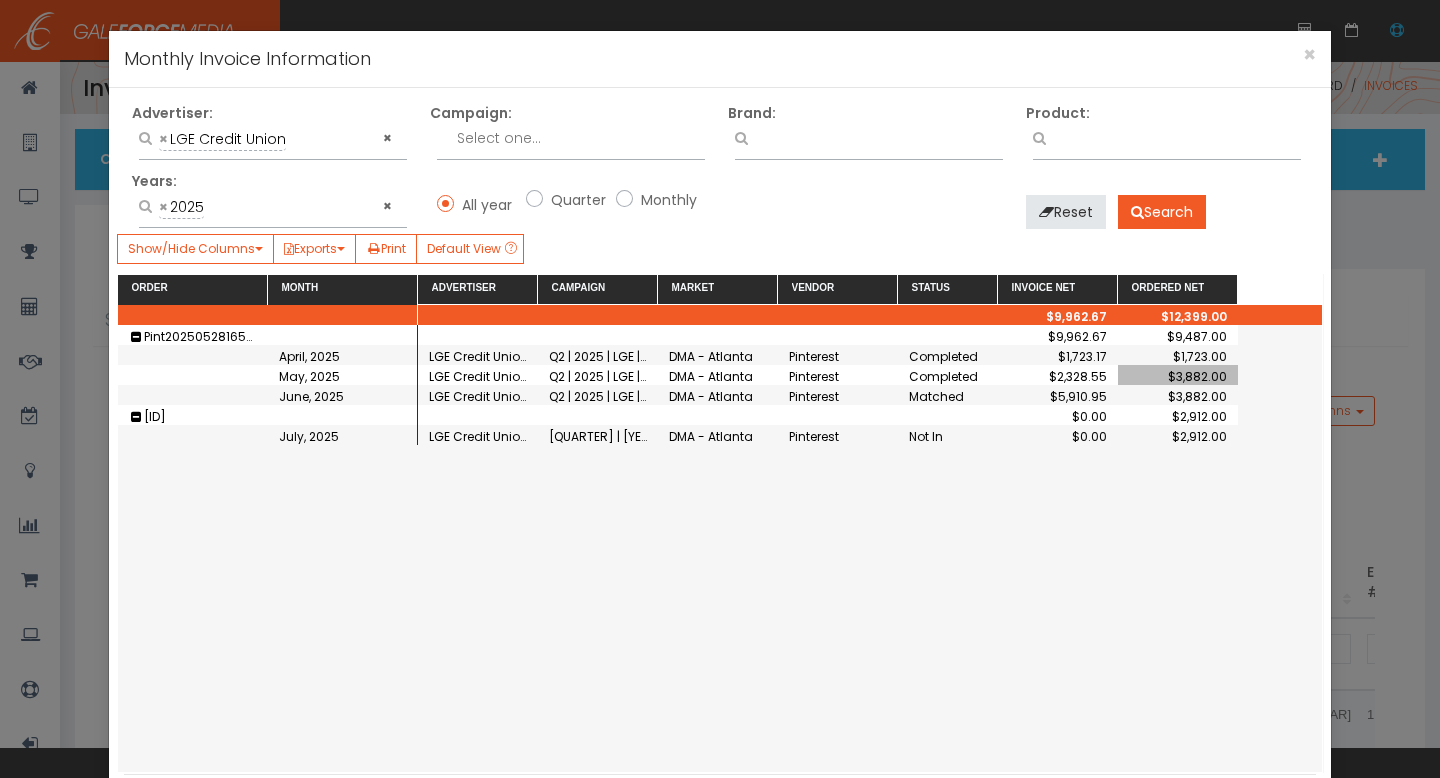 click on "$5,910.95" at bounding box center [1058, 356] 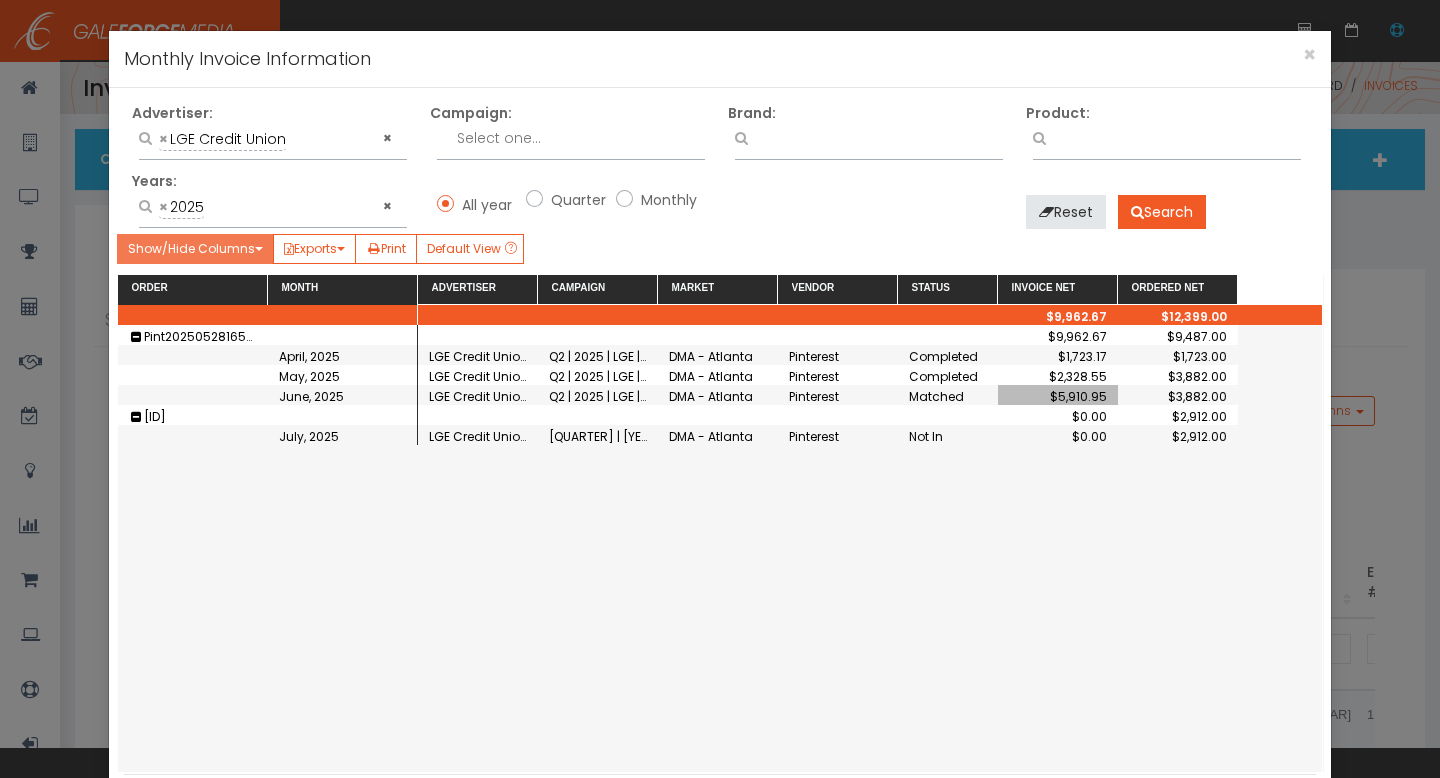 click on "Show/Hide Columns" at bounding box center (195, 249) 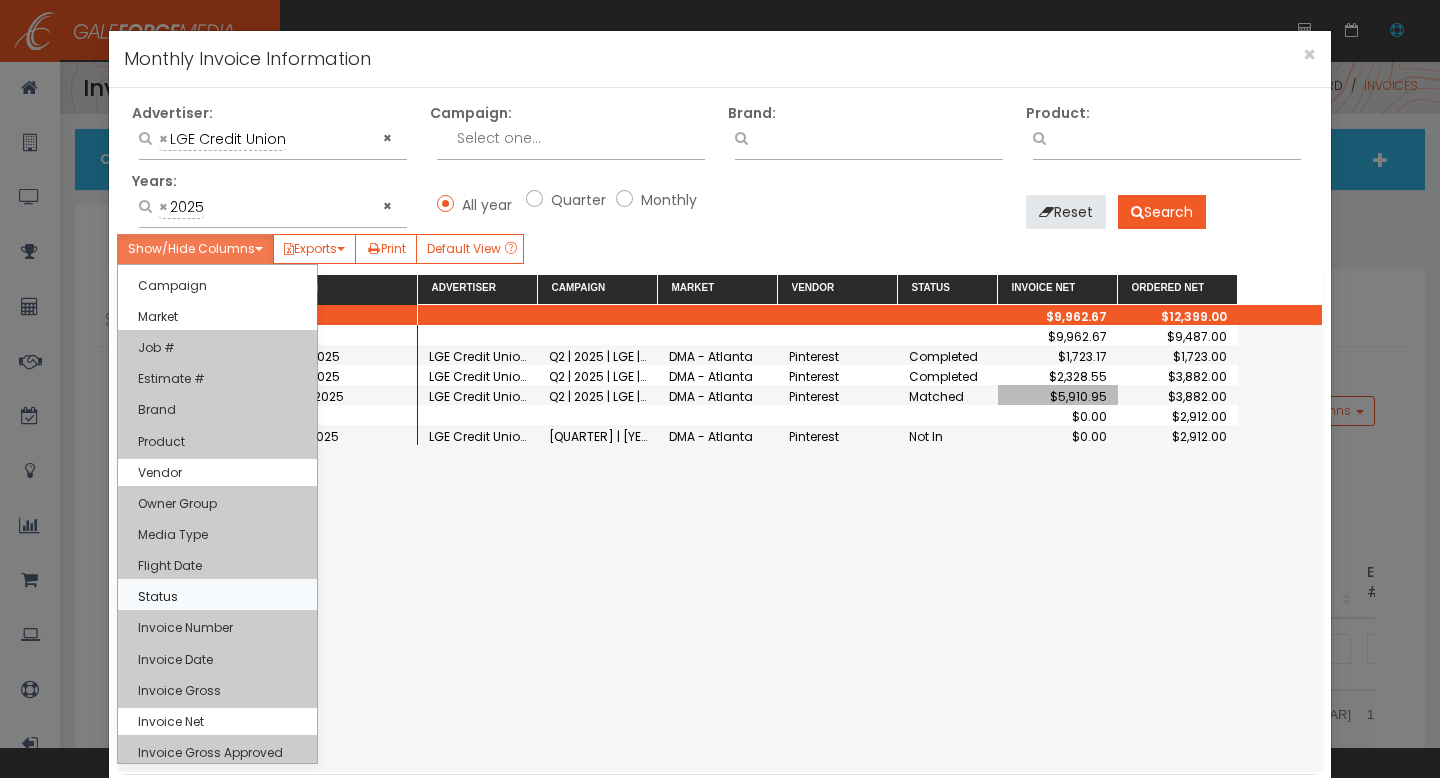 scroll, scrollTop: 37, scrollLeft: 0, axis: vertical 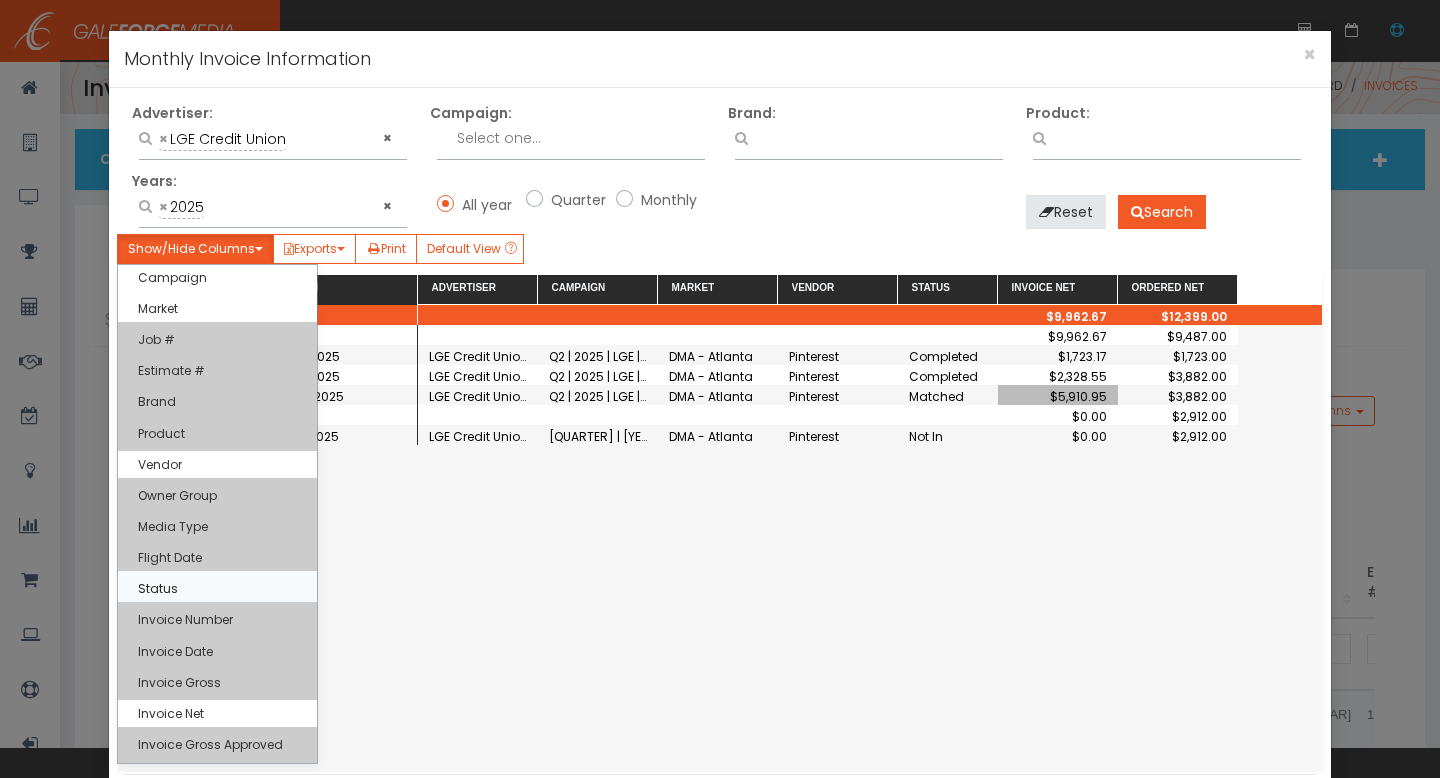 click on "Invoice Number" at bounding box center (217, 619) 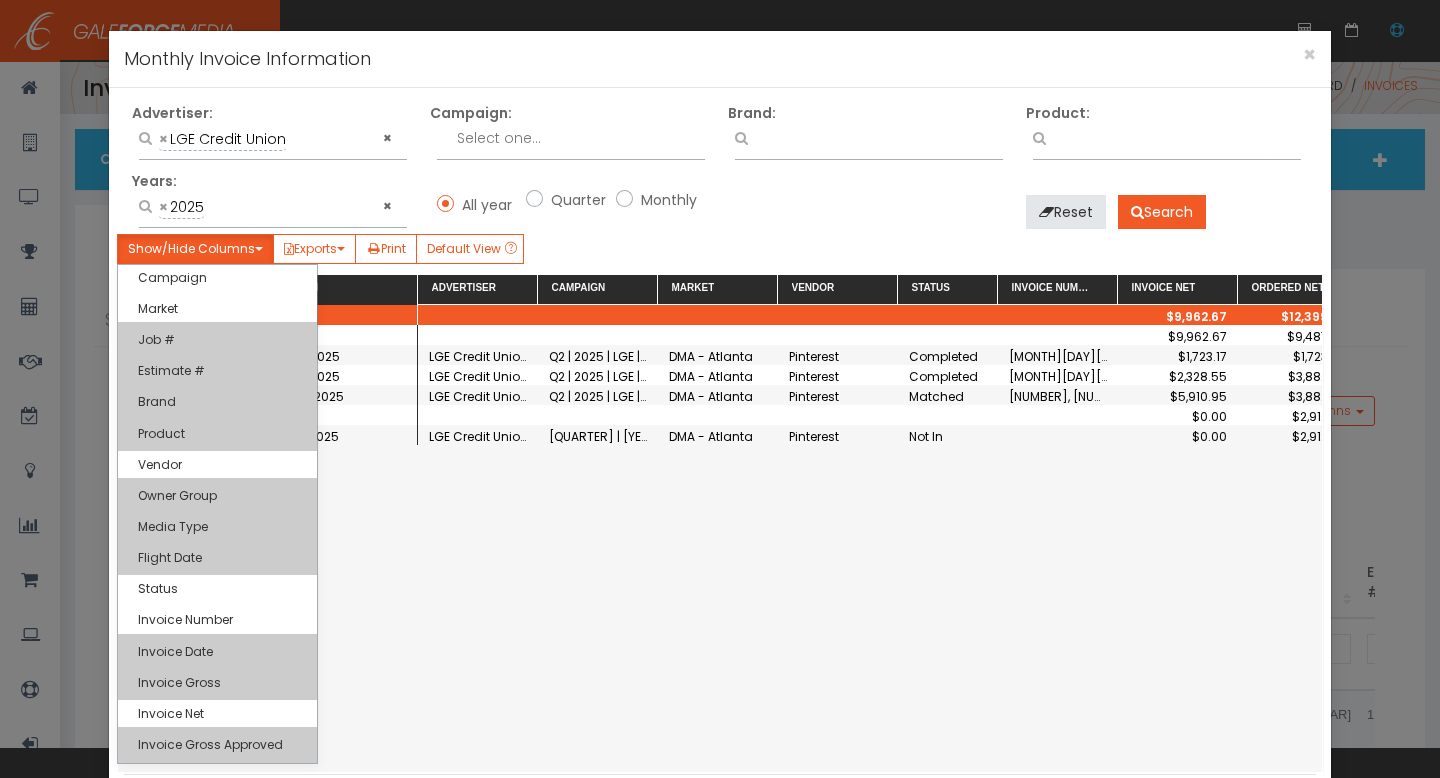 click on "$9,962.67 $9,487.00 04012025-PIN-April LGE Credit Union  Q2 | 2025 | LGE | Brand Campaign DMA - Atlanta Pinterest Completed $1,723.17 $1,723.00 05012025-PIN-May LGE Credit Union  Q2 | 2025 | LGE | Brand Campaign DMA - Atlanta Pinterest Completed $2,328.55 $3,882.00 120196321, 120199357 LGE Credit Union  Q2 | 2025 | LGE | Brand Campaign DMA - Atlanta Pinterest Matched $5,910.95 $3,882.00 $0.00 $2,912.00 LGE Credit Union  Q3 | 2025 | LGE Brand Campaign  DMA - Atlanta Pinterest Not In $0.00 $2,912.00" at bounding box center [870, 548] 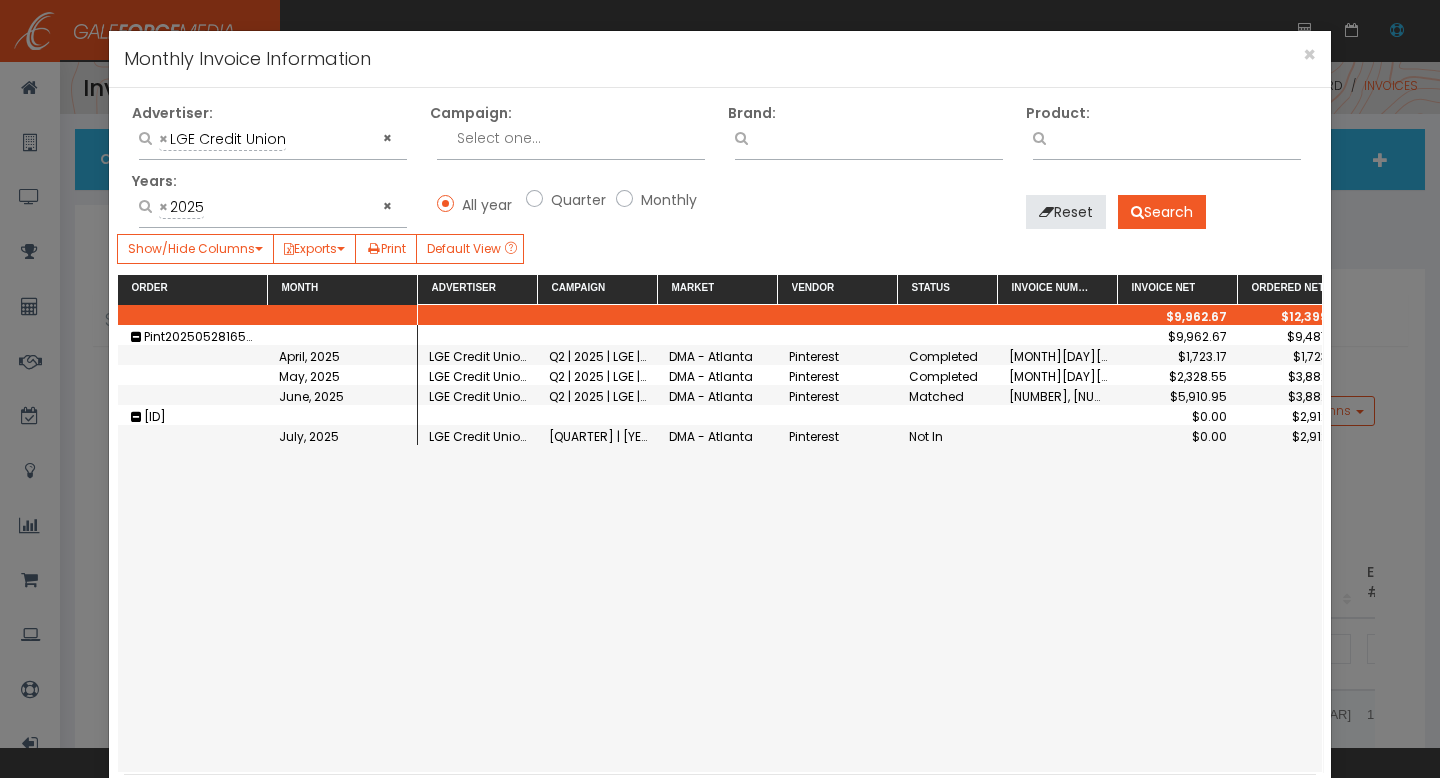 click on "120196321, 120199357" at bounding box center [1058, 355] 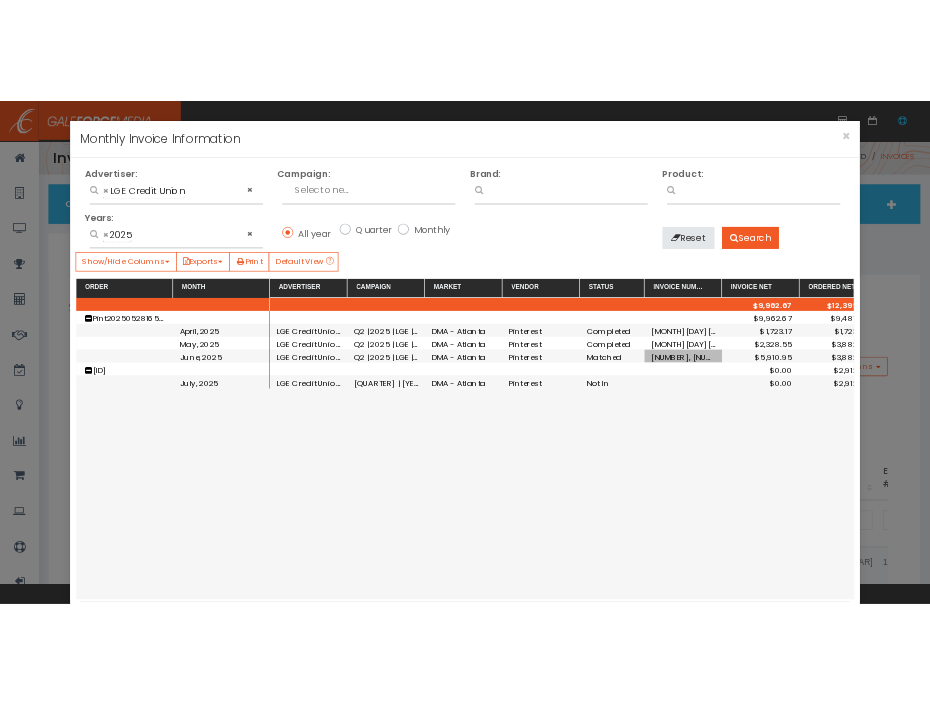 scroll, scrollTop: 0, scrollLeft: 36, axis: horizontal 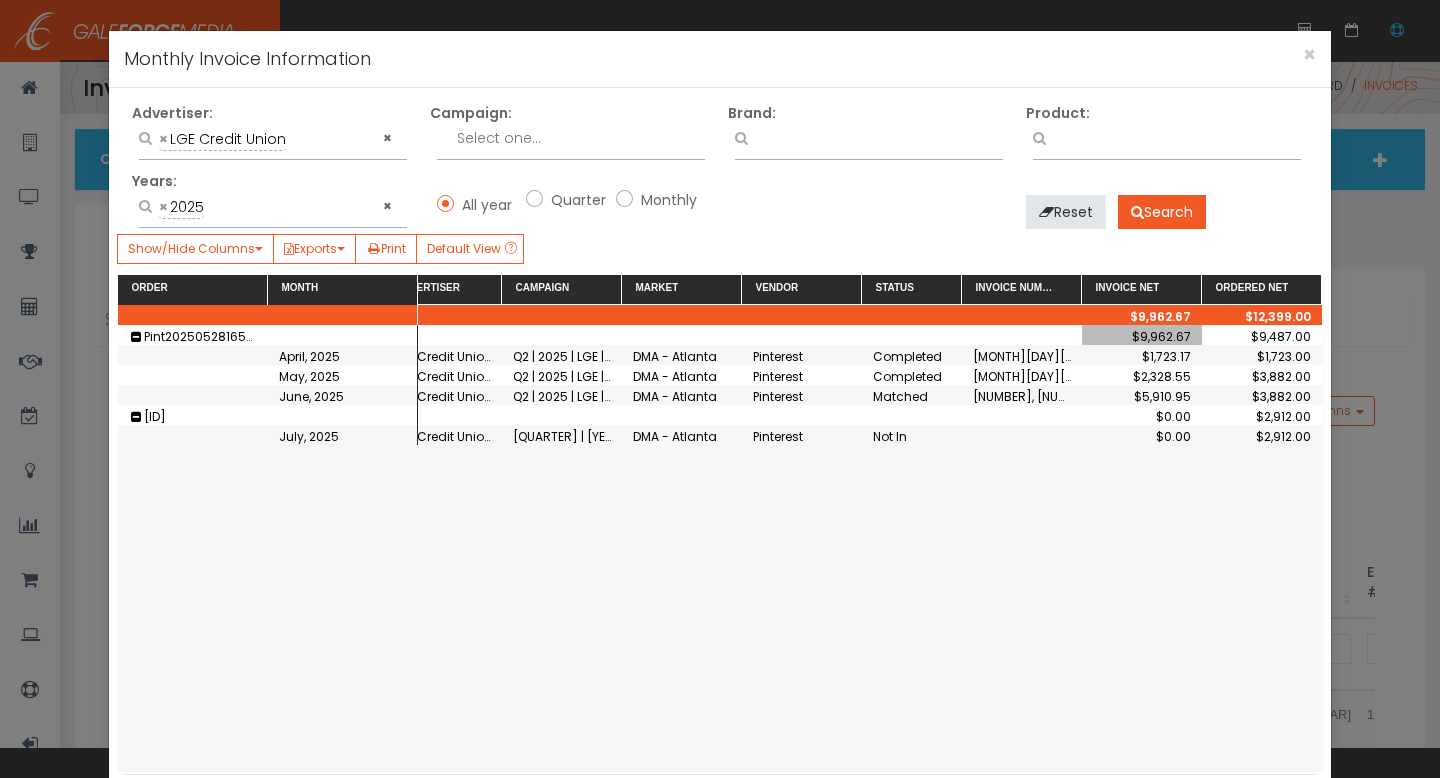 click on "$9,962.67" at bounding box center [1142, 336] 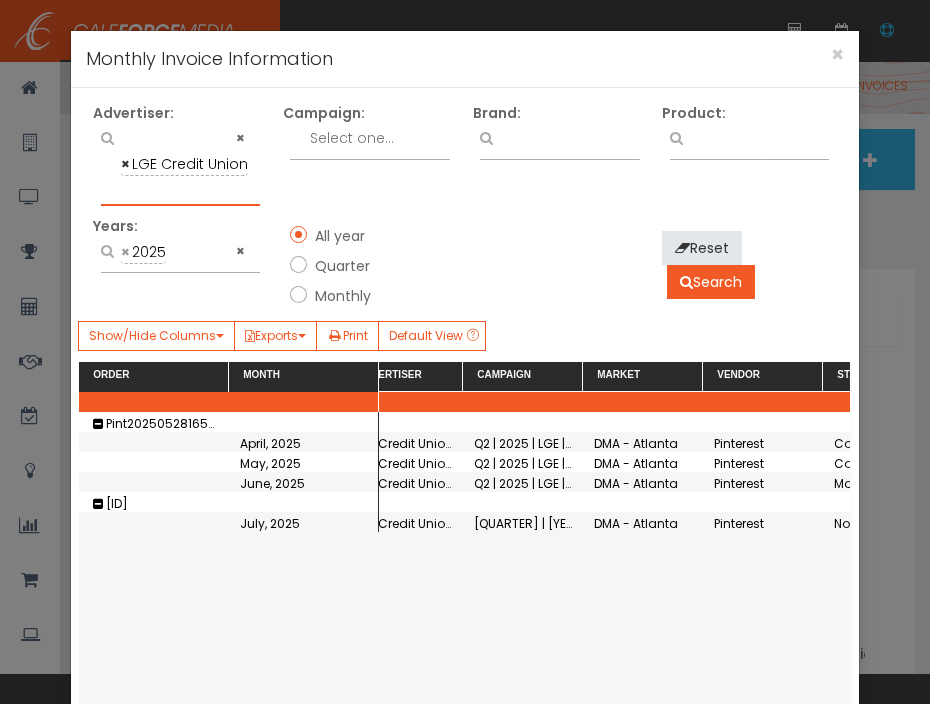 click on "×" at bounding box center (125, 164) 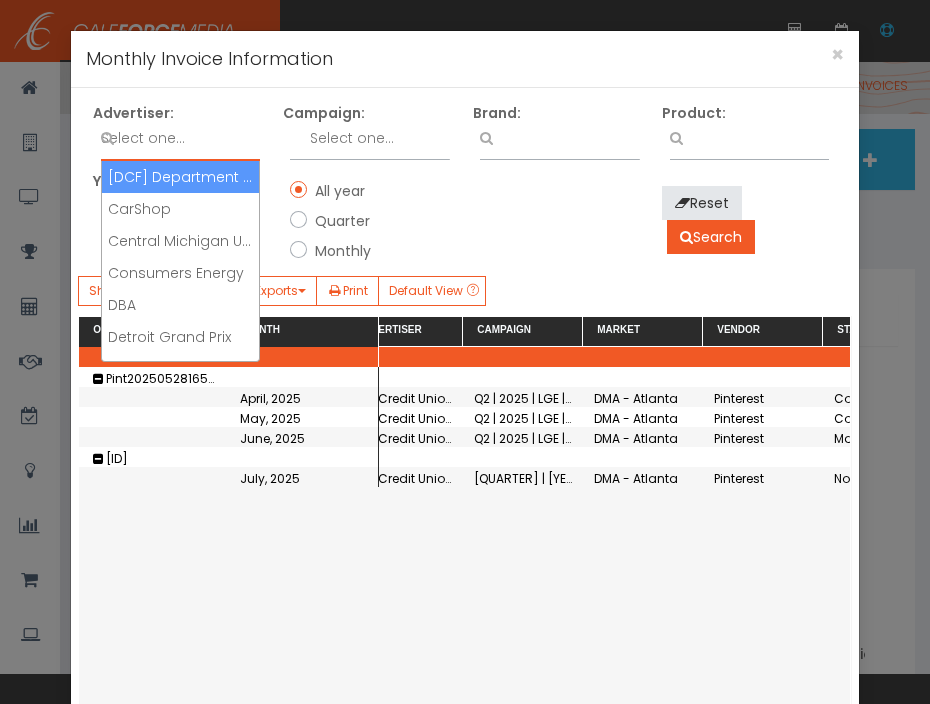 click at bounding box center (181, 138) 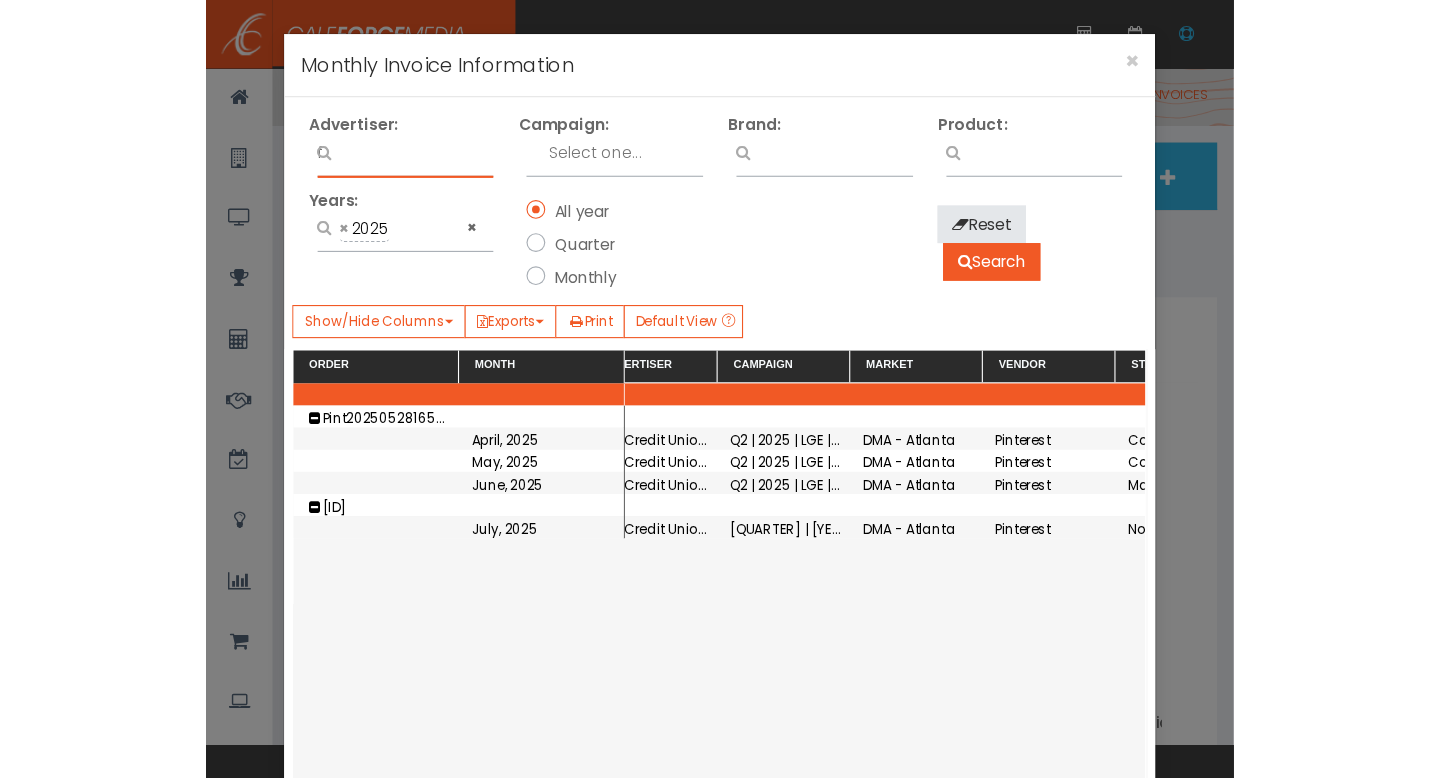 scroll, scrollTop: 0, scrollLeft: 0, axis: both 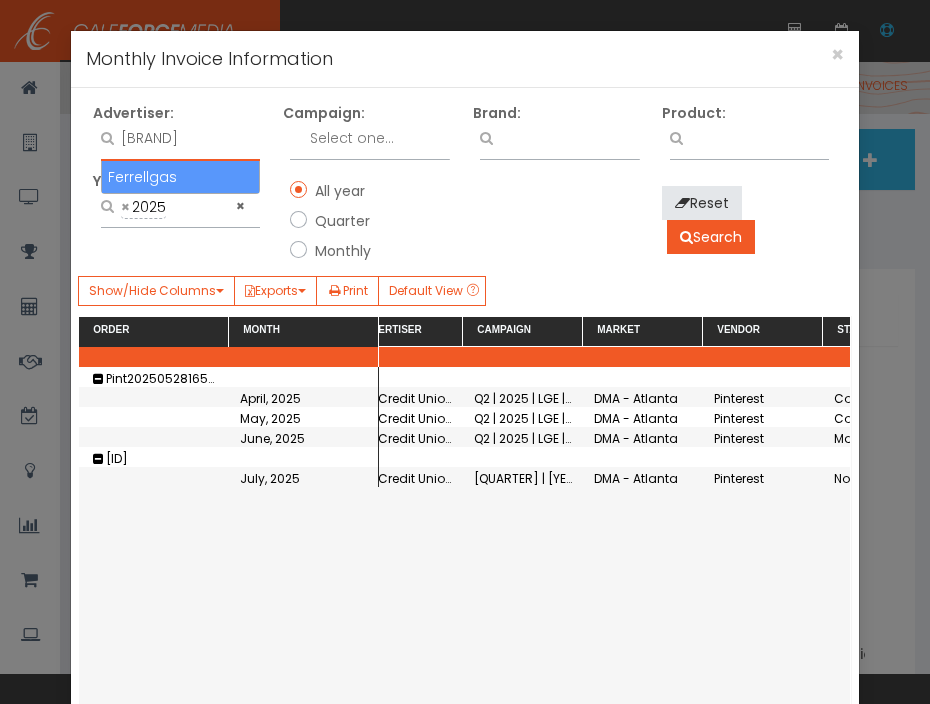type on "ferr" 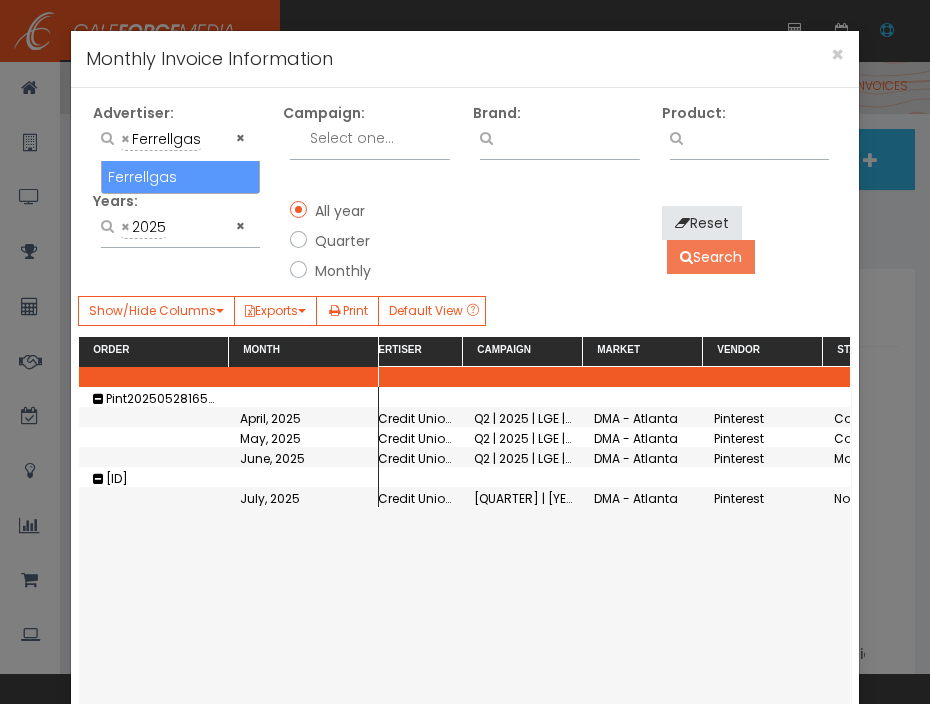 click on "Search" at bounding box center [711, 257] 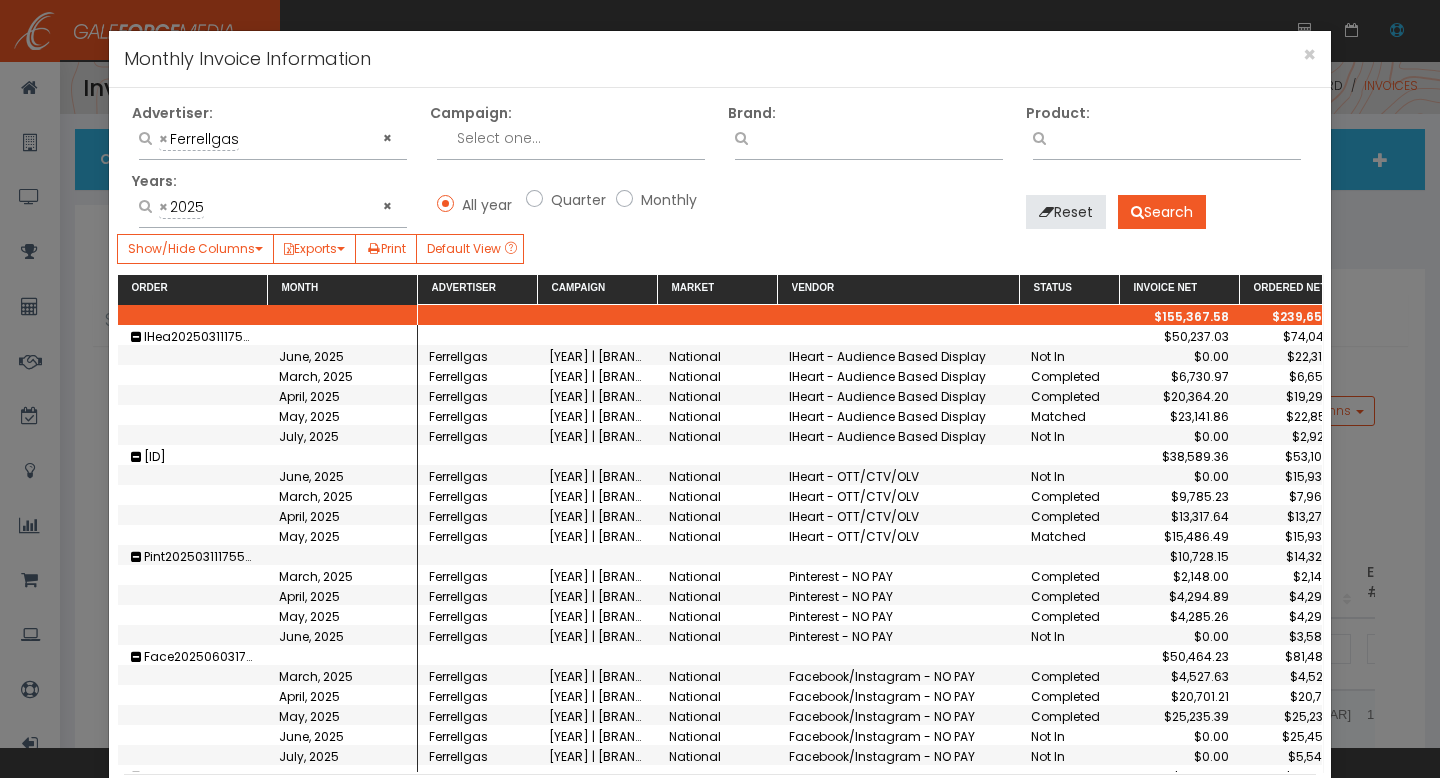 drag, startPoint x: 899, startPoint y: 297, endPoint x: 1020, endPoint y: 297, distance: 121 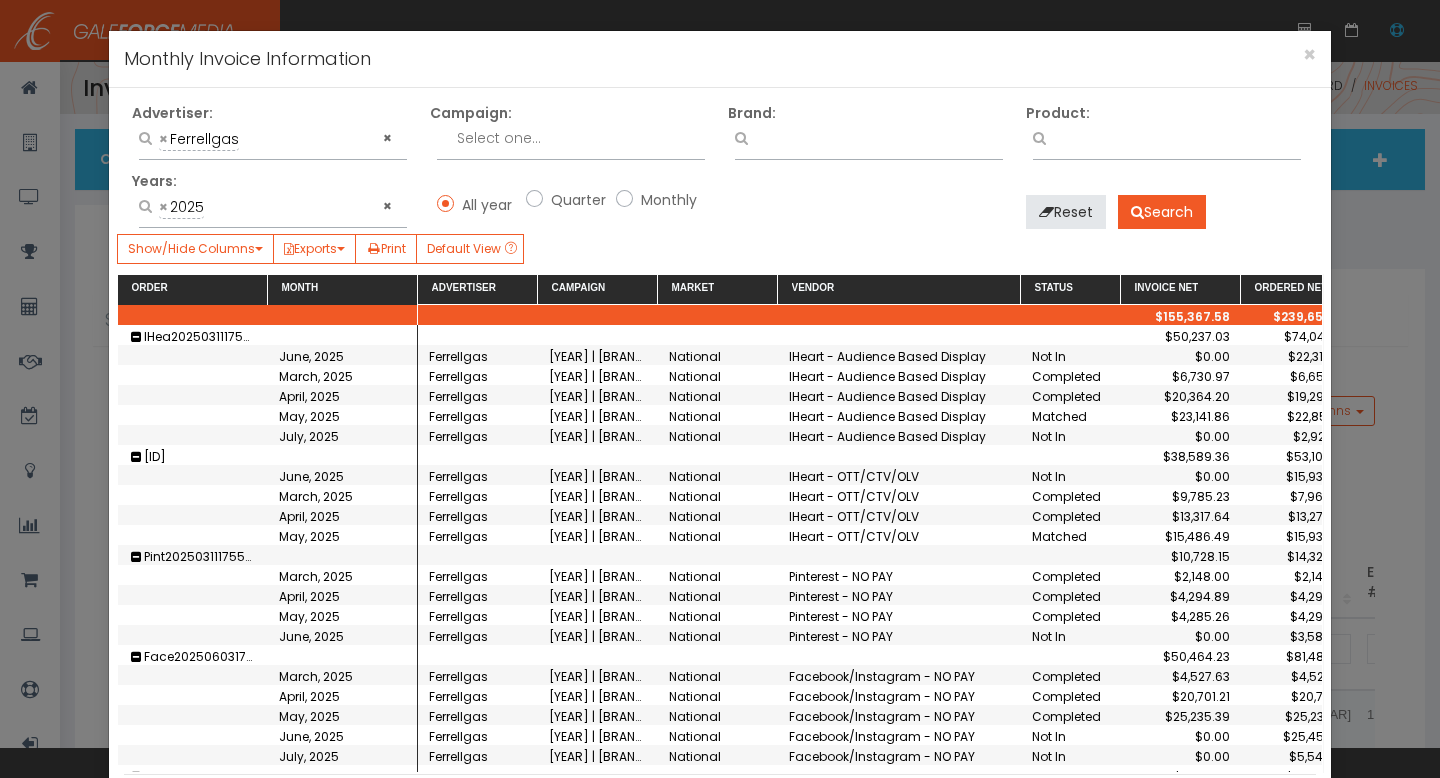 scroll, scrollTop: 0, scrollLeft: 39, axis: horizontal 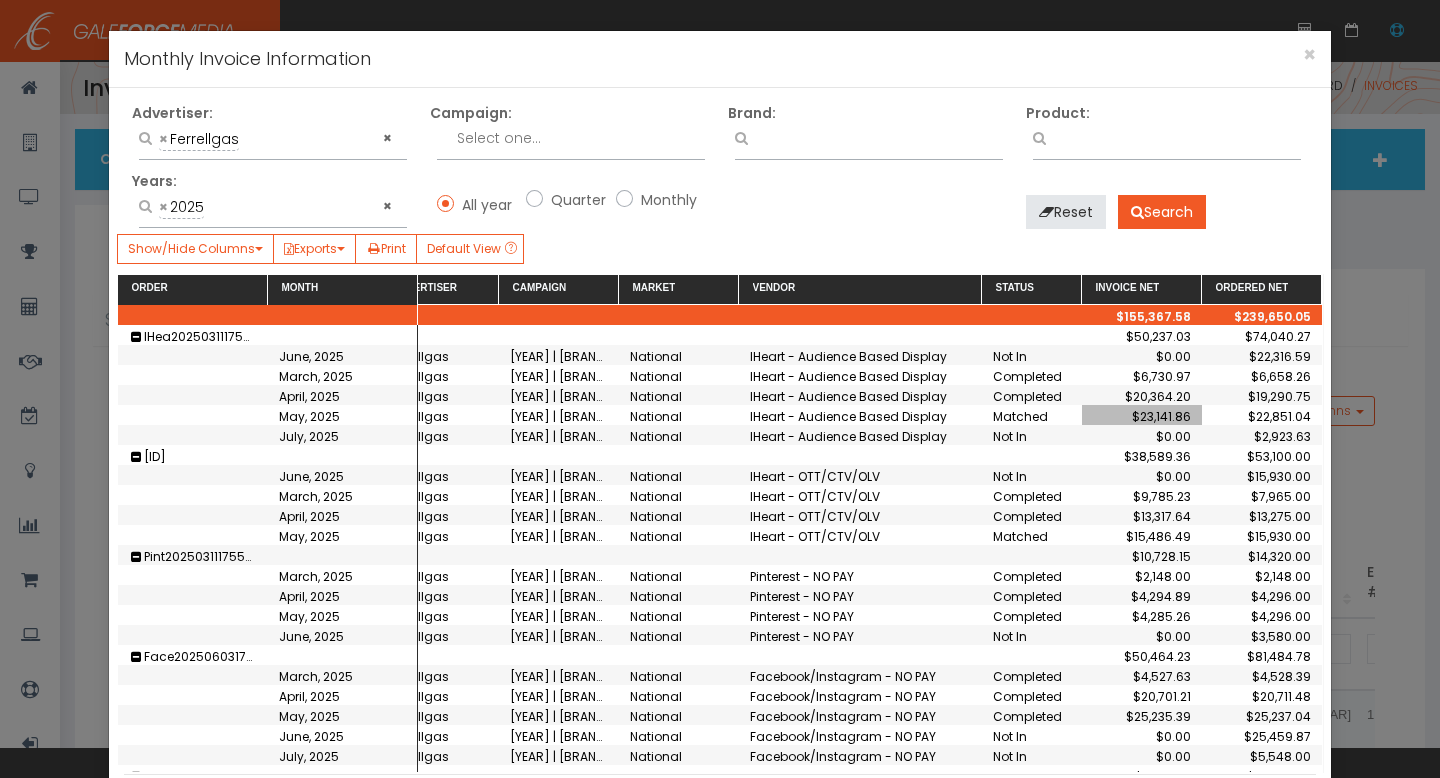 click on "$23,141.86" at bounding box center [1142, 416] 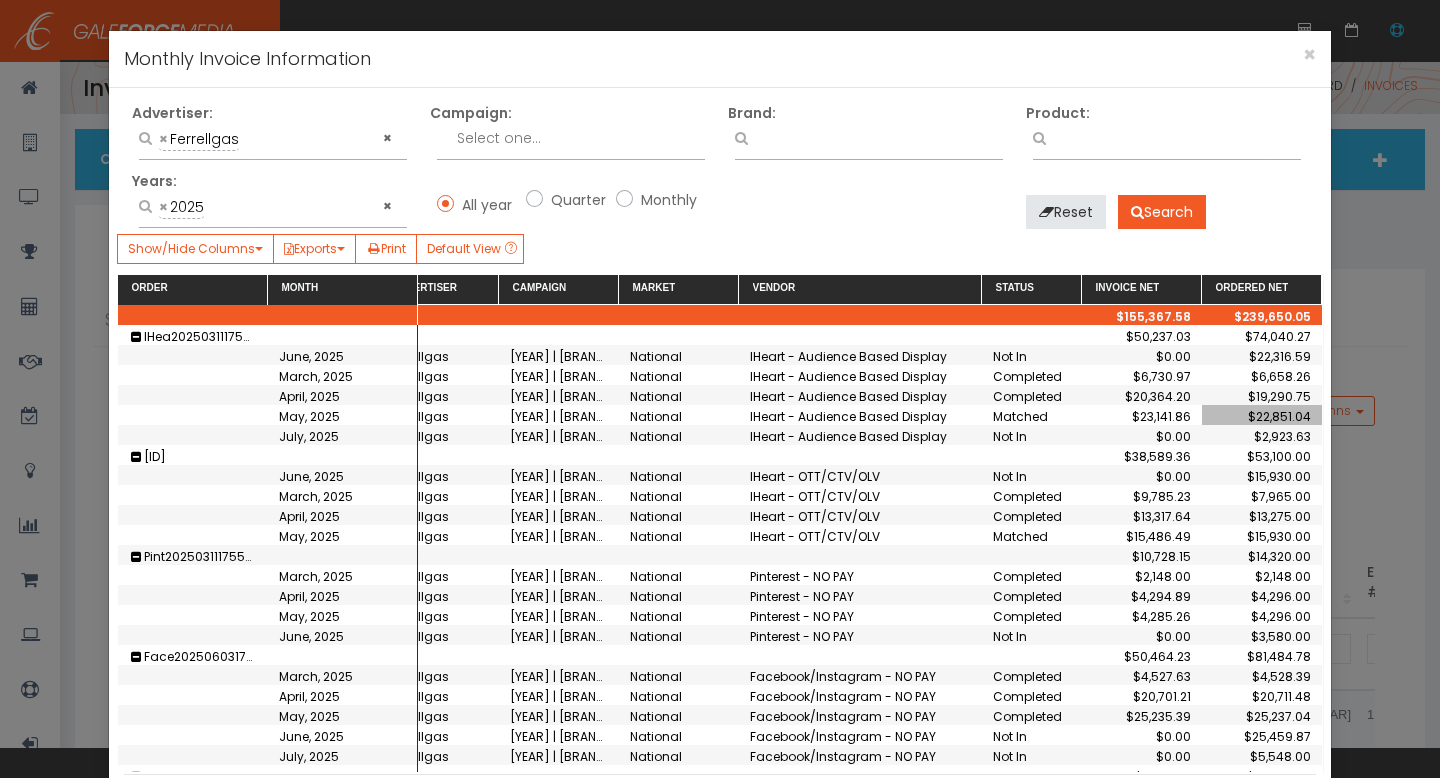 click on "$22,851.04" at bounding box center [1262, 416] 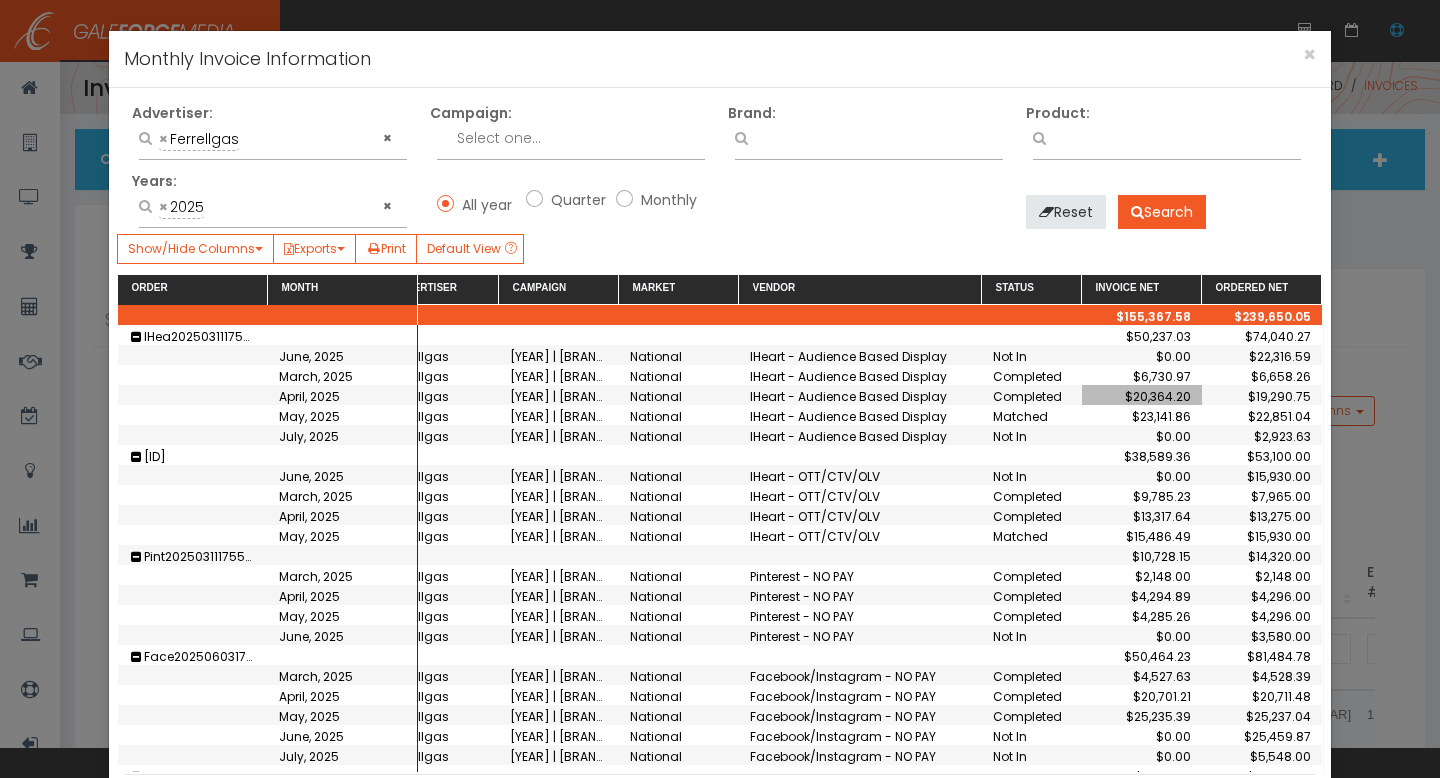 click on "$20,364.20" at bounding box center (1142, 396) 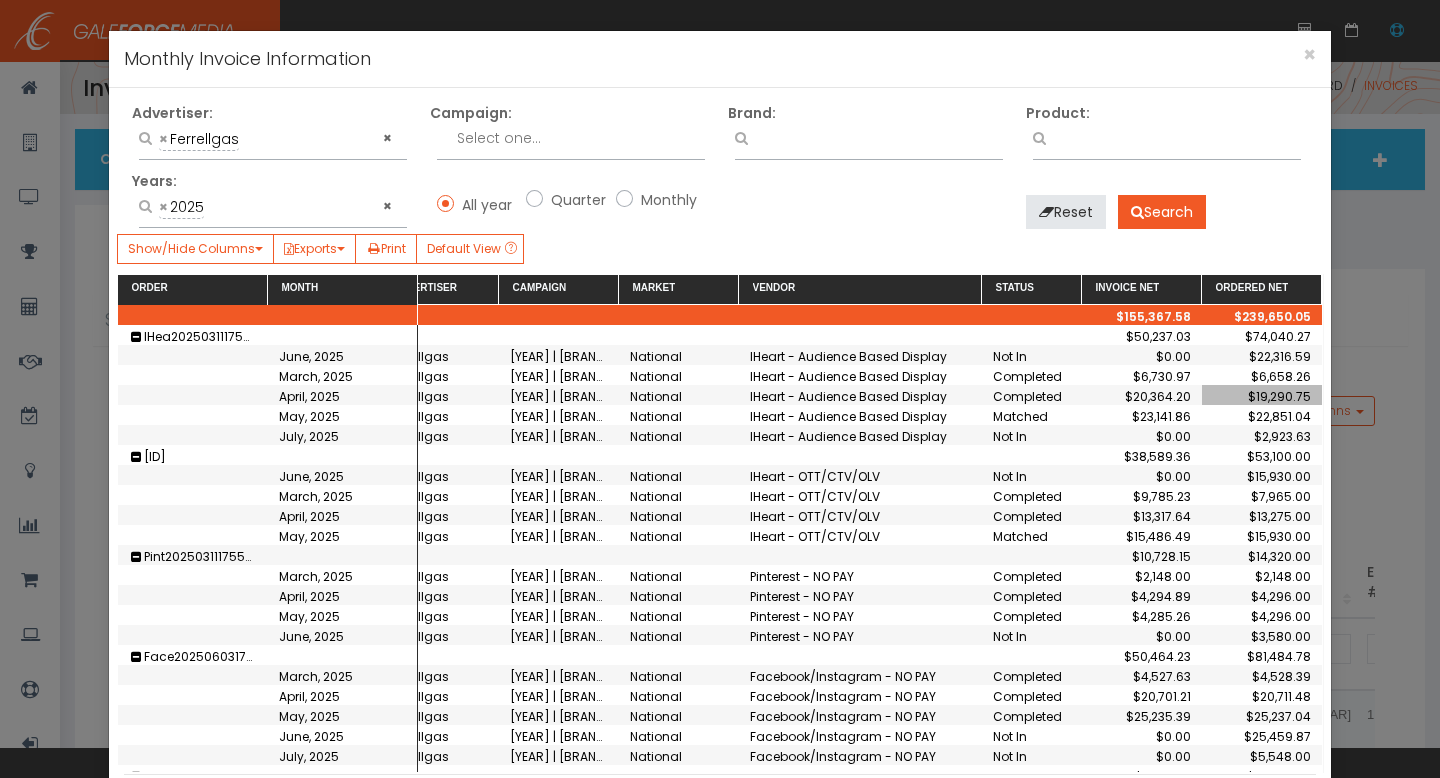 click on "$19,290.75" at bounding box center (1262, 396) 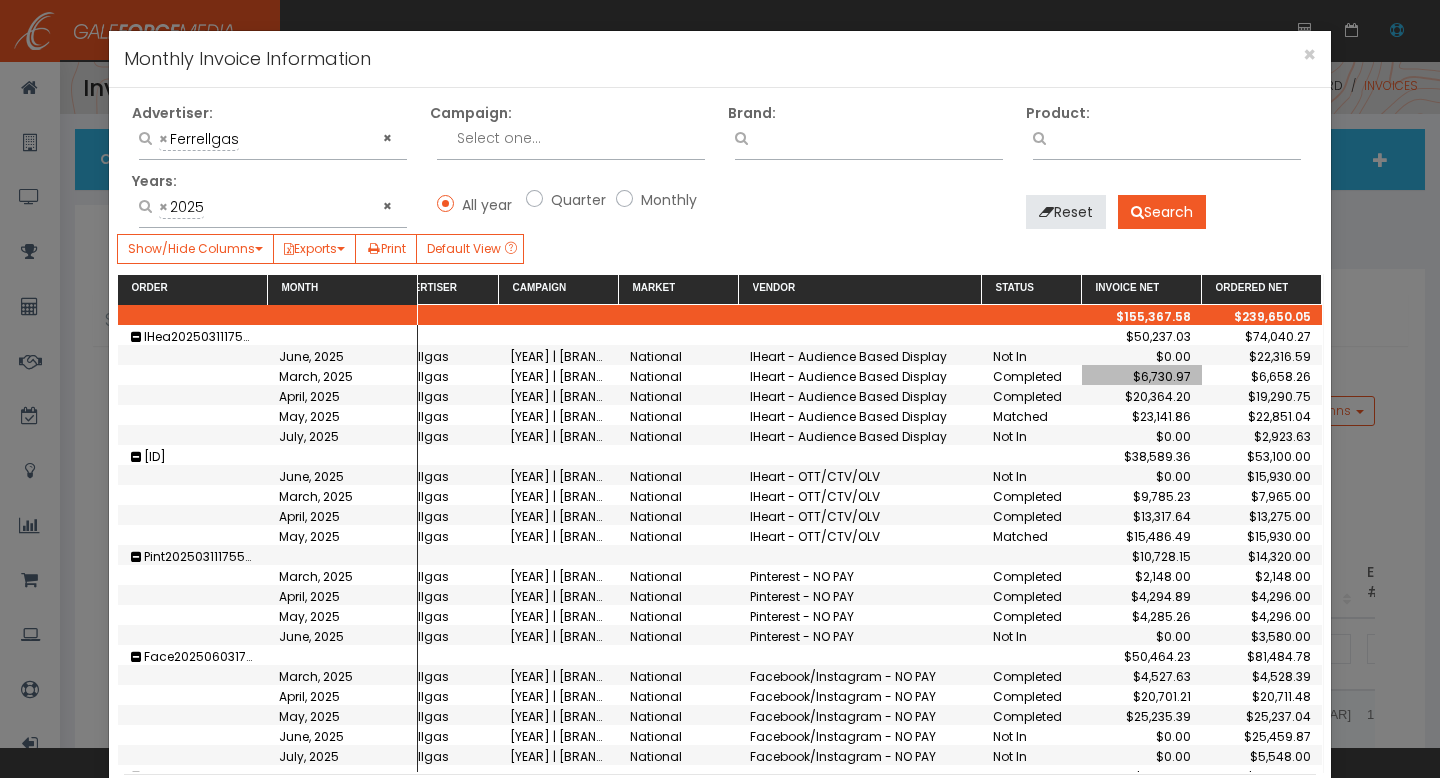 click on "$6,730.97" at bounding box center [1142, 376] 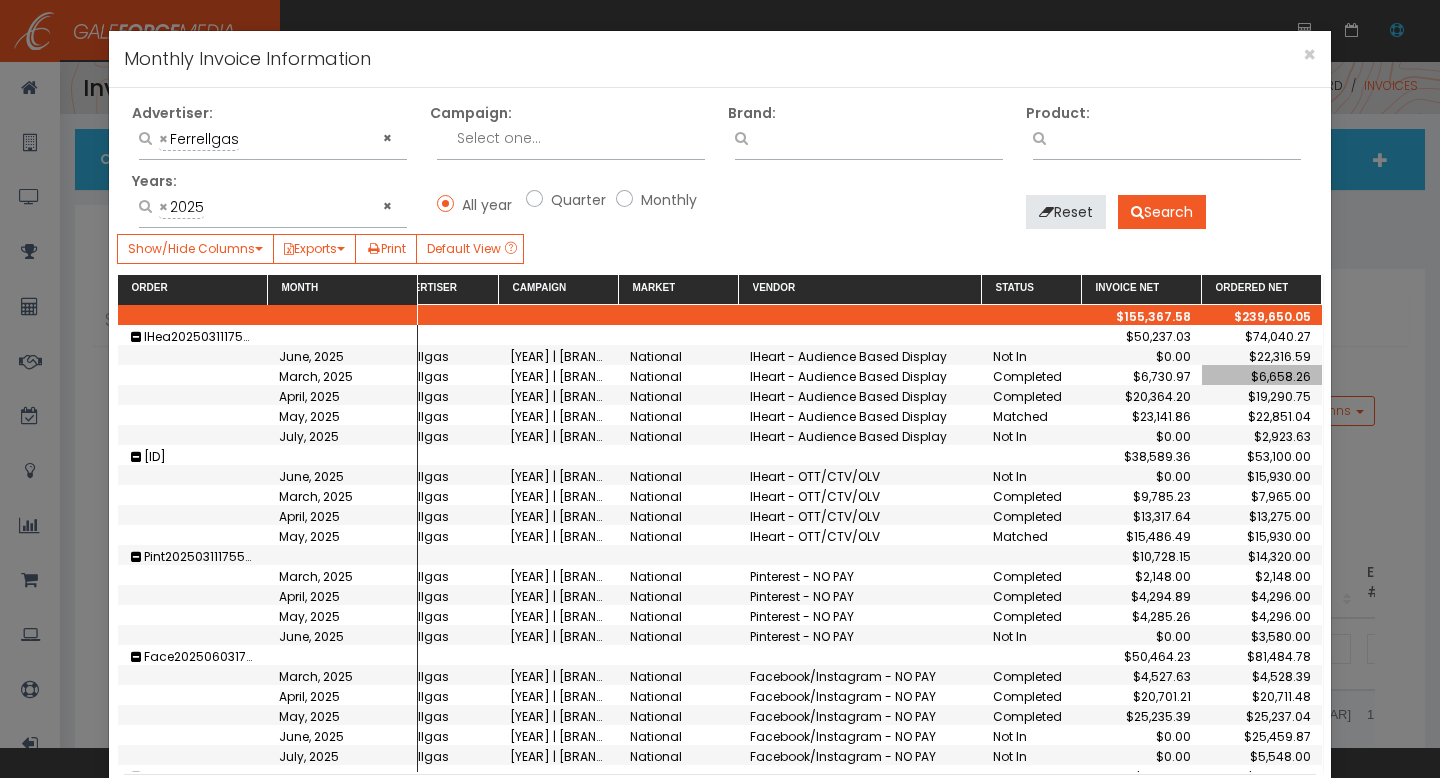 click on "$0.00" at bounding box center (1142, 356) 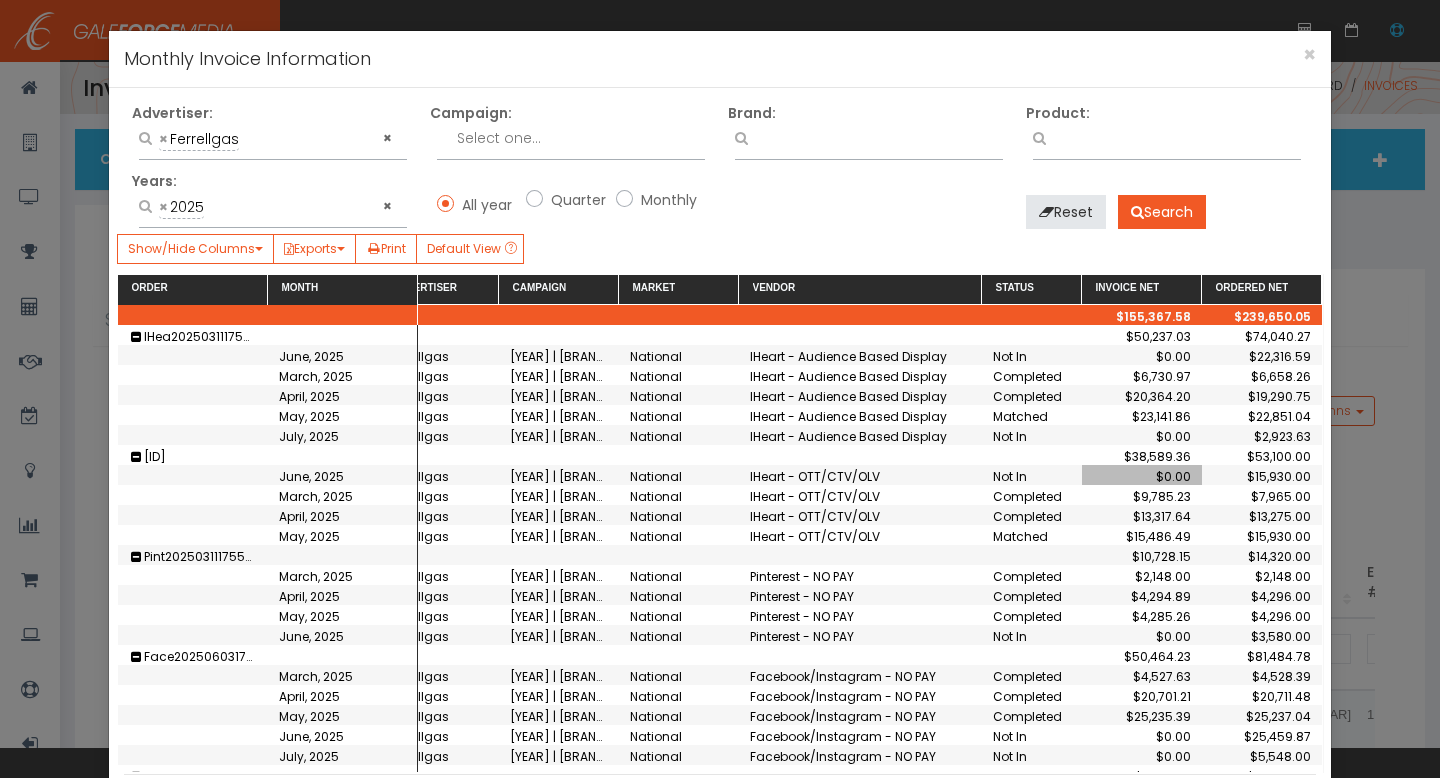 click on "$9,785.23" at bounding box center (1142, 376) 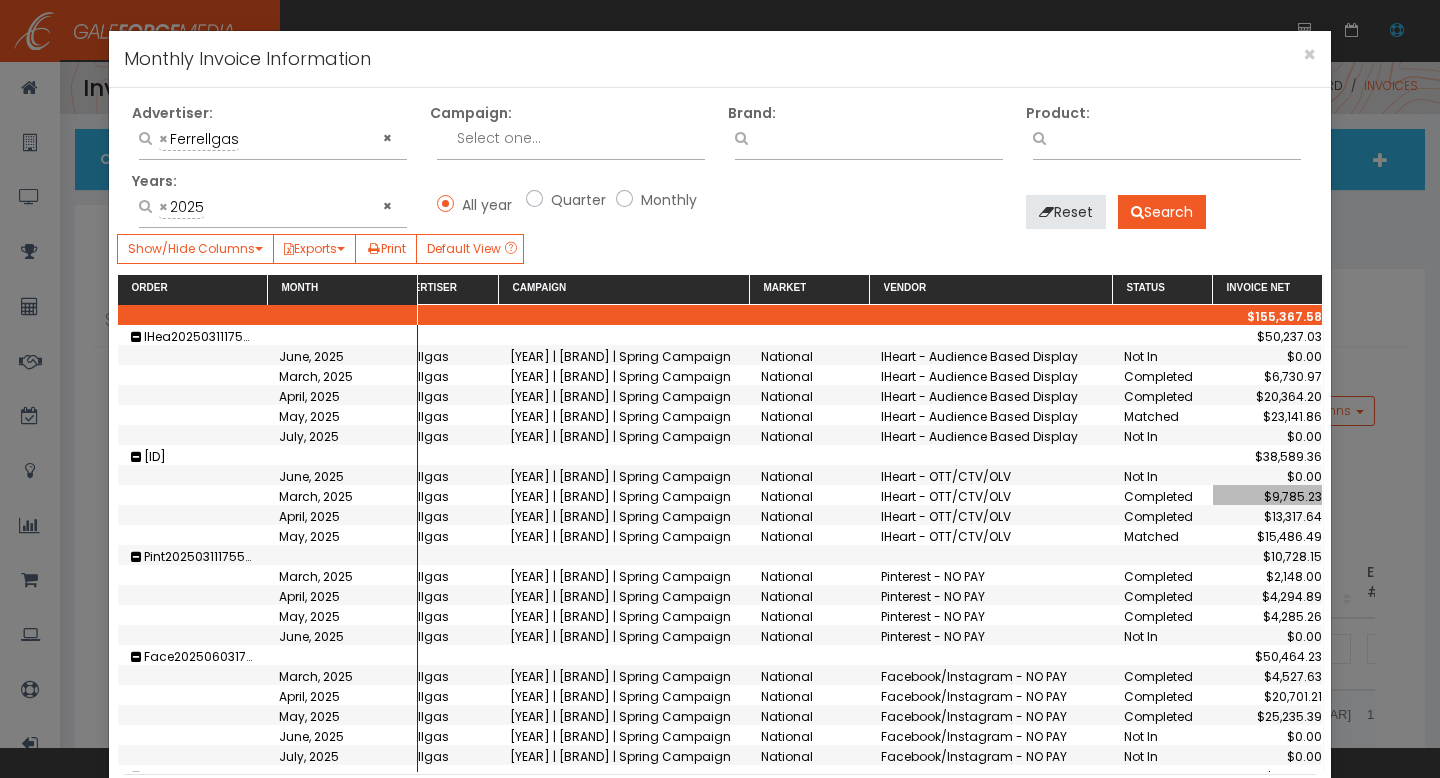 drag, startPoint x: 617, startPoint y: 284, endPoint x: 748, endPoint y: 297, distance: 131.64346 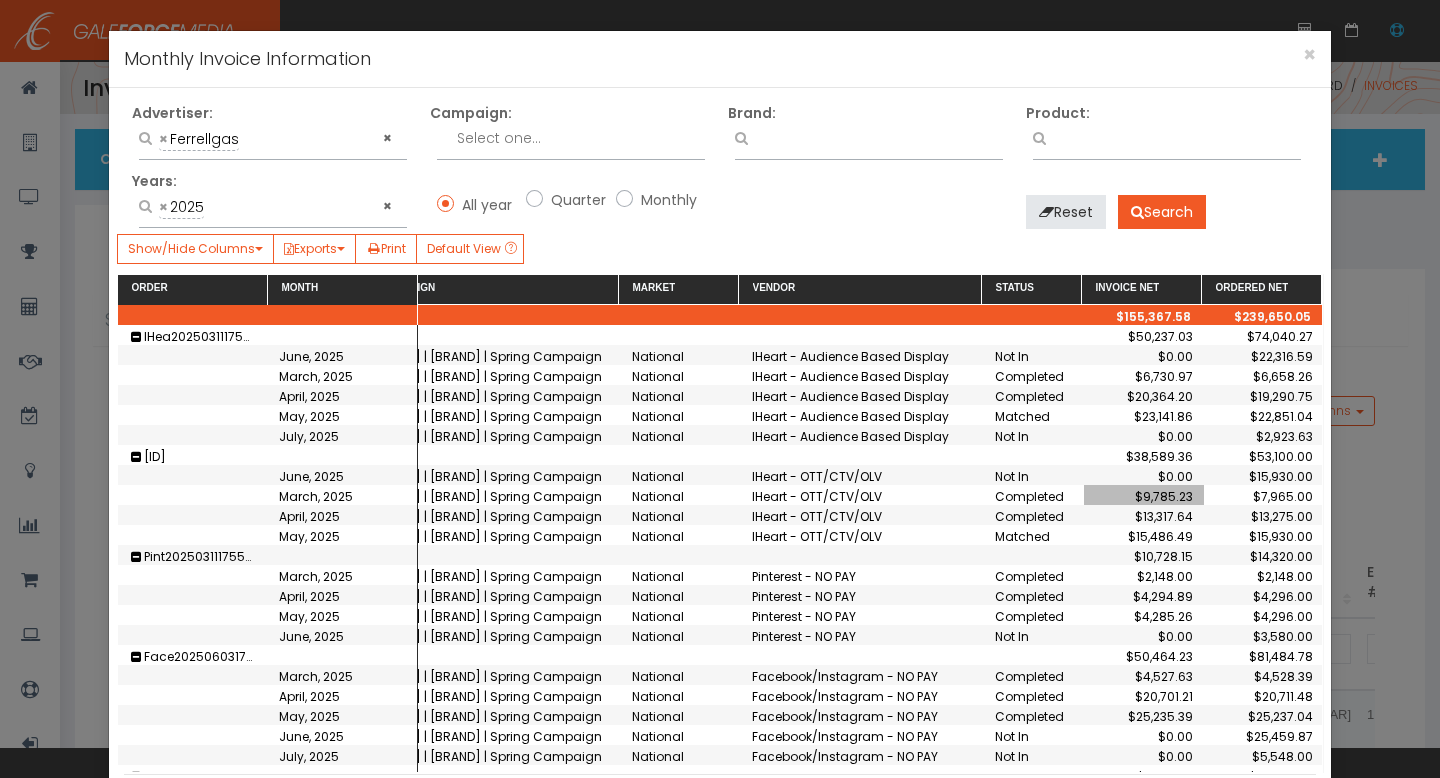 scroll, scrollTop: 0, scrollLeft: 170, axis: horizontal 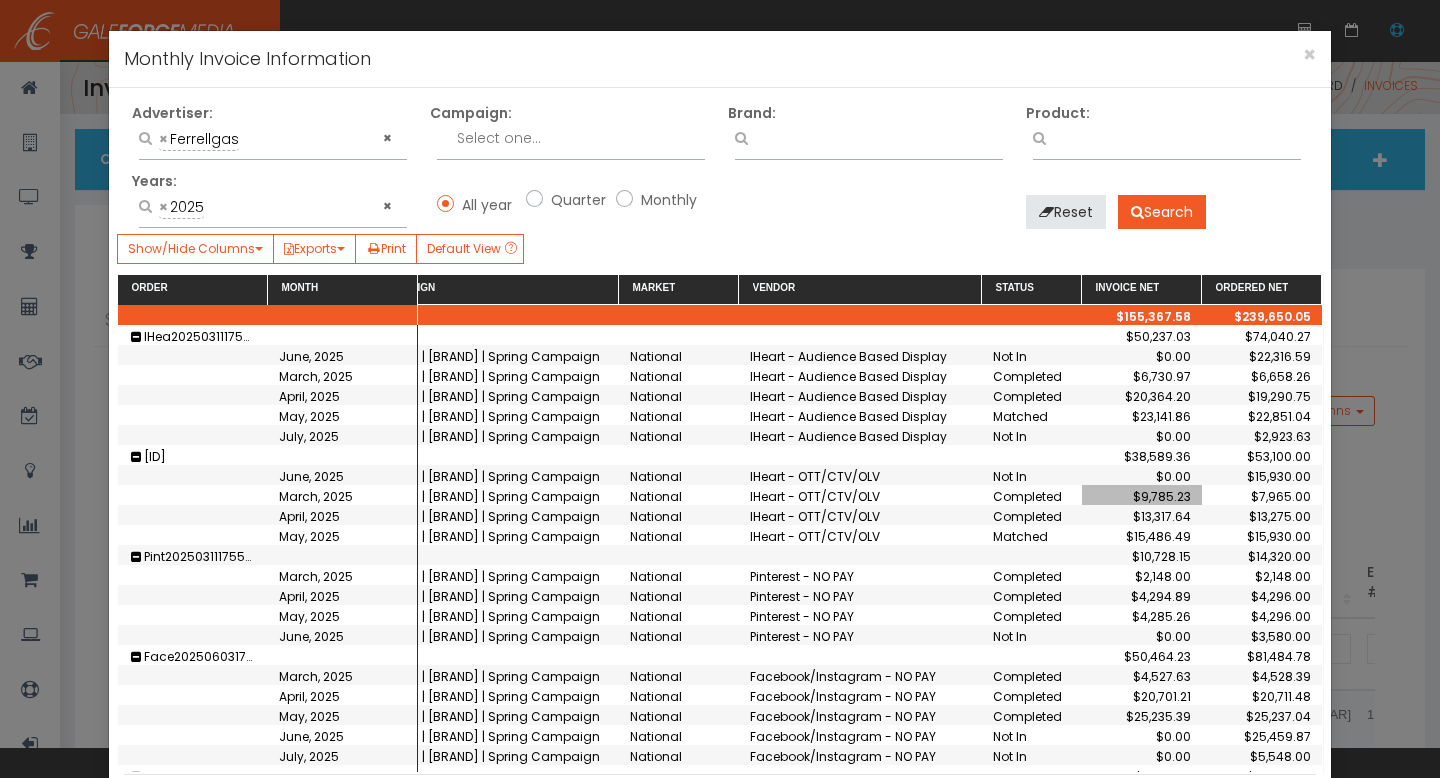 click on "$23,141.86" at bounding box center (1142, 376) 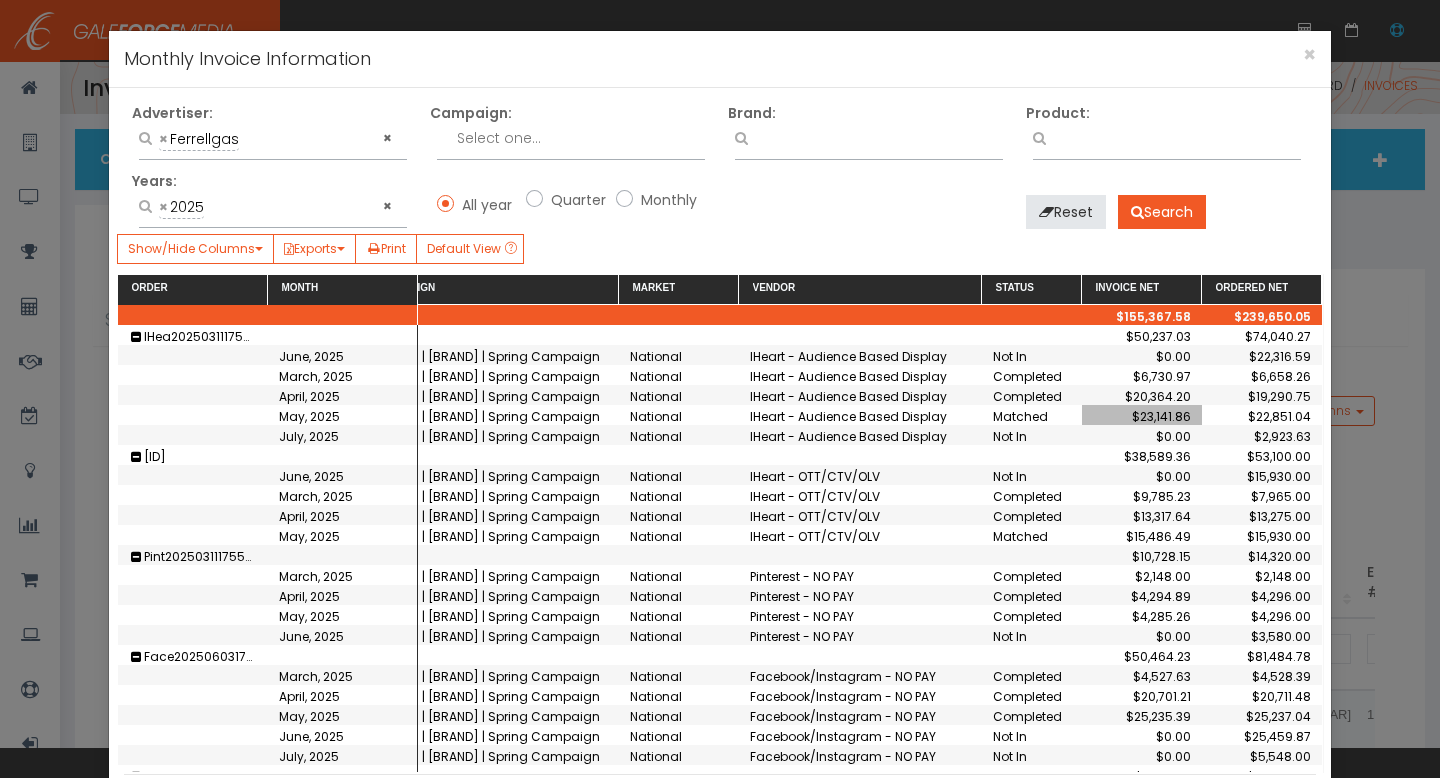 click on "$22,851.04" at bounding box center [1262, 416] 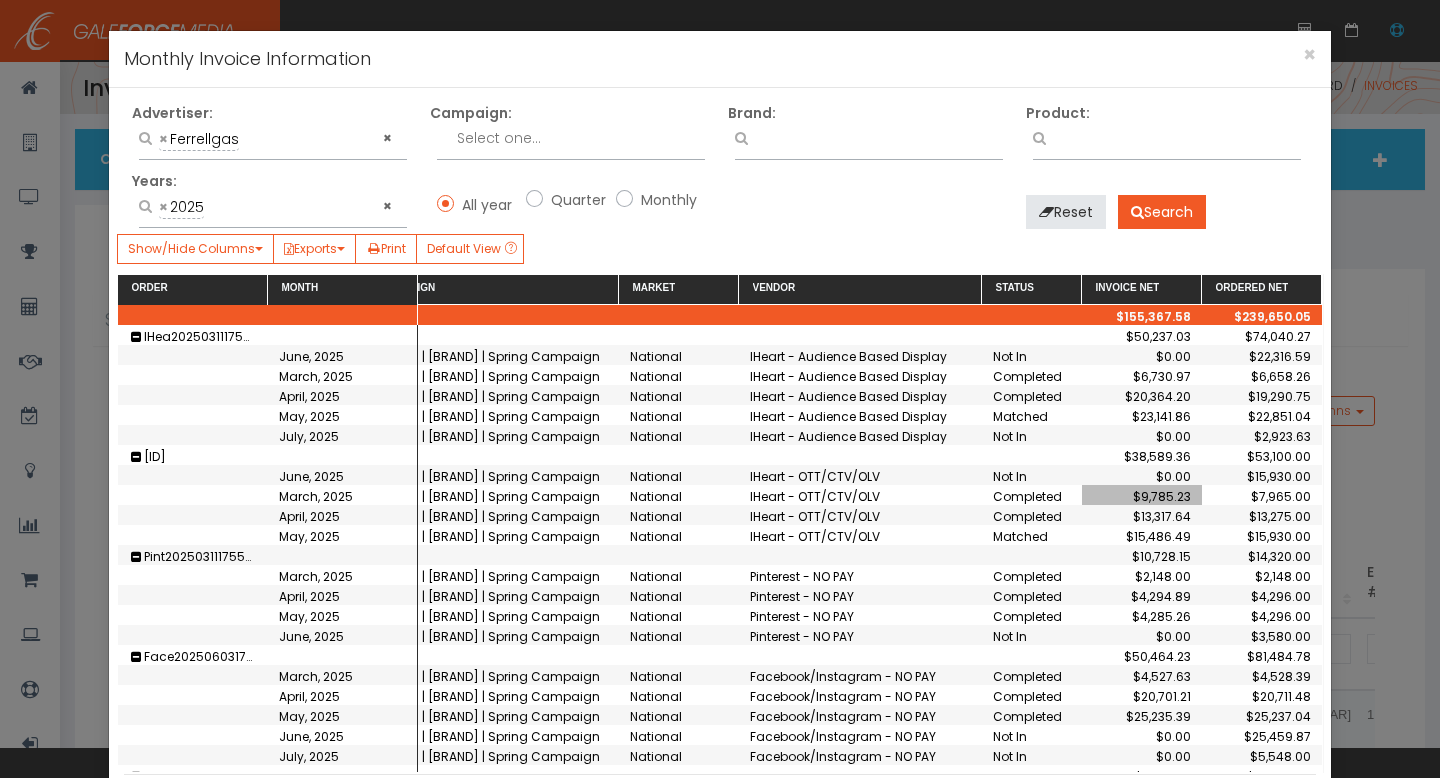 click on "$9,785.23" at bounding box center [1142, 496] 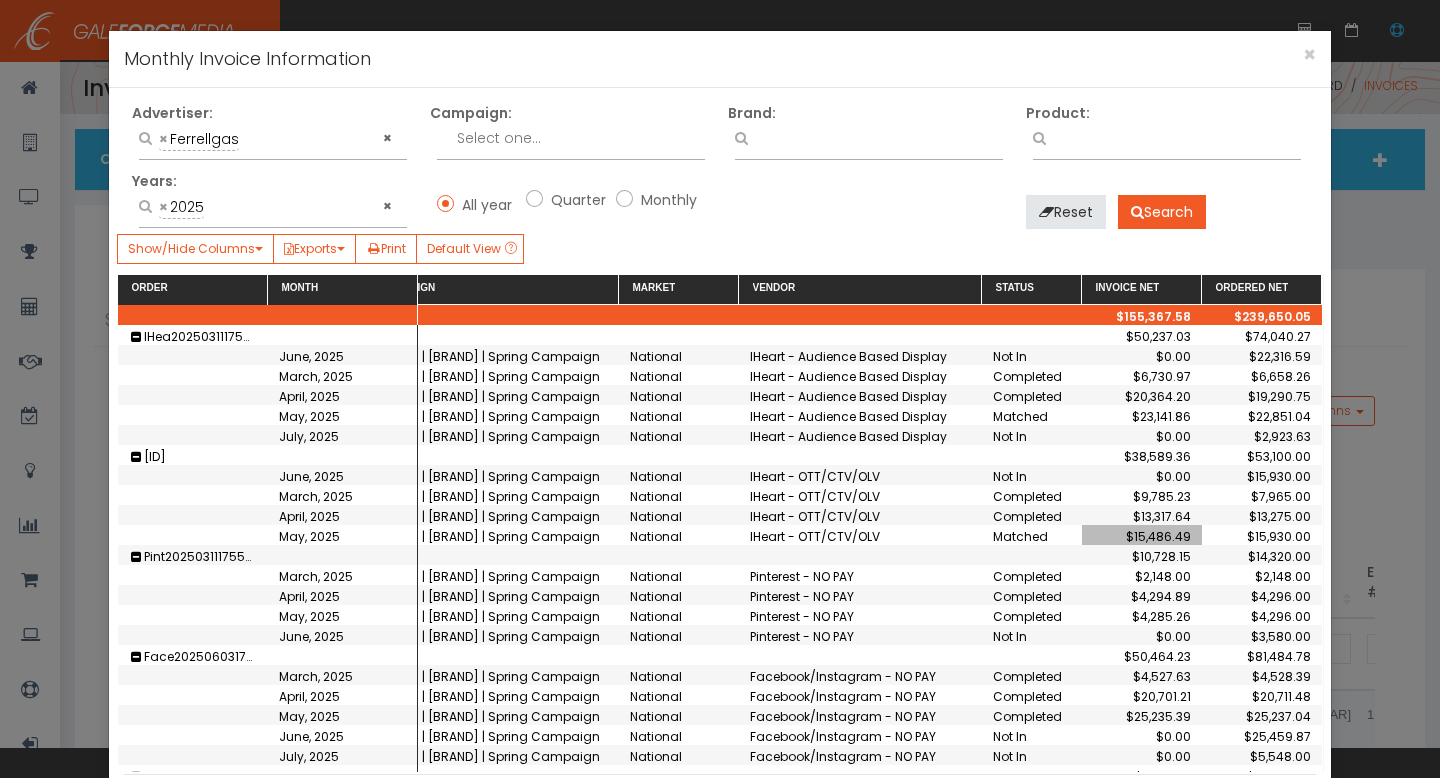 click on "$15,486.49" at bounding box center (1142, 536) 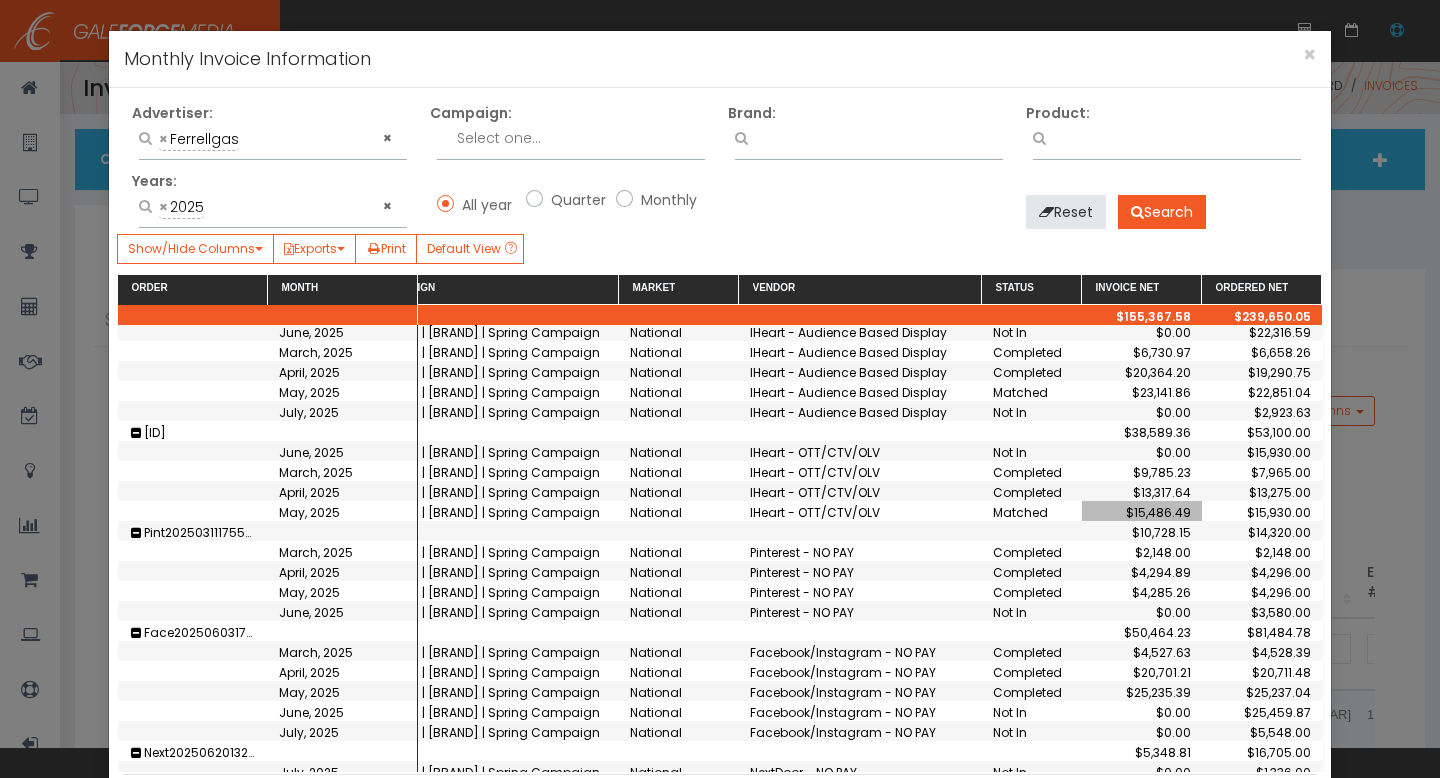 scroll, scrollTop: 29, scrollLeft: 0, axis: vertical 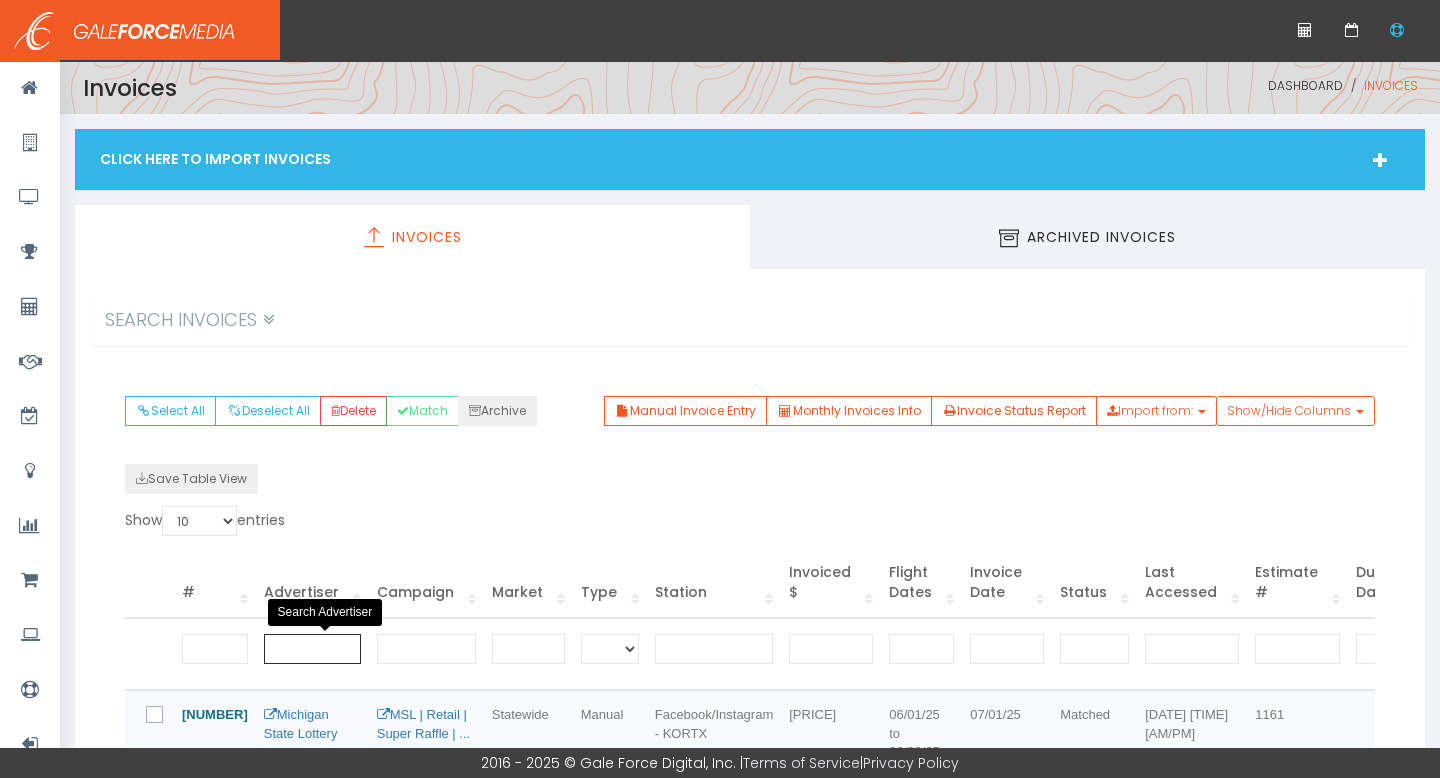 click at bounding box center (312, 649) 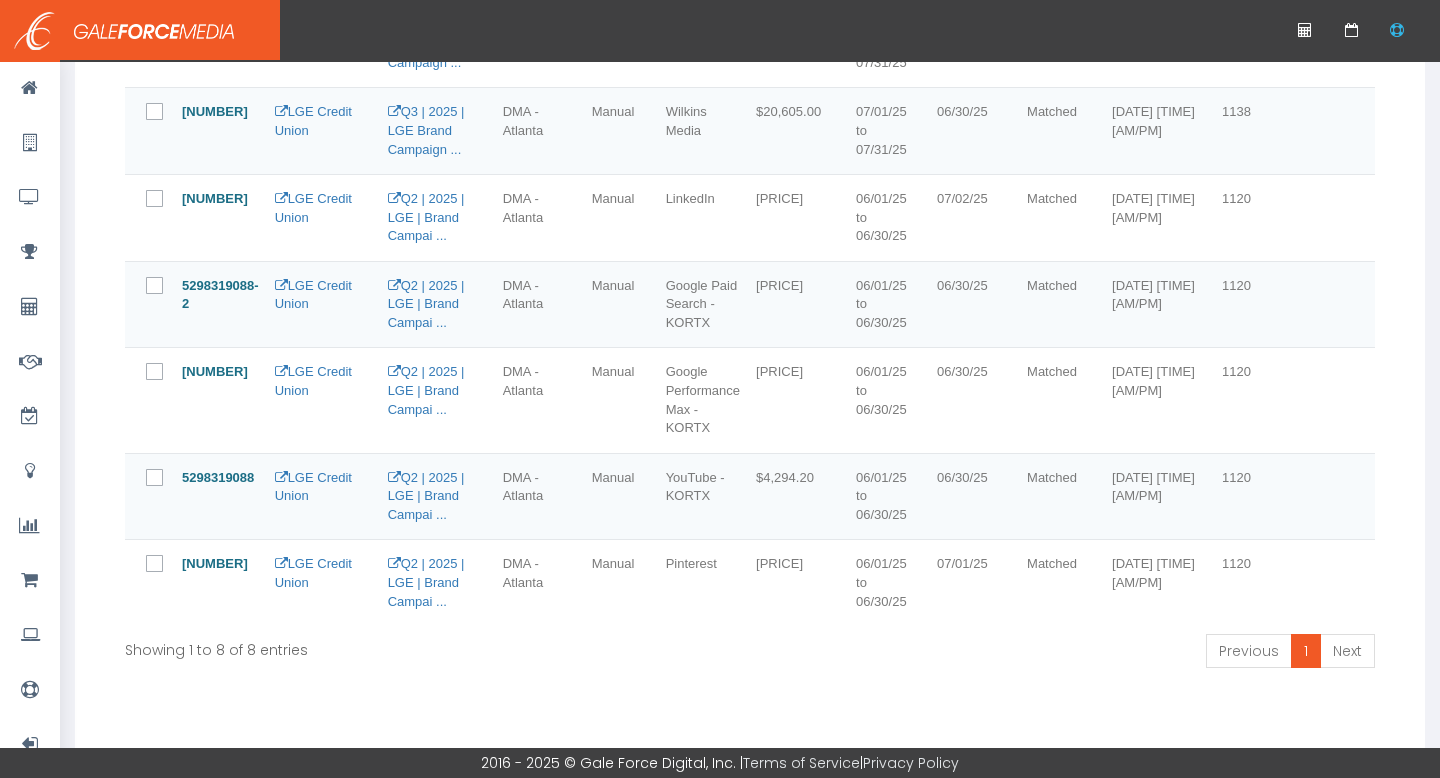 scroll, scrollTop: 518, scrollLeft: 0, axis: vertical 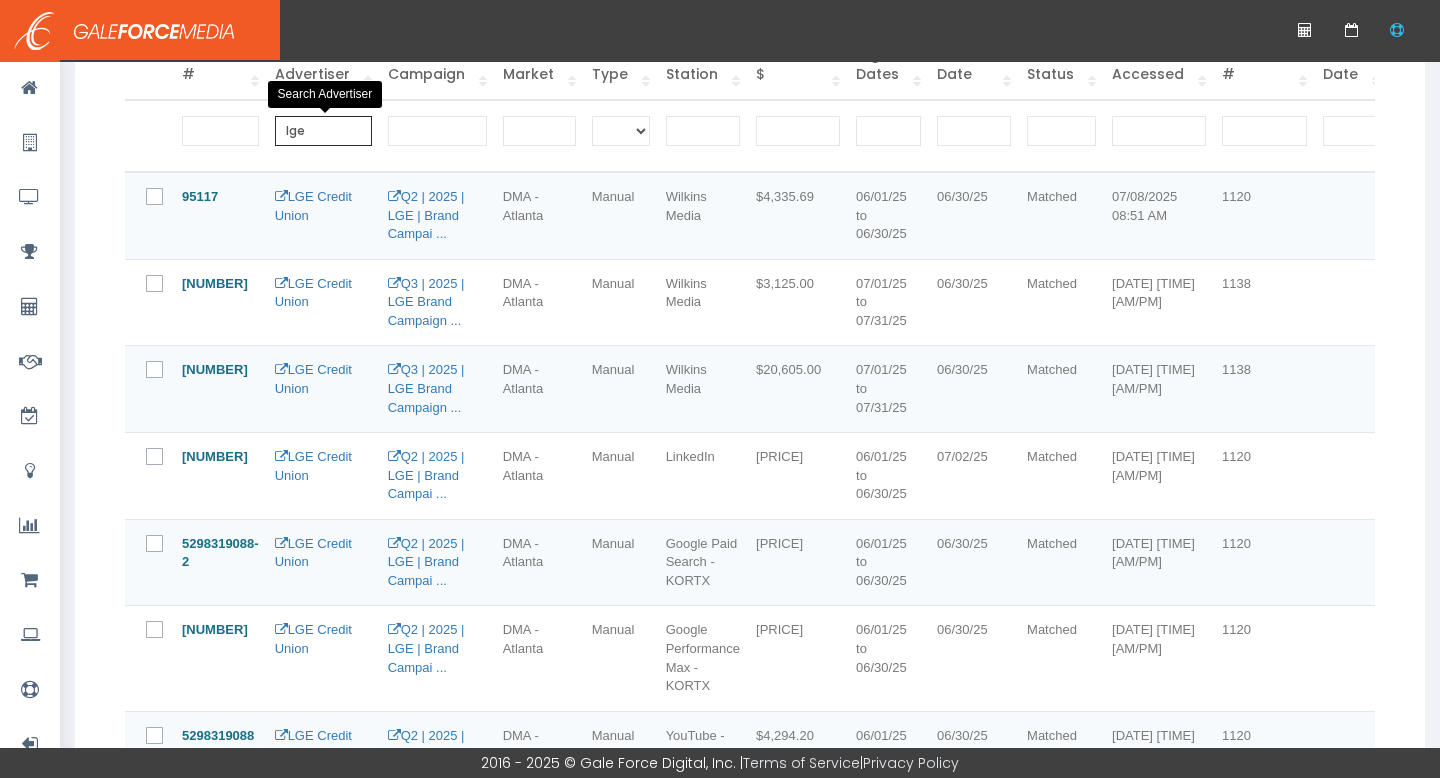 type on "lge" 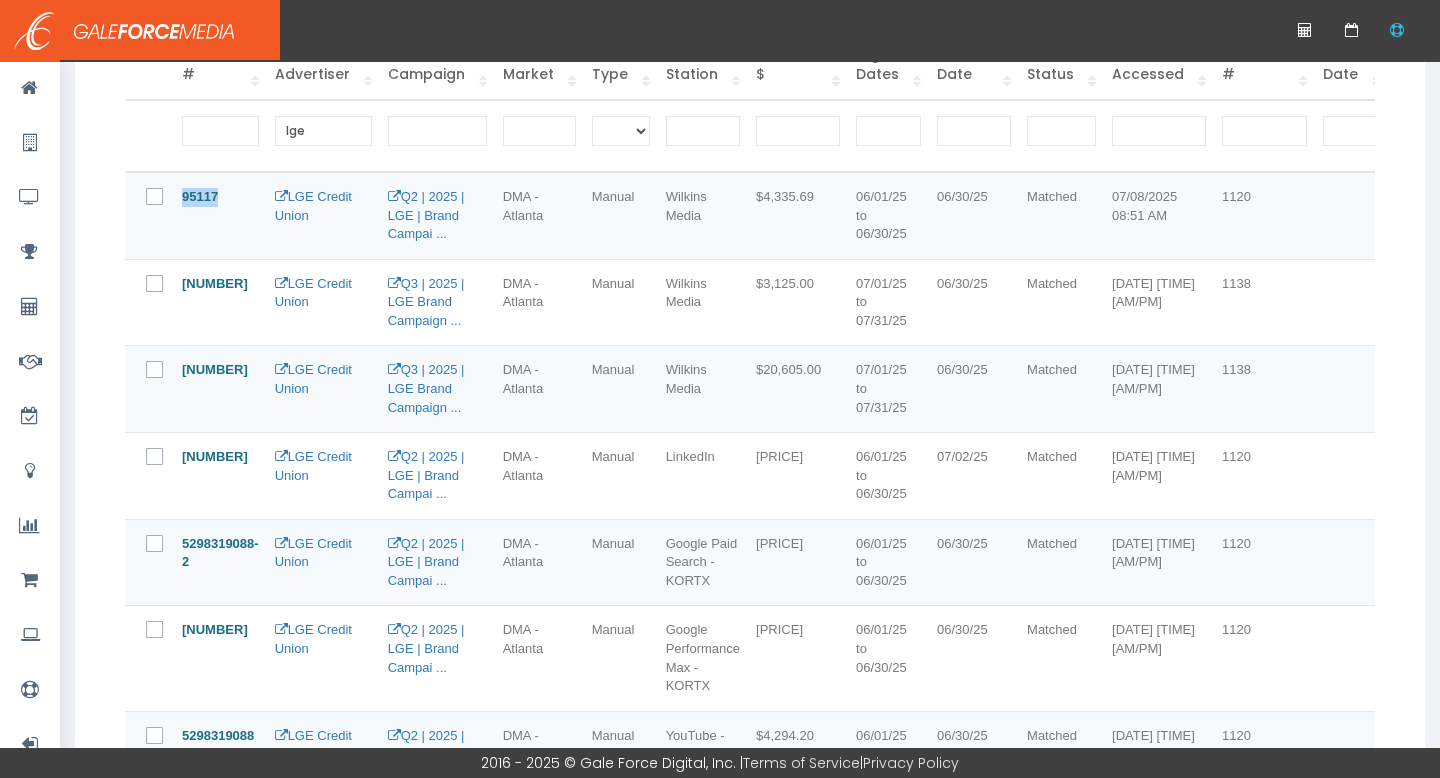 drag, startPoint x: 240, startPoint y: 197, endPoint x: 177, endPoint y: 195, distance: 63.03174 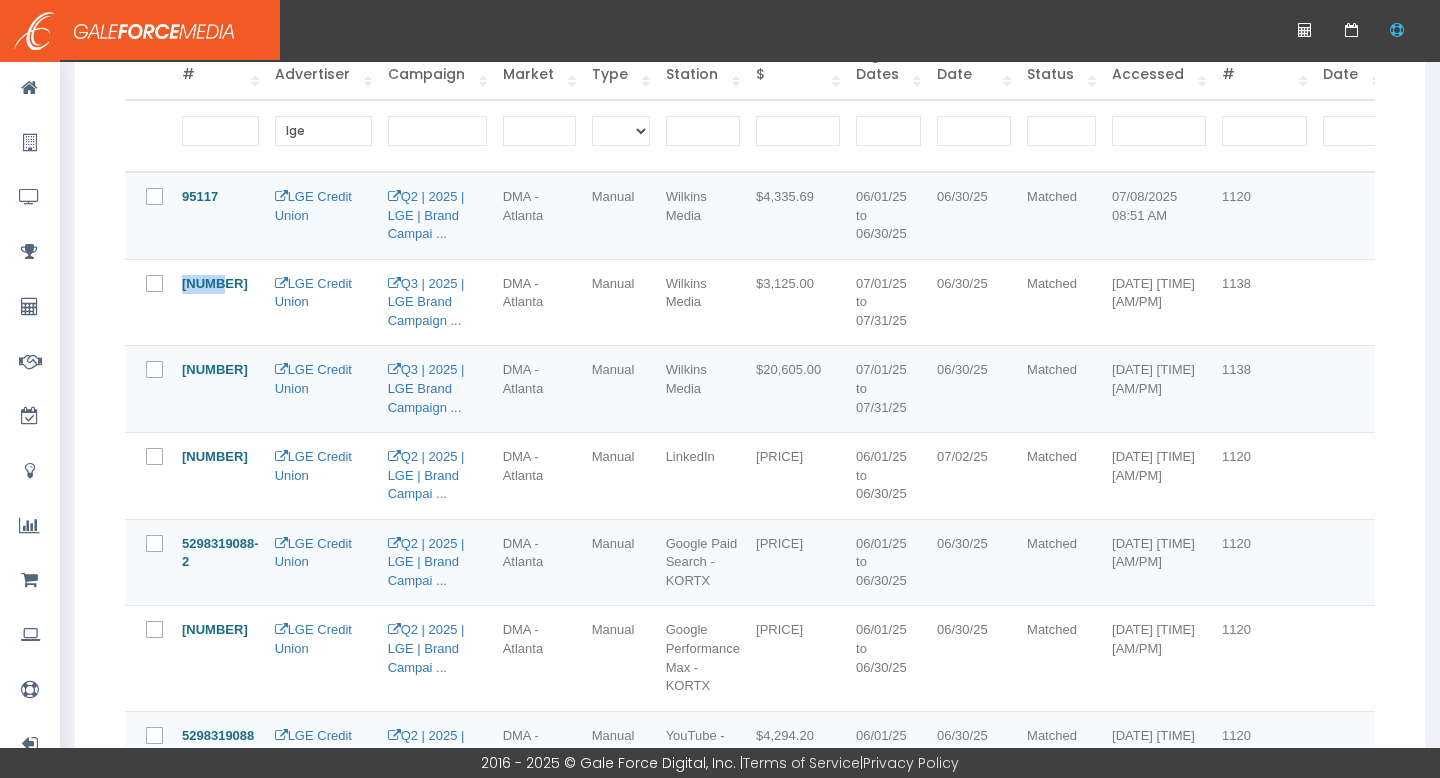 drag, startPoint x: 235, startPoint y: 283, endPoint x: 178, endPoint y: 282, distance: 57.00877 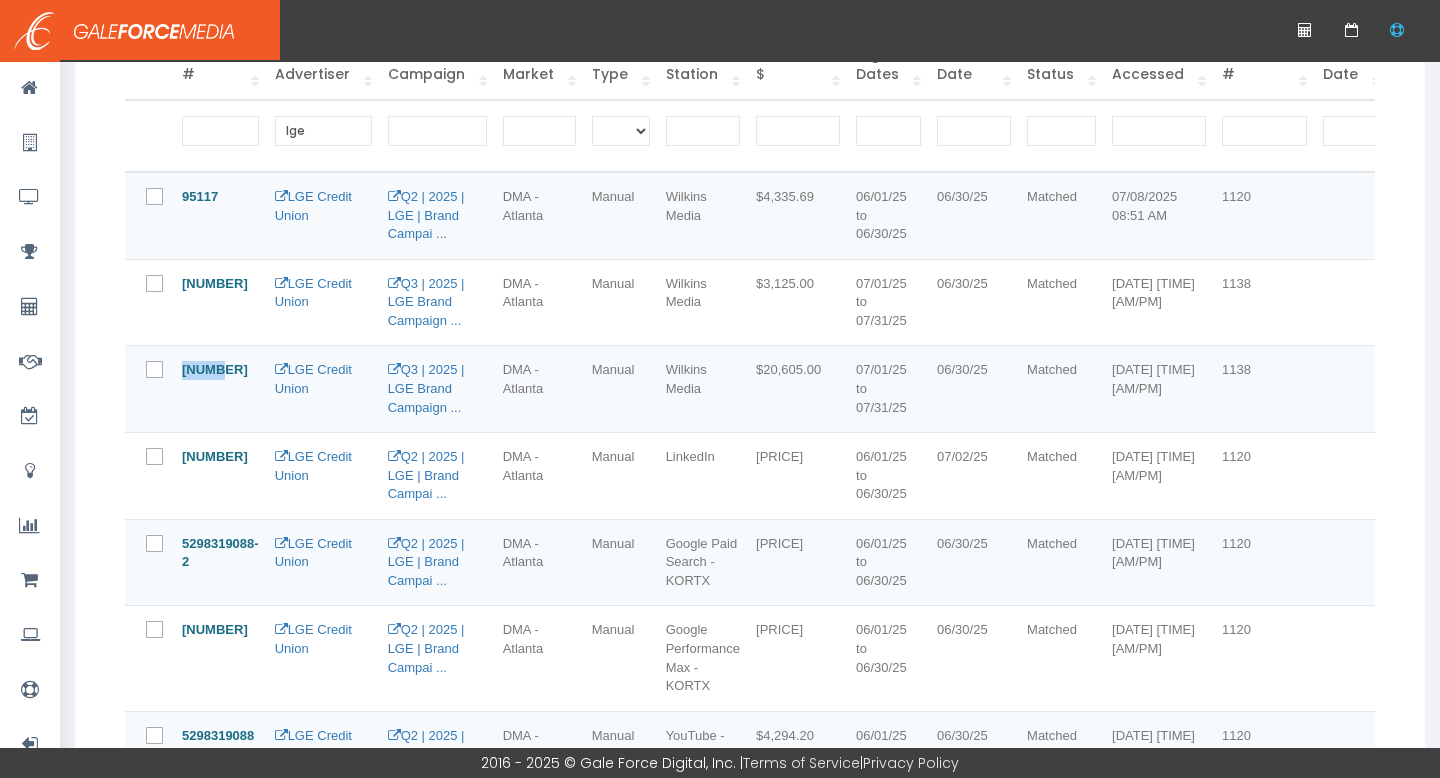 drag, startPoint x: 231, startPoint y: 373, endPoint x: 182, endPoint y: 373, distance: 49 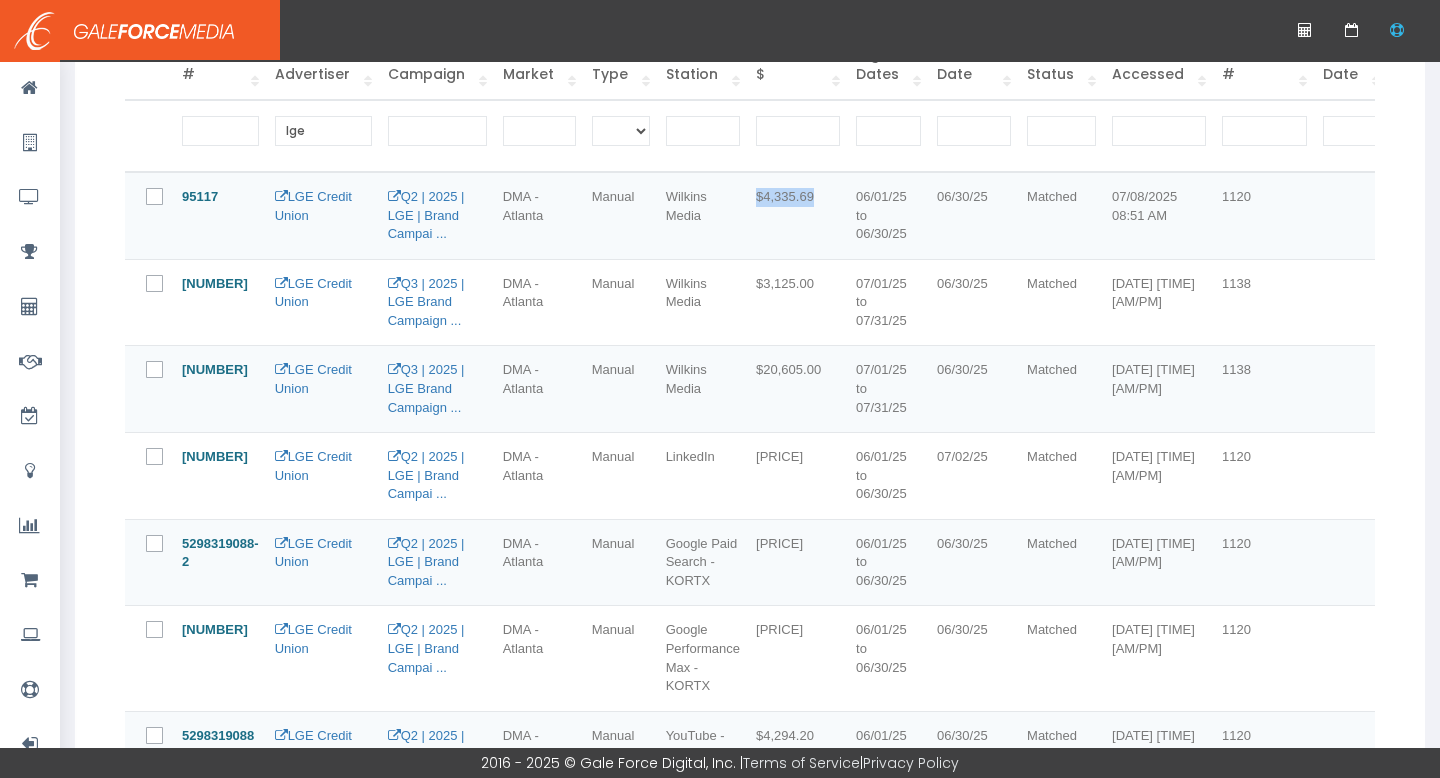 drag, startPoint x: 850, startPoint y: 199, endPoint x: 780, endPoint y: 197, distance: 70.028564 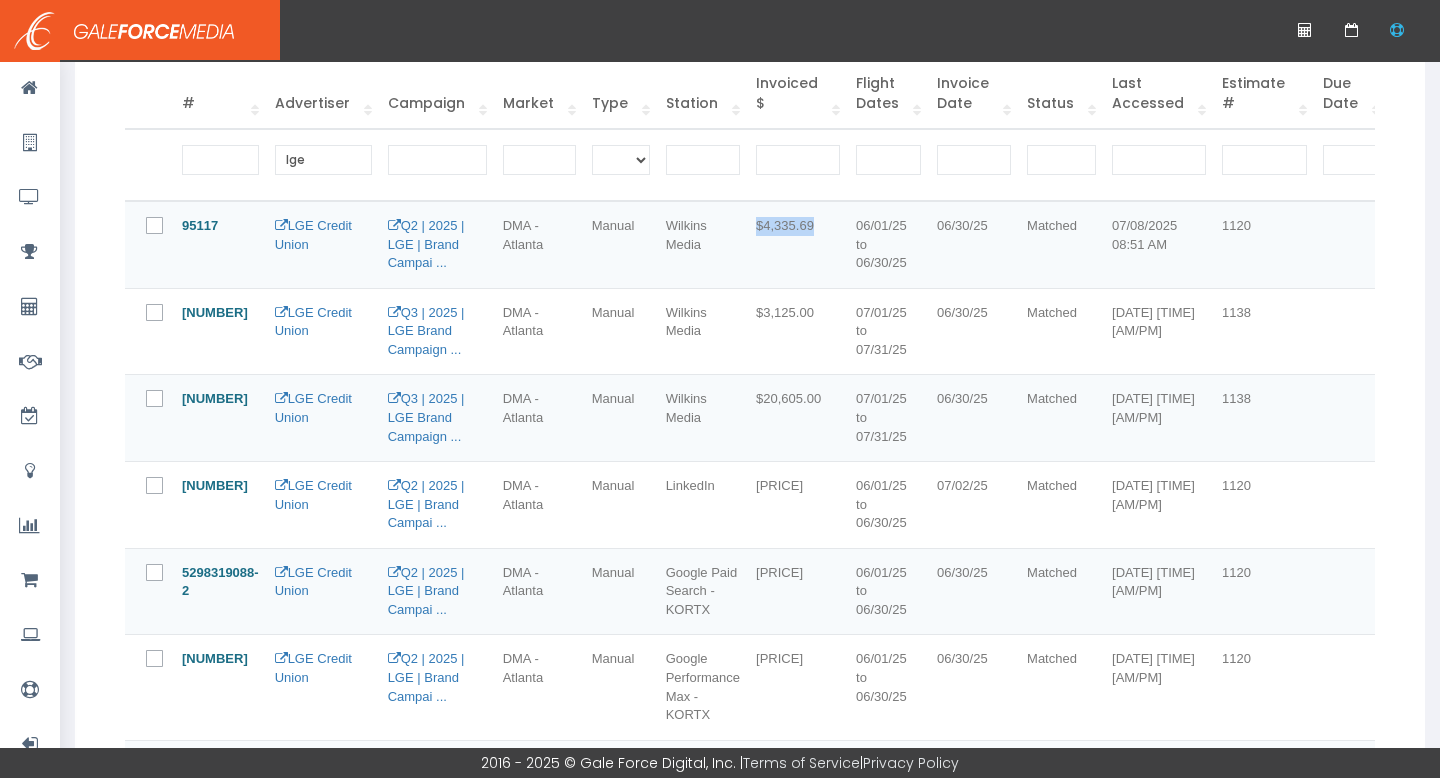 scroll, scrollTop: 486, scrollLeft: 0, axis: vertical 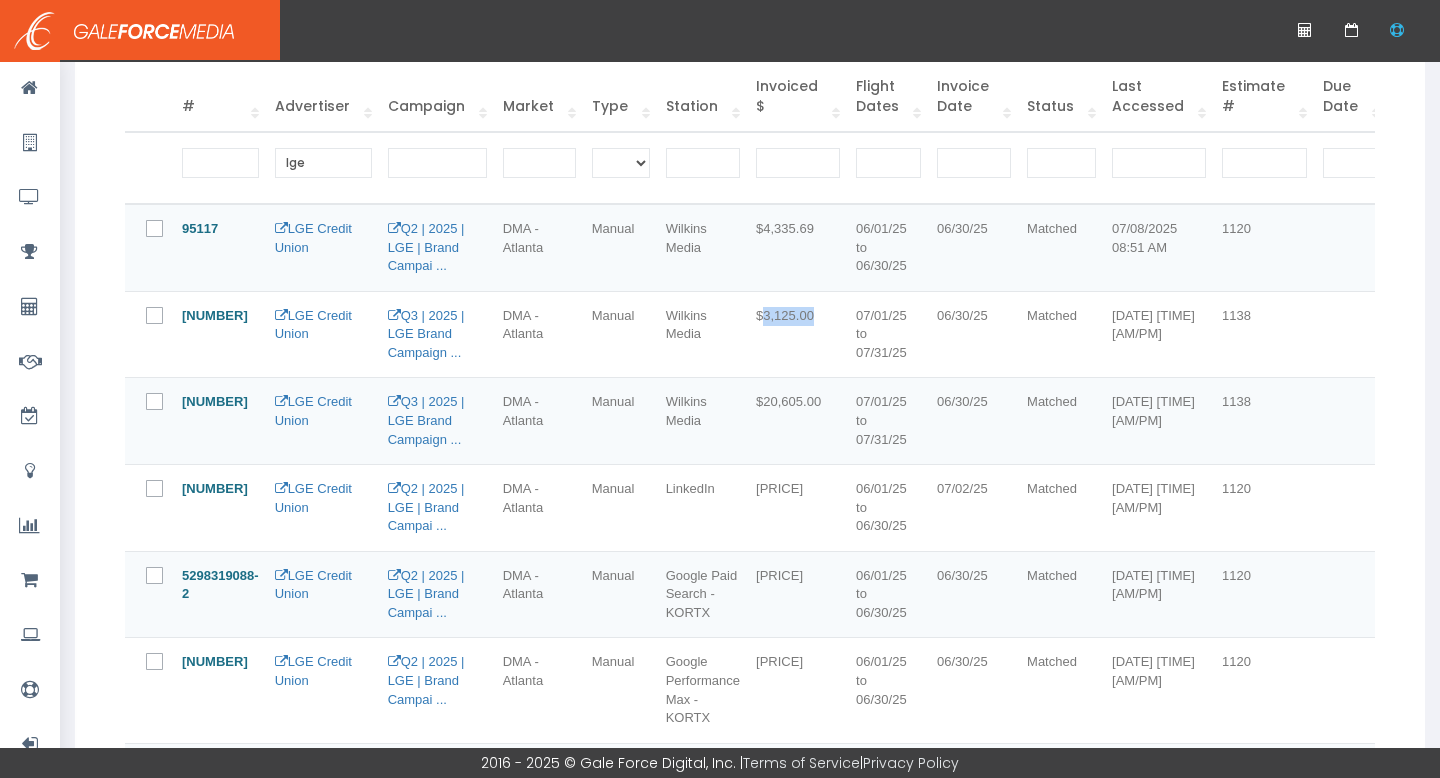 drag, startPoint x: 845, startPoint y: 322, endPoint x: 788, endPoint y: 321, distance: 57.00877 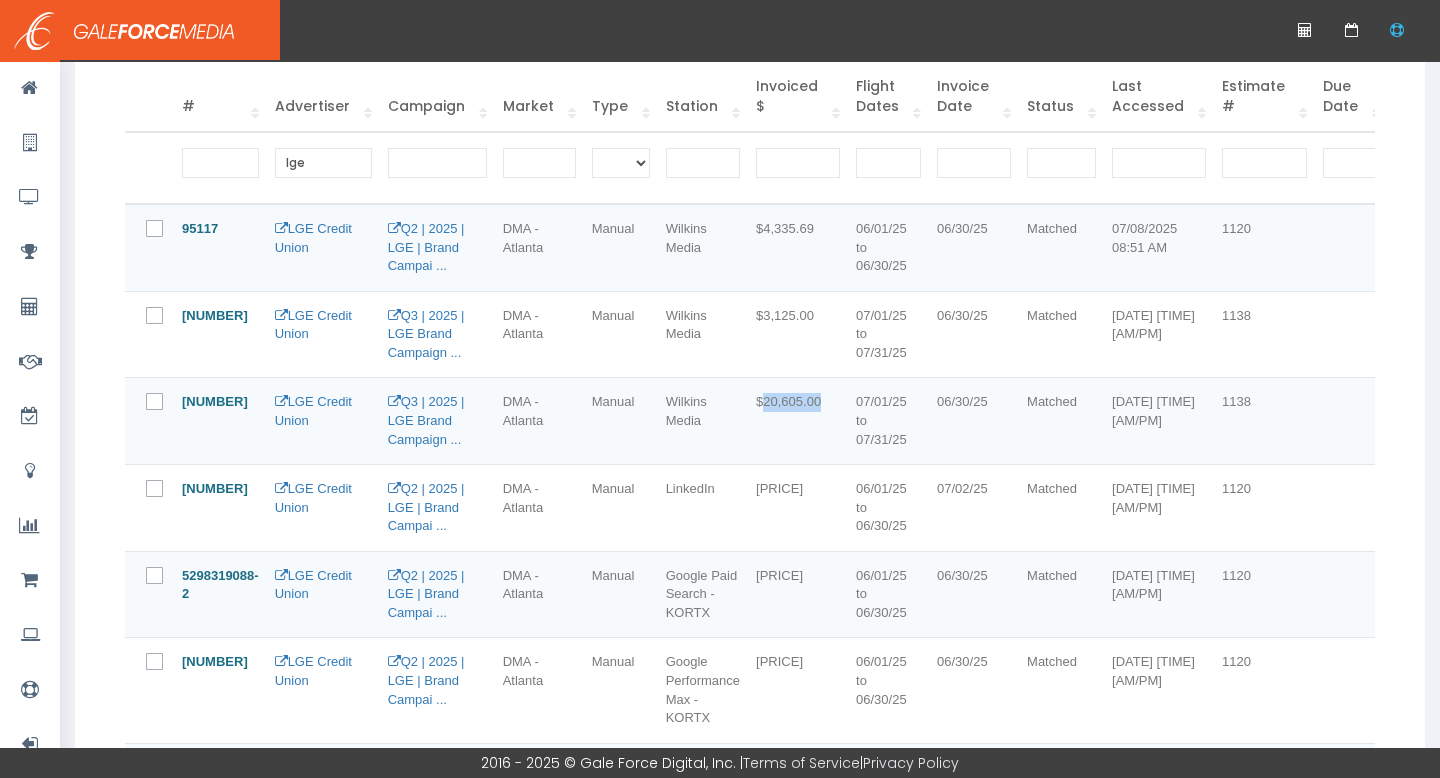 drag, startPoint x: 862, startPoint y: 399, endPoint x: 792, endPoint y: 399, distance: 70 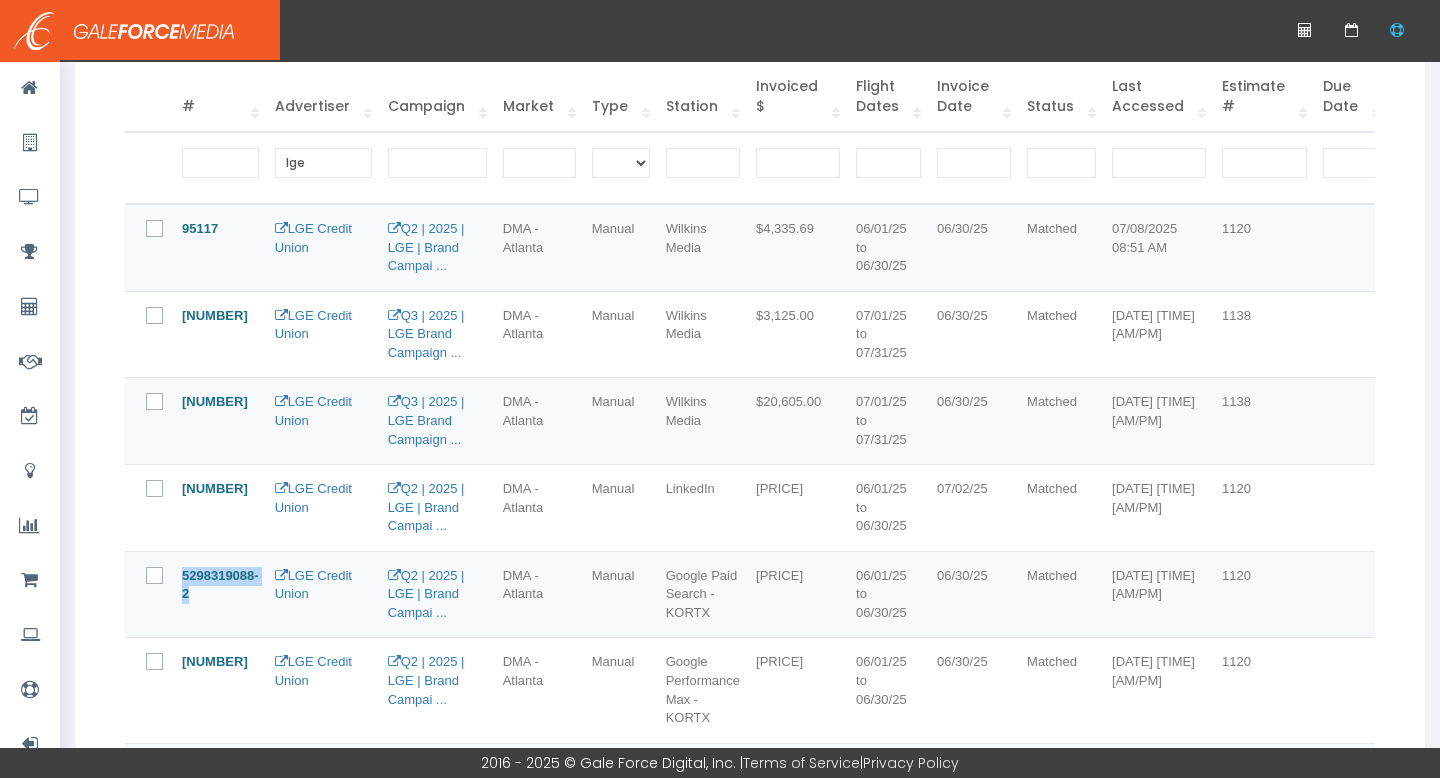 drag, startPoint x: 197, startPoint y: 596, endPoint x: 182, endPoint y: 576, distance: 25 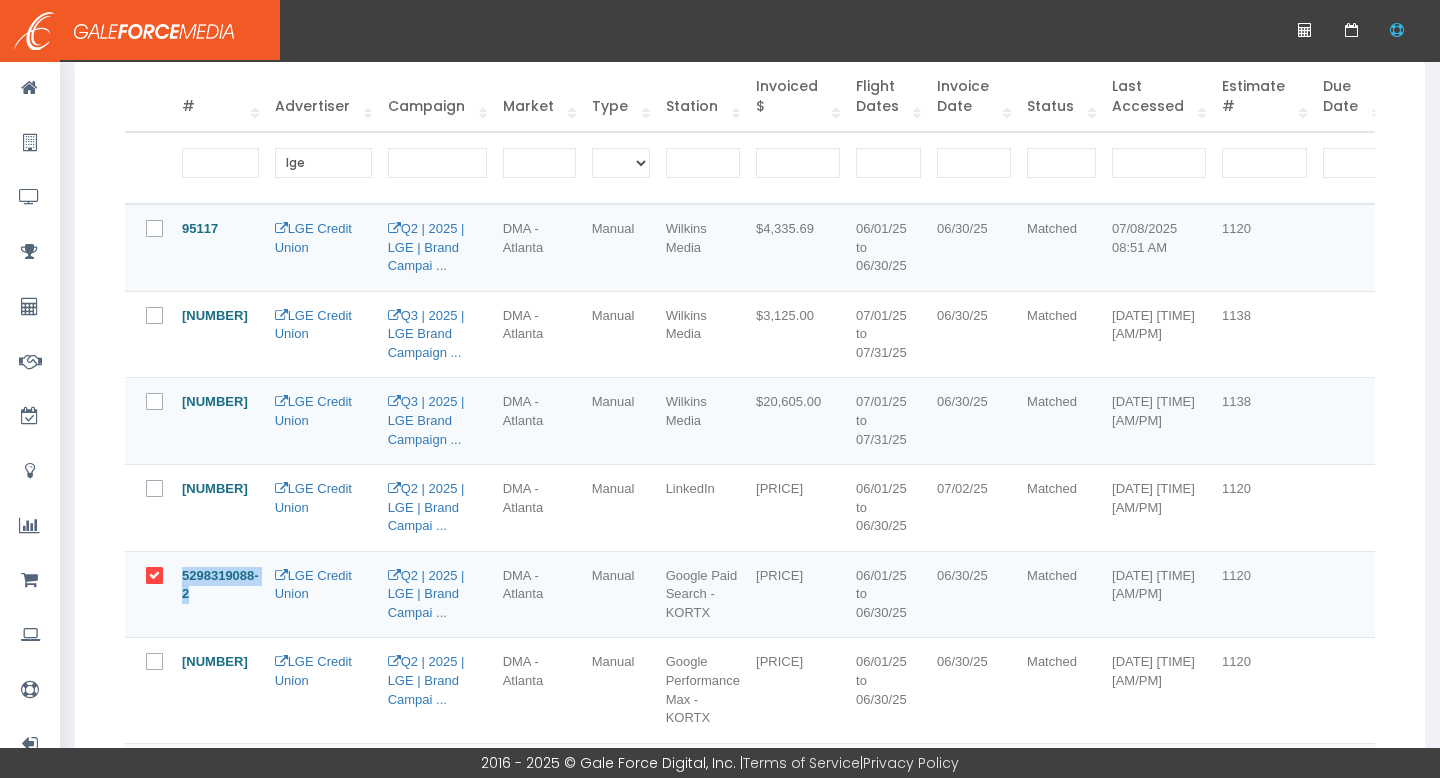 click at bounding box center [159, 496] 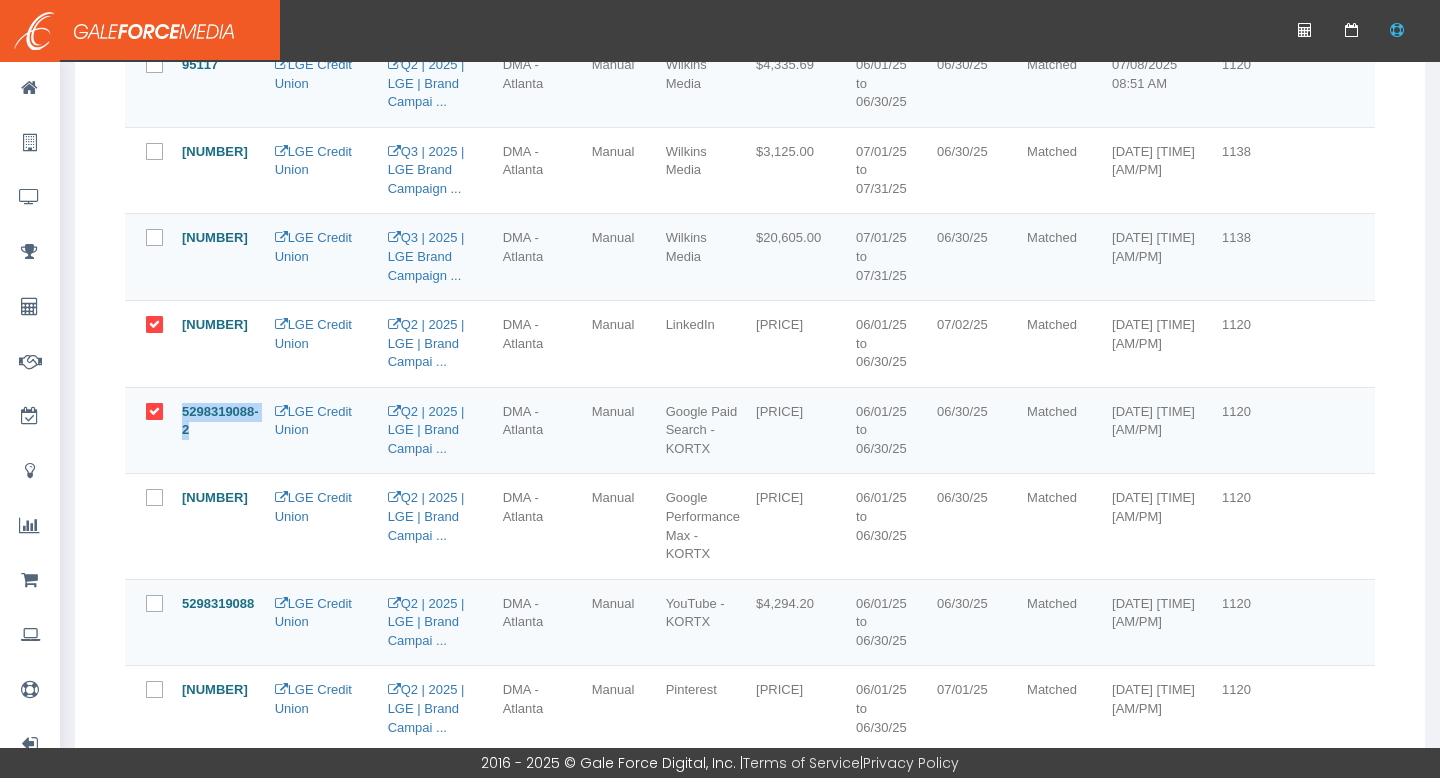 scroll, scrollTop: 658, scrollLeft: 0, axis: vertical 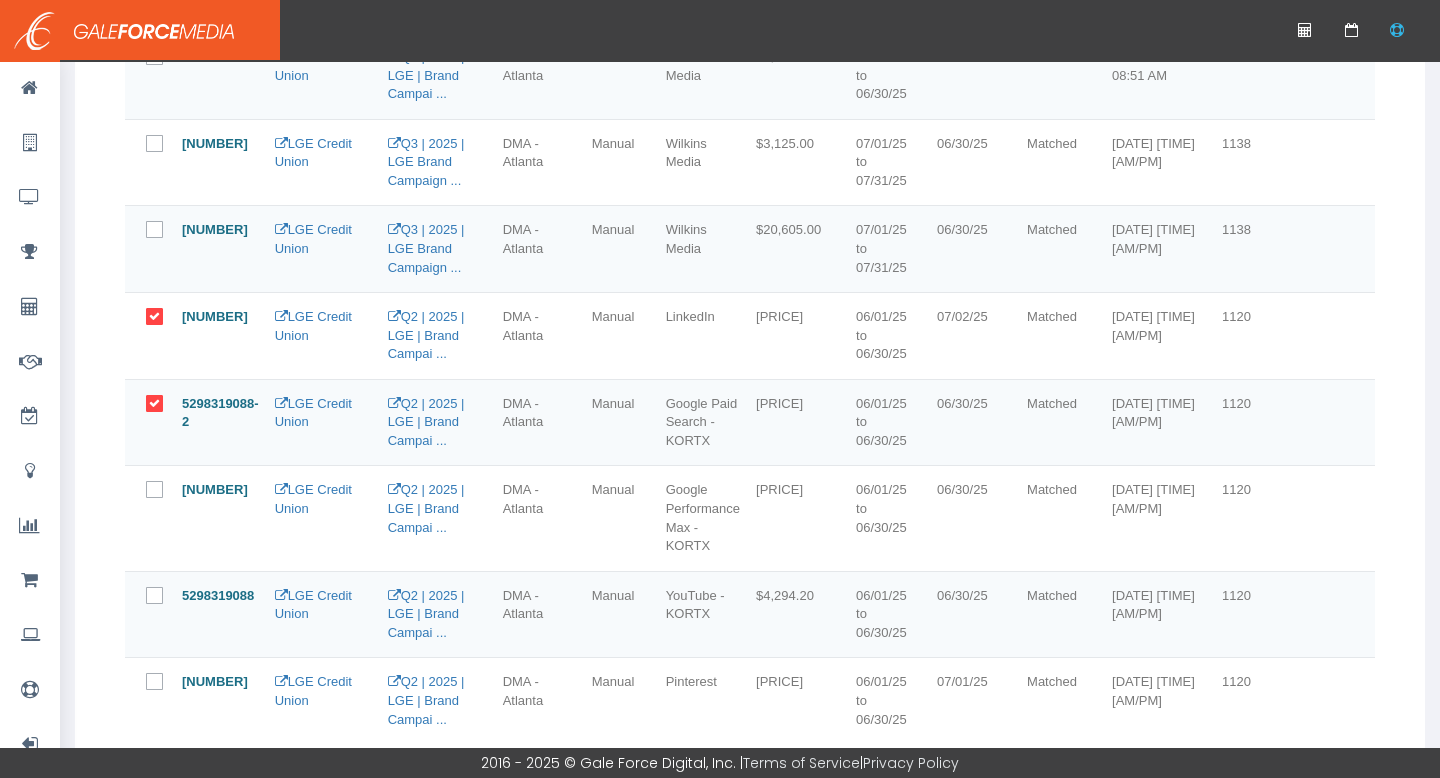 click on "[ACCOUNT_NUMBER]" at bounding box center (220, 162) 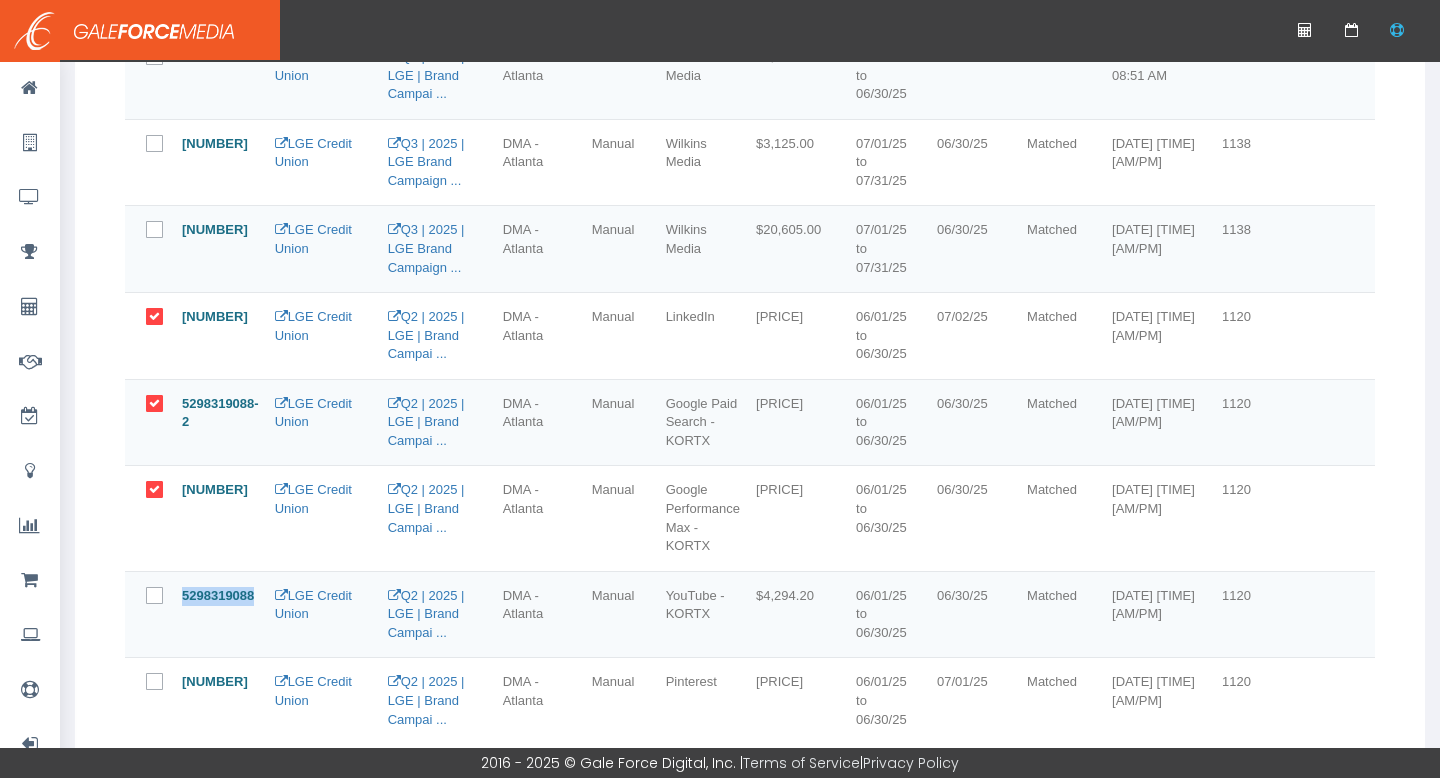 drag, startPoint x: 277, startPoint y: 599, endPoint x: 177, endPoint y: 598, distance: 100.005 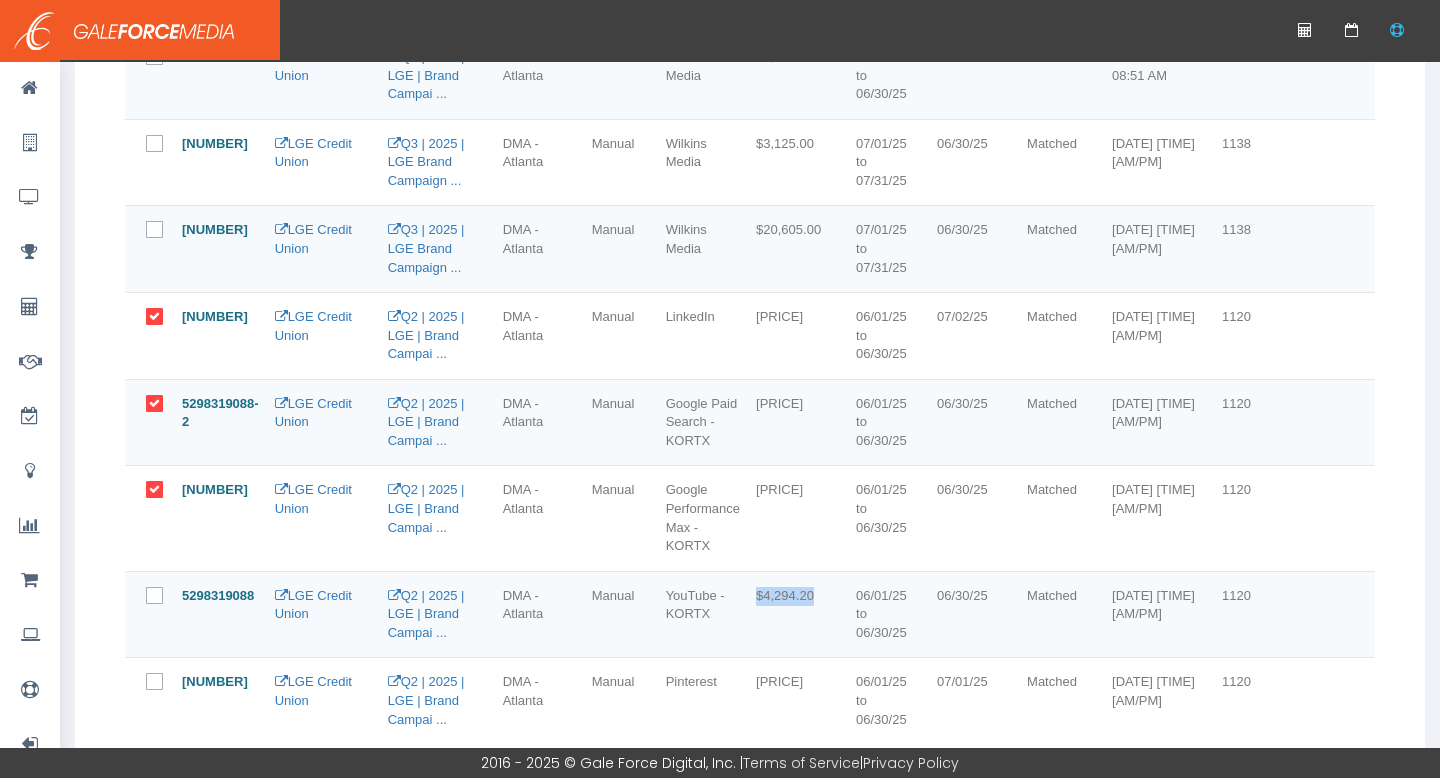 drag, startPoint x: 849, startPoint y: 598, endPoint x: 779, endPoint y: 598, distance: 70 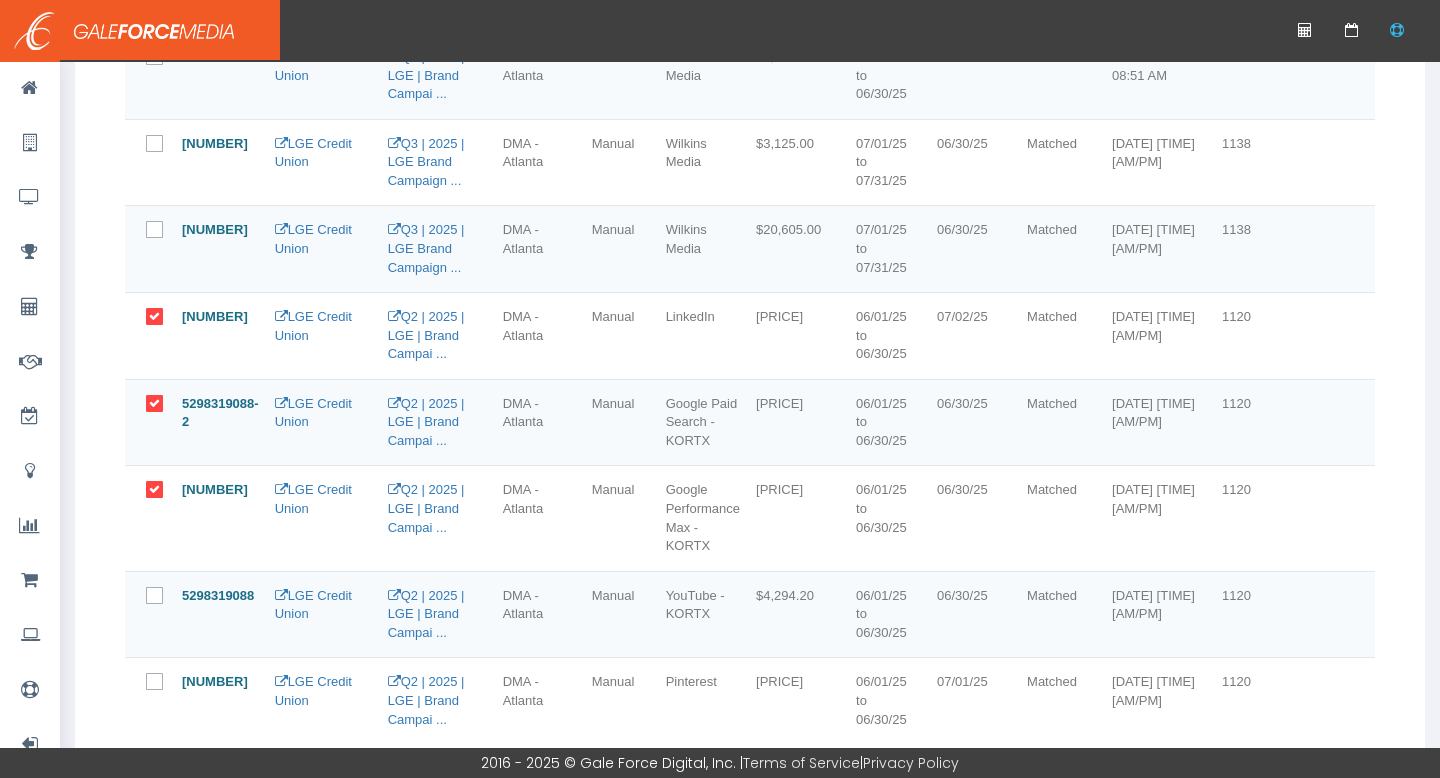 click at bounding box center [166, 597] 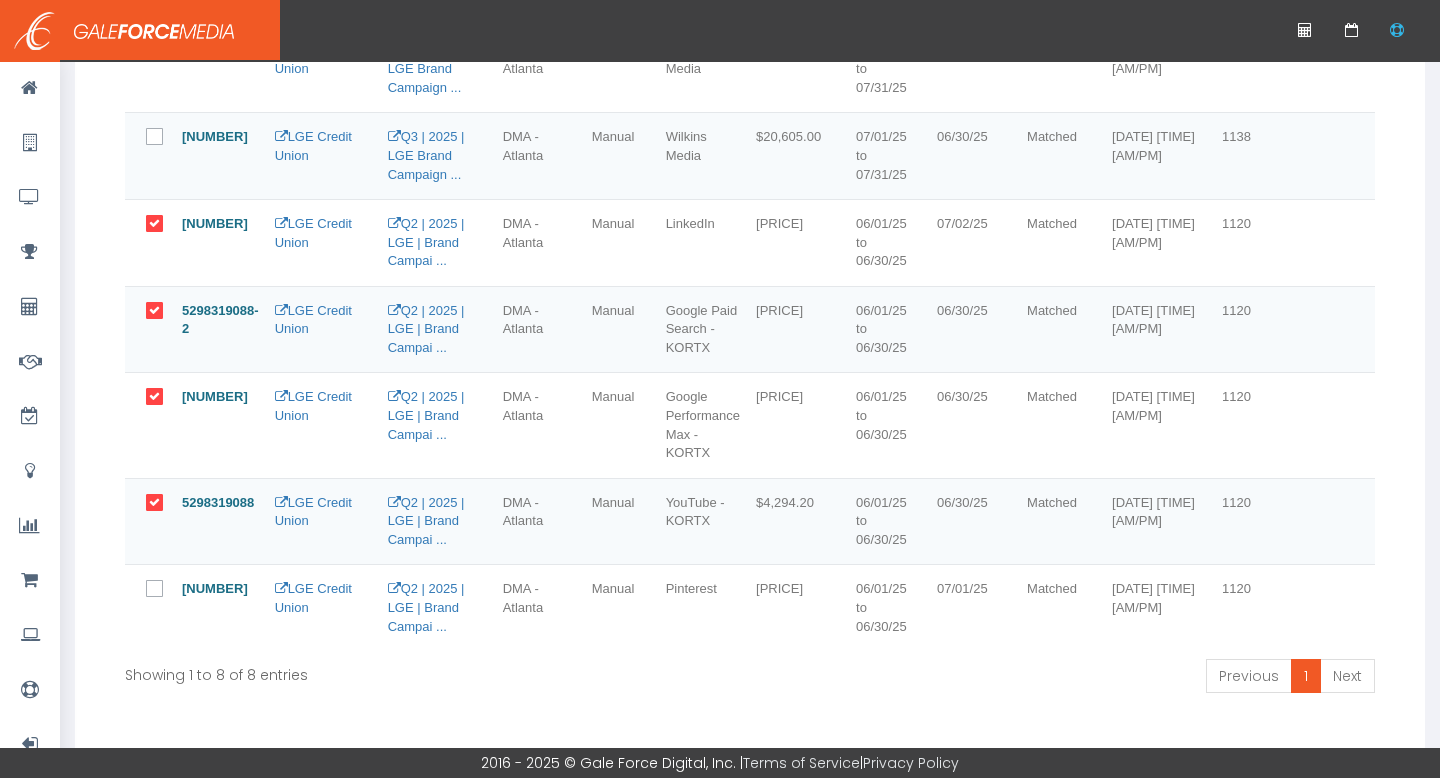 scroll, scrollTop: 752, scrollLeft: 0, axis: vertical 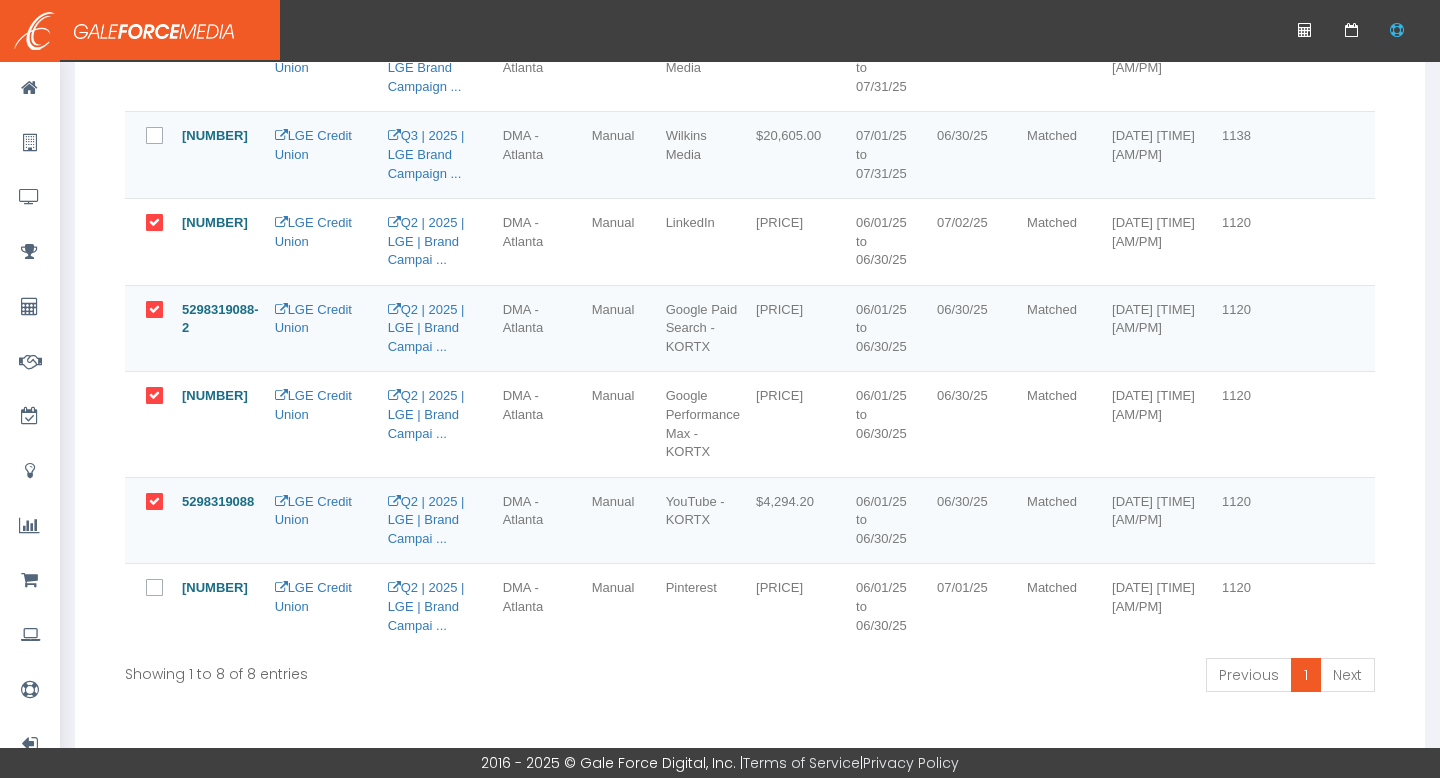 drag, startPoint x: 266, startPoint y: 587, endPoint x: 181, endPoint y: 585, distance: 85.02353 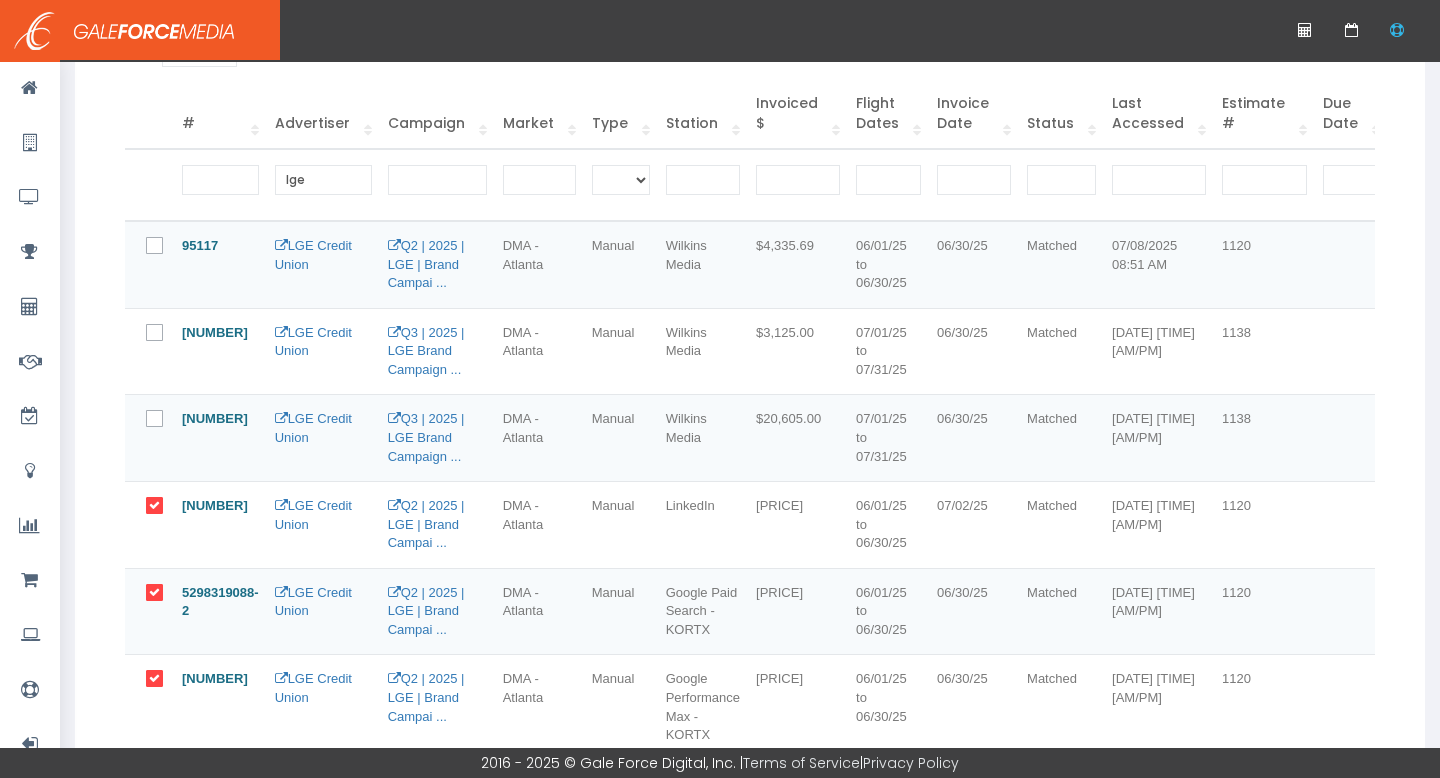 scroll, scrollTop: 456, scrollLeft: 0, axis: vertical 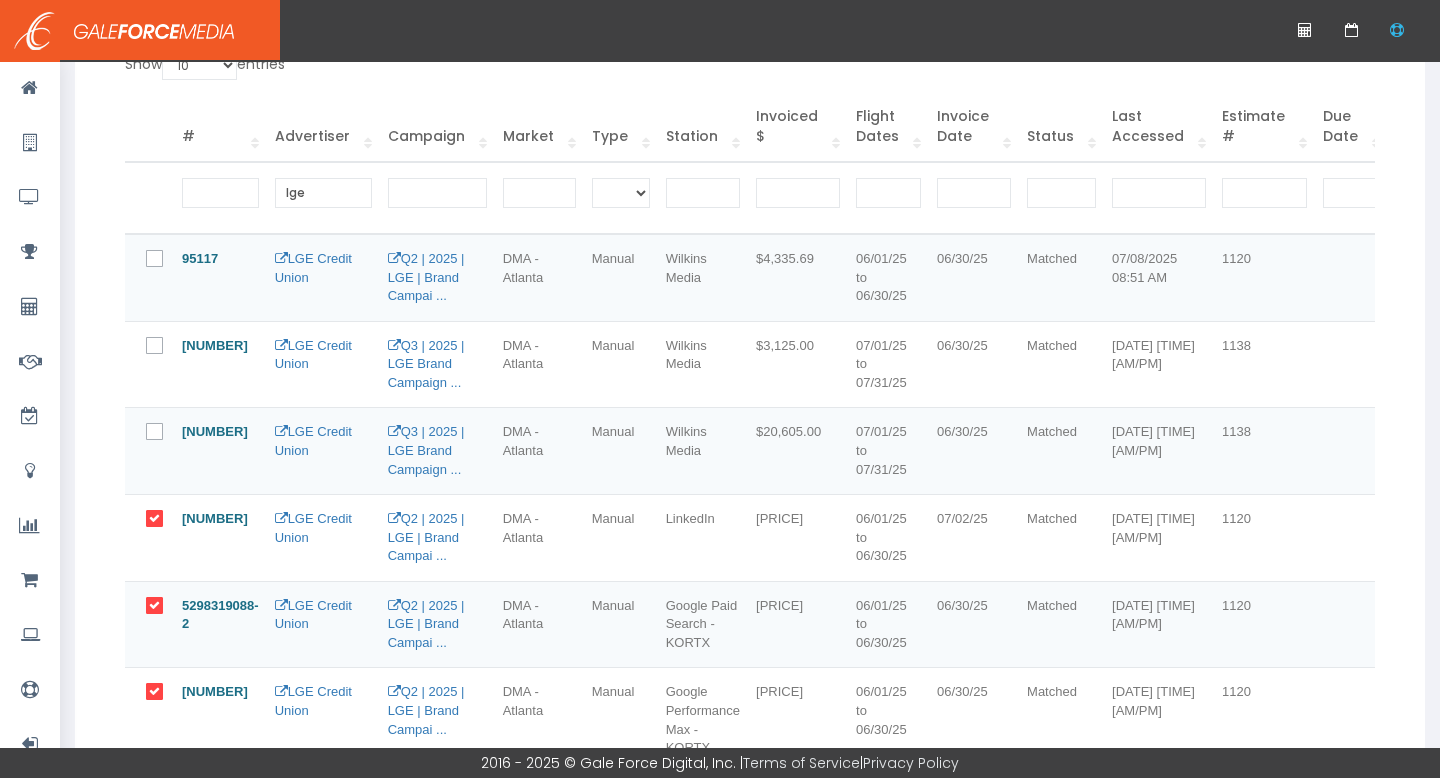 click at bounding box center [166, 520] 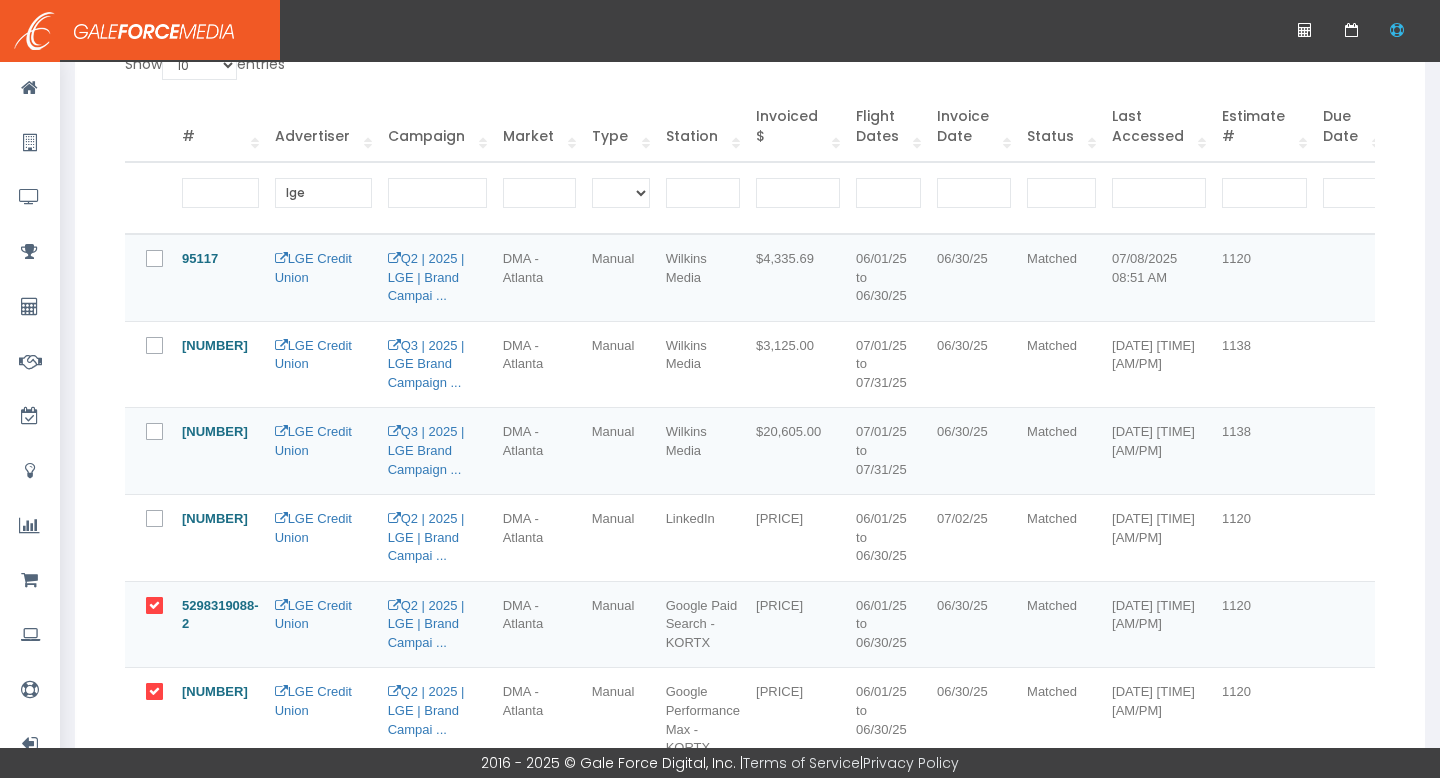 click at bounding box center [166, 607] 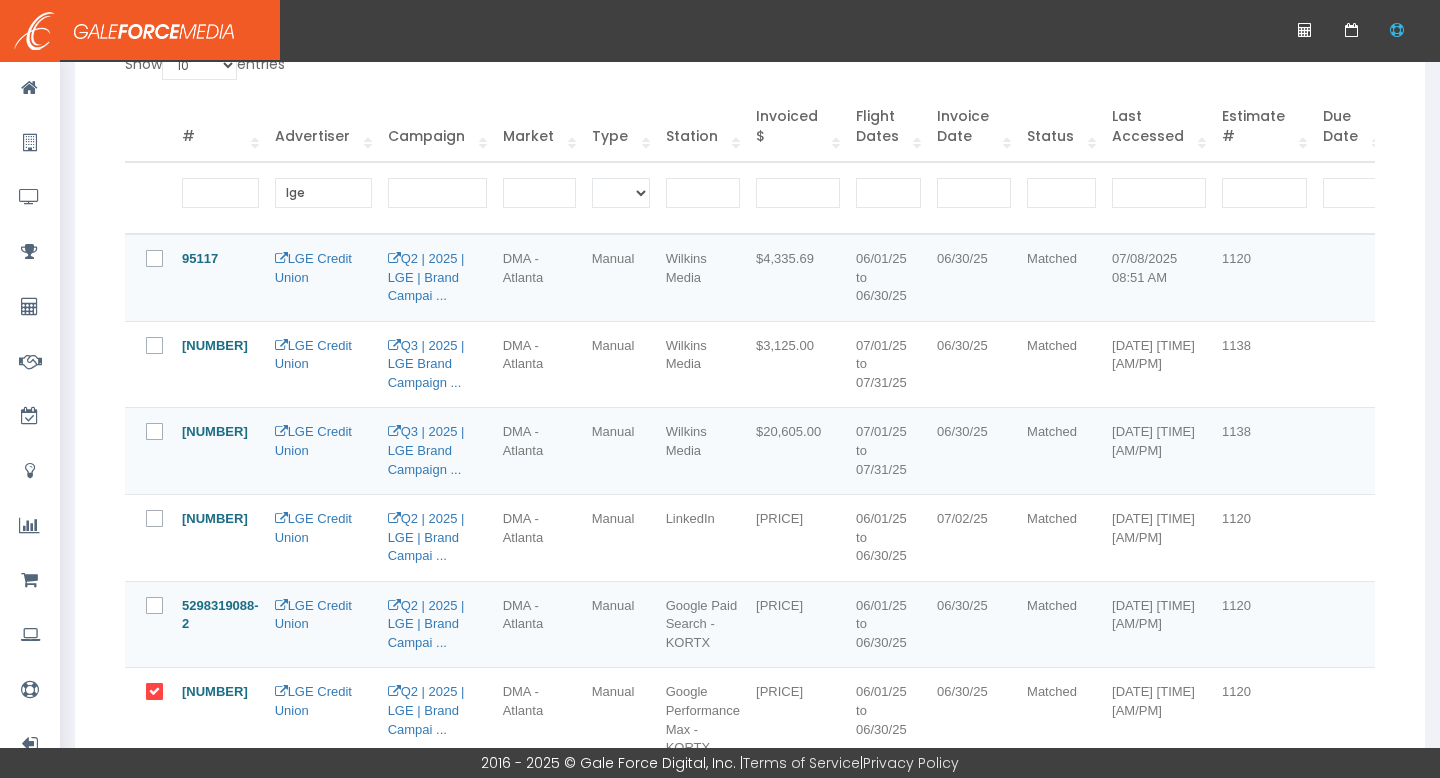 click at bounding box center [166, 693] 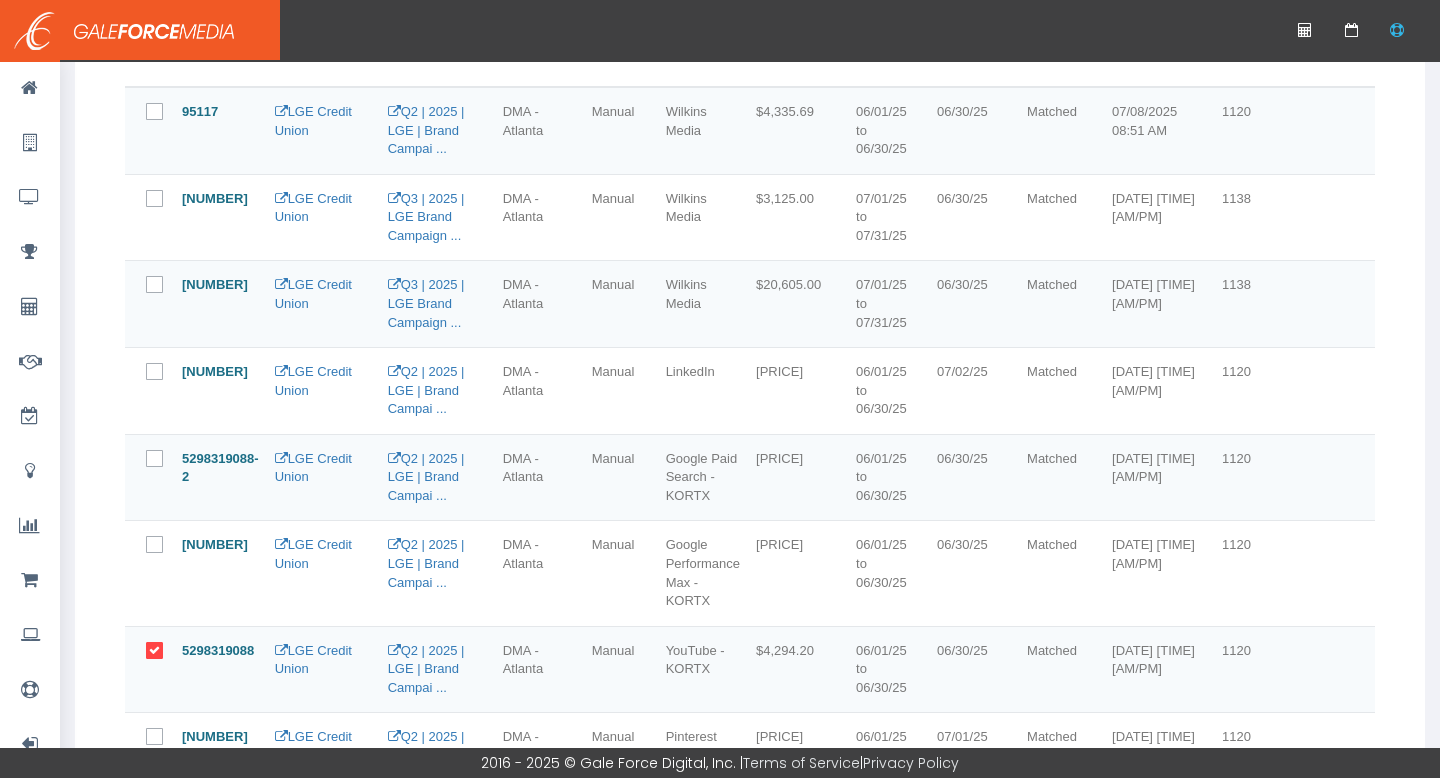 click at bounding box center (166, 652) 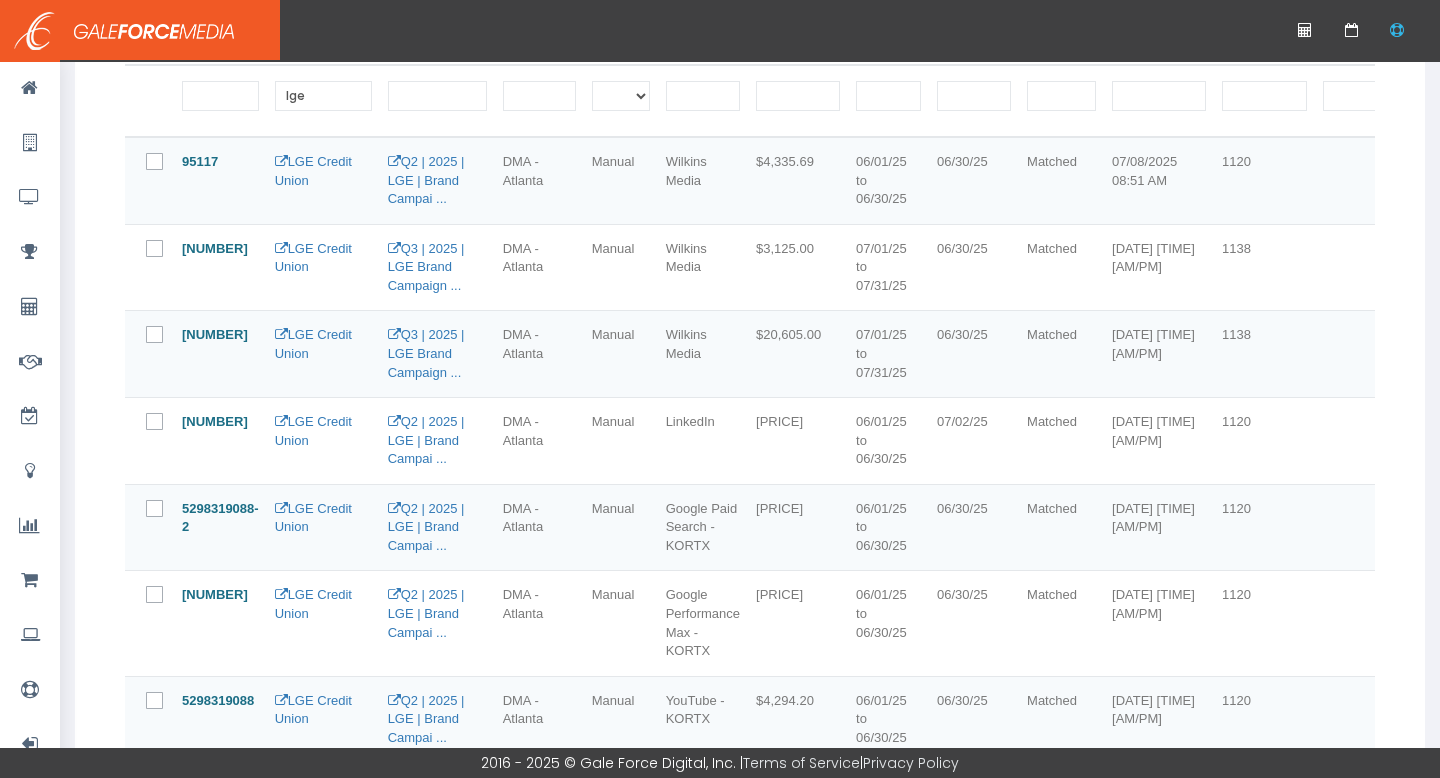 scroll, scrollTop: 551, scrollLeft: 0, axis: vertical 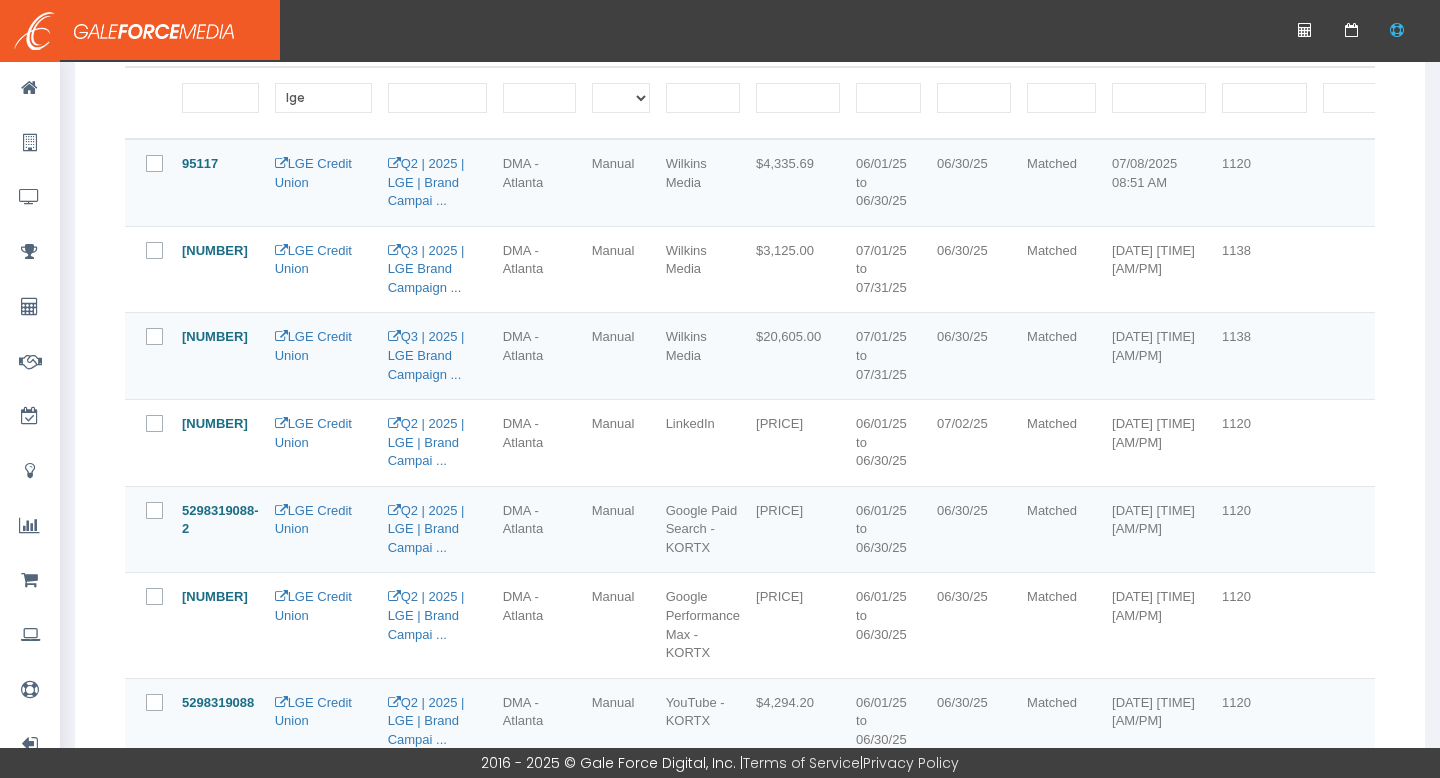 click at bounding box center (166, 165) 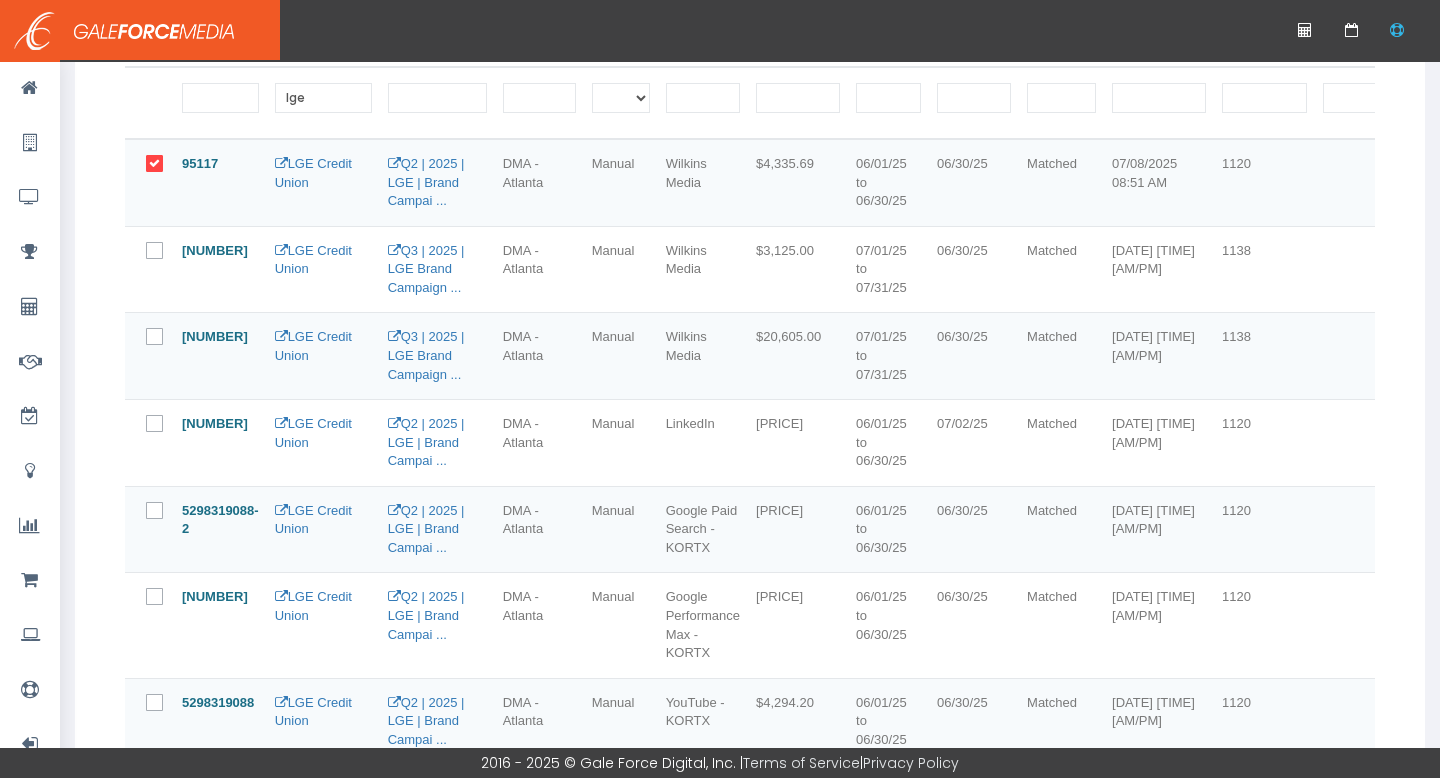 click at bounding box center (159, 258) 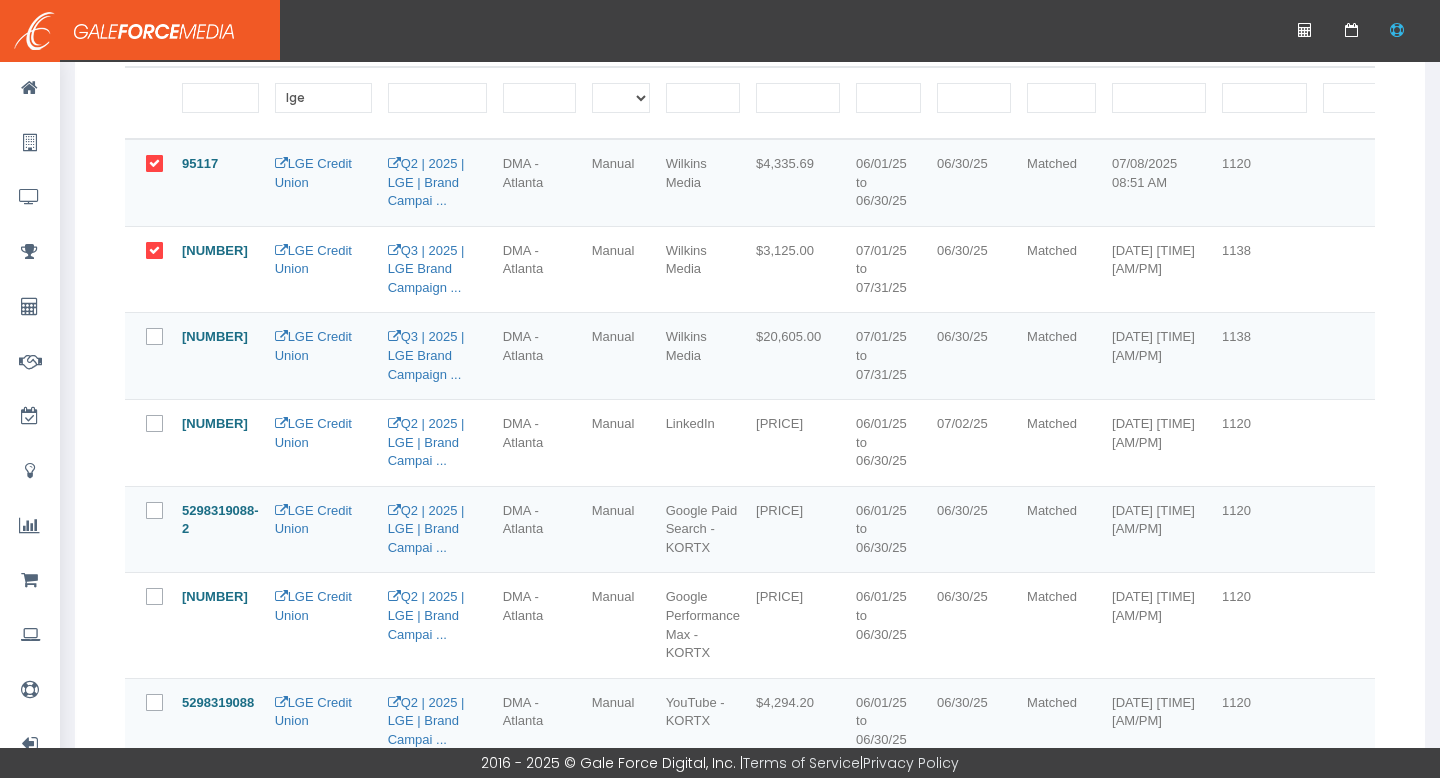 click at bounding box center [166, 338] 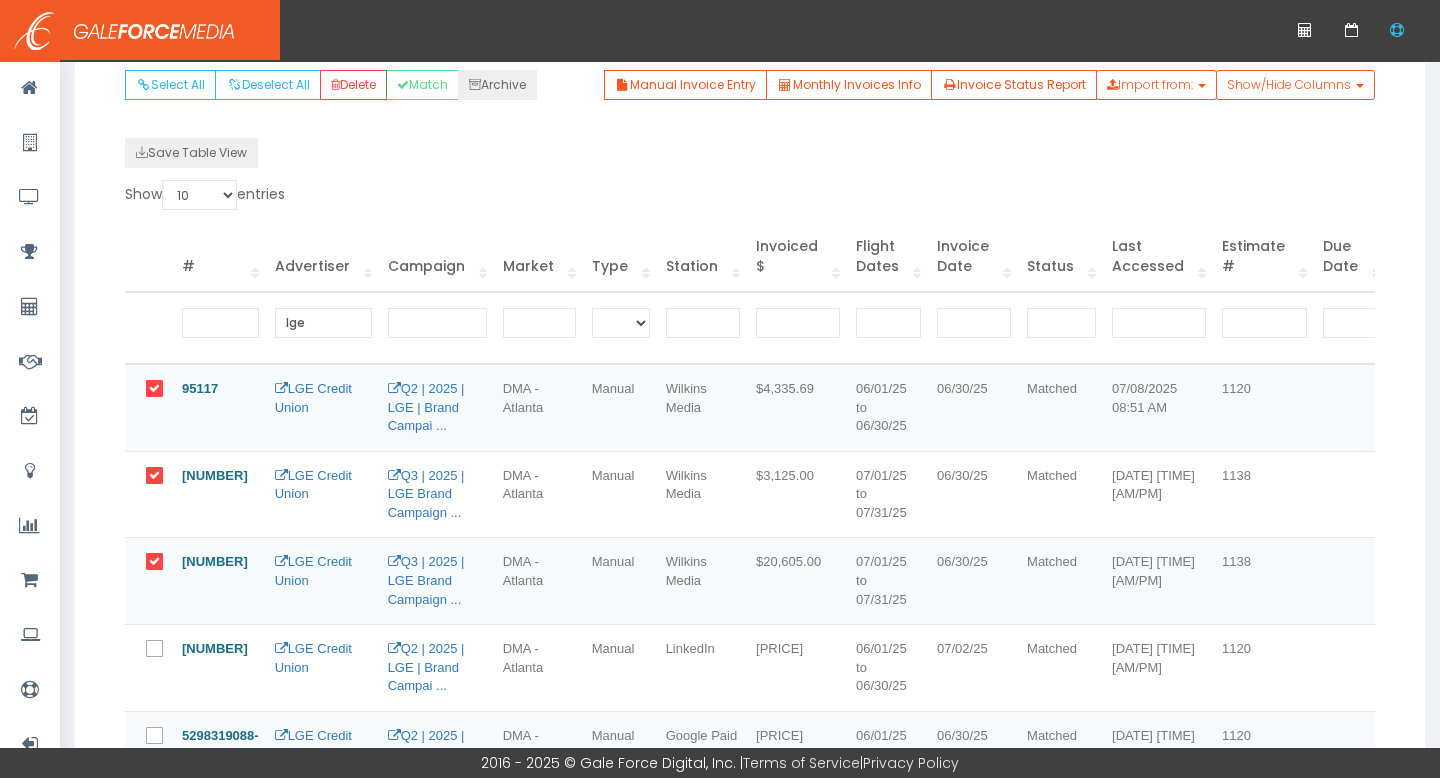 scroll, scrollTop: 302, scrollLeft: 0, axis: vertical 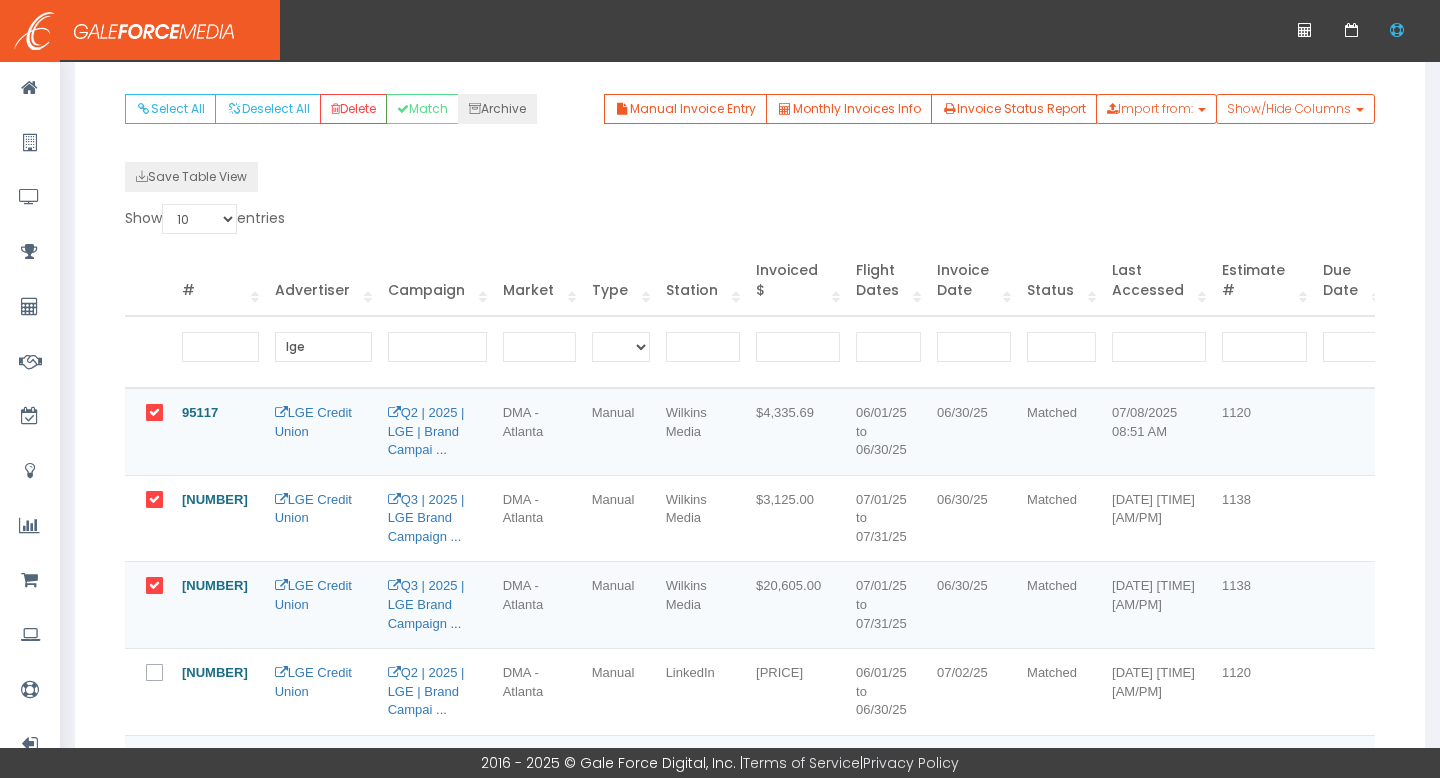 click on "Select All
Deselect All
Delete
Match
Archive
Manual Invoice Entry
Monthly Invoices Info
Invoice Status Report
Import from:
Import from QB  Advertiser" at bounding box center [750, 666] 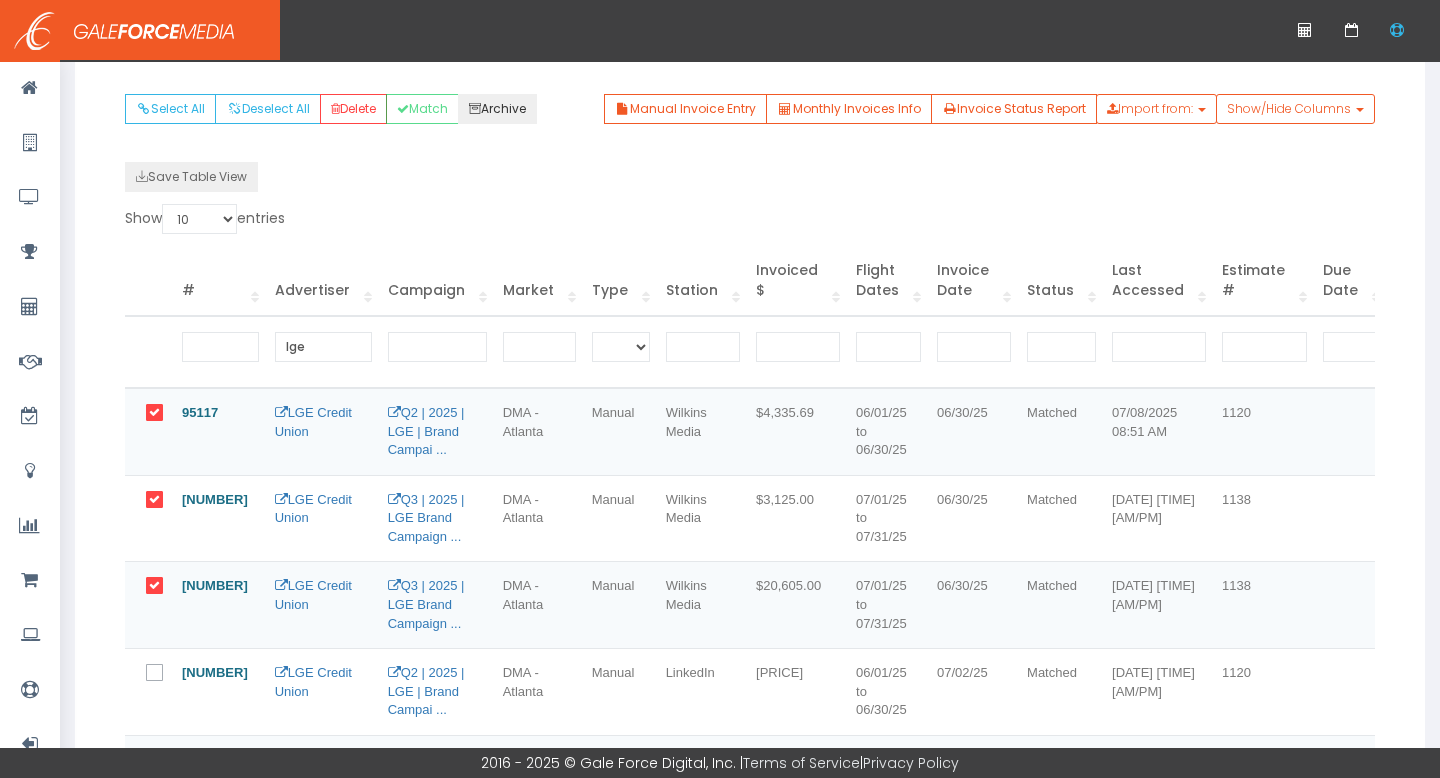 click on "Archive" at bounding box center (497, 109) 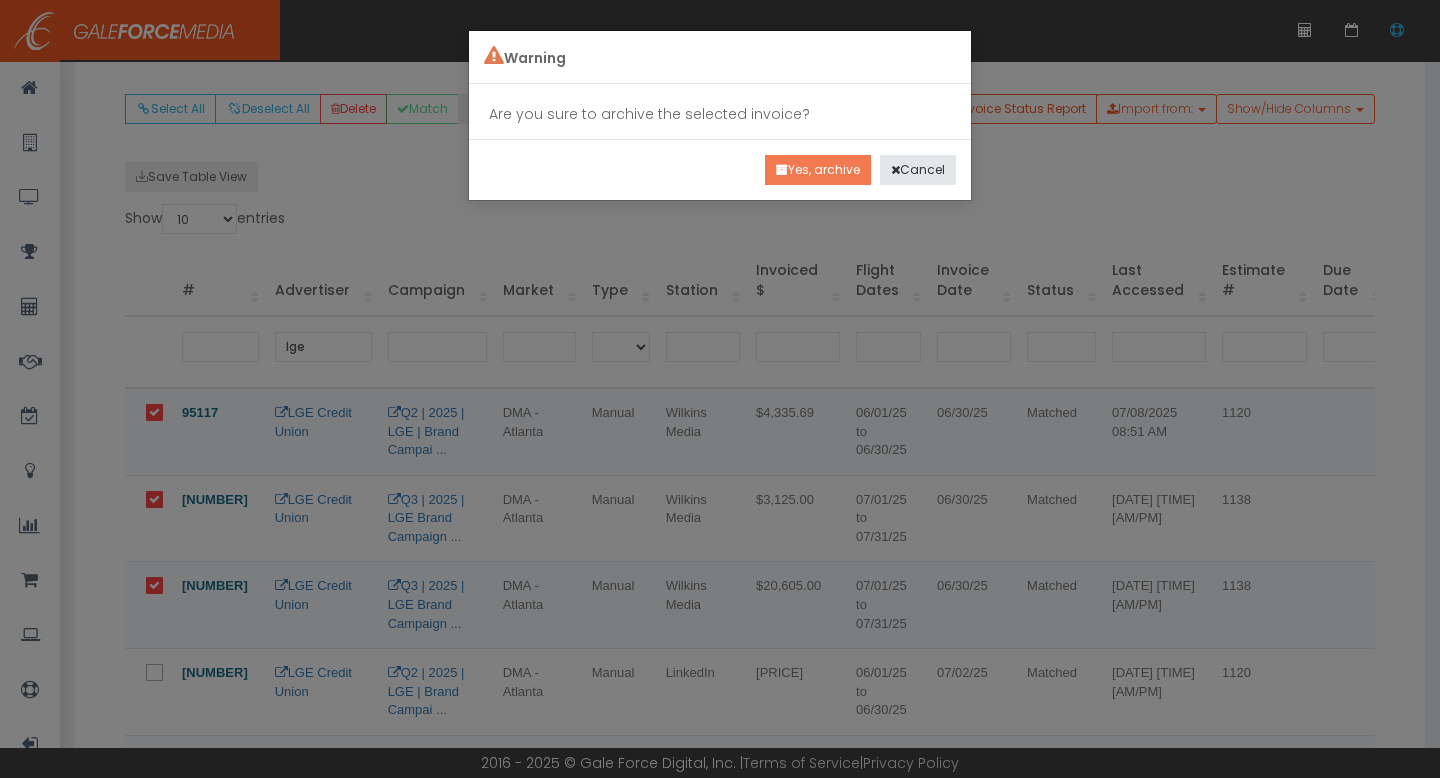 click on "Yes, archive" at bounding box center (818, 170) 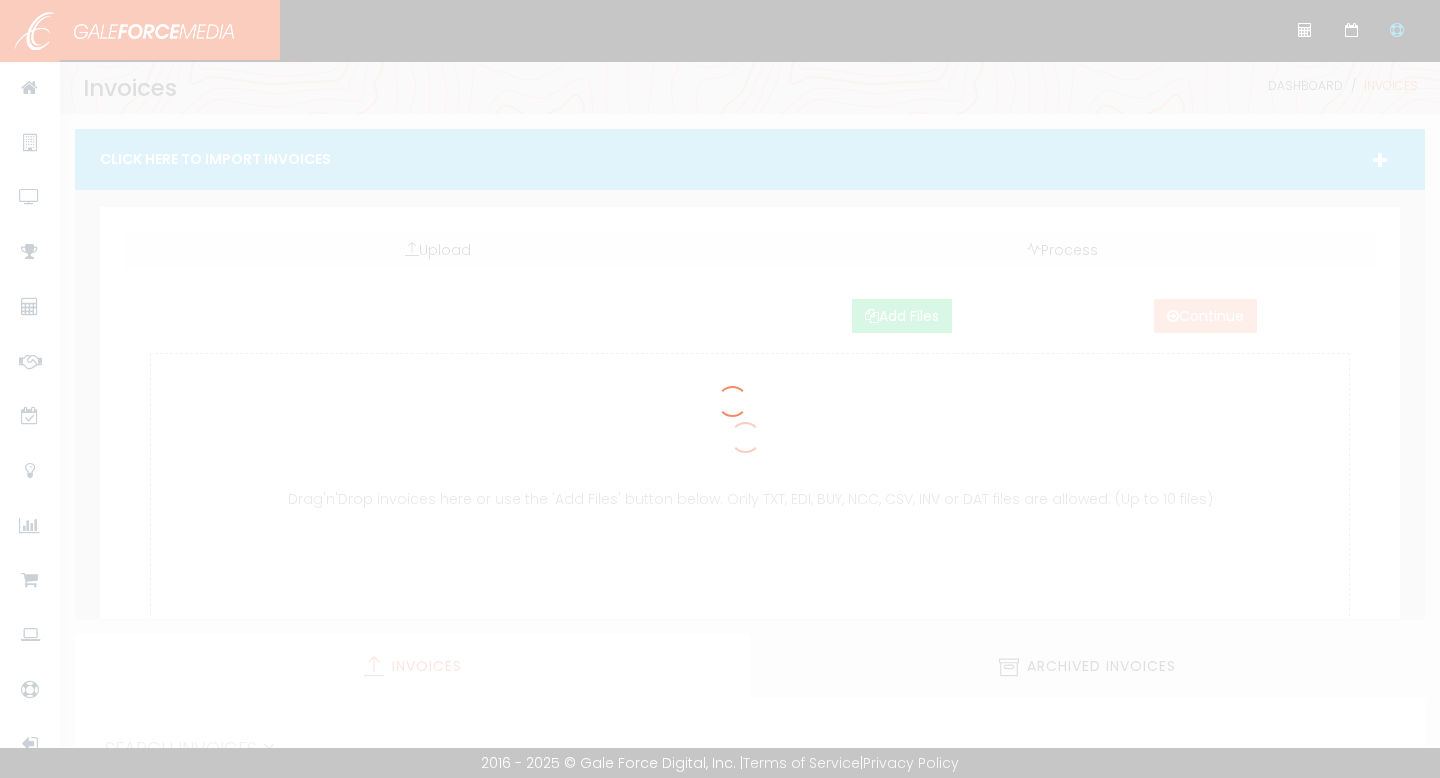 scroll, scrollTop: 0, scrollLeft: 0, axis: both 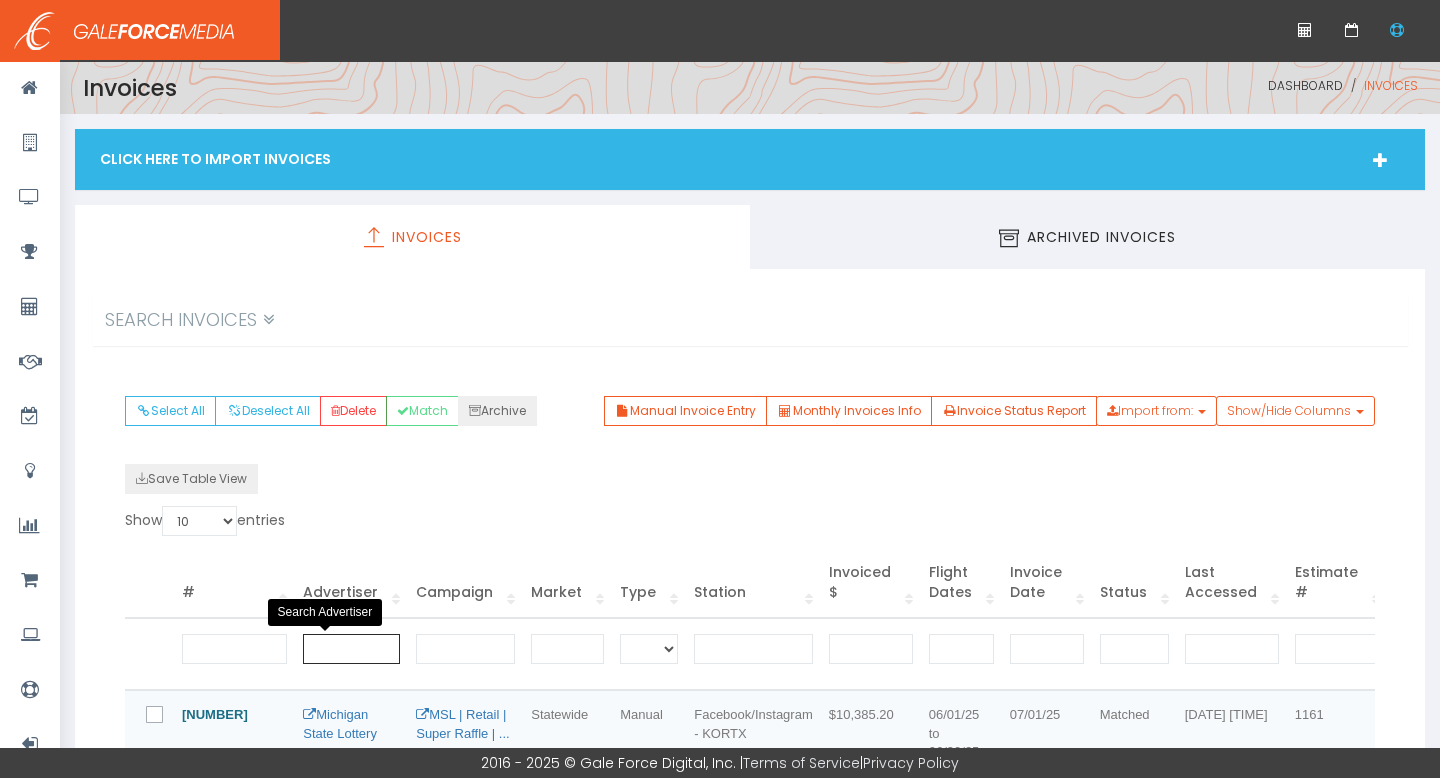 click at bounding box center (351, 649) 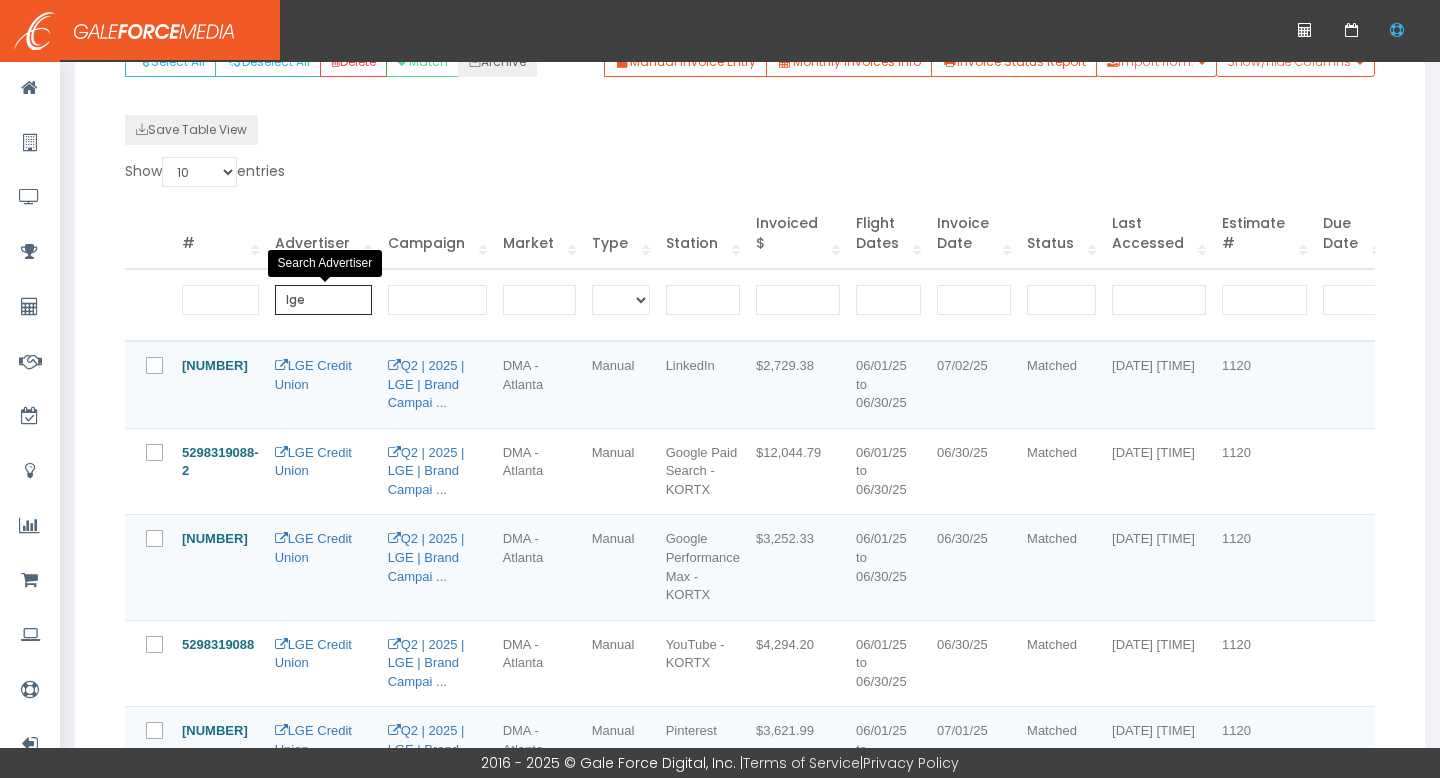 scroll, scrollTop: 355, scrollLeft: 0, axis: vertical 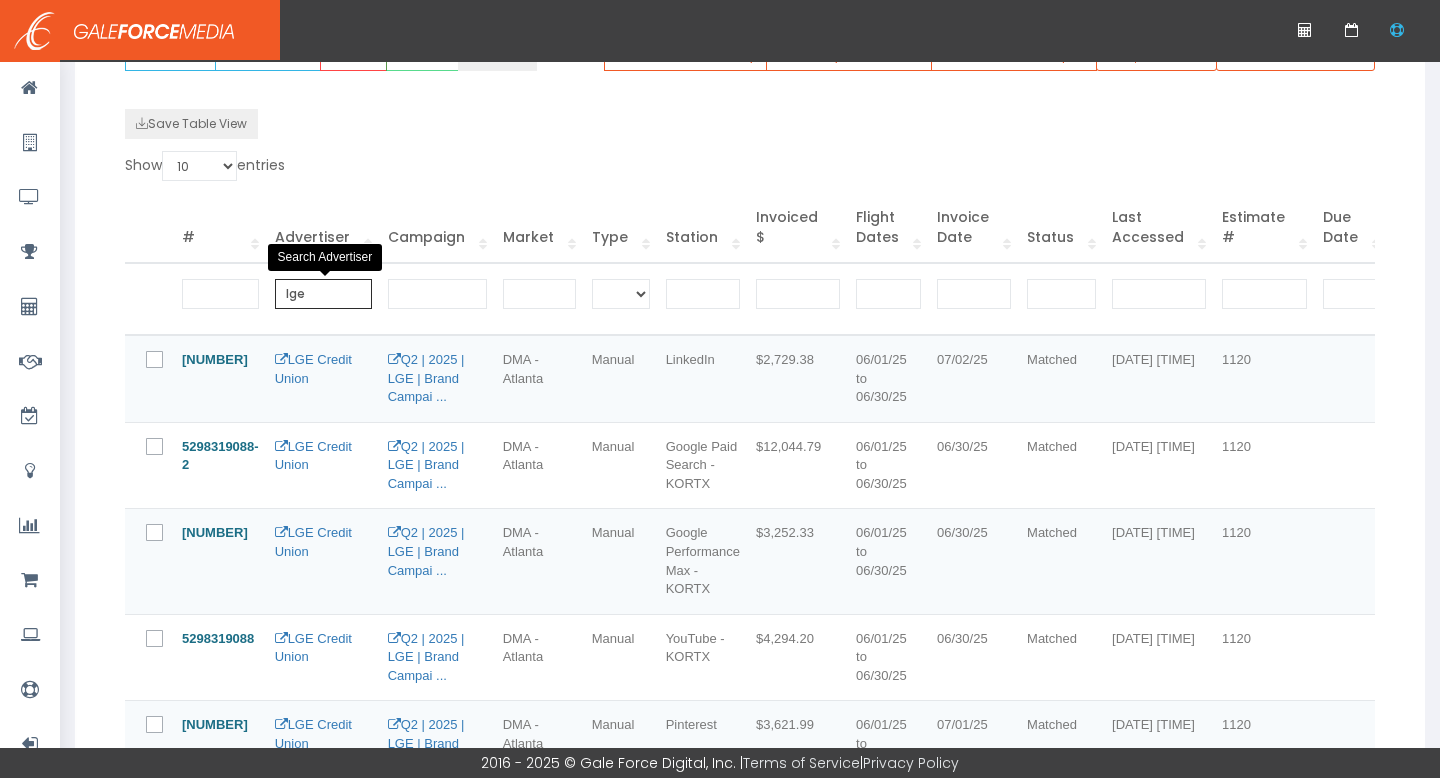 type on "lge" 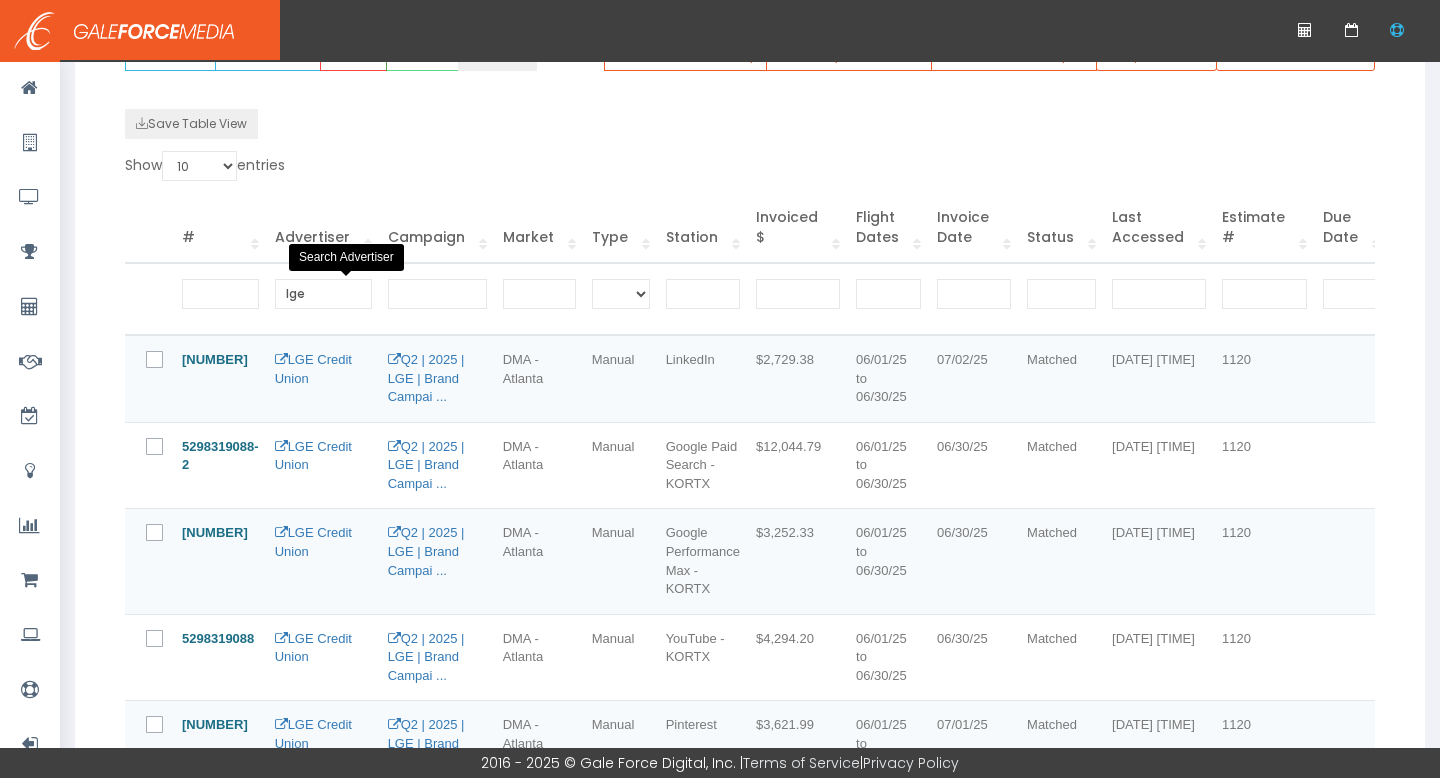 click at bounding box center (159, 367) 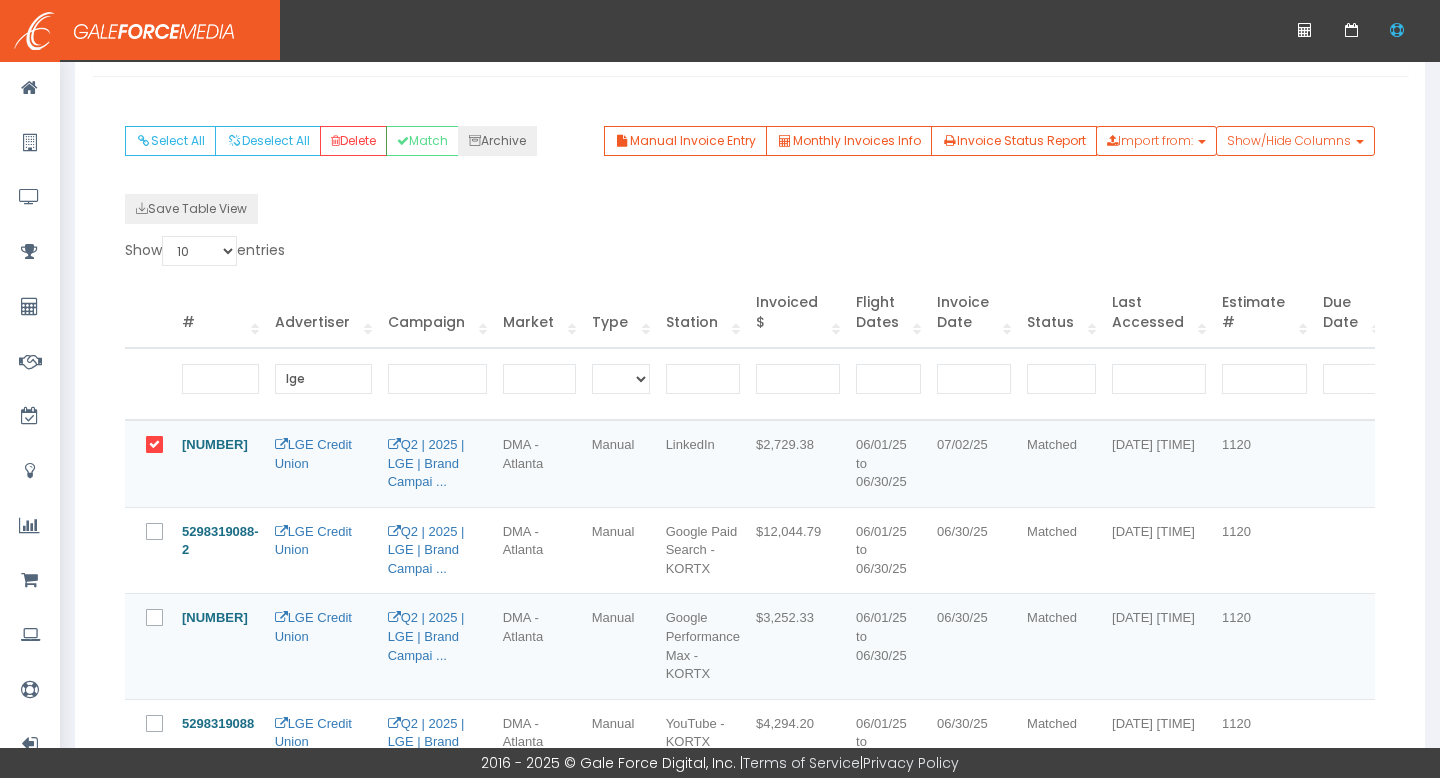 scroll, scrollTop: 268, scrollLeft: 0, axis: vertical 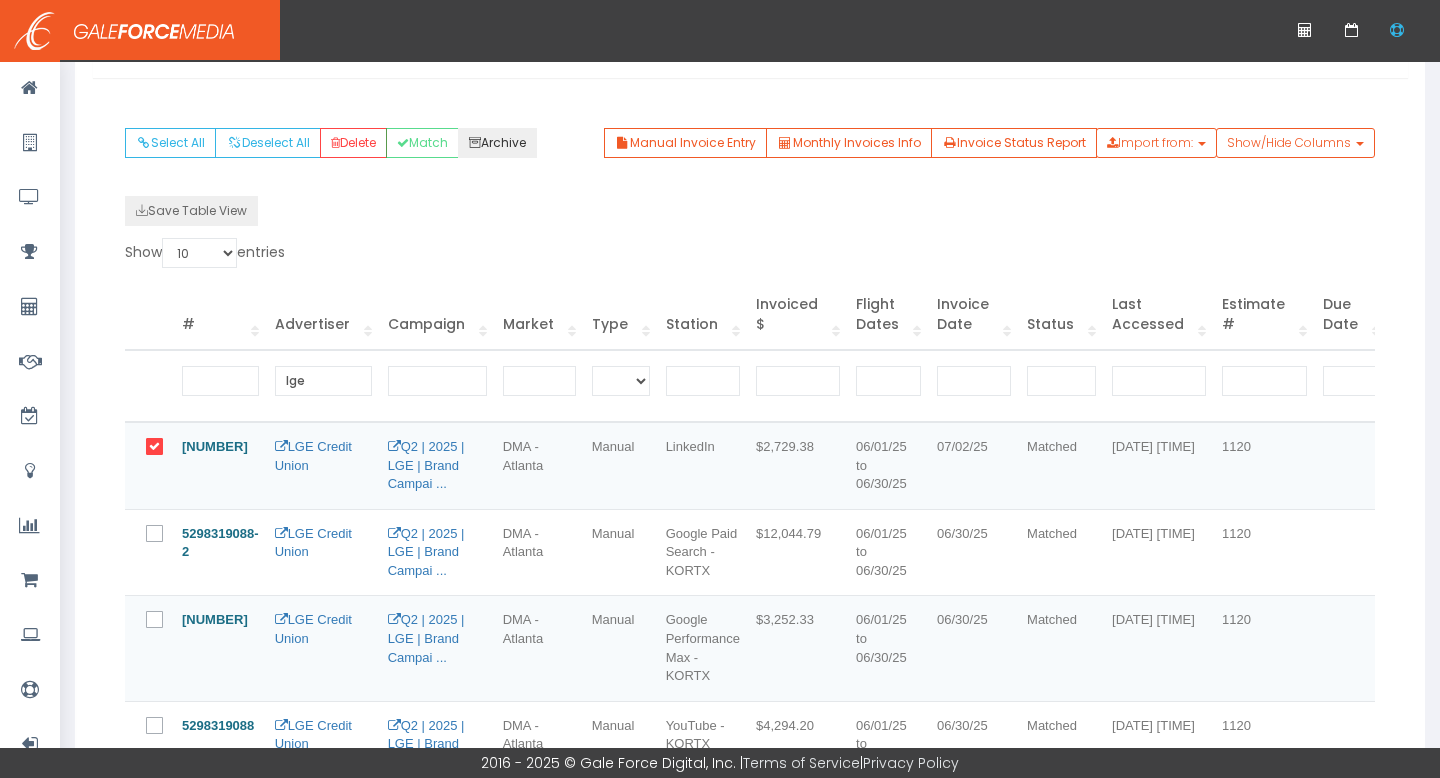 click on "Archive" at bounding box center (497, 143) 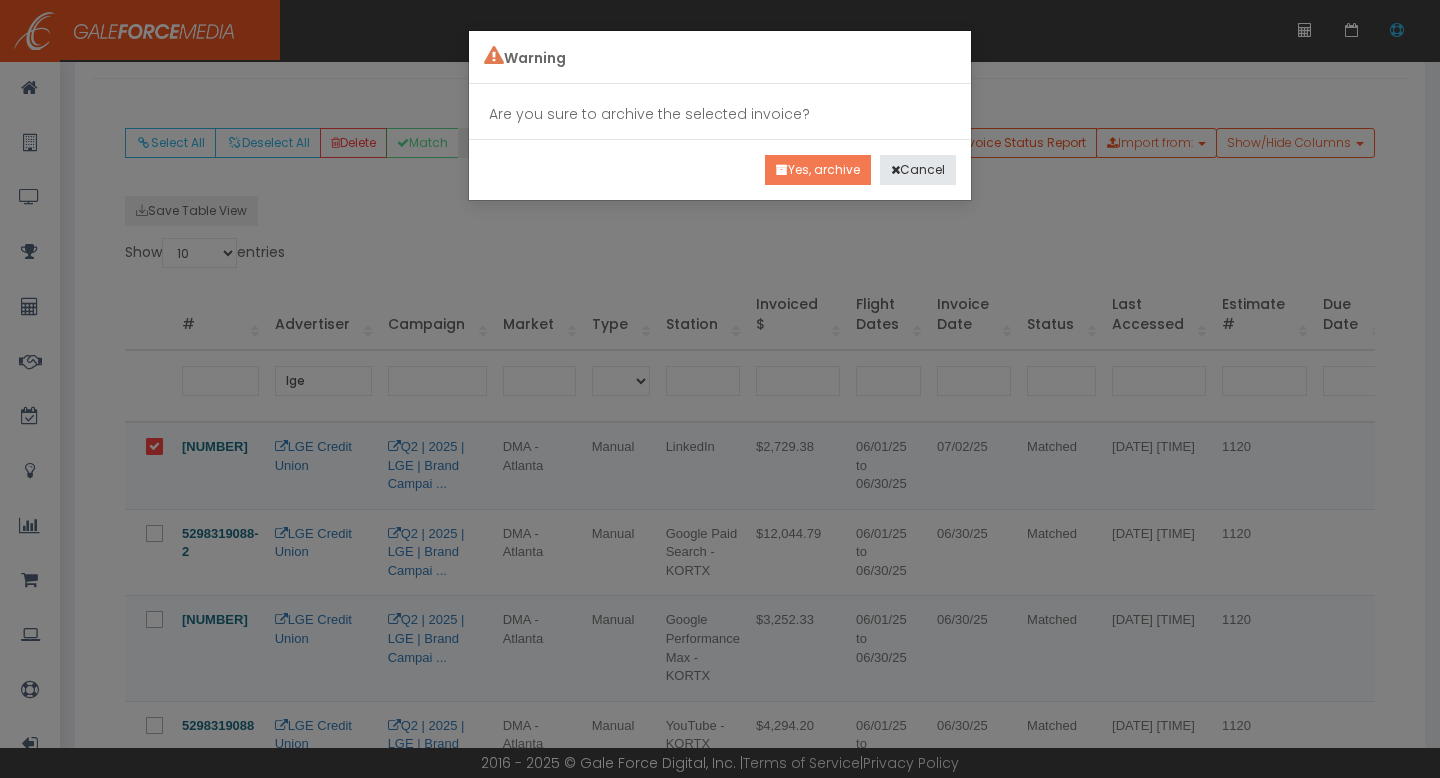 click at bounding box center (782, 170) 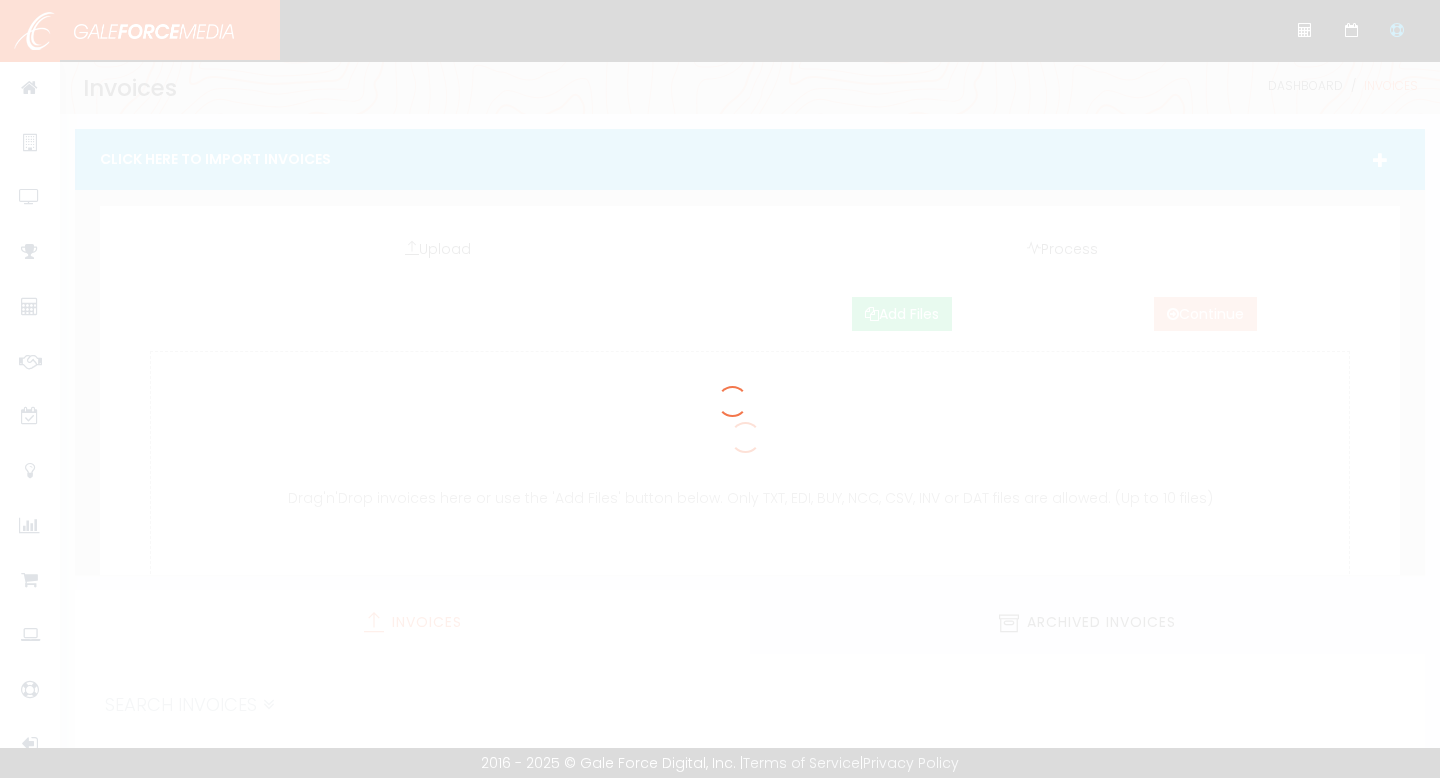 scroll, scrollTop: 0, scrollLeft: 0, axis: both 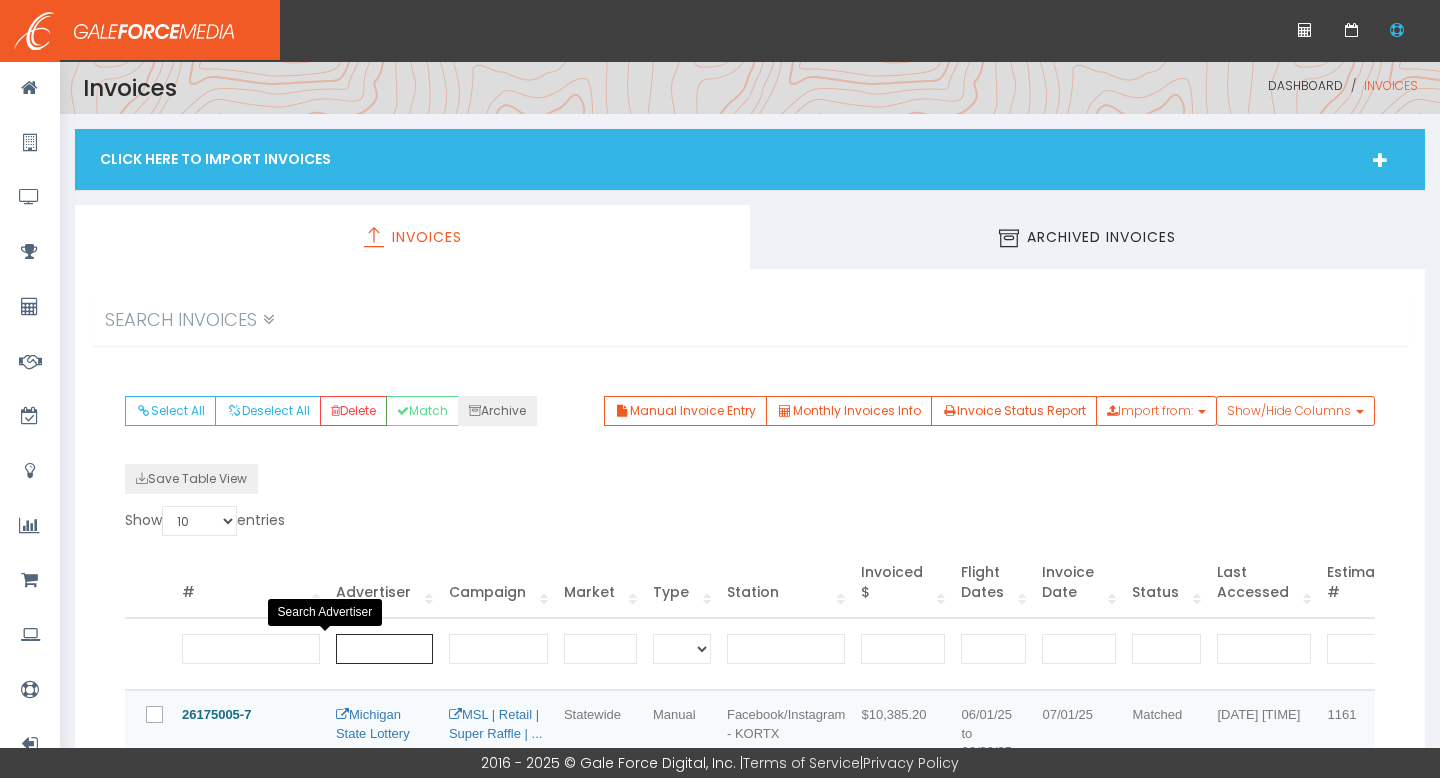 click at bounding box center (384, 649) 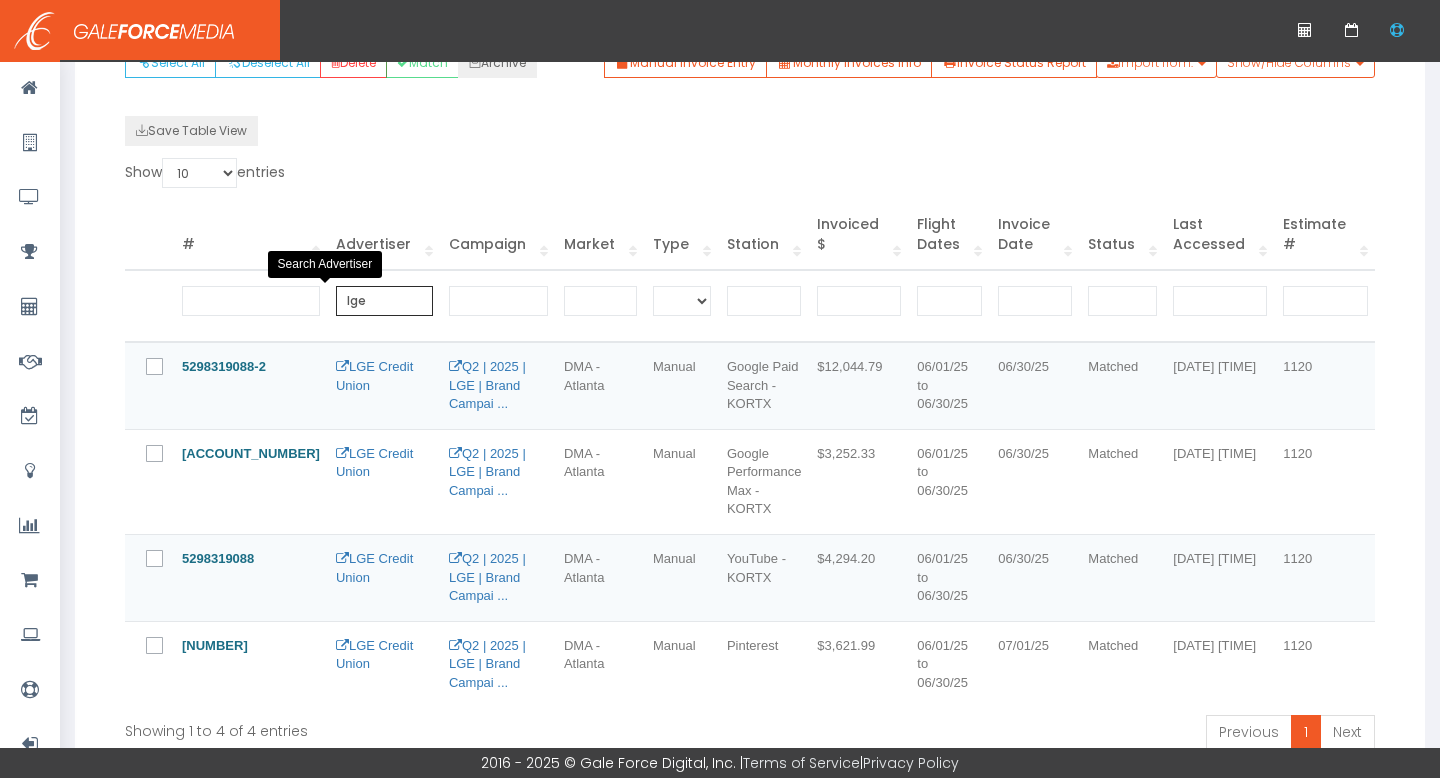 scroll, scrollTop: 351, scrollLeft: 0, axis: vertical 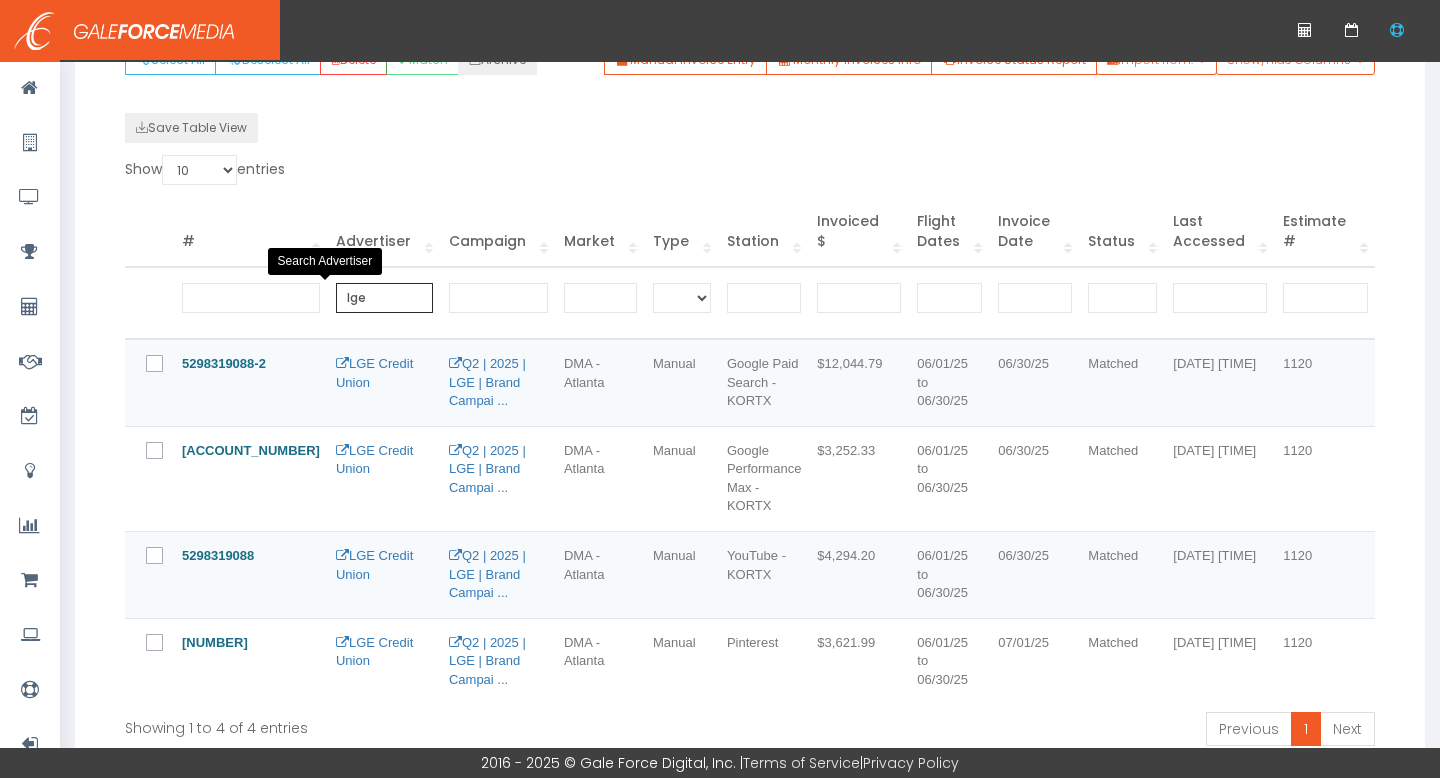 type on "lge" 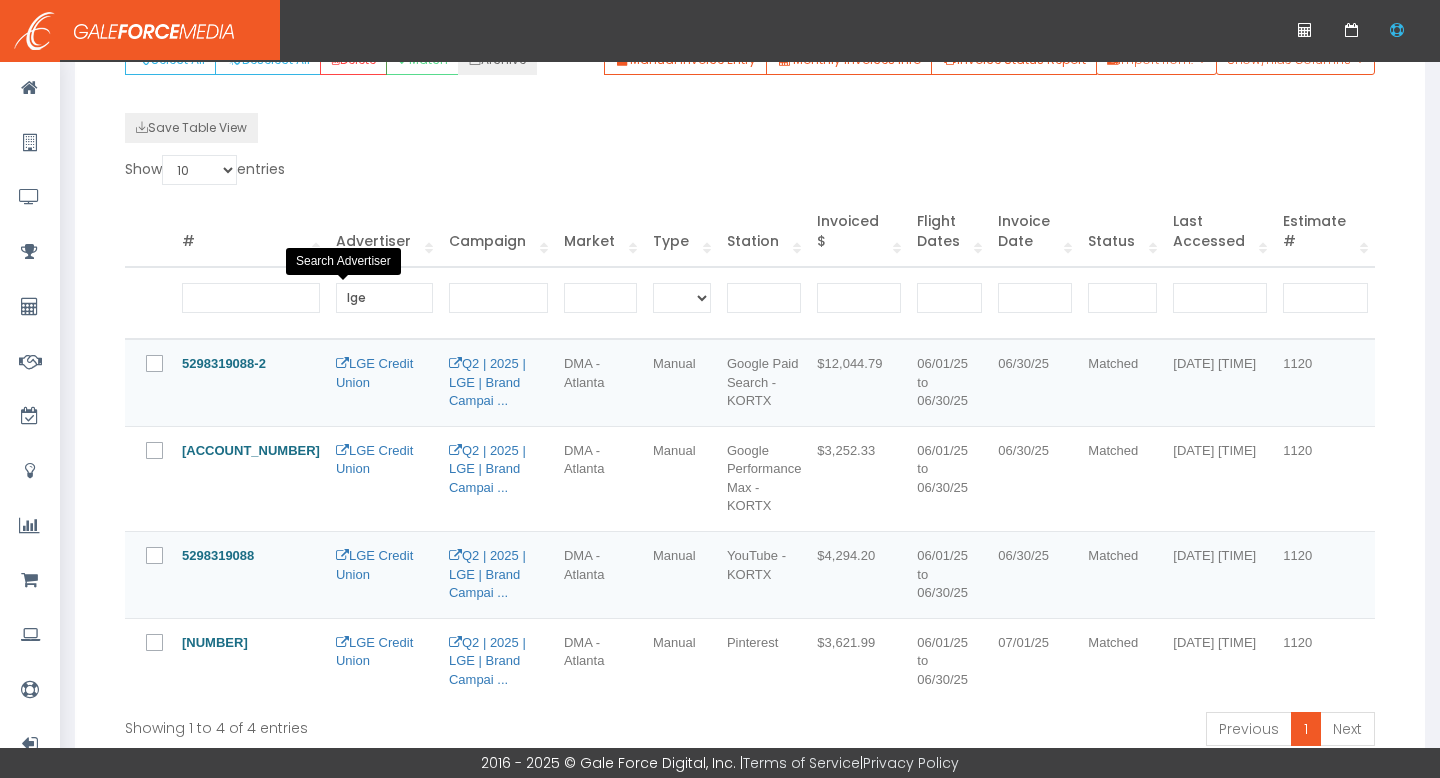 click at bounding box center [166, 365] 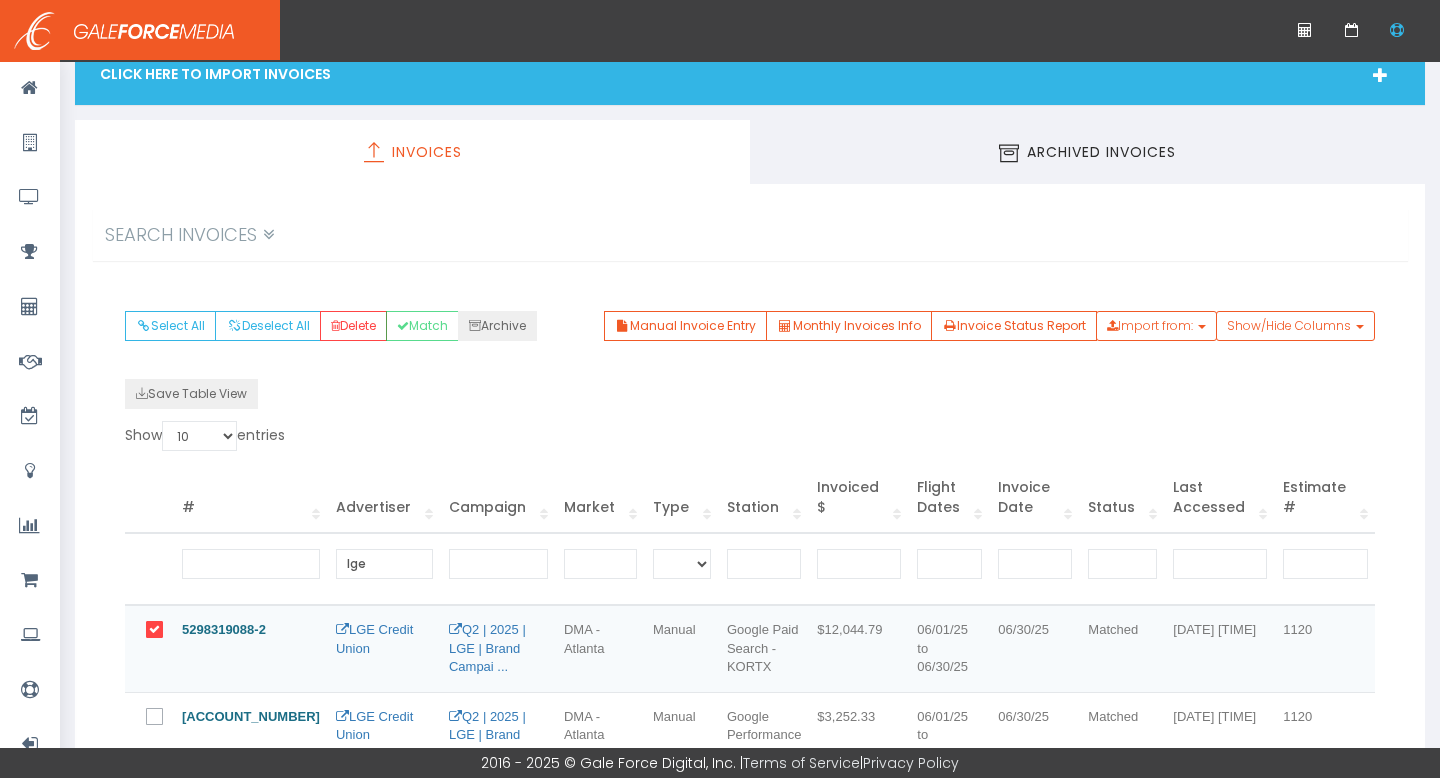 scroll, scrollTop: 86, scrollLeft: 0, axis: vertical 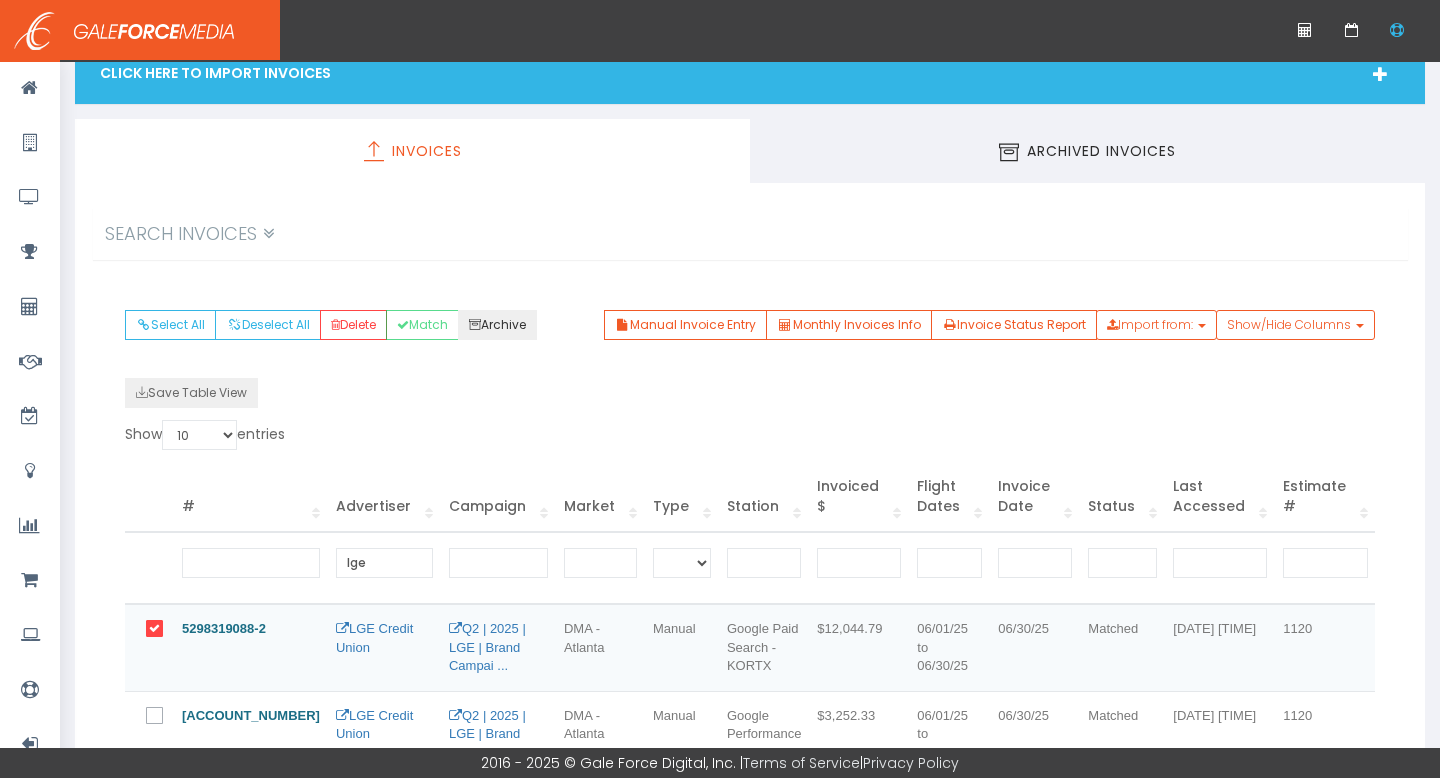 click on "Archive" at bounding box center [497, 325] 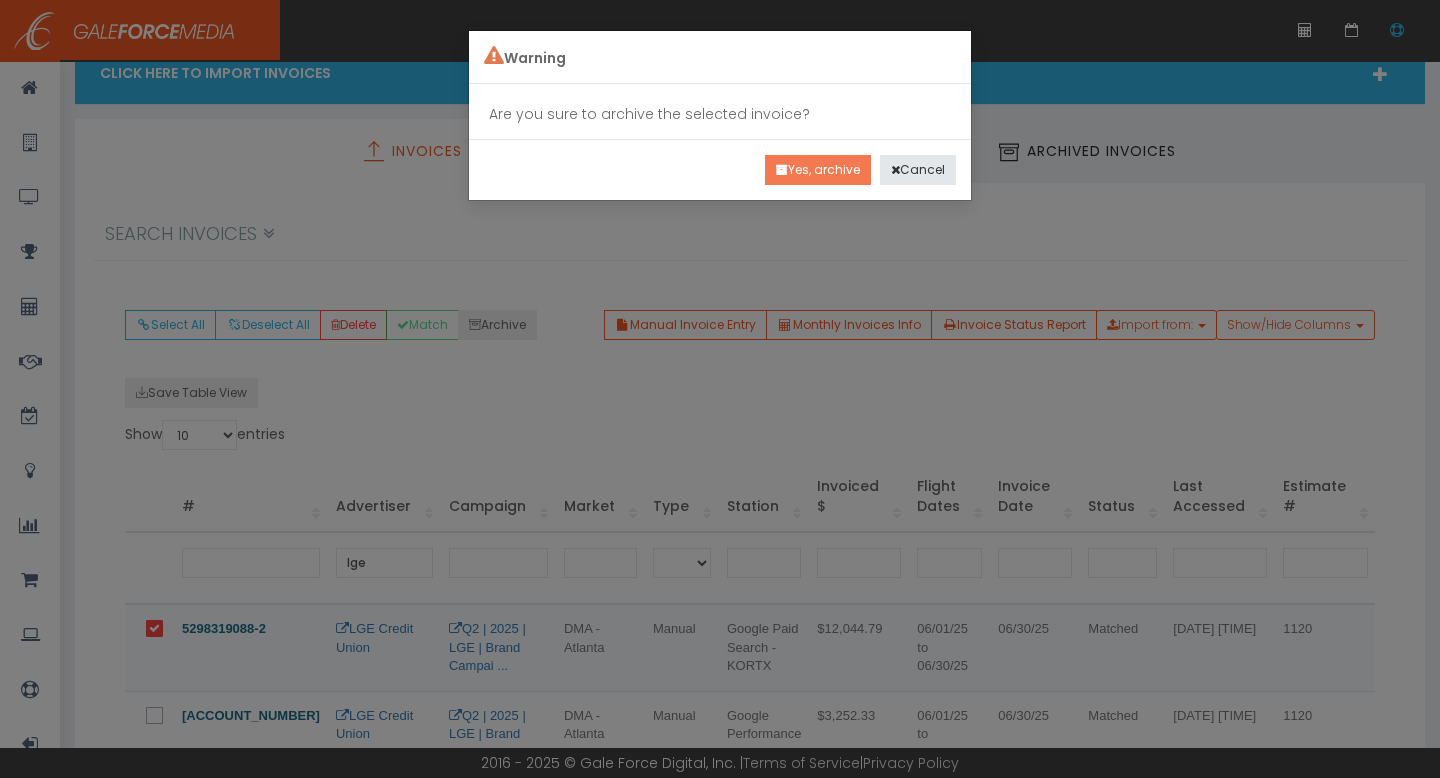 click on "Yes, archive" at bounding box center [818, 170] 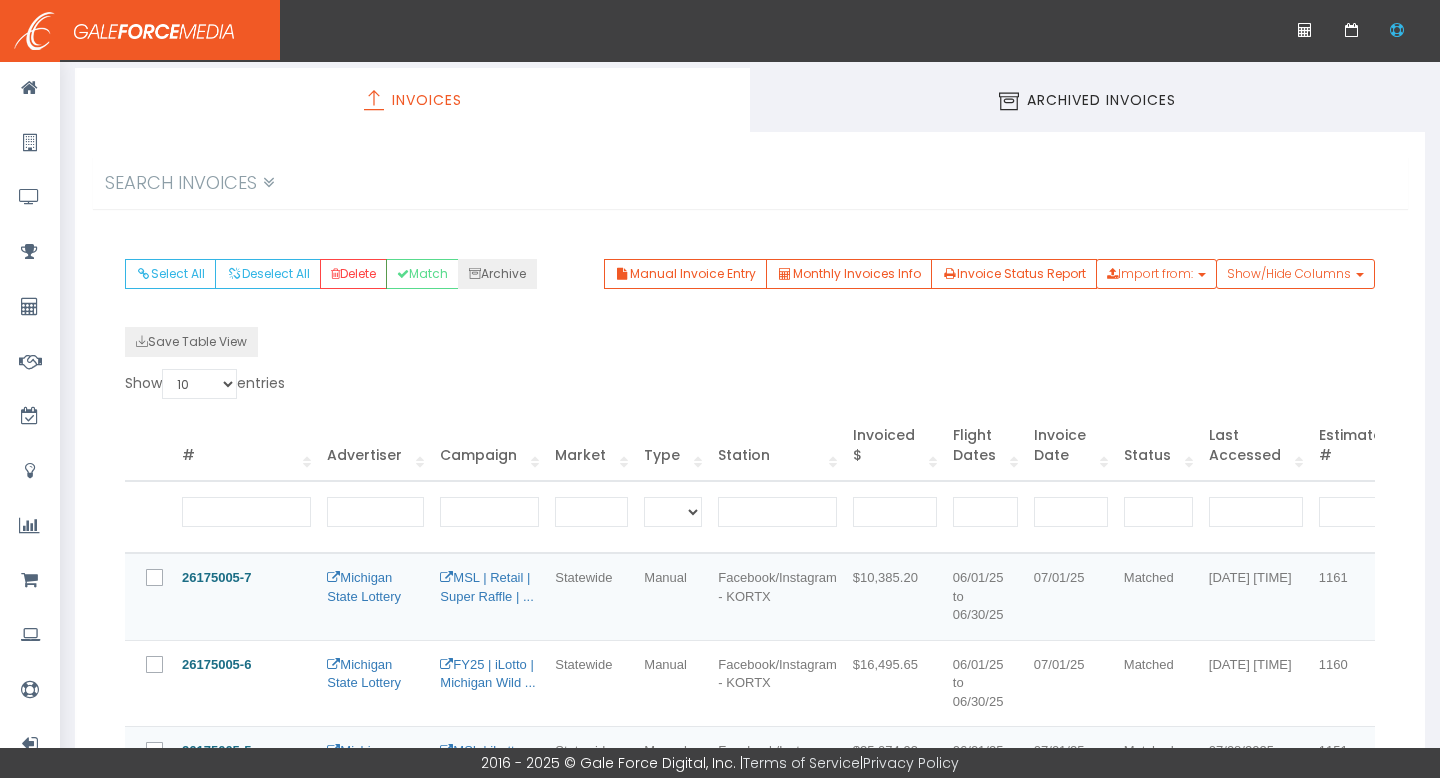 scroll, scrollTop: 184, scrollLeft: 0, axis: vertical 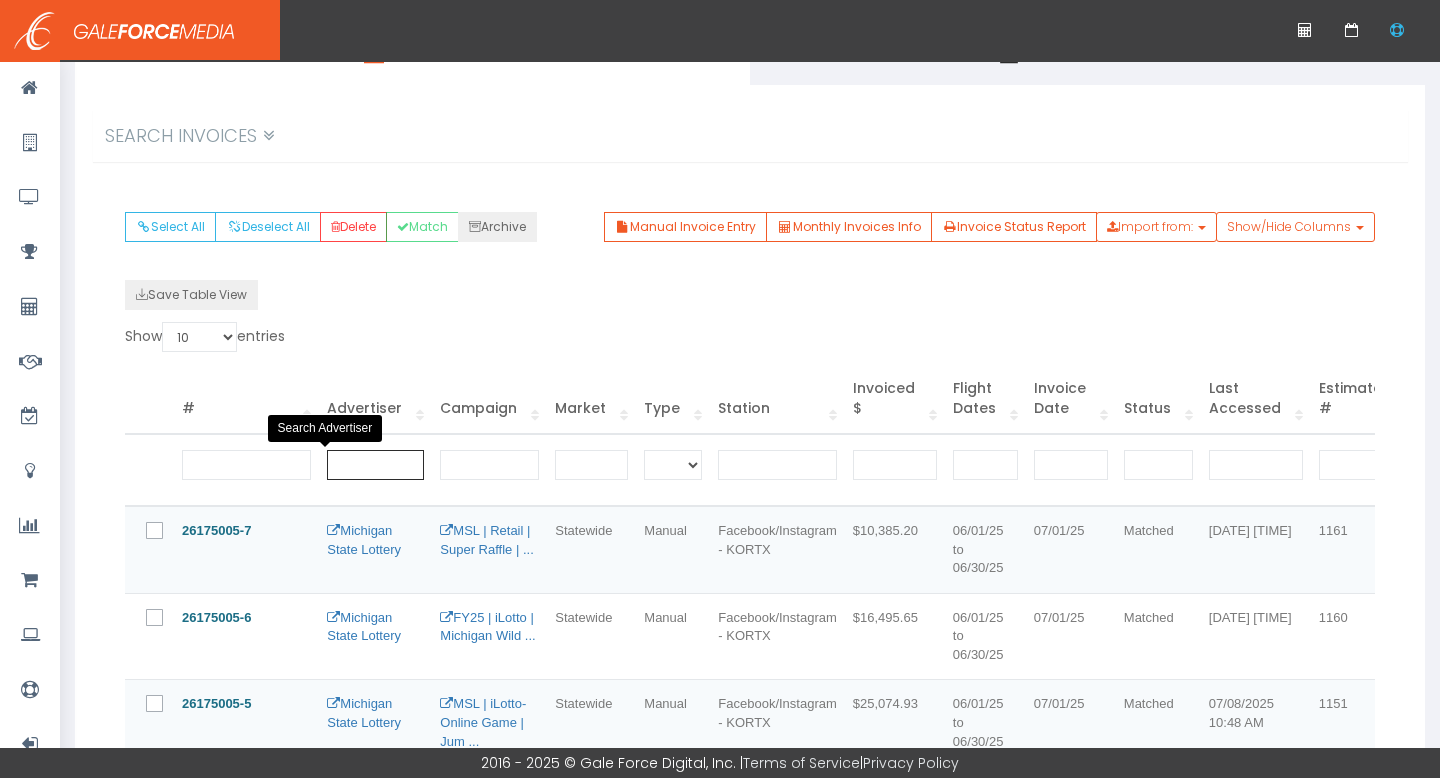 click at bounding box center [375, 465] 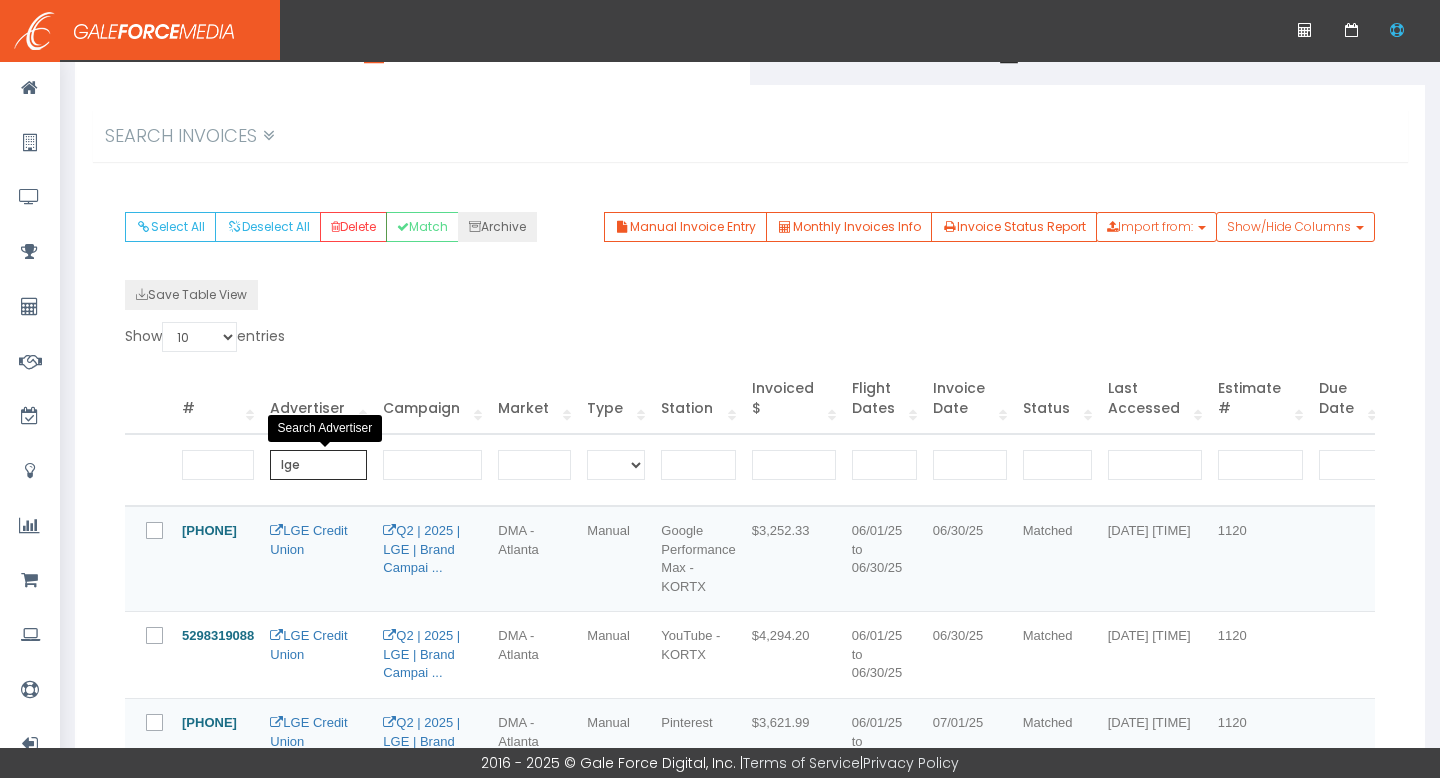 type on "lge" 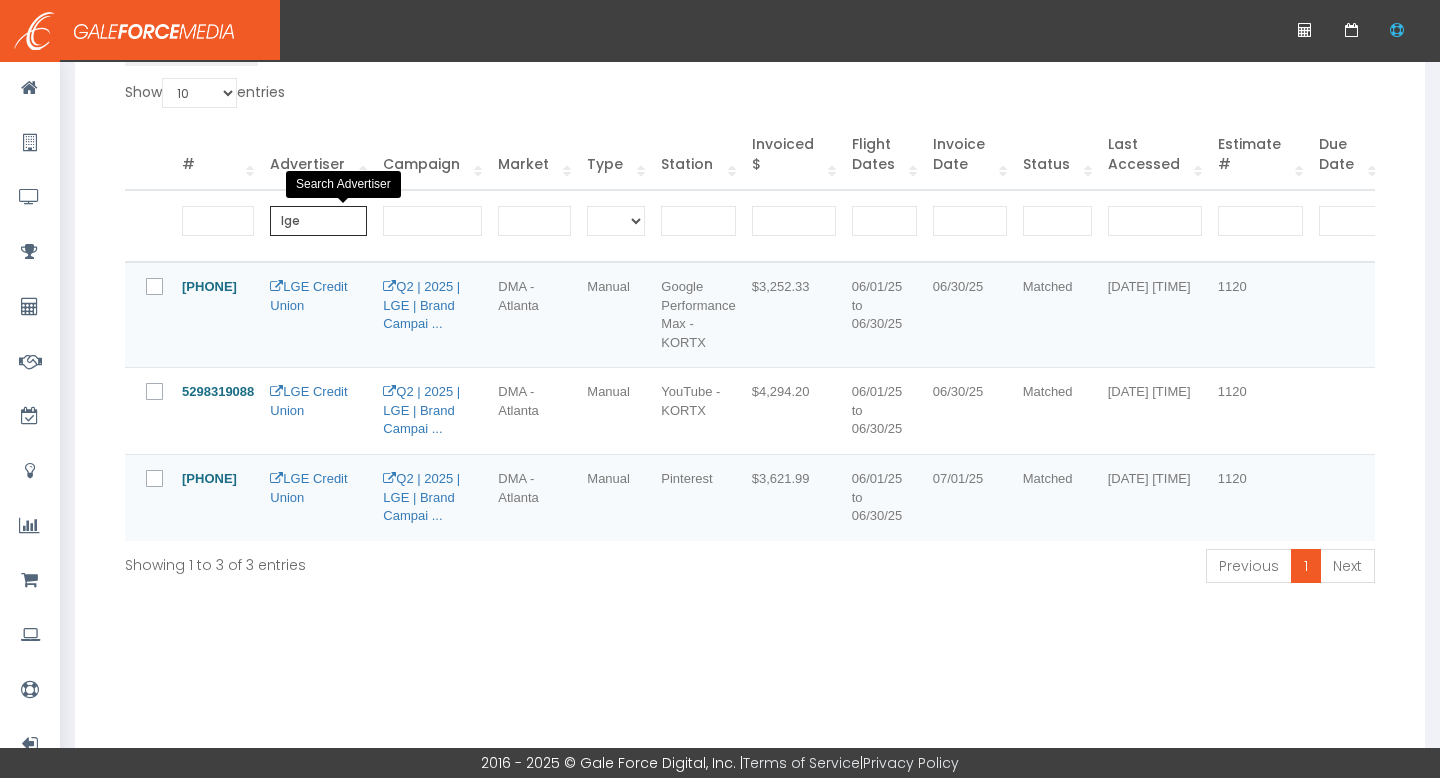 scroll, scrollTop: 429, scrollLeft: 0, axis: vertical 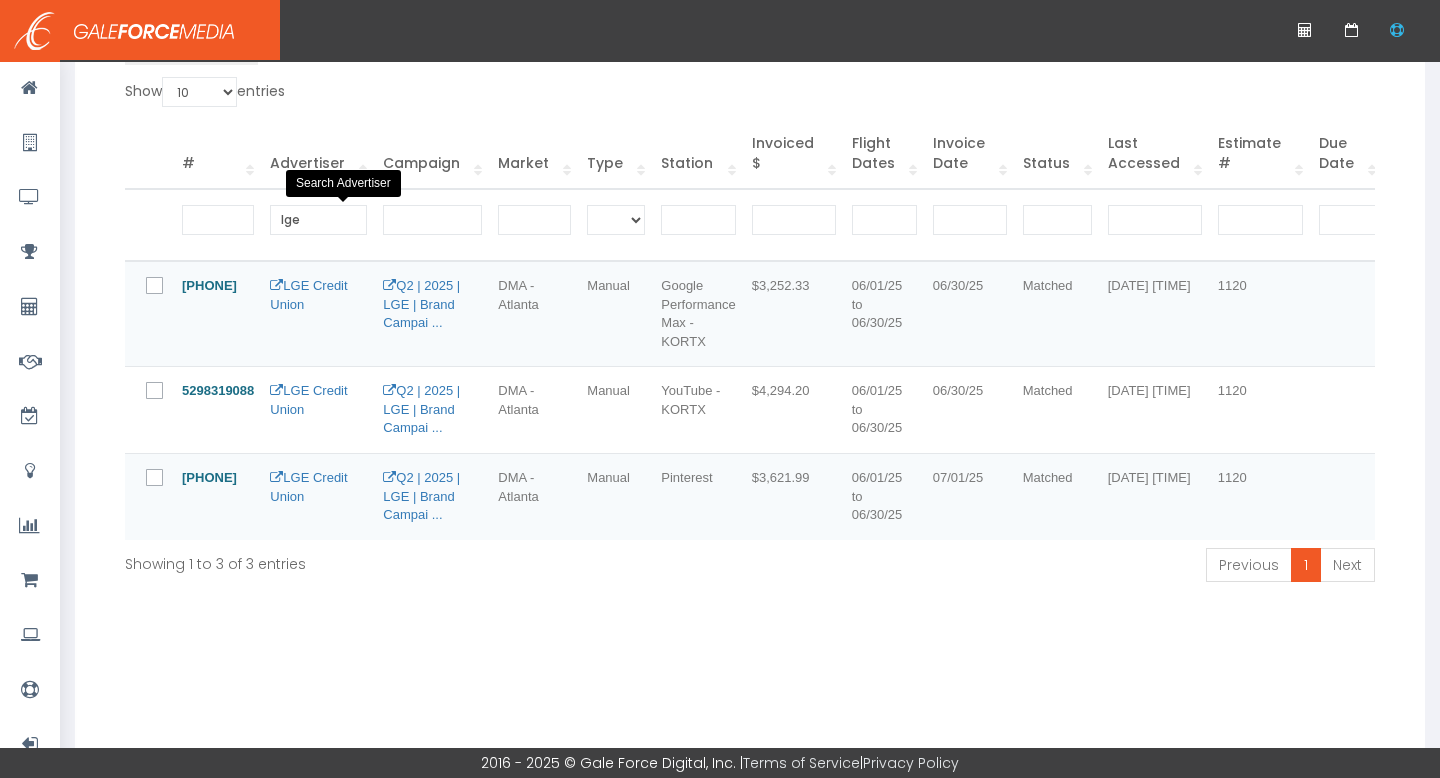 click at bounding box center [166, 287] 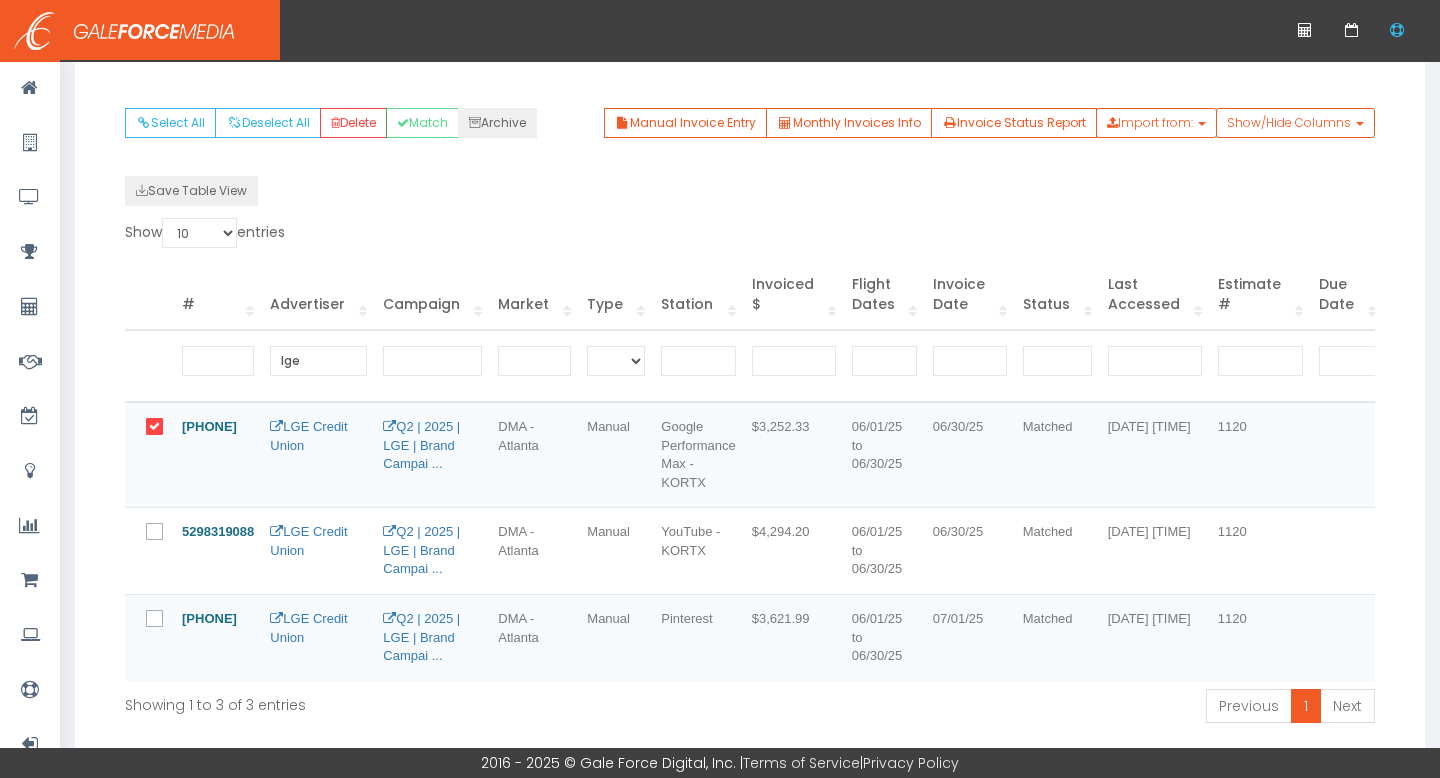 scroll, scrollTop: 253, scrollLeft: 0, axis: vertical 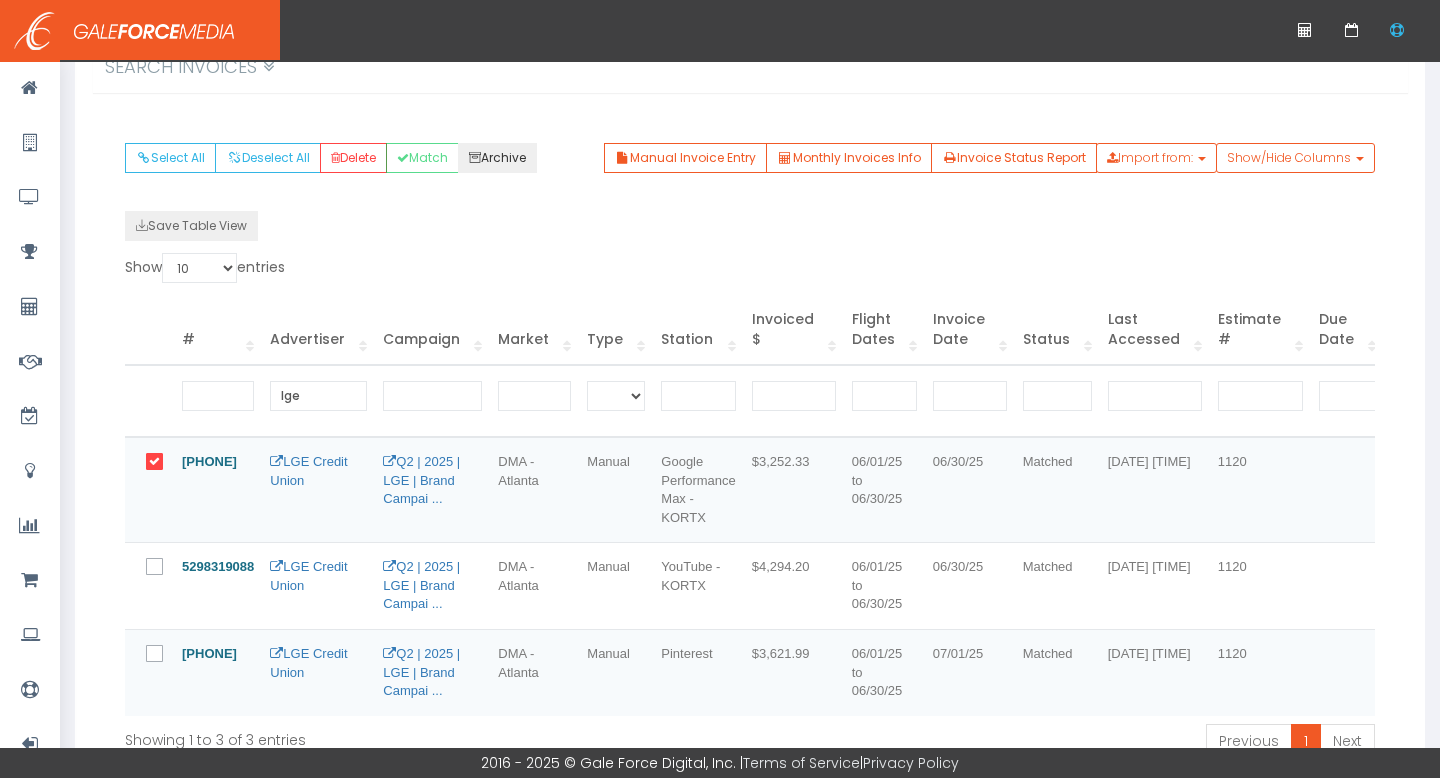 click on "Archive" at bounding box center [497, 158] 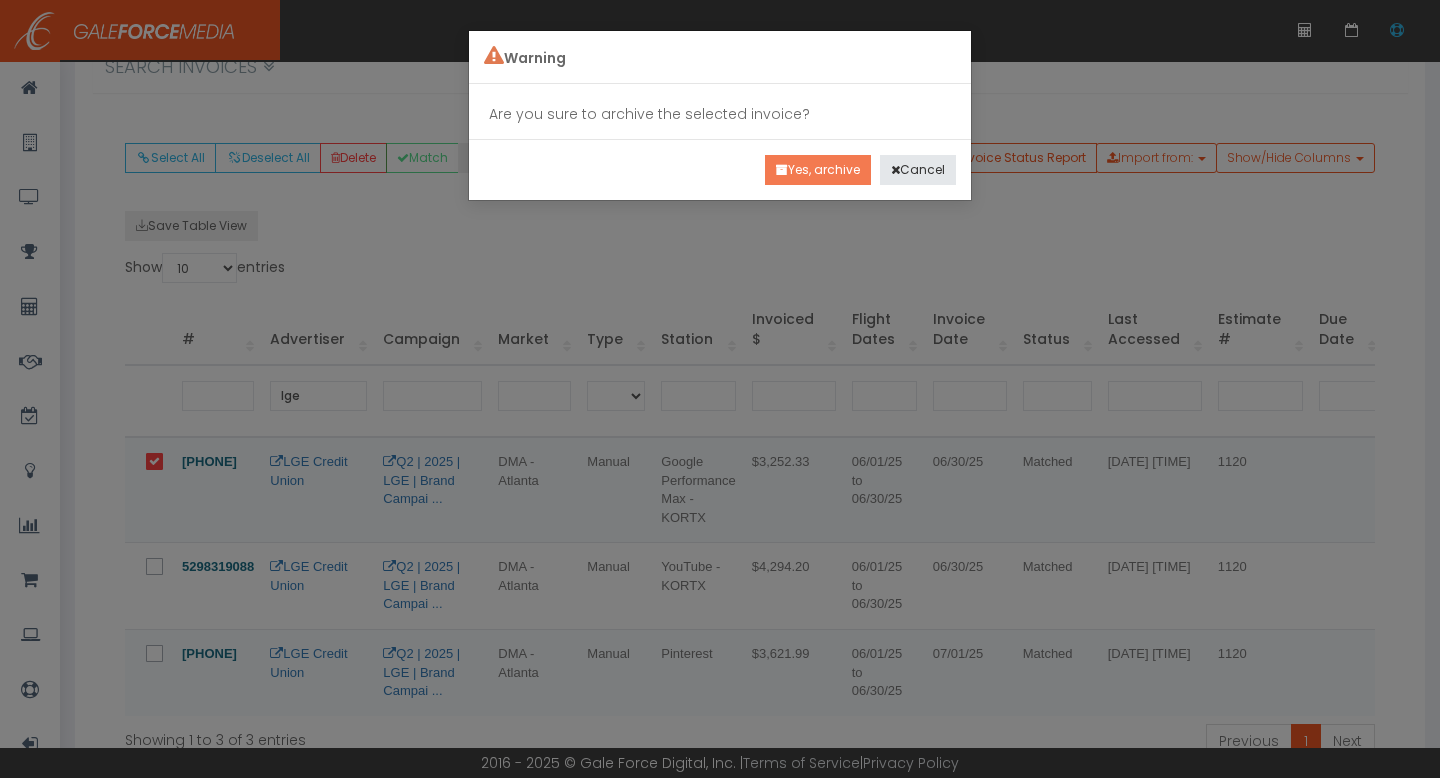 click on "Yes, archive" at bounding box center [818, 170] 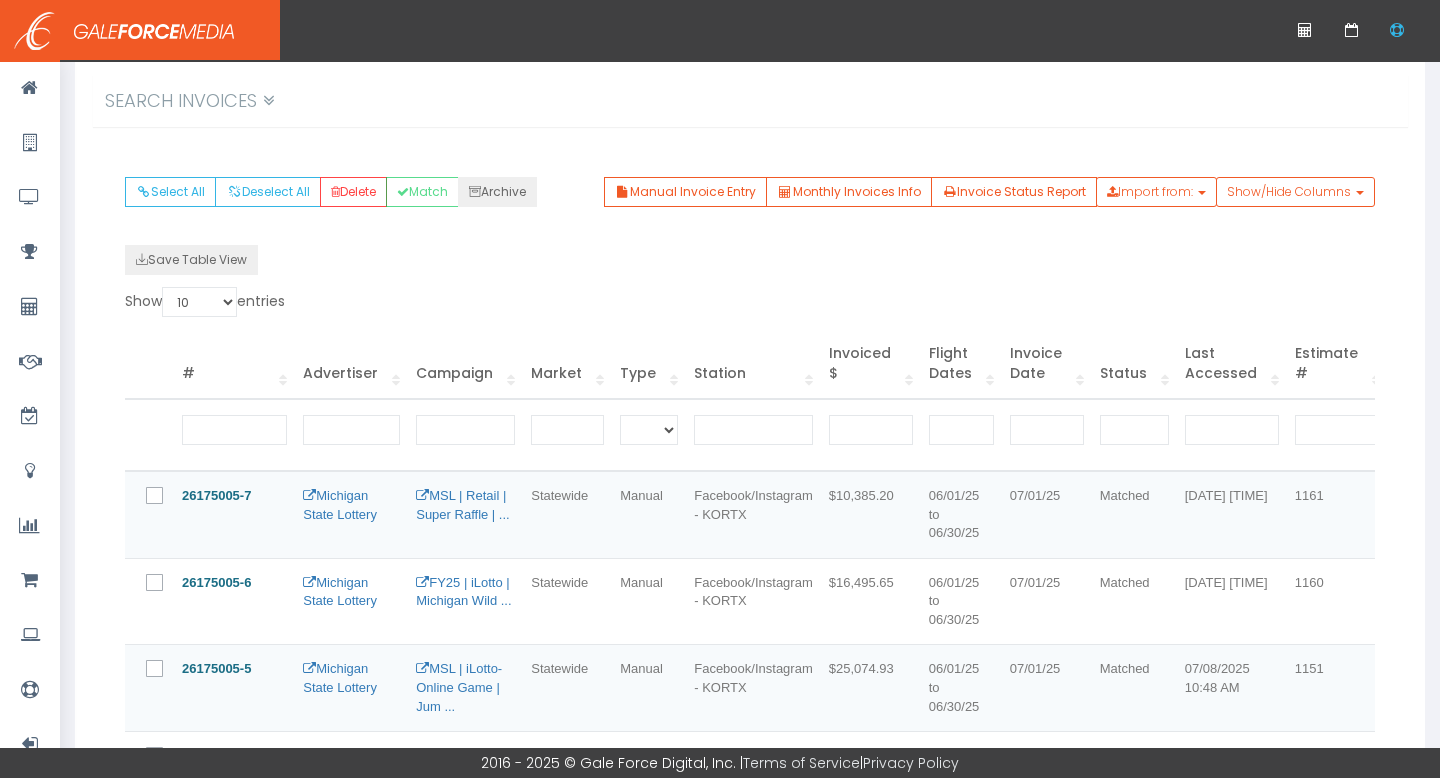 scroll, scrollTop: 229, scrollLeft: 0, axis: vertical 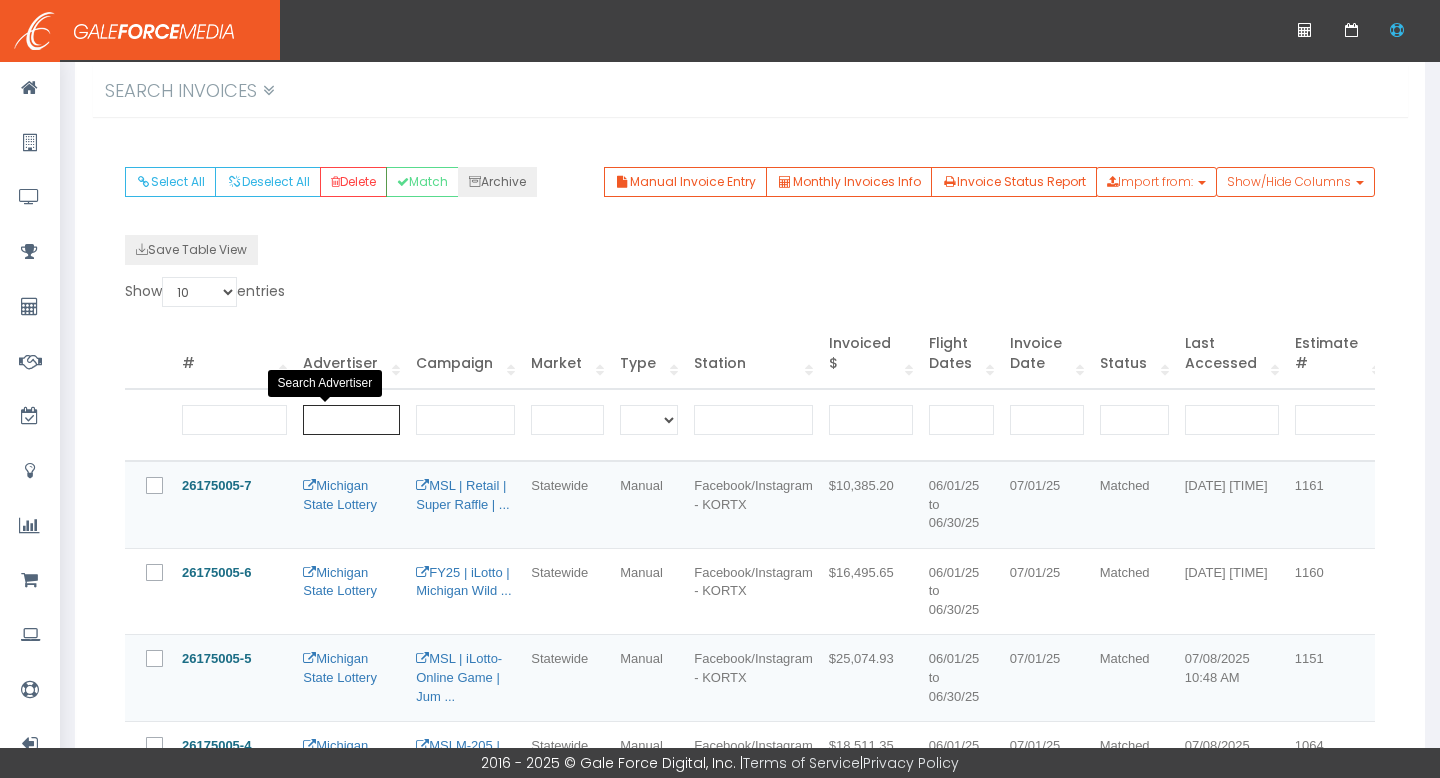 click at bounding box center (351, 420) 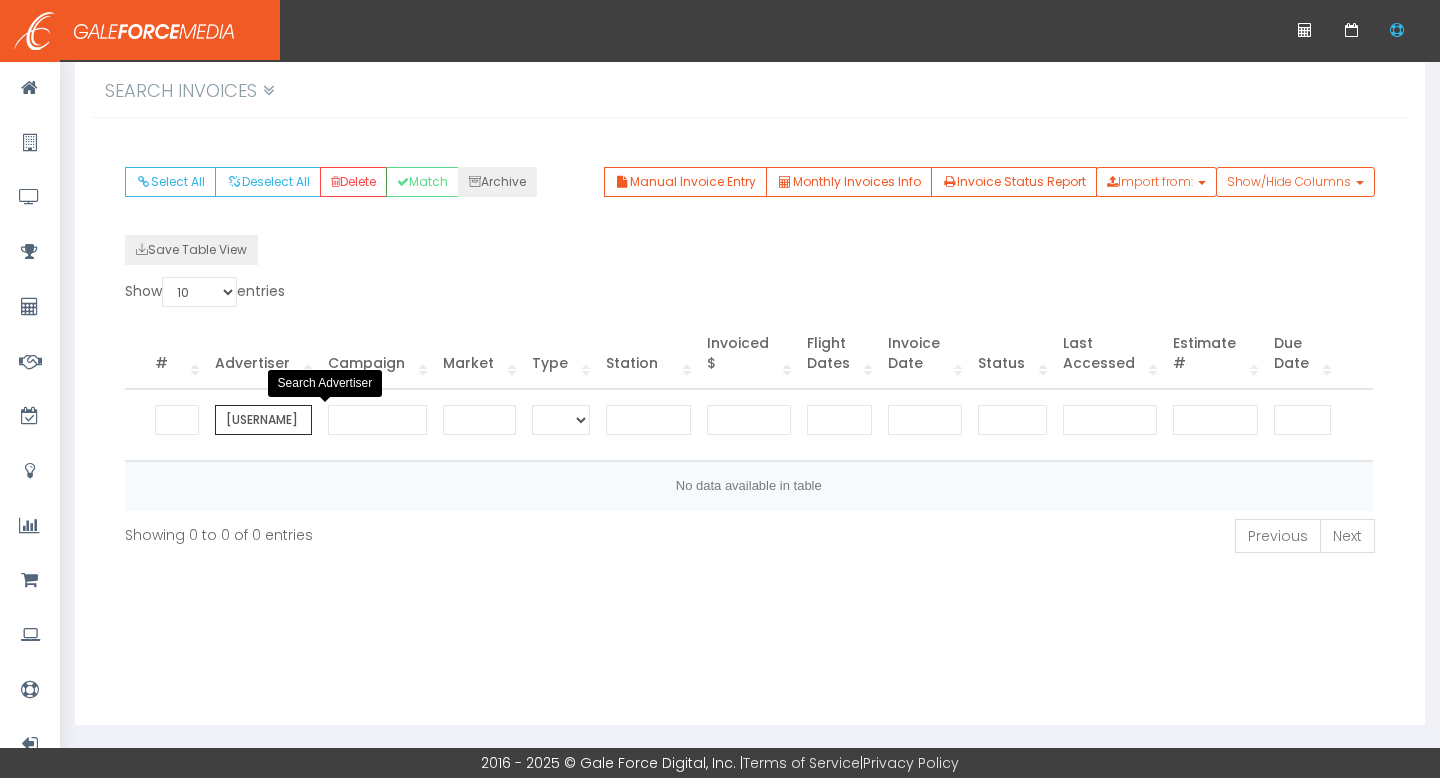 scroll, scrollTop: 236, scrollLeft: 0, axis: vertical 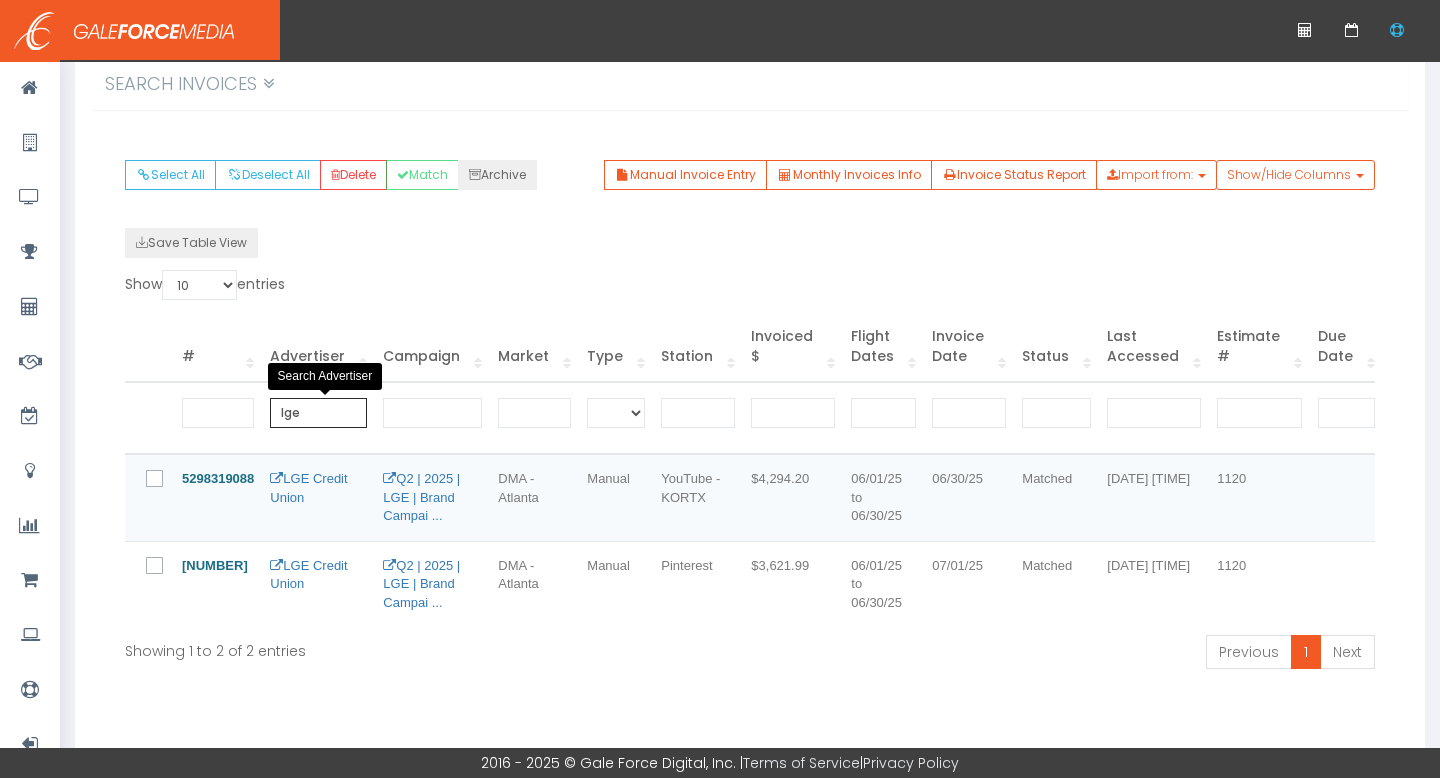type on "lge" 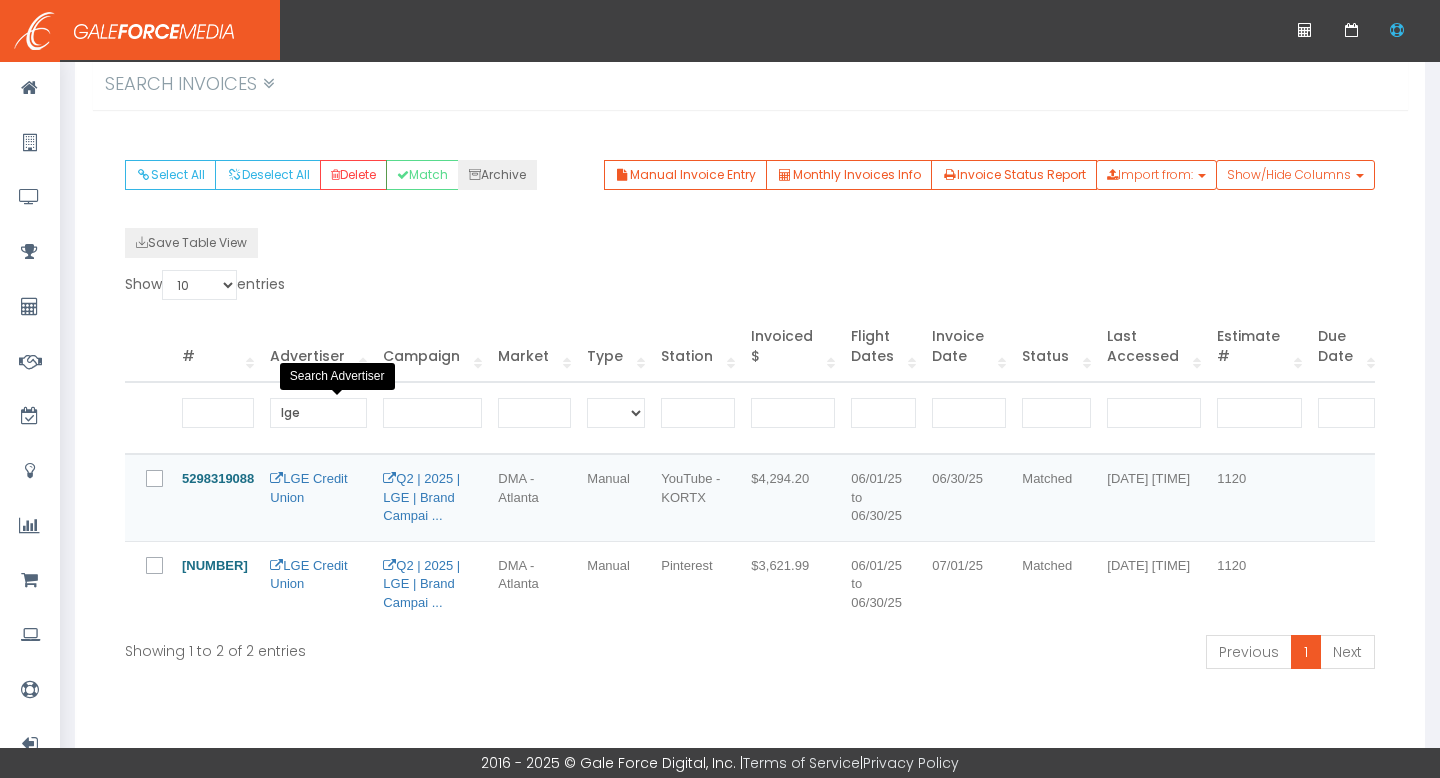 click at bounding box center [159, 486] 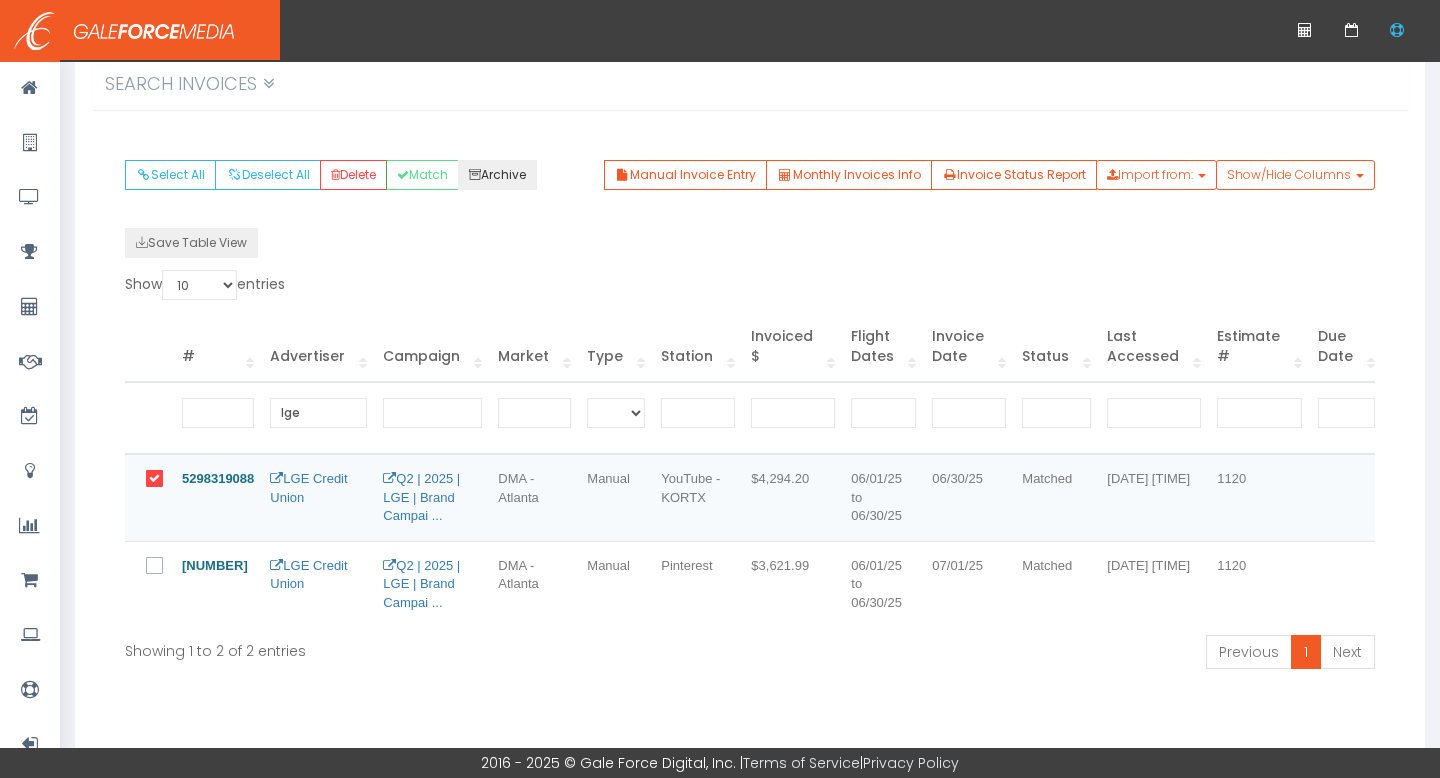 click on "Archive" at bounding box center [497, 175] 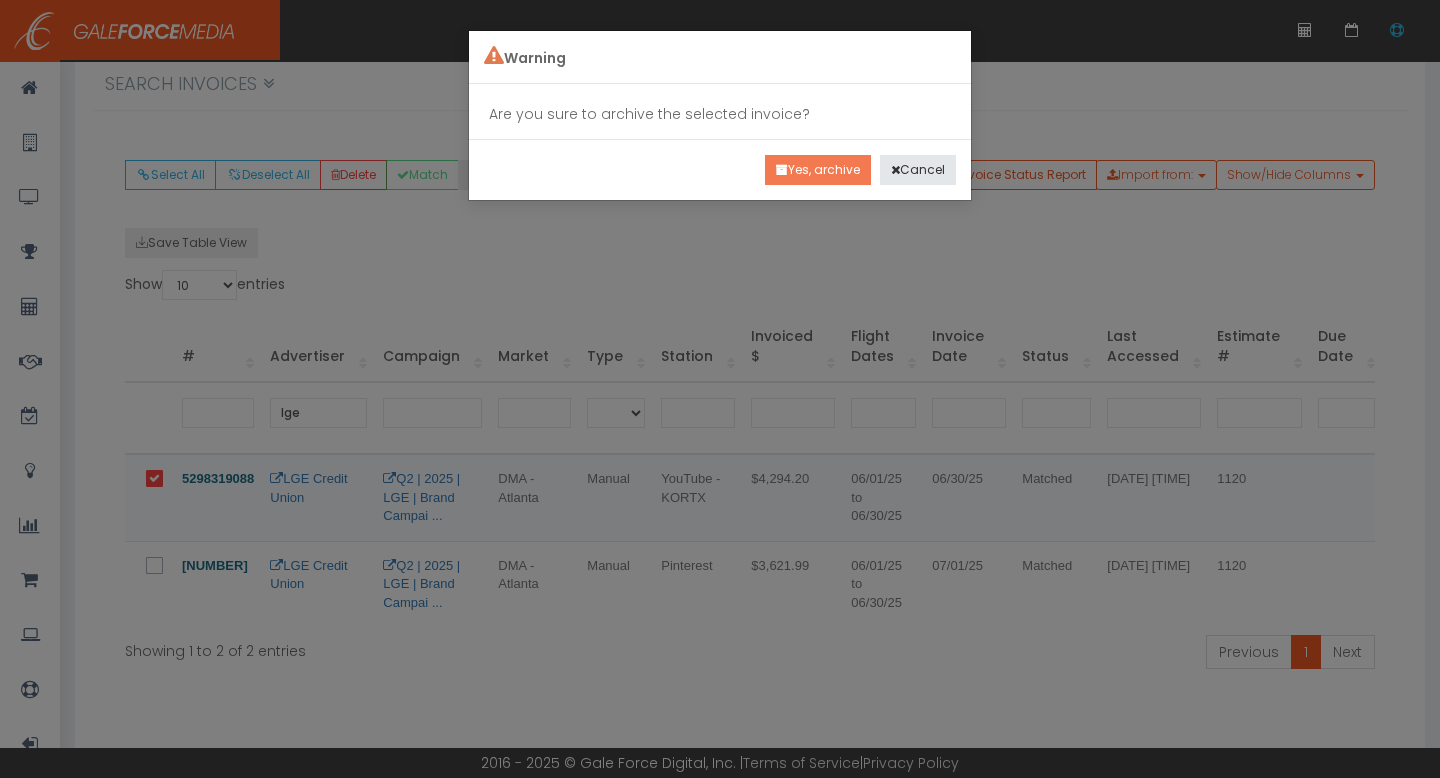 click on "Yes, archive" at bounding box center [818, 170] 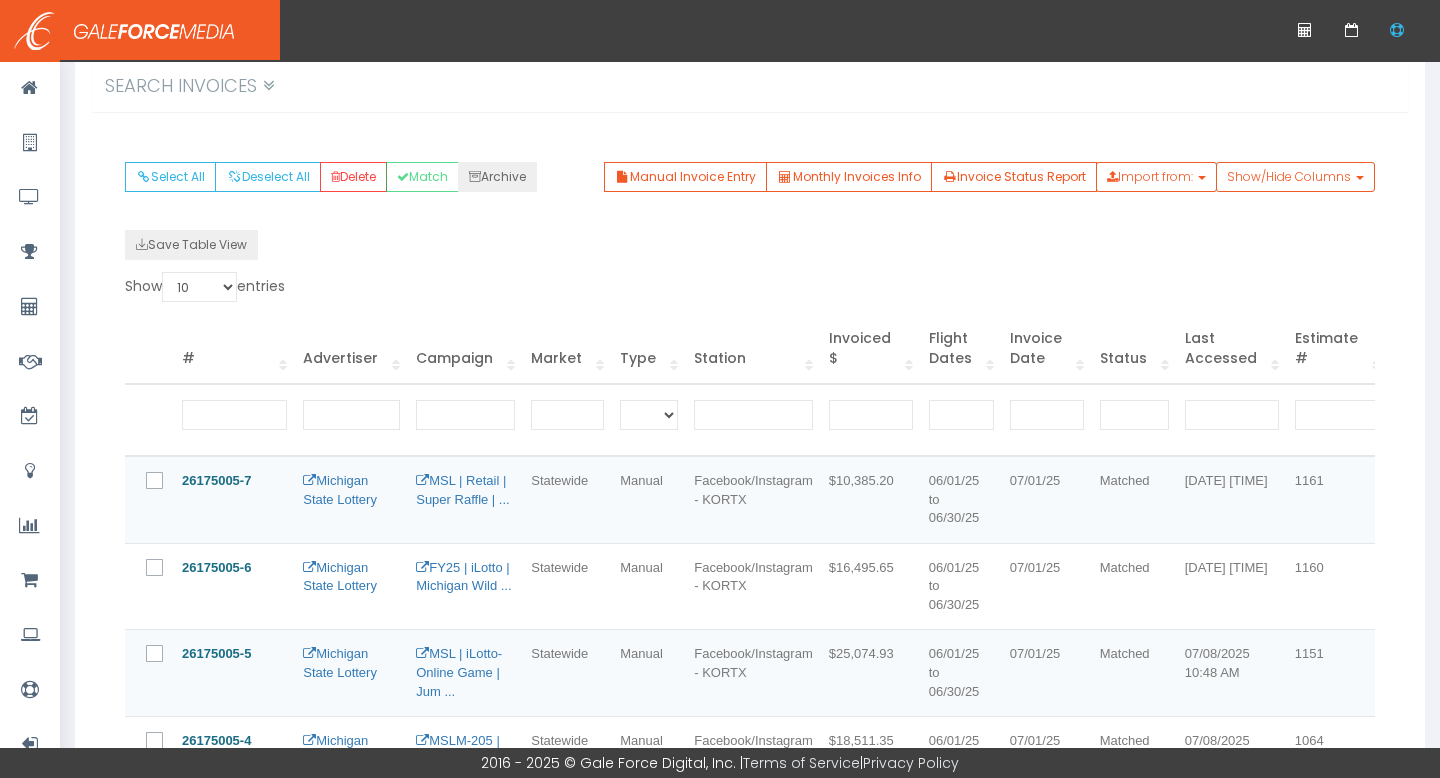 scroll, scrollTop: 263, scrollLeft: 0, axis: vertical 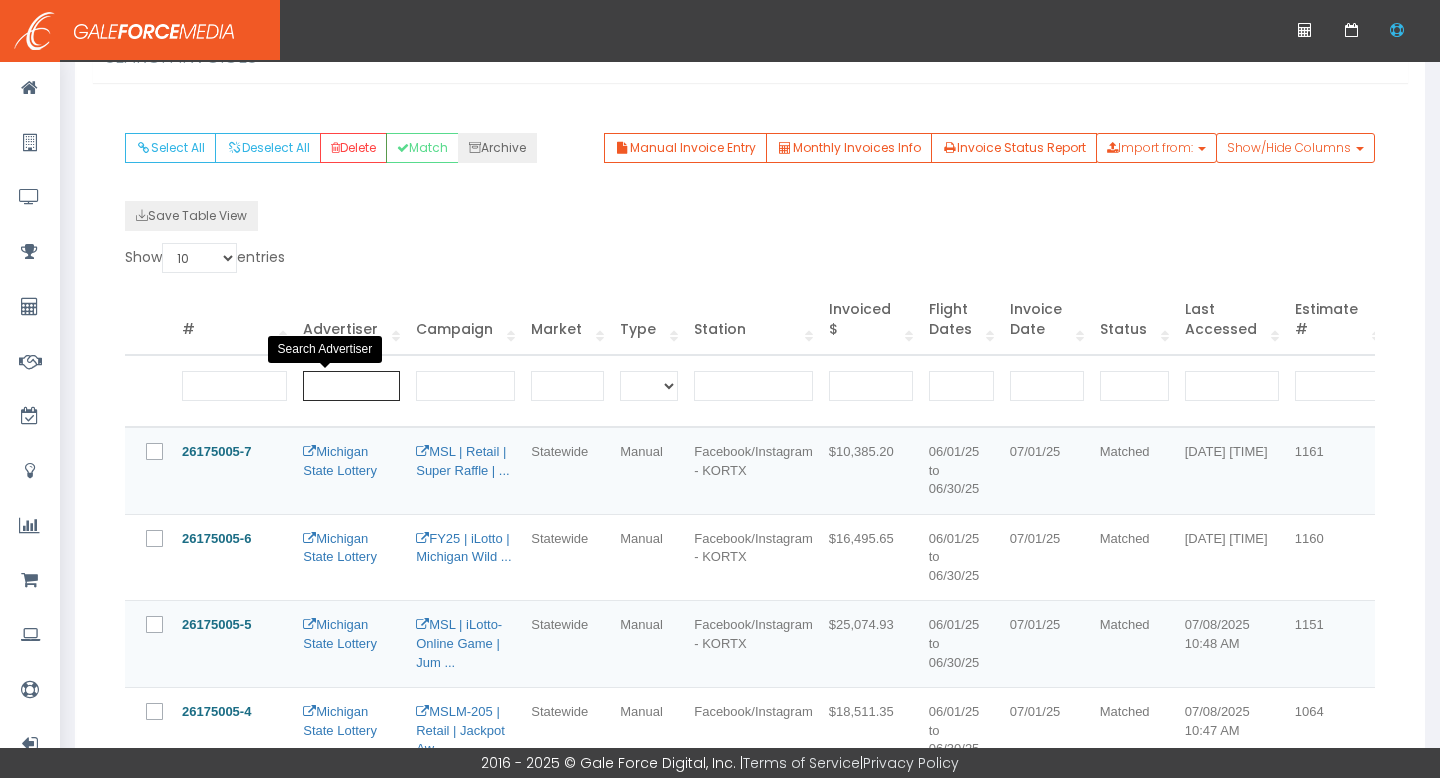click at bounding box center (351, 386) 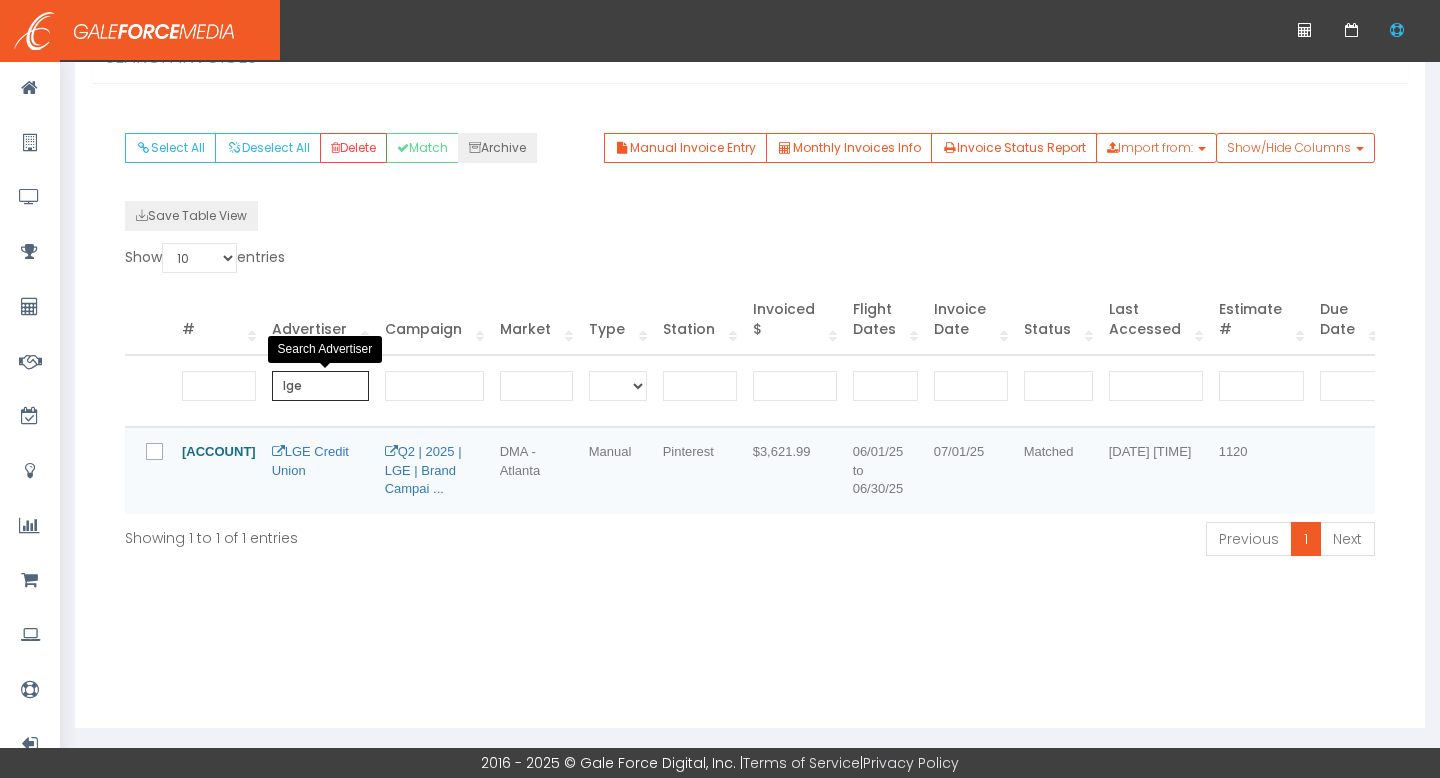 type on "lge" 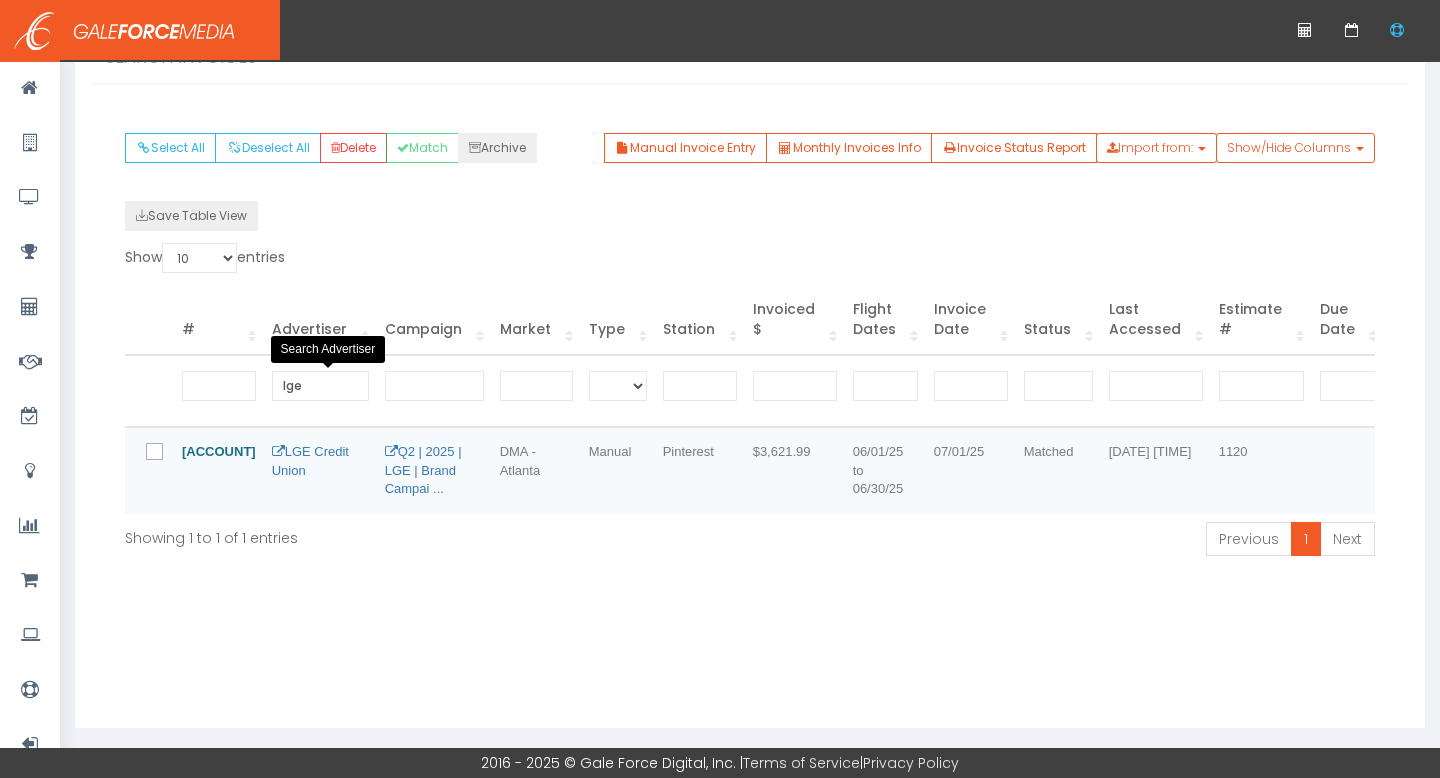 click at bounding box center [159, 459] 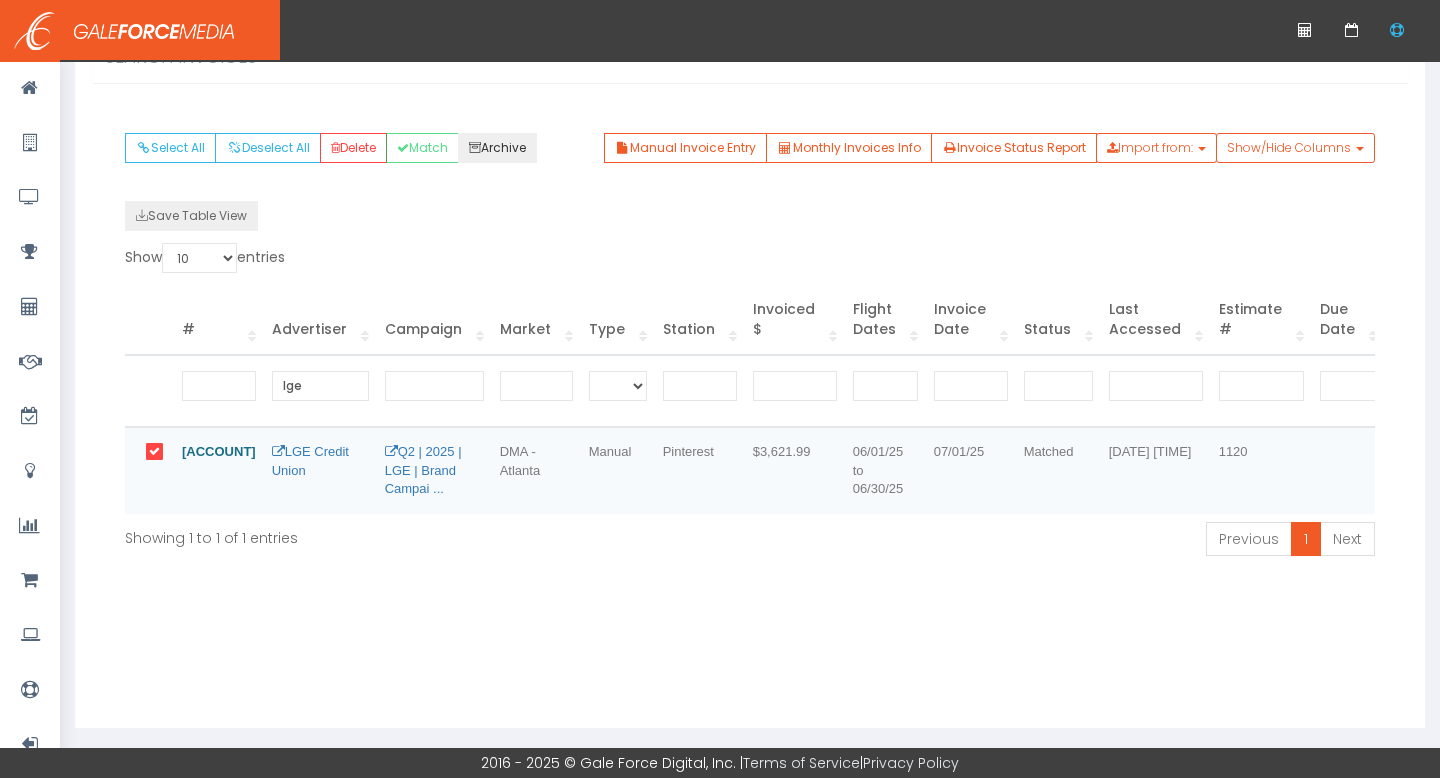 click on "Archive" at bounding box center [497, 148] 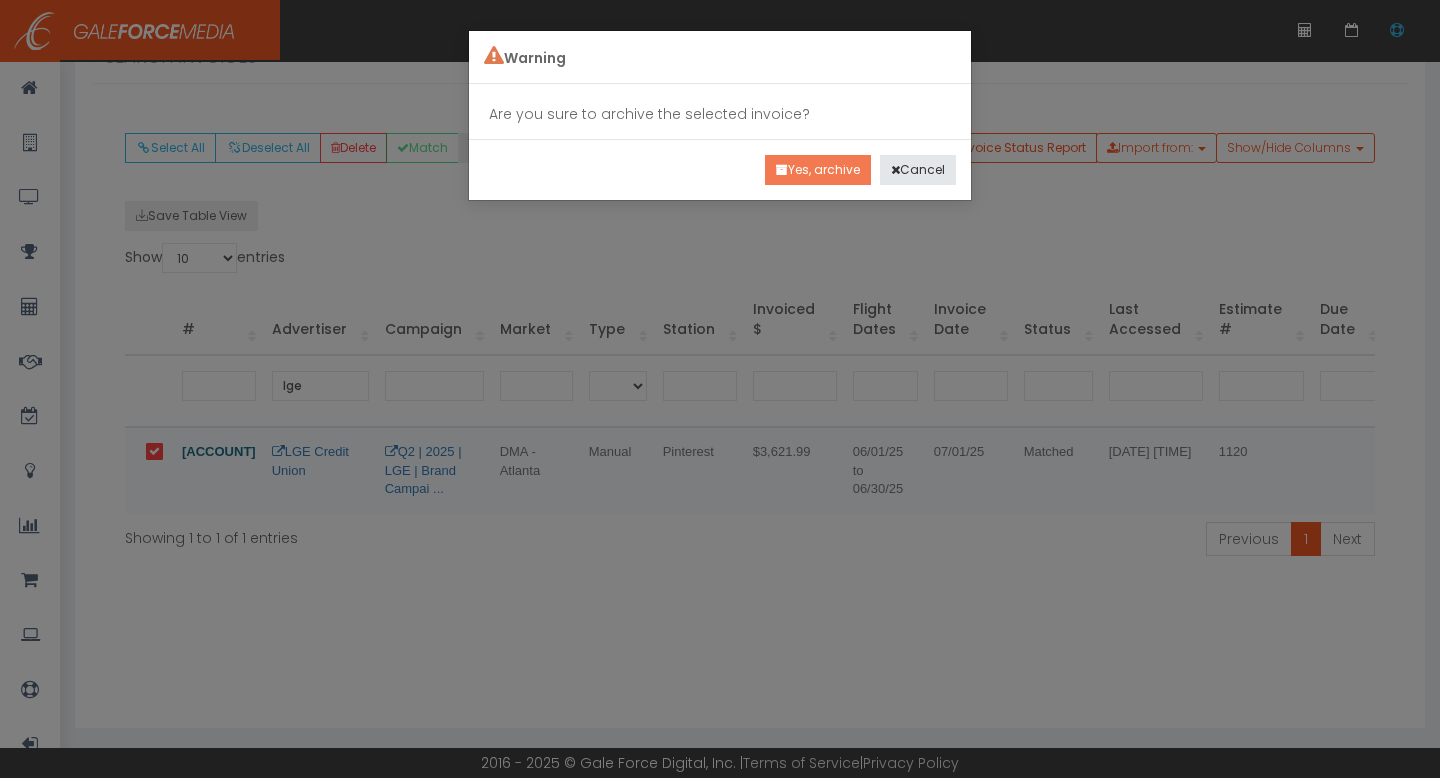click on "Yes, archive" at bounding box center (818, 170) 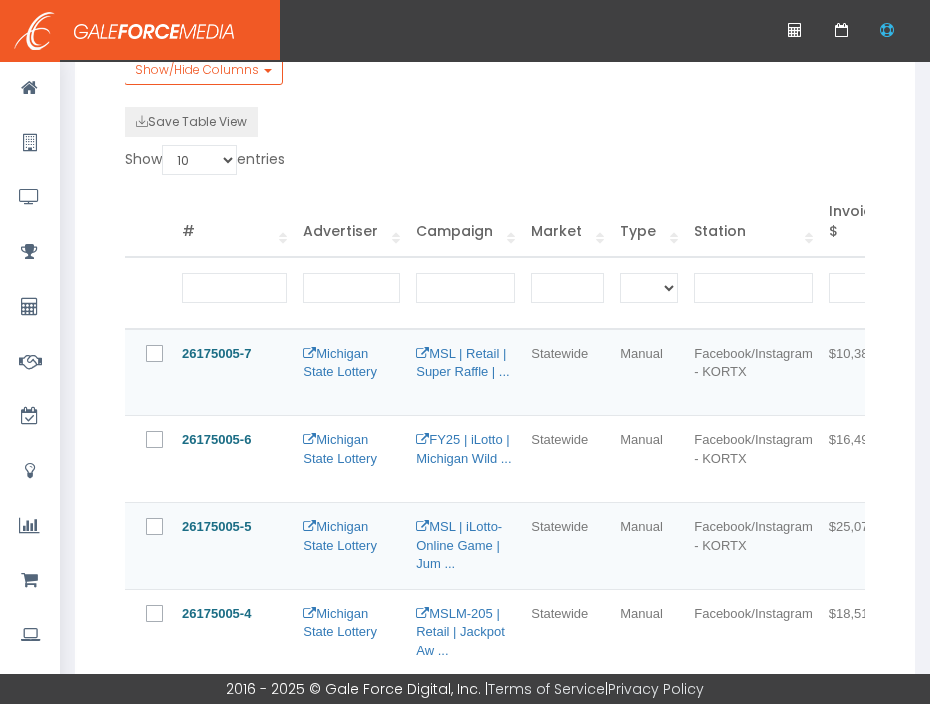 scroll, scrollTop: 489, scrollLeft: 0, axis: vertical 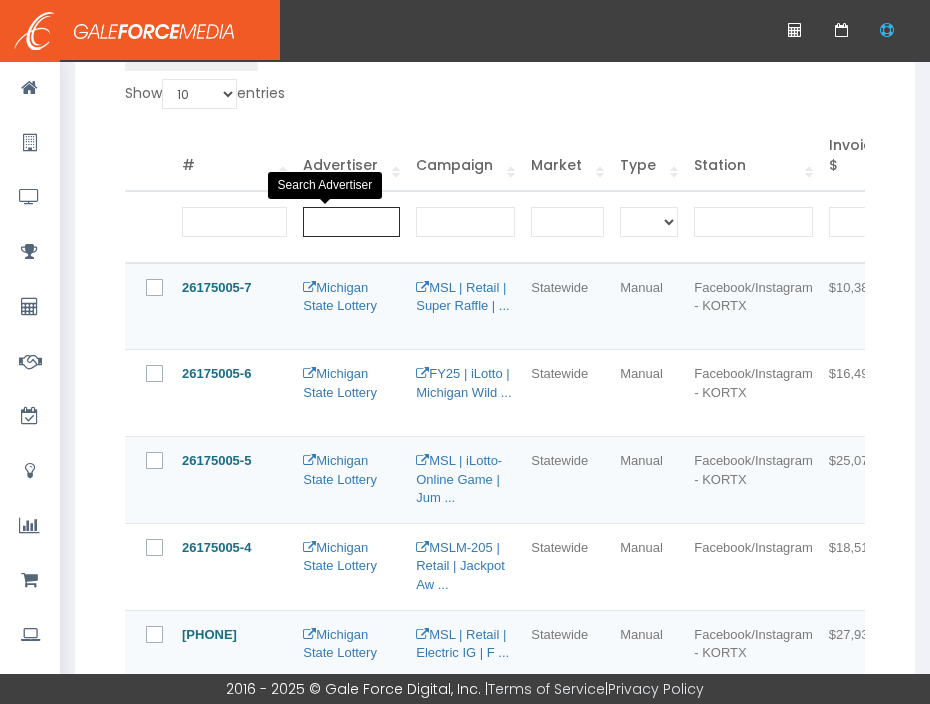 click at bounding box center [351, 222] 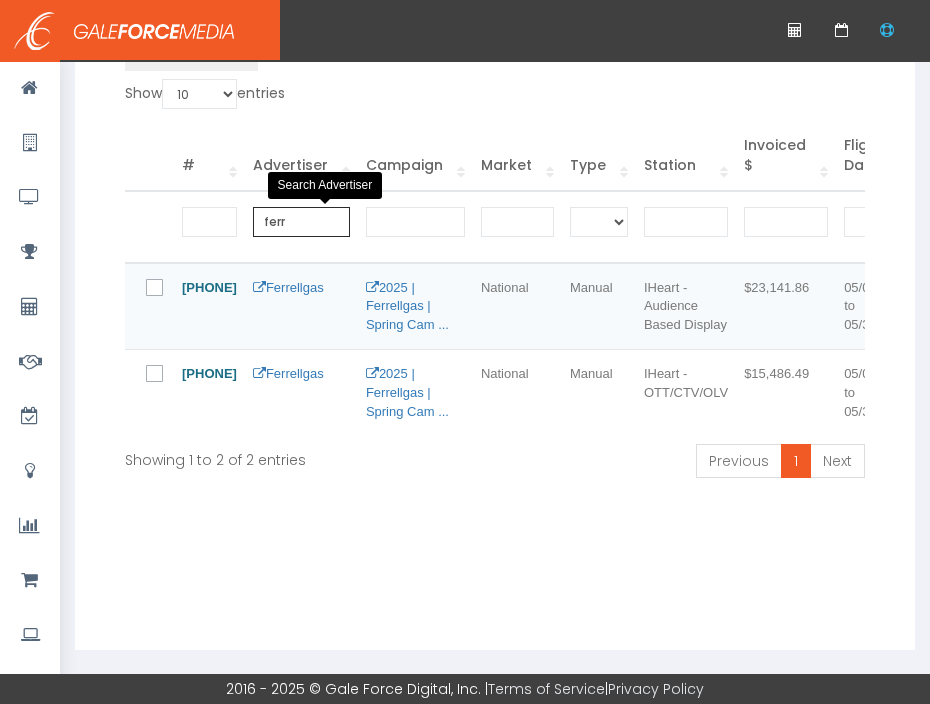 type on "ferr" 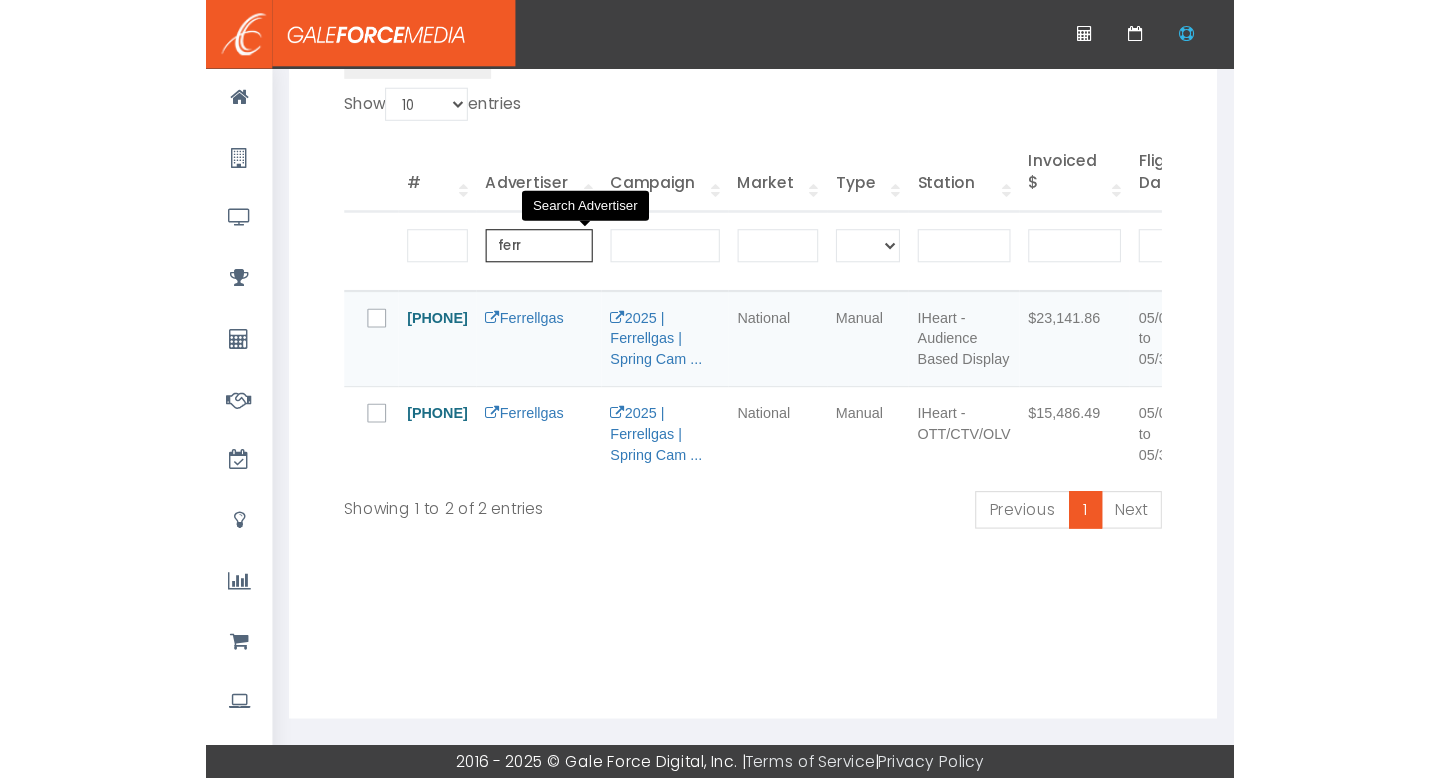 scroll, scrollTop: 393, scrollLeft: 0, axis: vertical 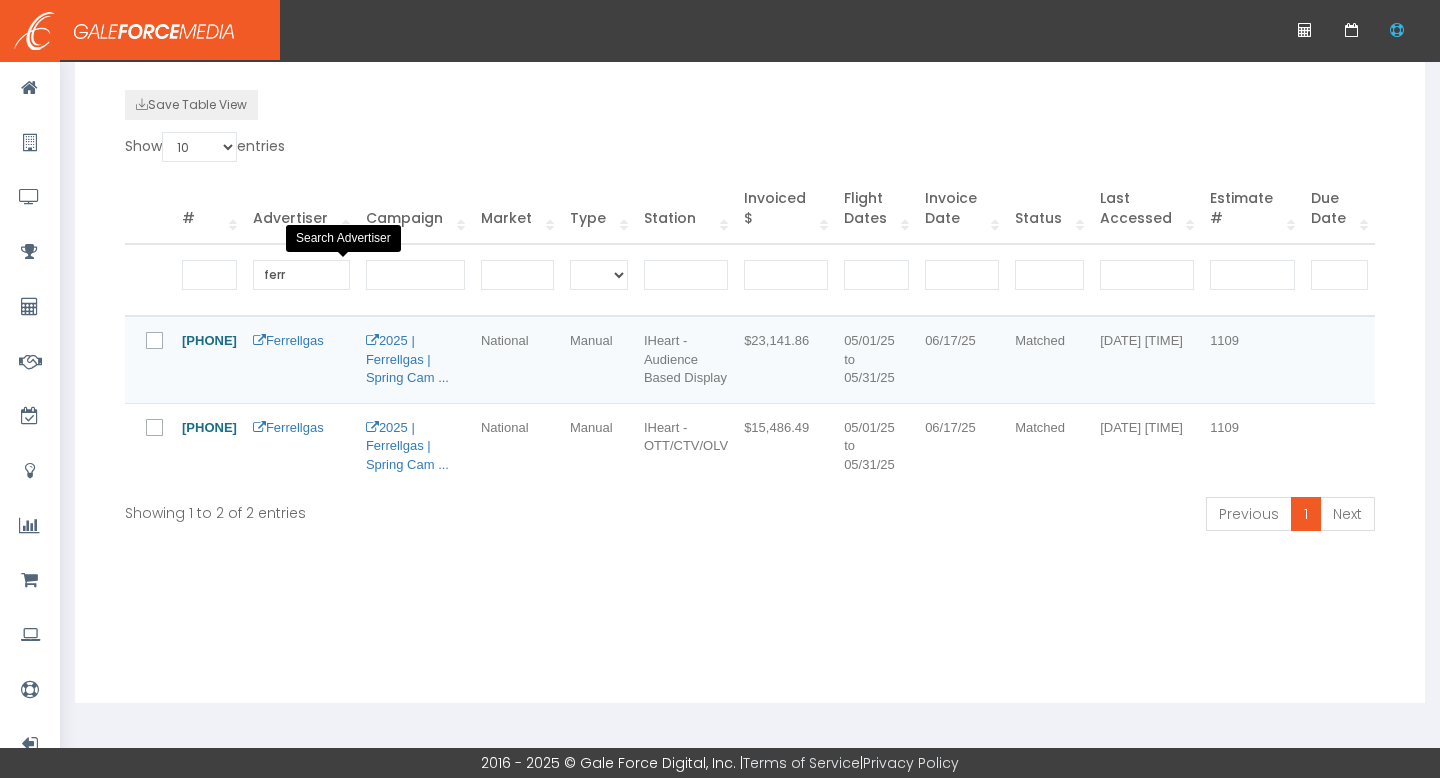 click at bounding box center (166, 342) 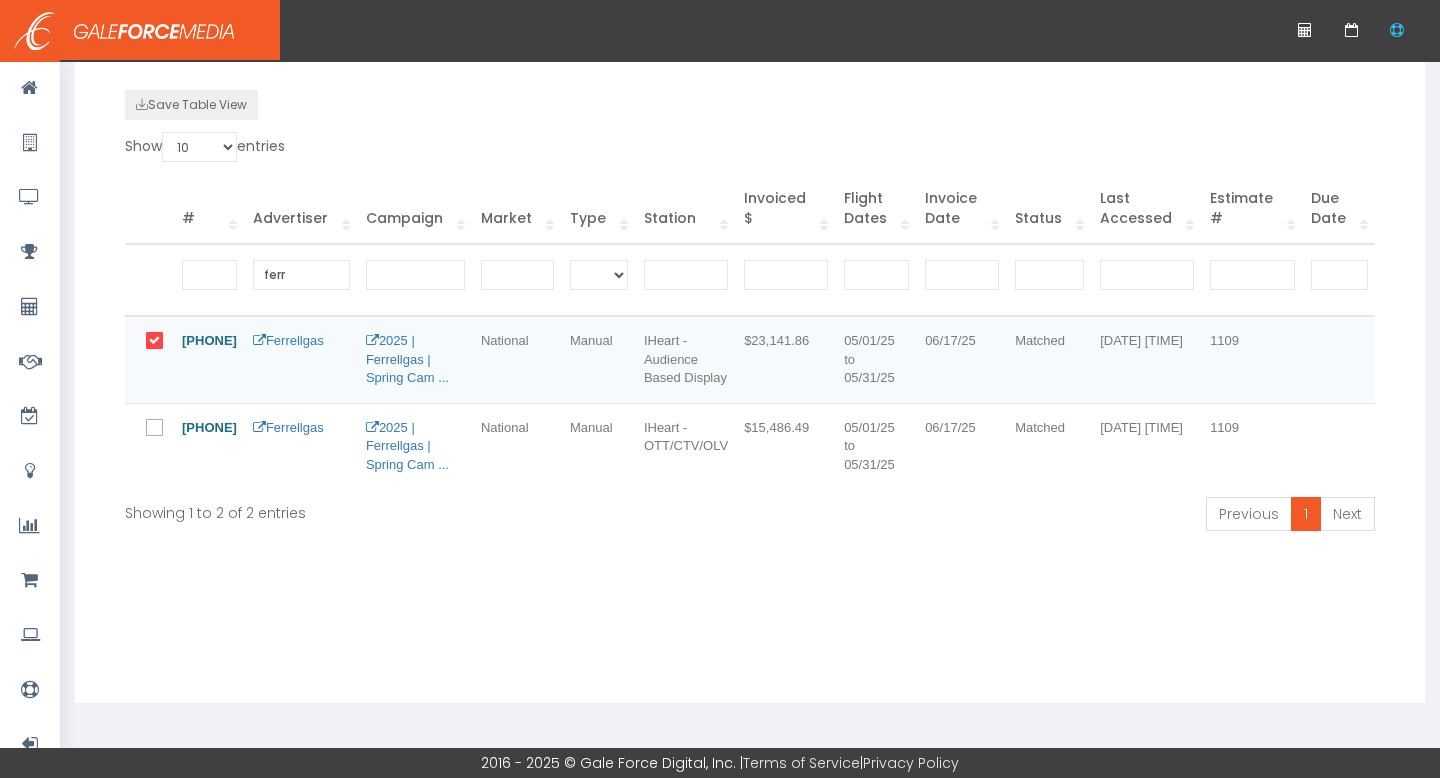 click at bounding box center [166, 429] 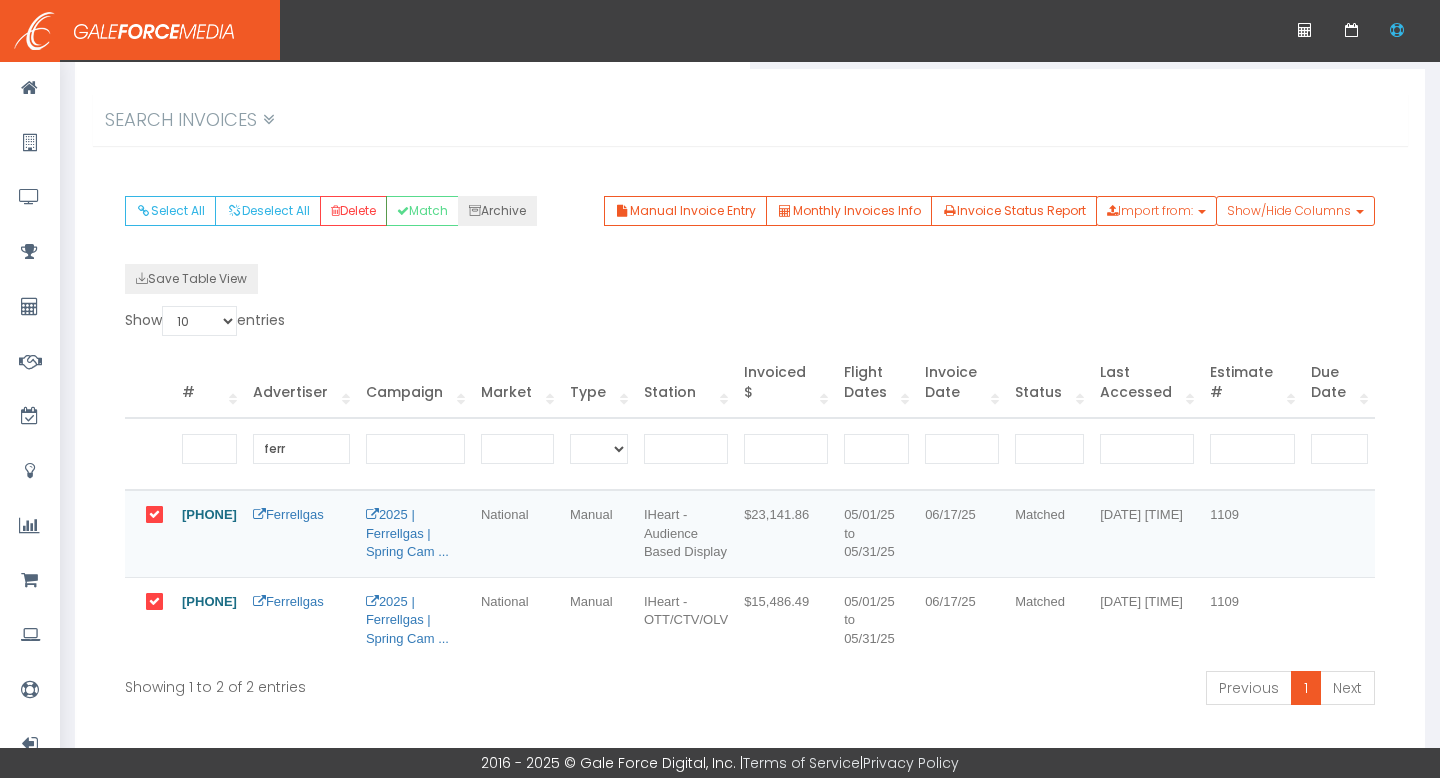 scroll, scrollTop: 202, scrollLeft: 0, axis: vertical 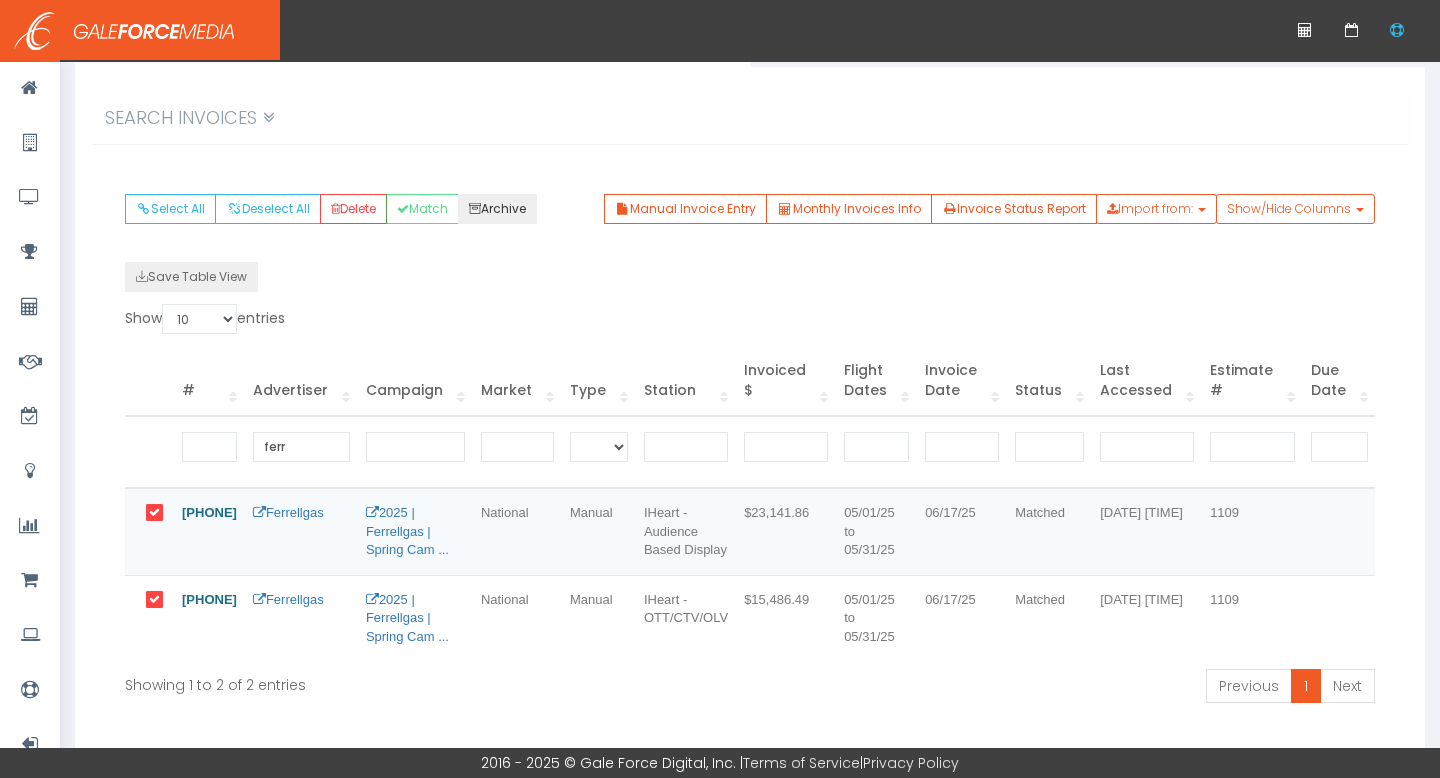 click on "Archive" at bounding box center (497, 209) 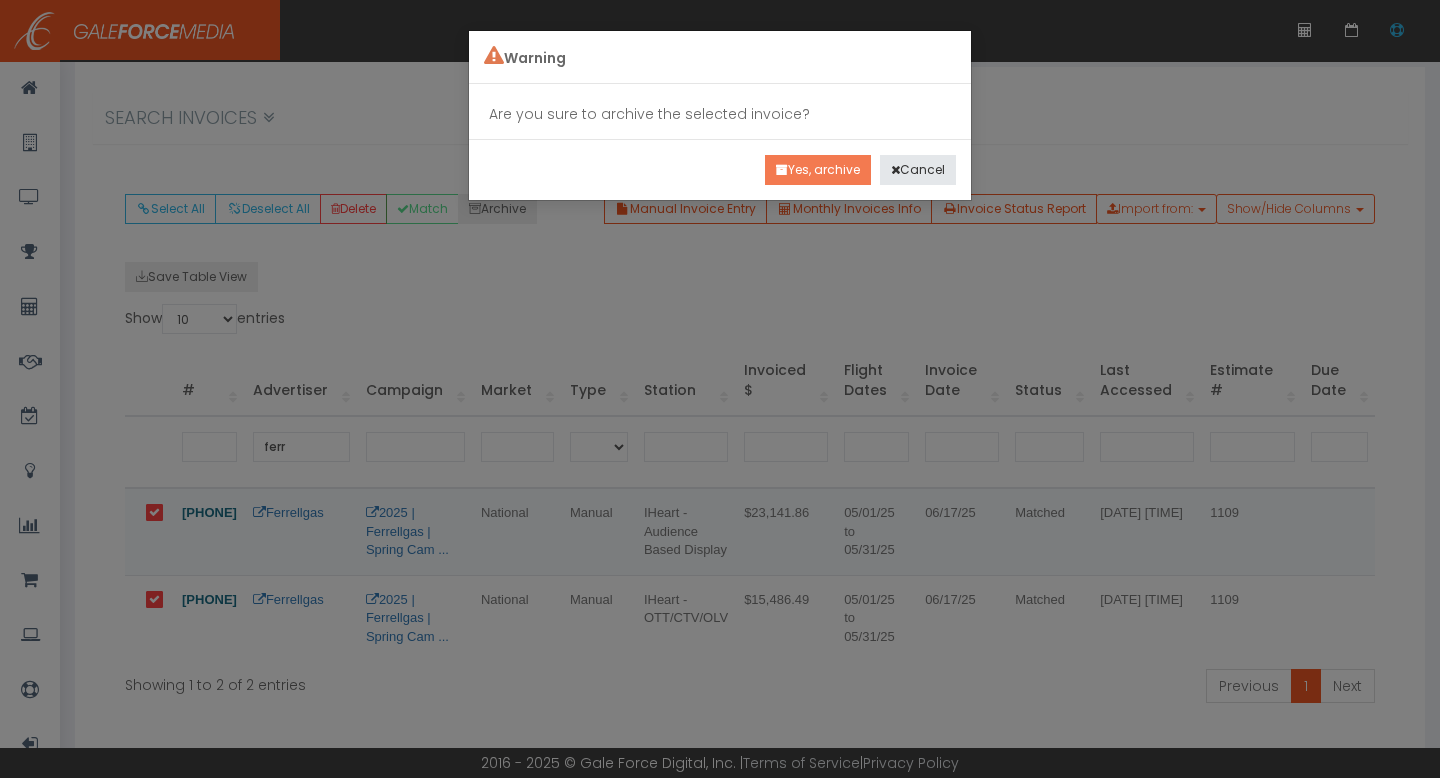 click on "Yes, archive" at bounding box center (818, 170) 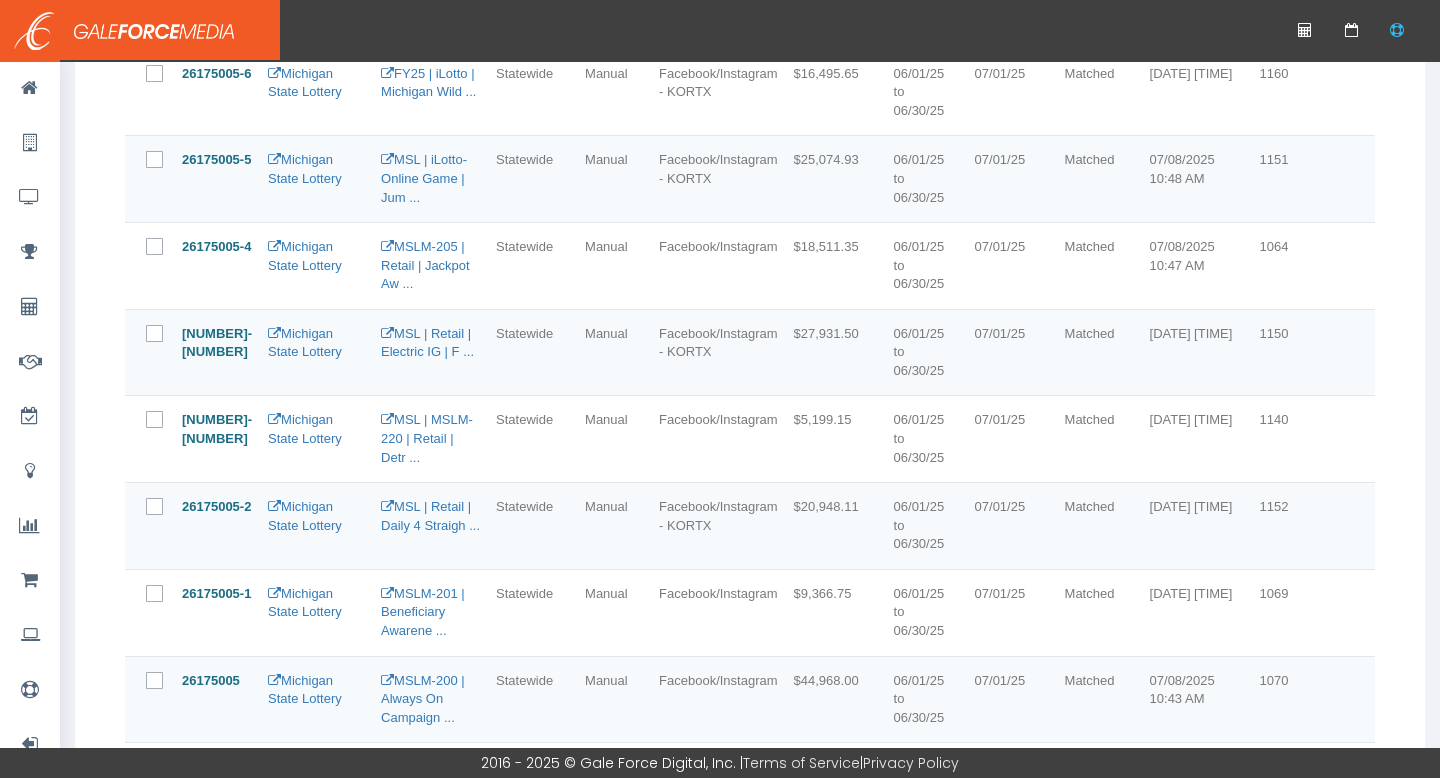 scroll, scrollTop: 1124, scrollLeft: 0, axis: vertical 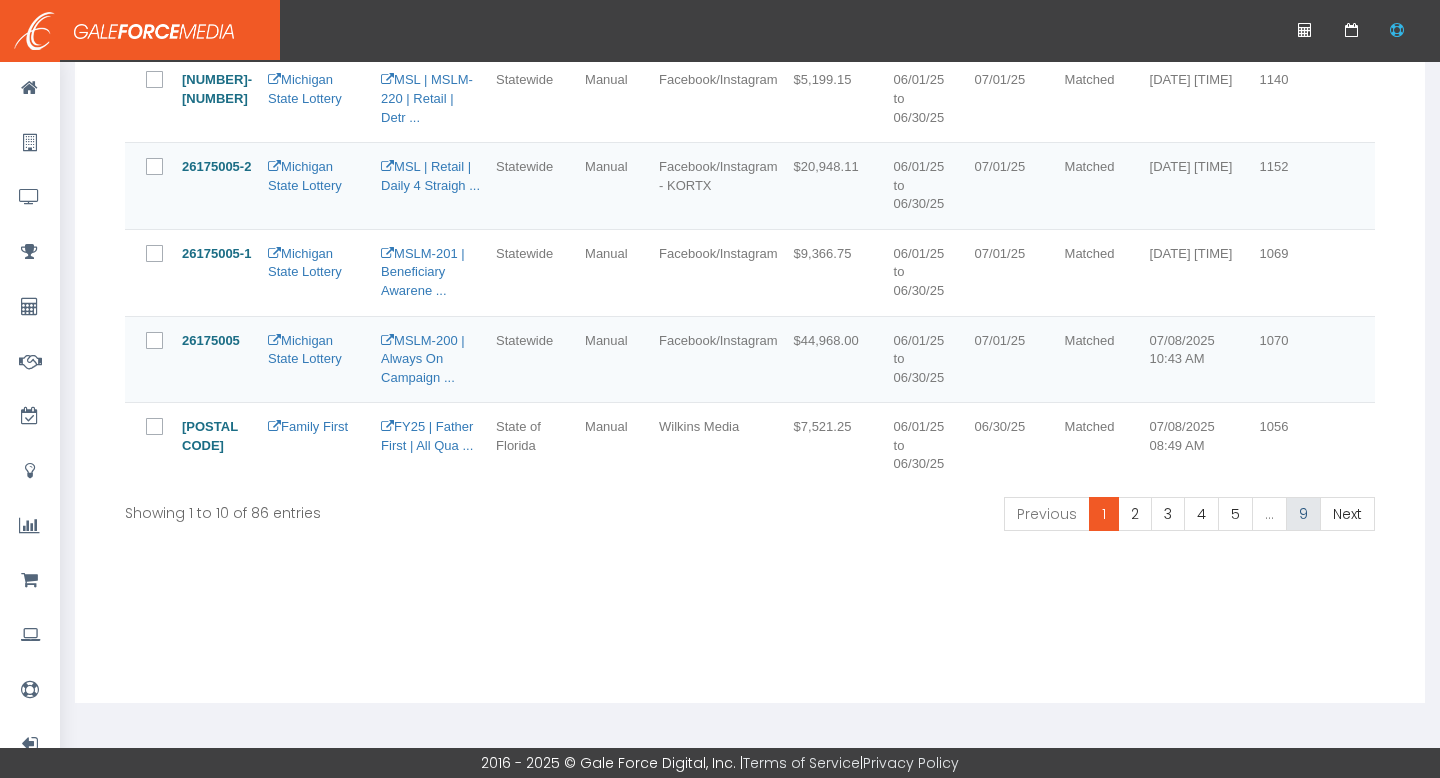 click on "9" at bounding box center [1047, 514] 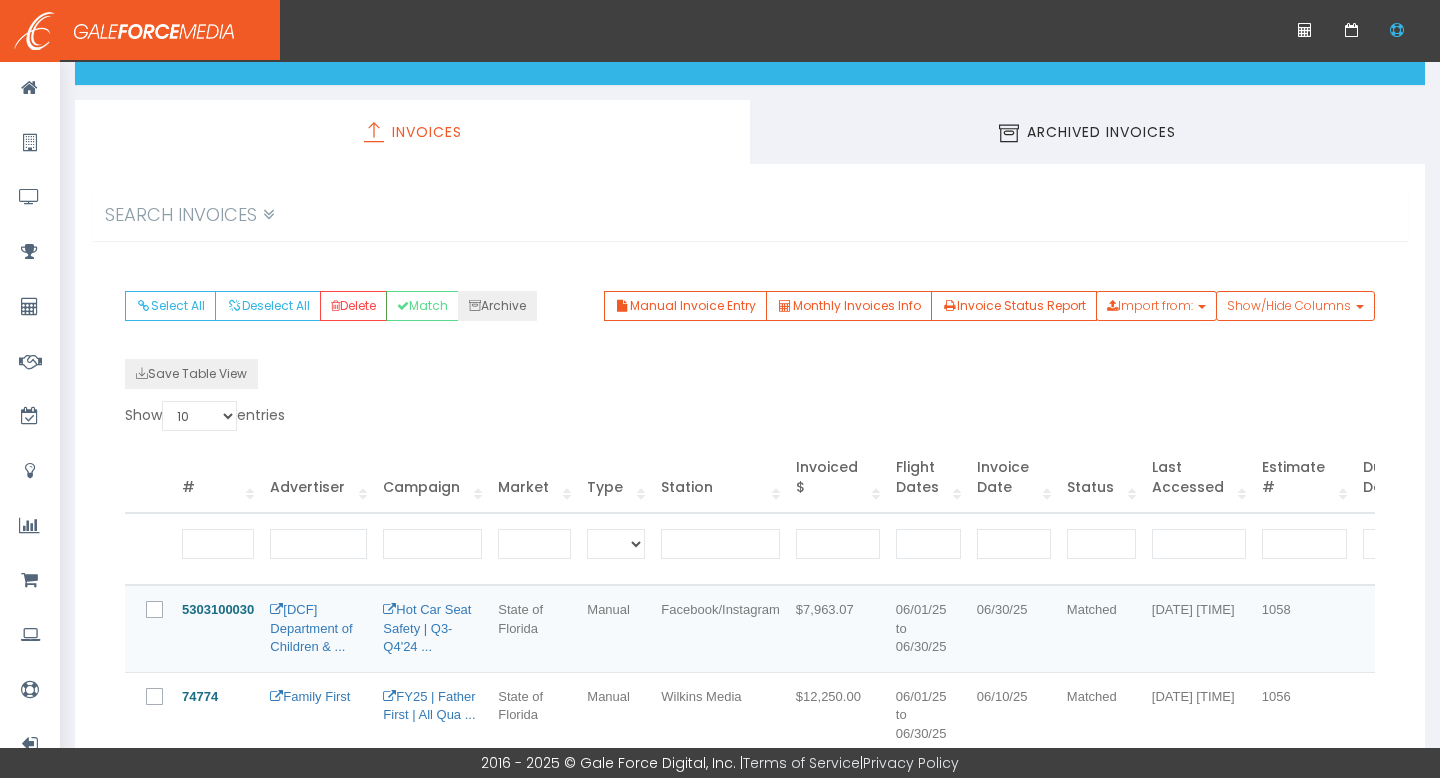 scroll, scrollTop: 0, scrollLeft: 0, axis: both 